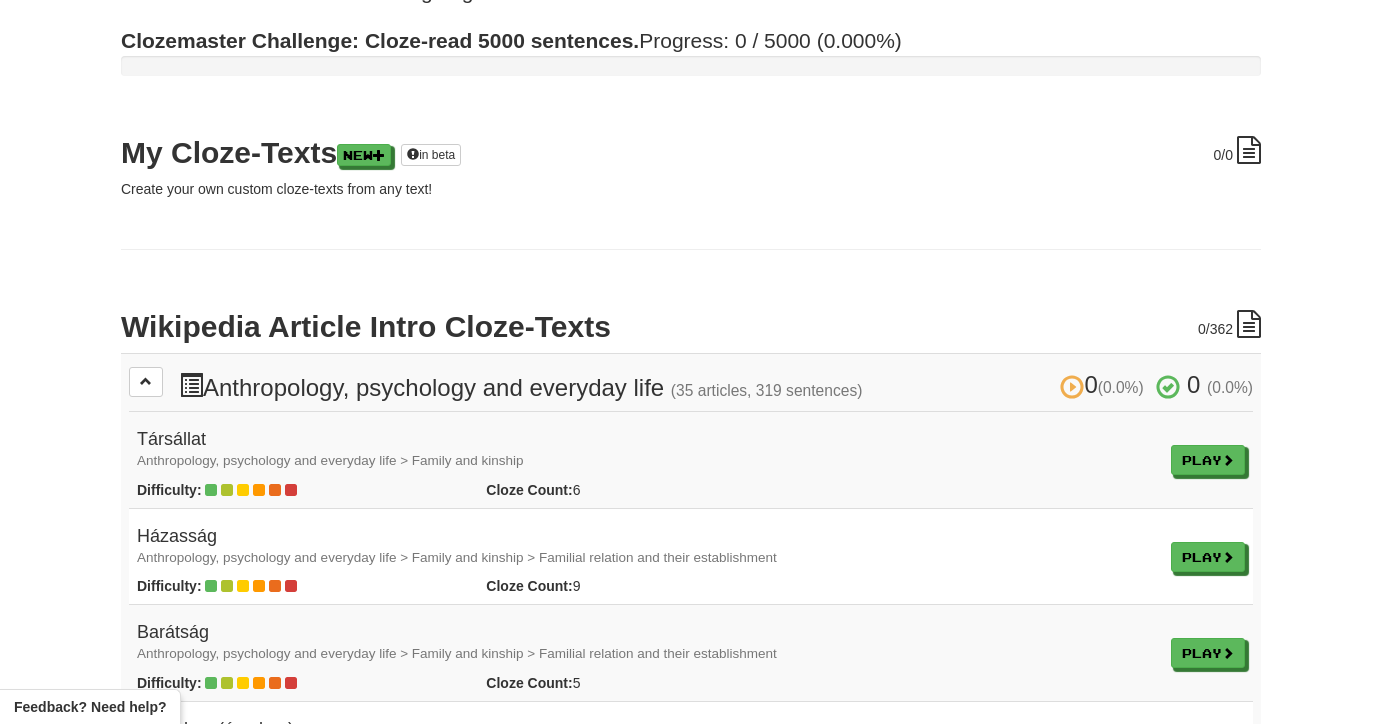scroll, scrollTop: 0, scrollLeft: 0, axis: both 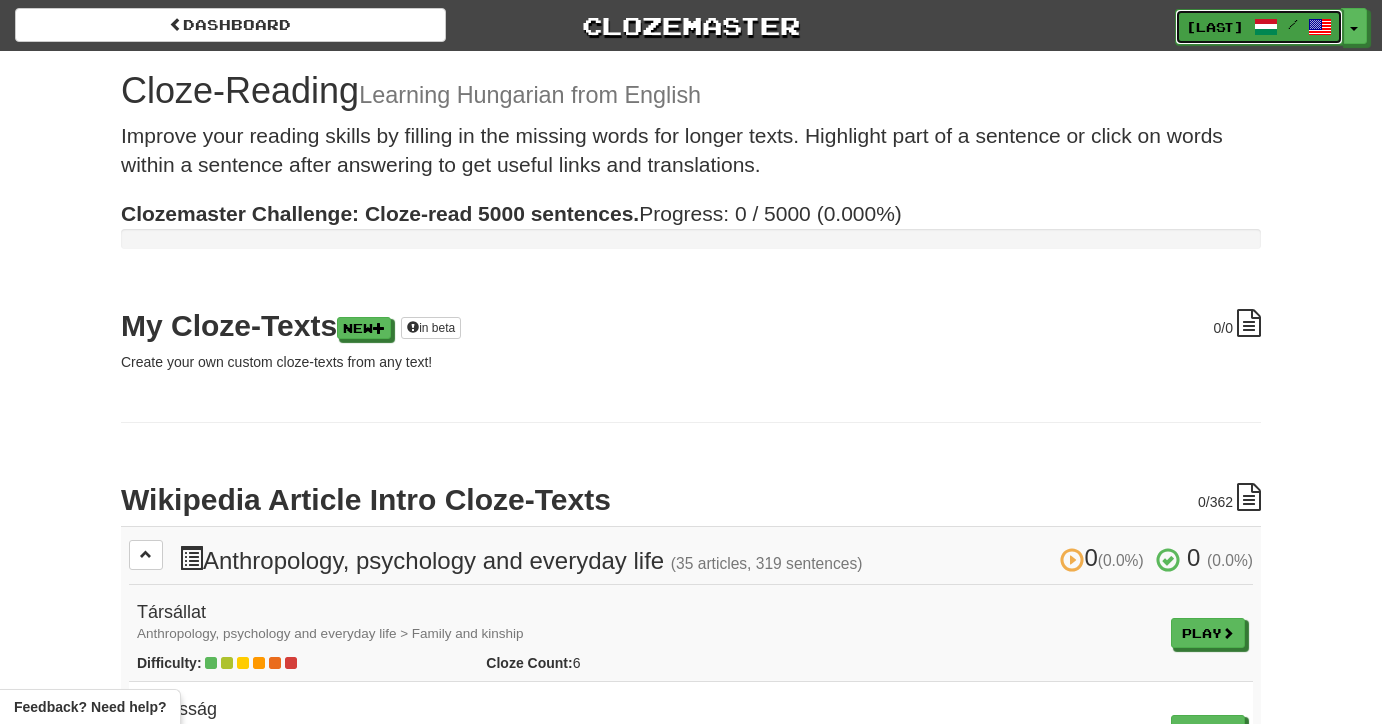 click on "WahWahSookSook
/" at bounding box center [1259, 27] 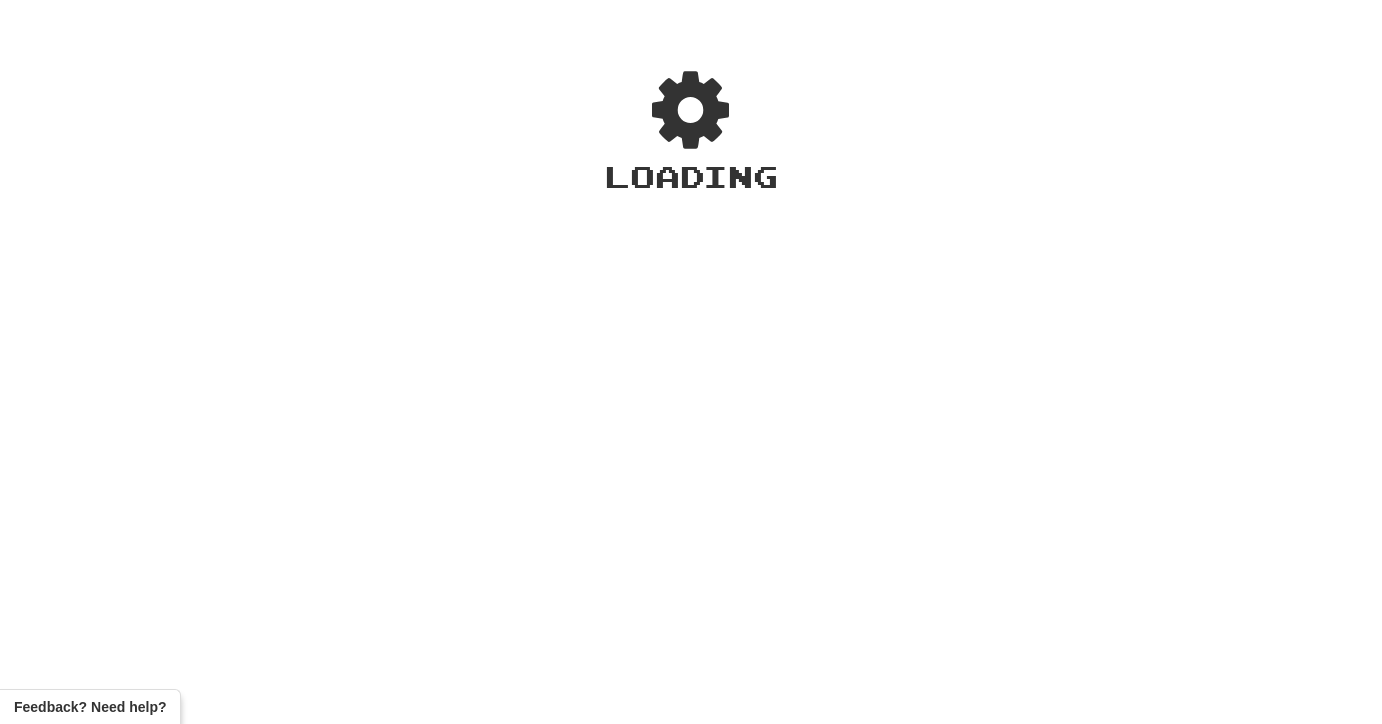 scroll, scrollTop: 0, scrollLeft: 0, axis: both 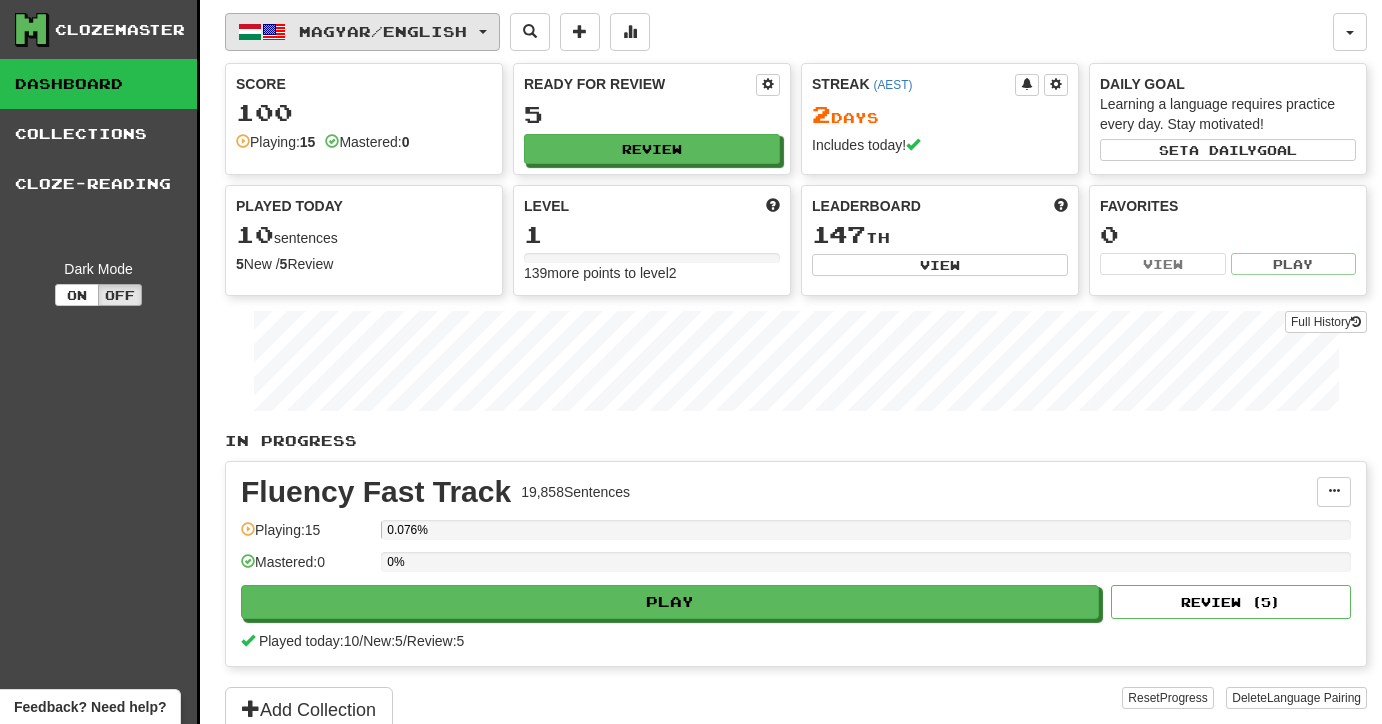 click on "Magyar  /  English" at bounding box center [362, 32] 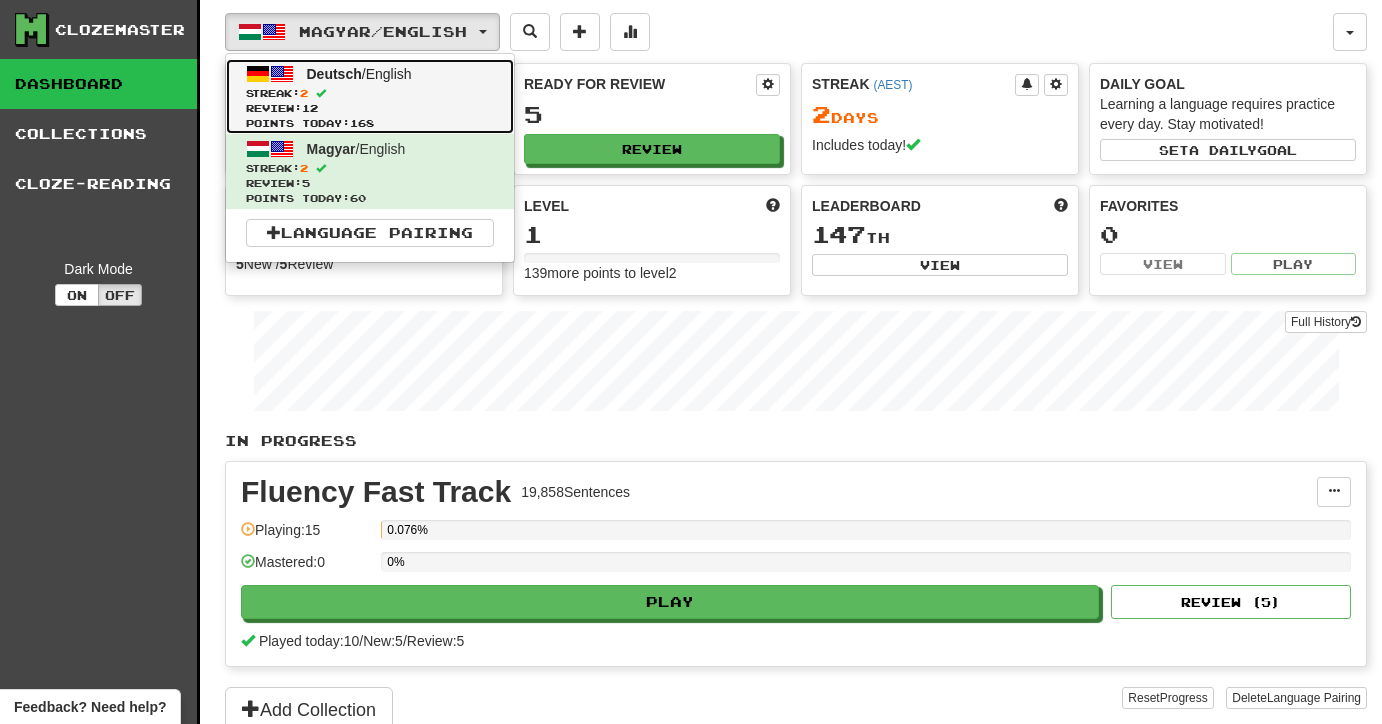 click on "Streak:  2" at bounding box center [370, 93] 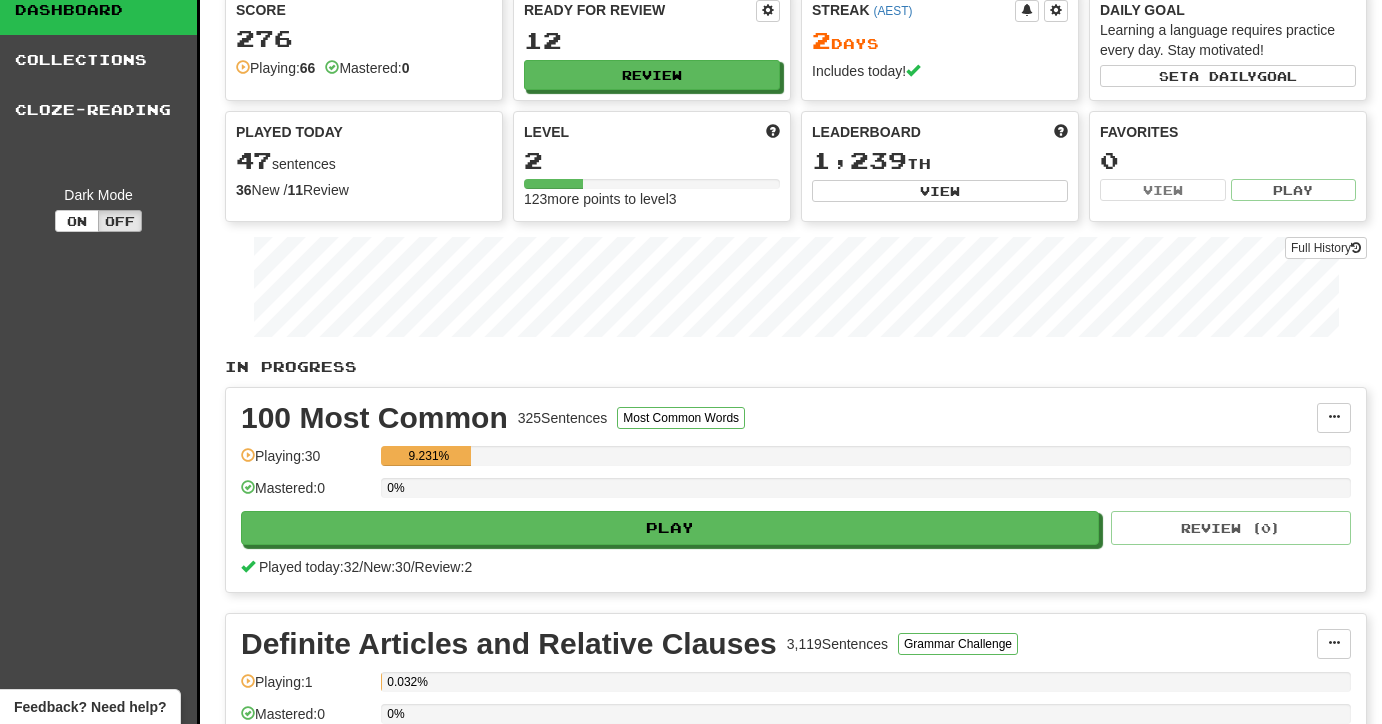 scroll, scrollTop: 0, scrollLeft: 0, axis: both 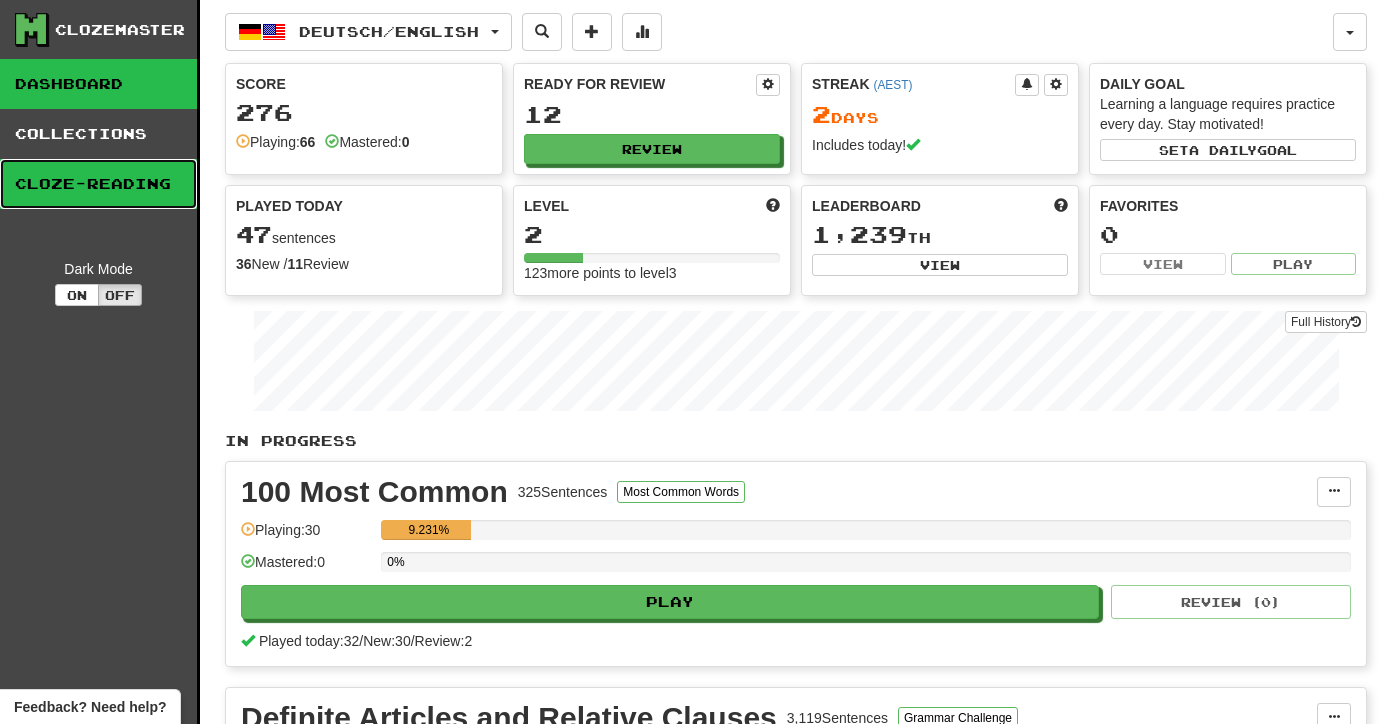 click on "Cloze-Reading" at bounding box center (98, 184) 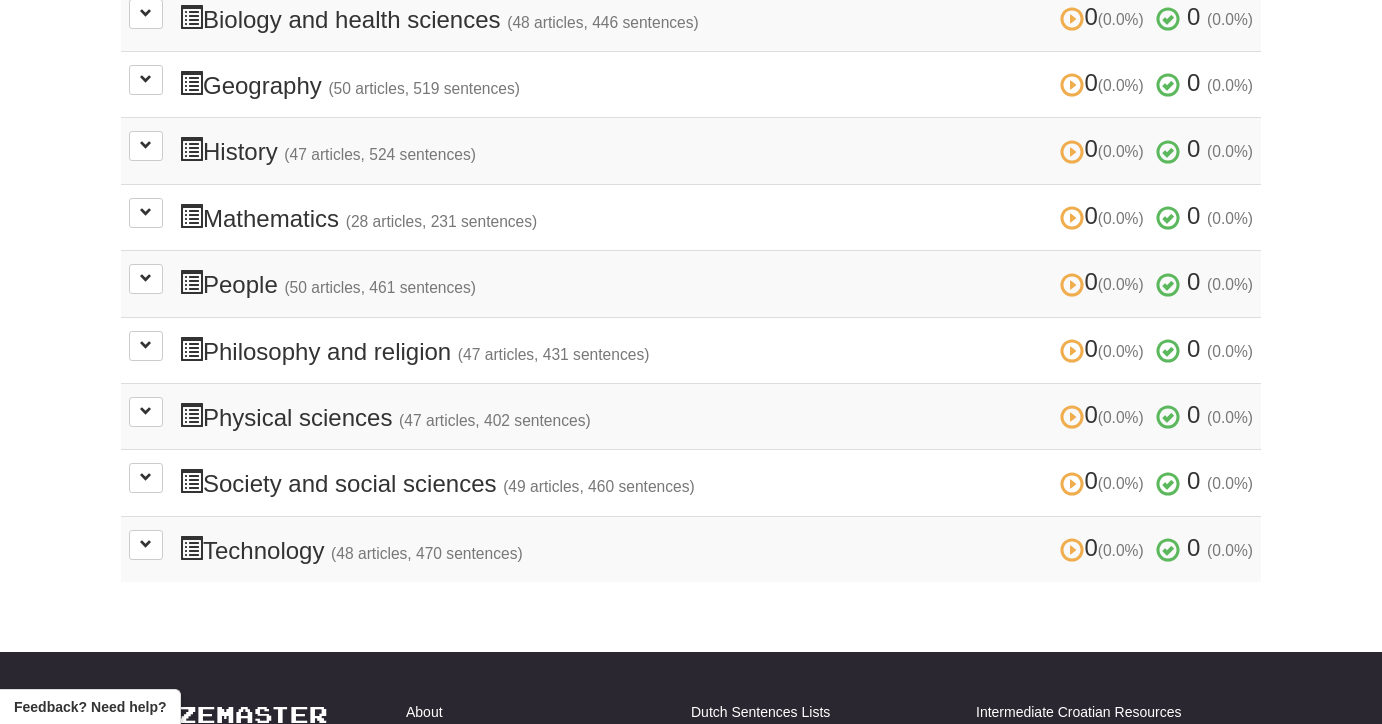 scroll, scrollTop: 684, scrollLeft: 0, axis: vertical 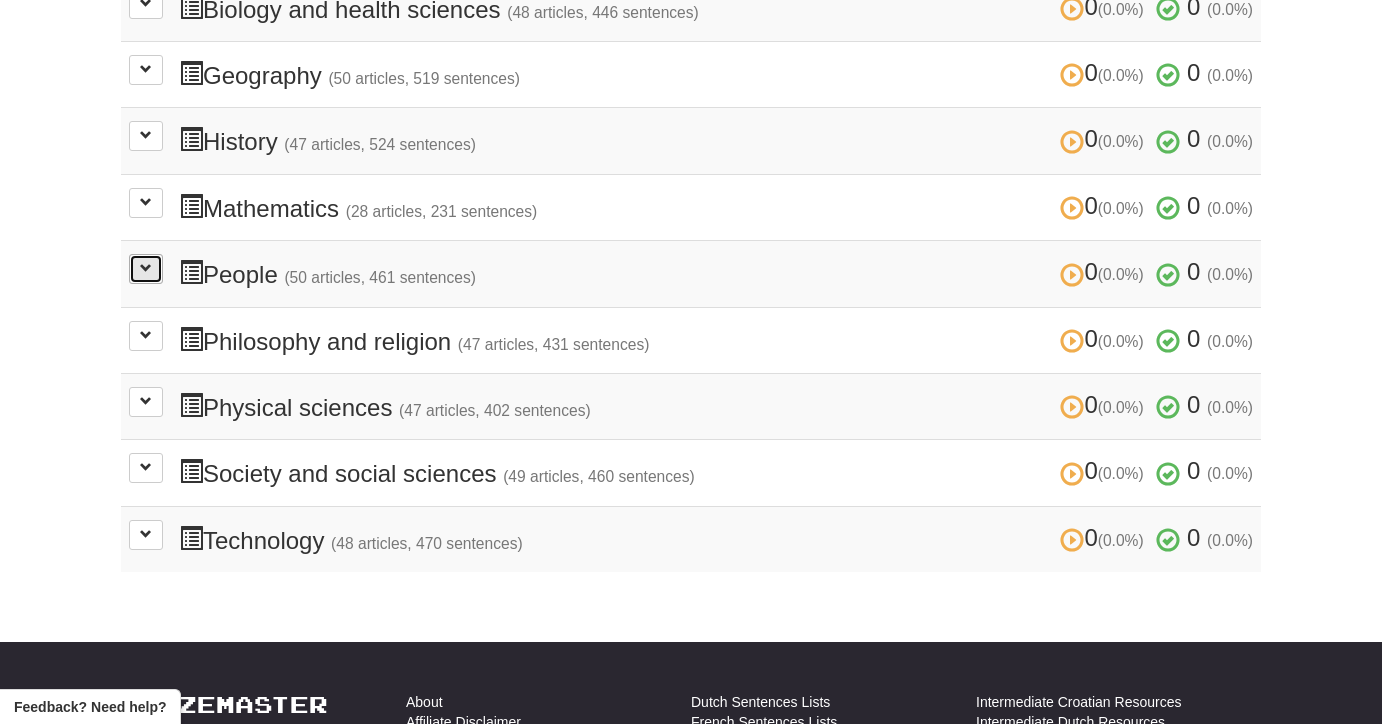 click at bounding box center (146, 269) 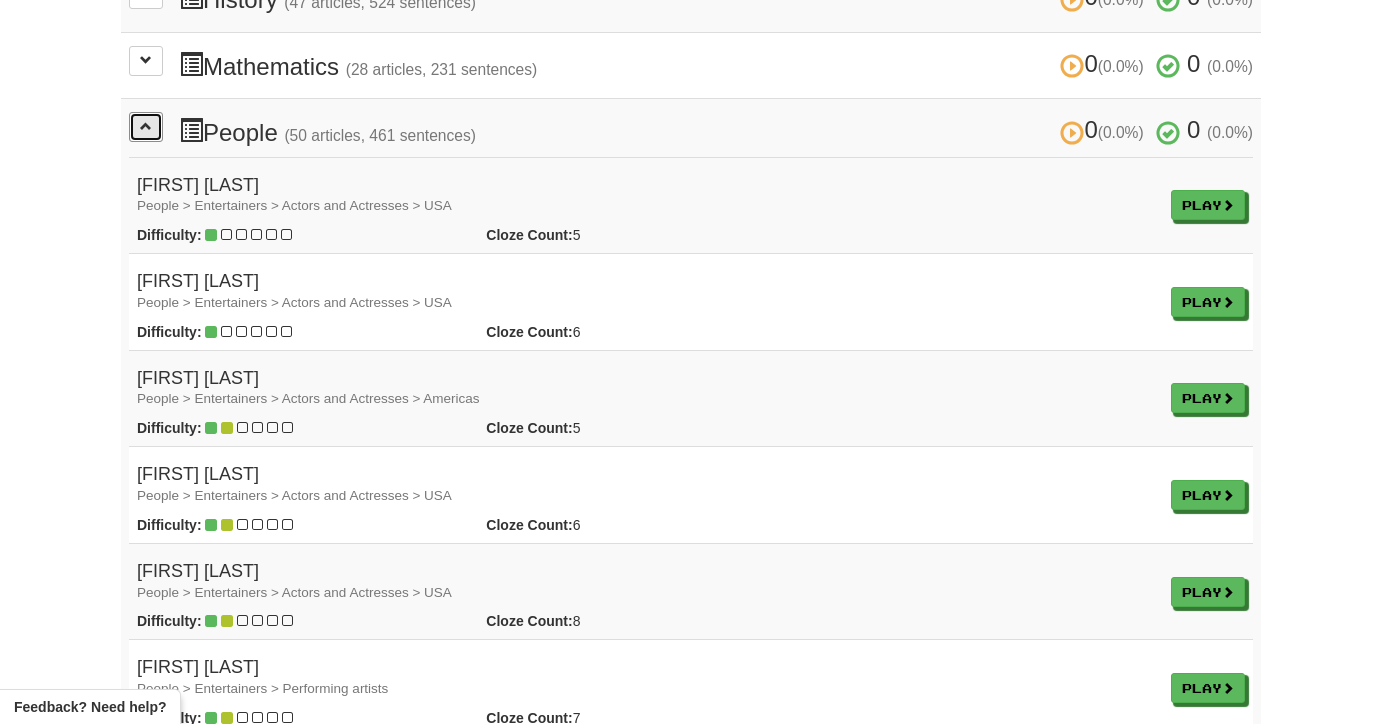 scroll, scrollTop: 809, scrollLeft: 0, axis: vertical 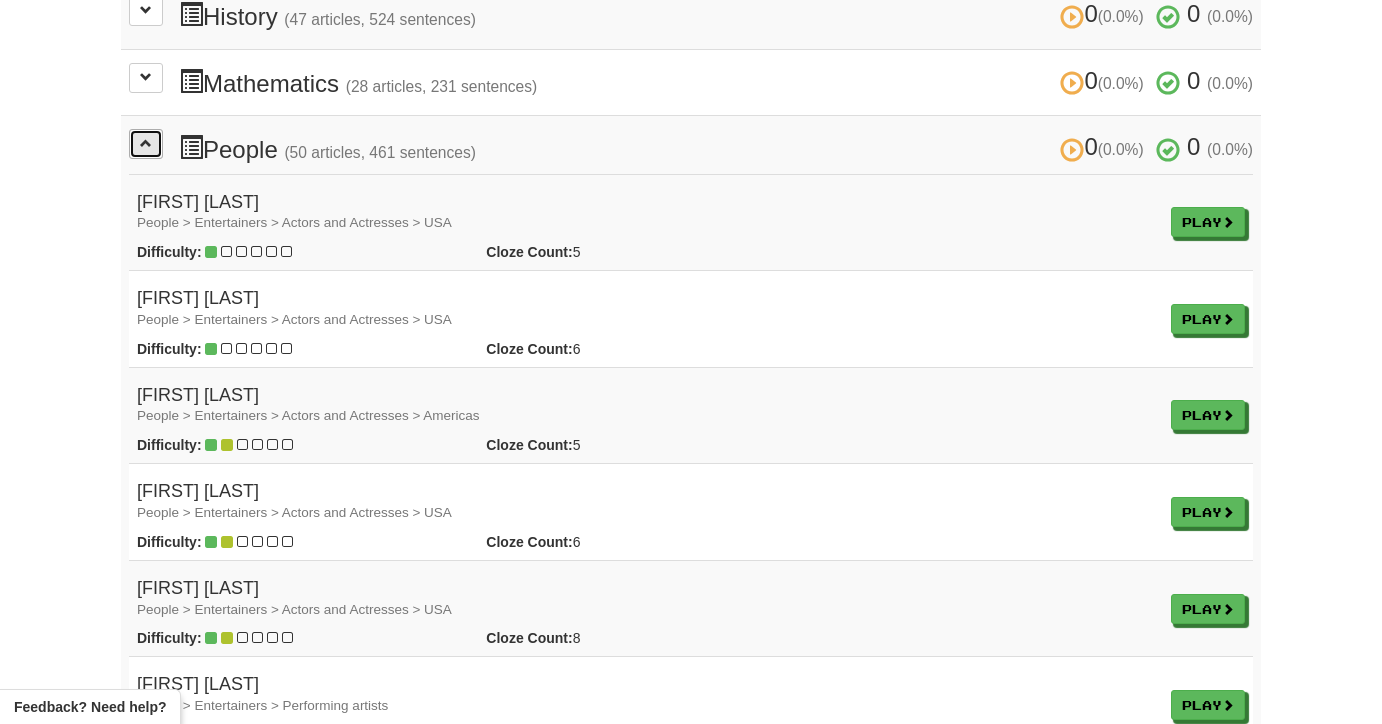 click at bounding box center (146, 144) 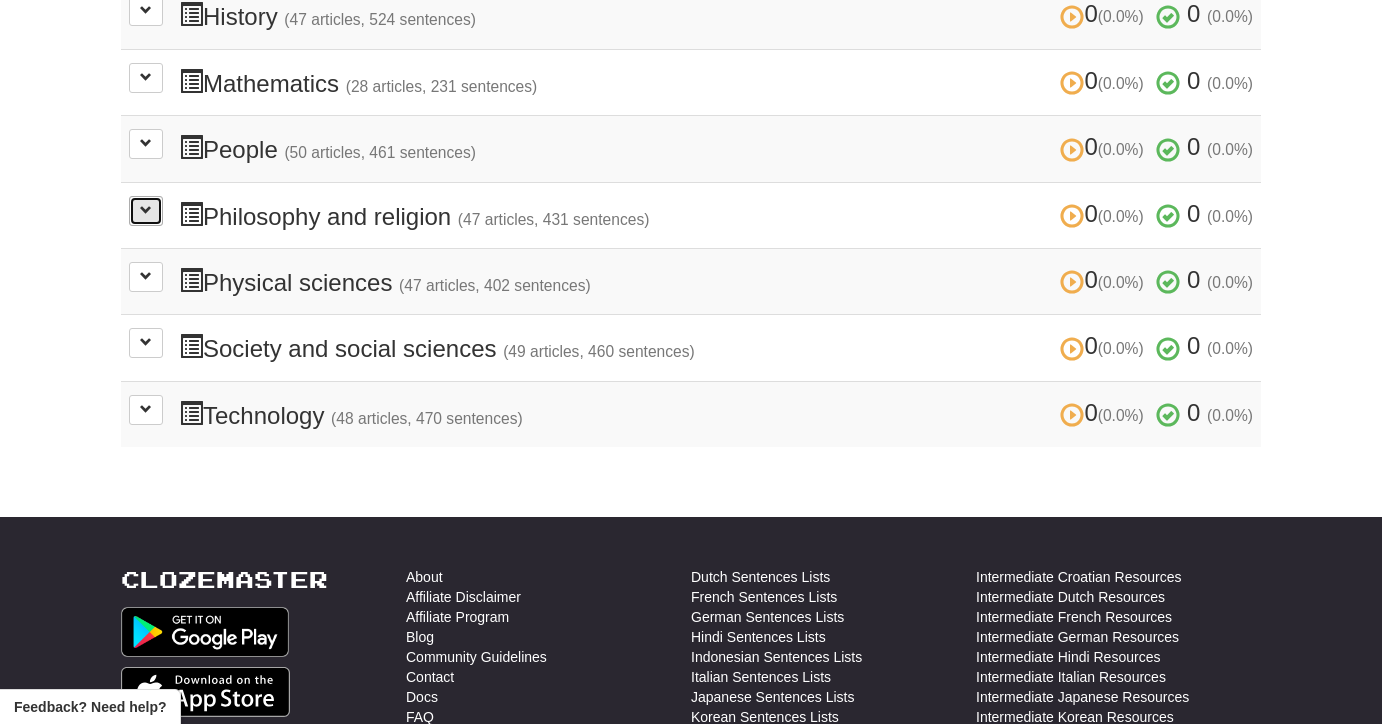 click at bounding box center [146, 211] 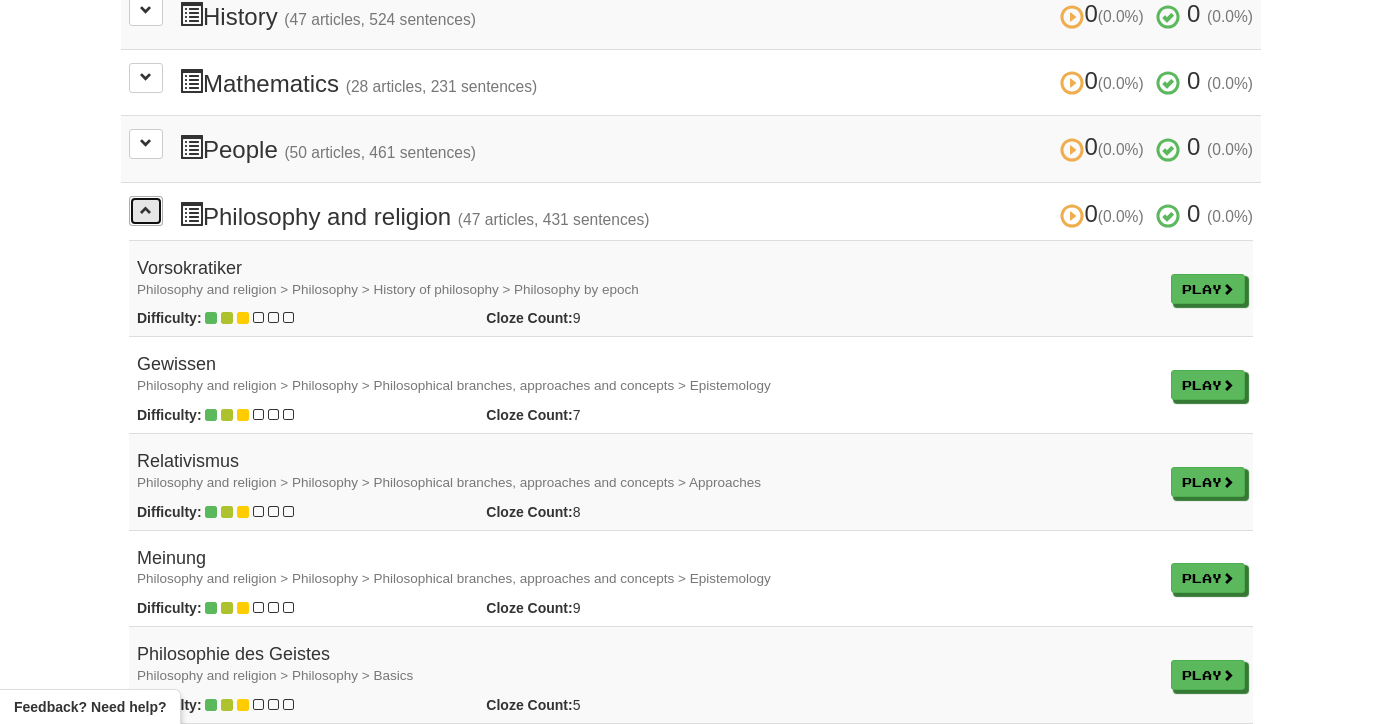 click at bounding box center (146, 211) 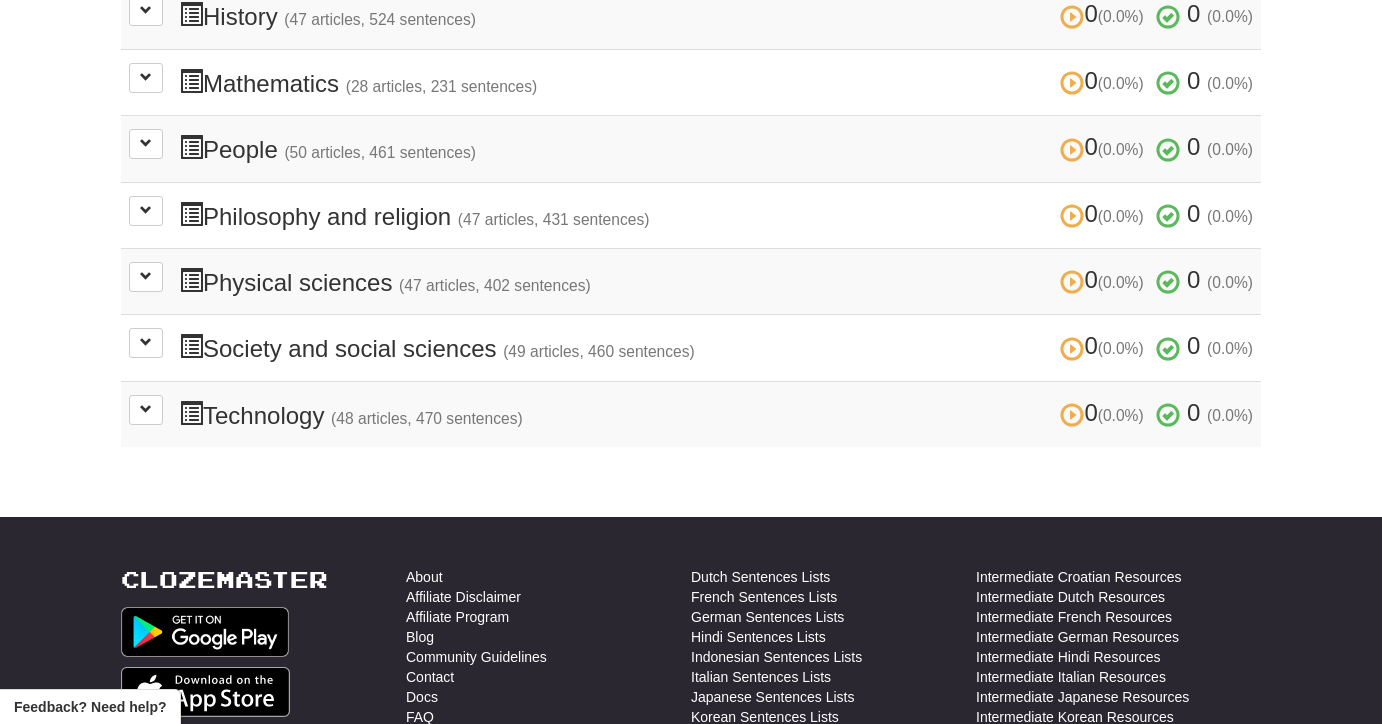 click on "0
(0.0%)
0
(0.0%)
Technology
(48 articles, 470 sentences)
0
(0.0%)
0
(0.0%)
Loading..." at bounding box center (691, 414) 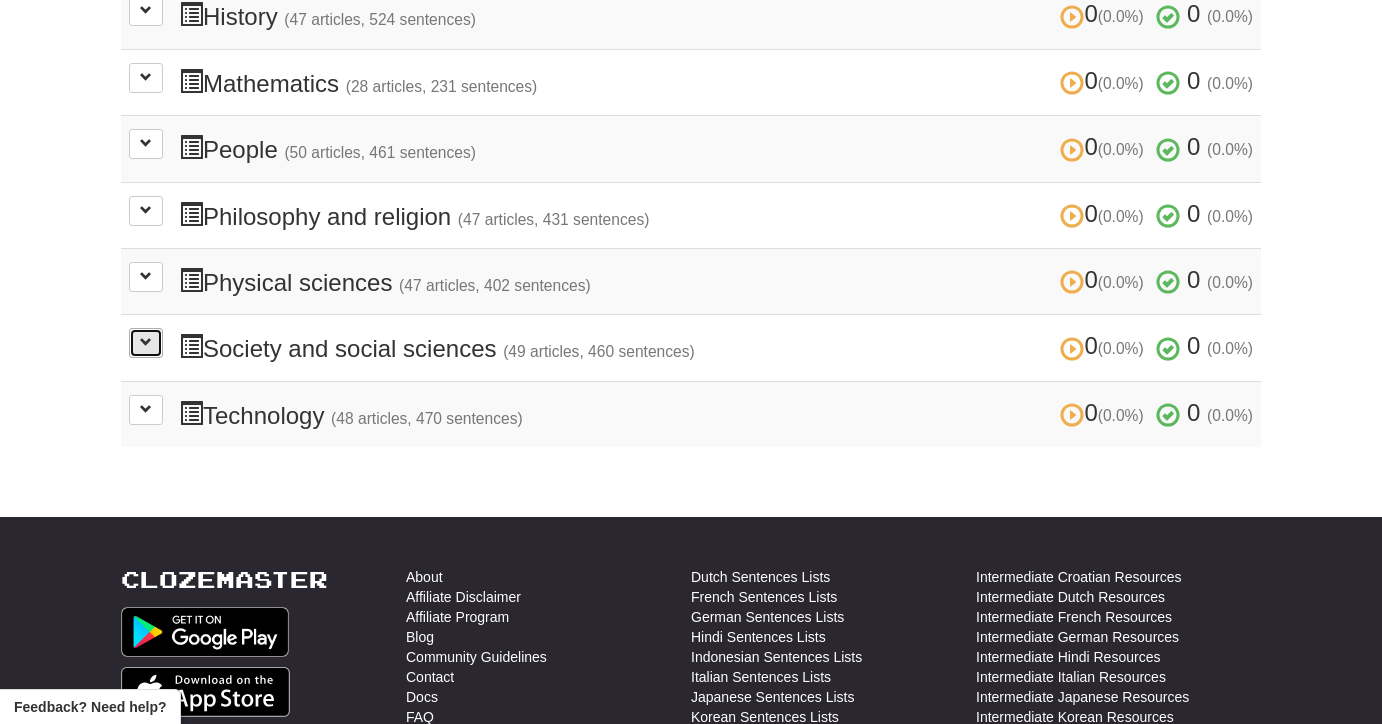 click at bounding box center [146, 343] 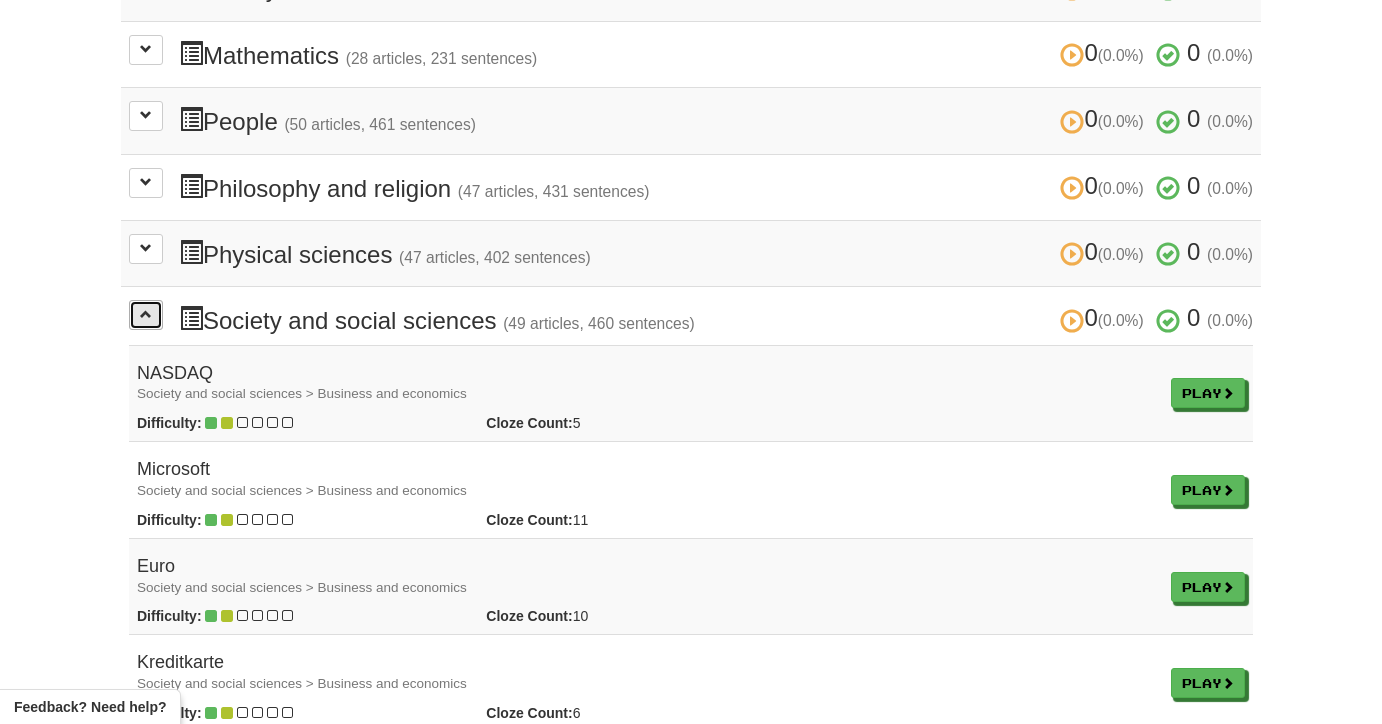 scroll, scrollTop: 783, scrollLeft: 0, axis: vertical 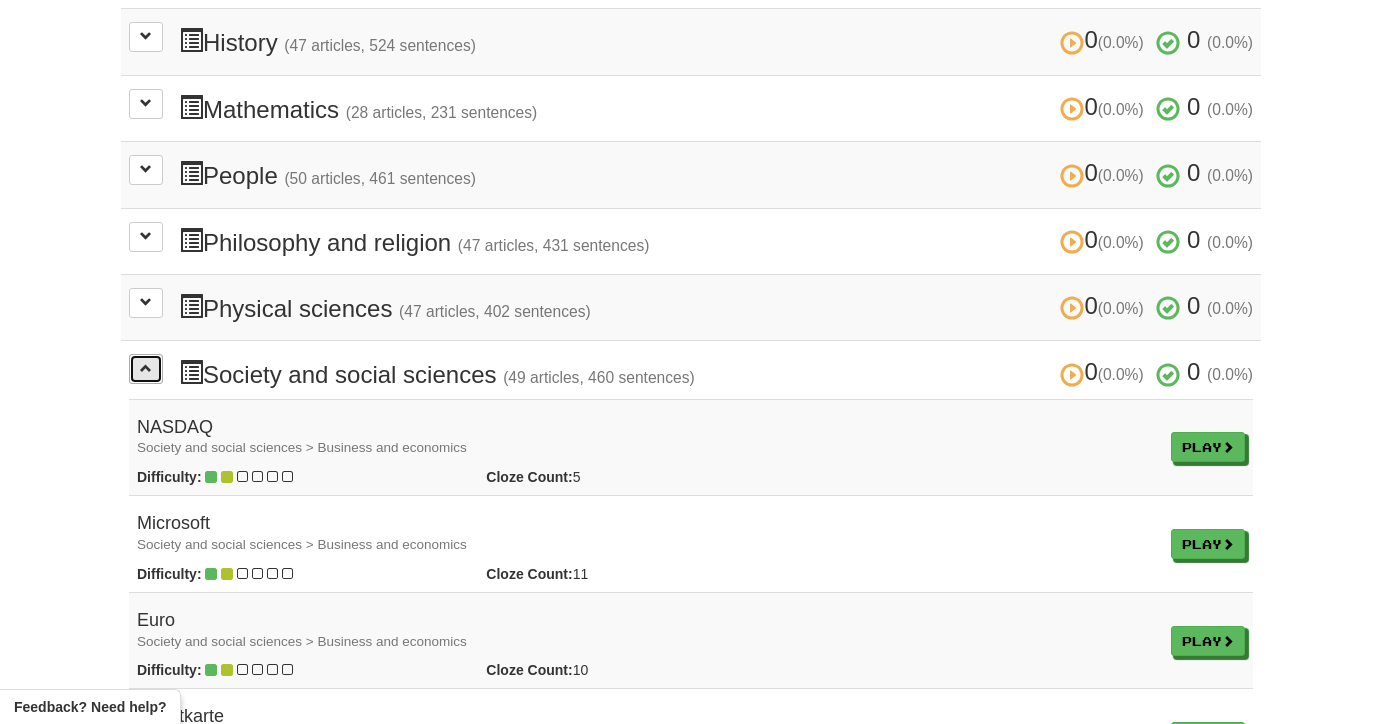 click at bounding box center [146, 368] 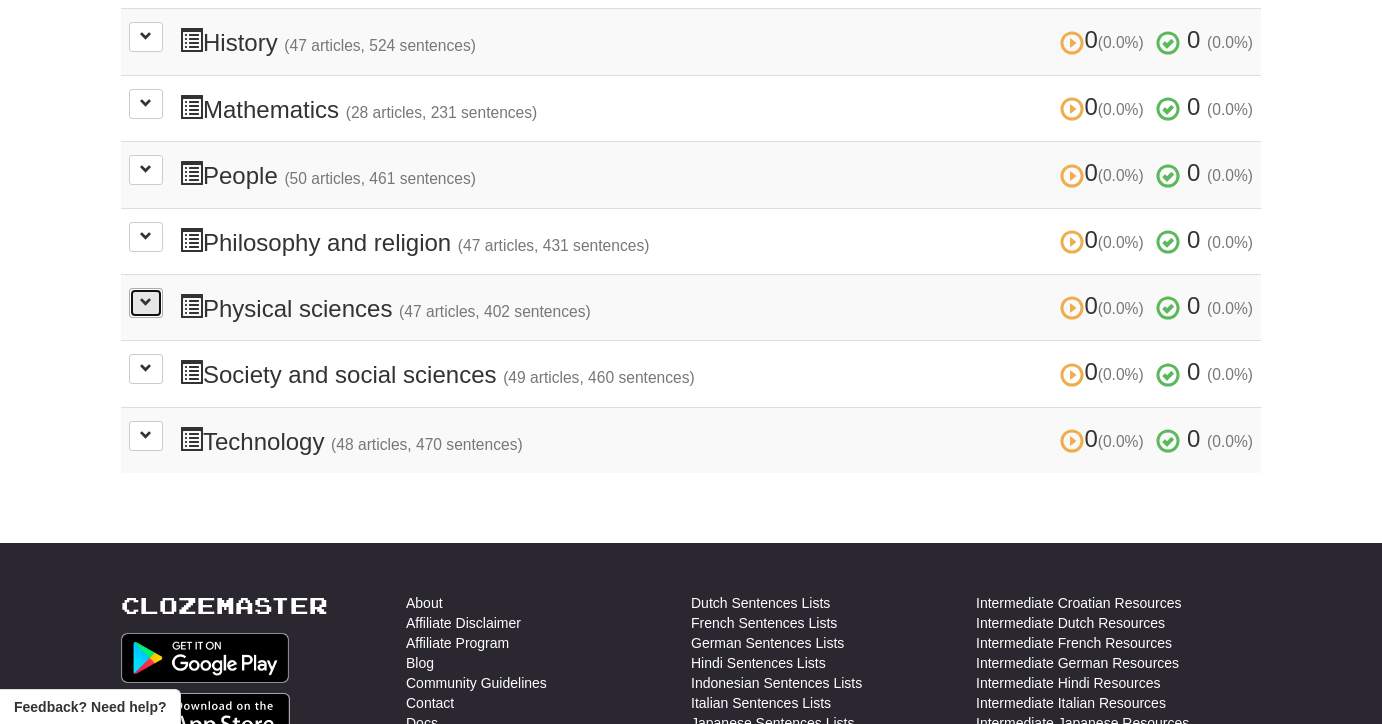 click at bounding box center [146, 302] 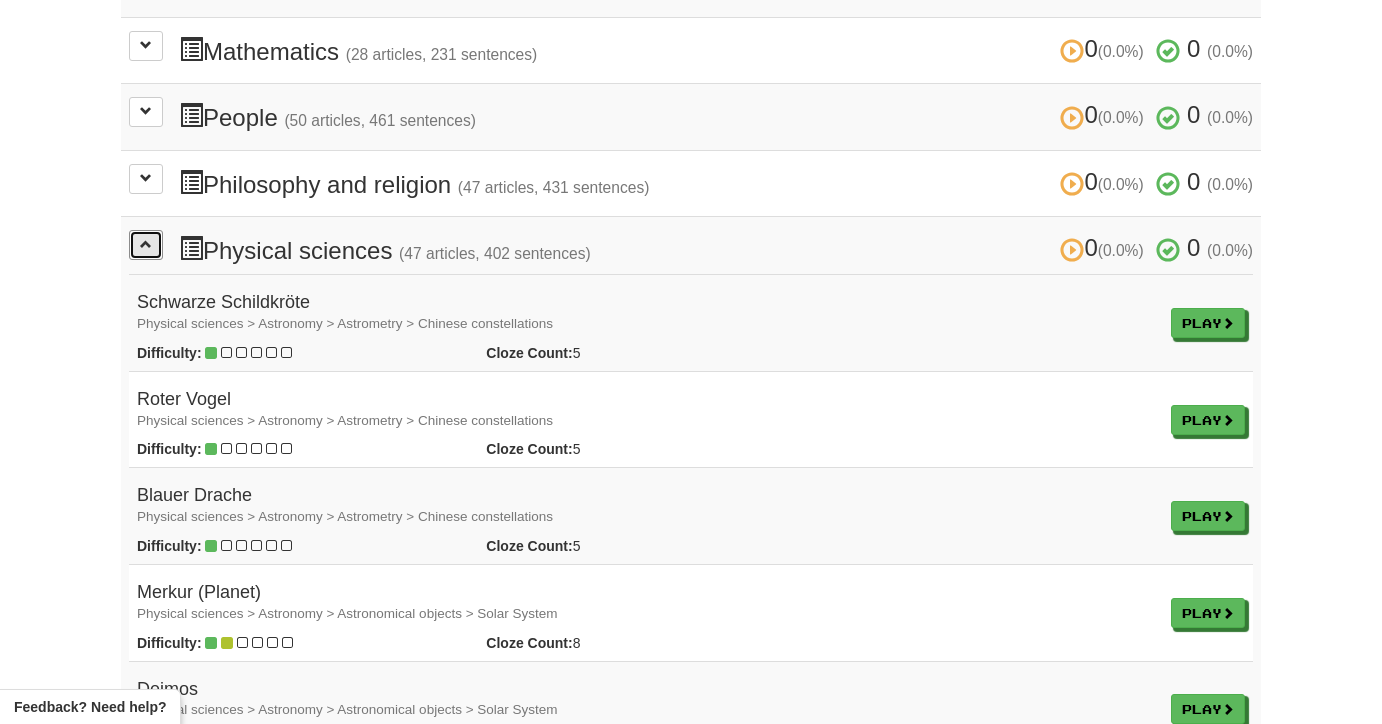 scroll, scrollTop: 776, scrollLeft: 0, axis: vertical 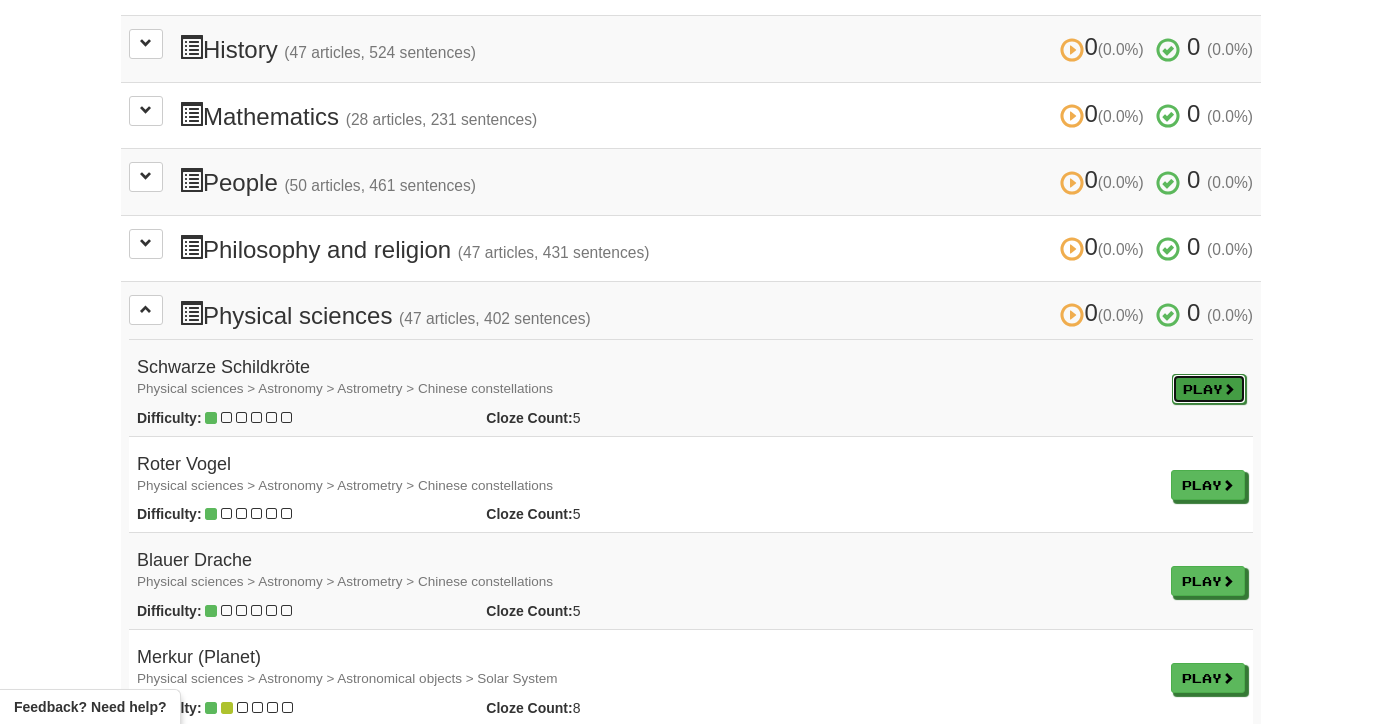 click on "Play" at bounding box center [1209, 389] 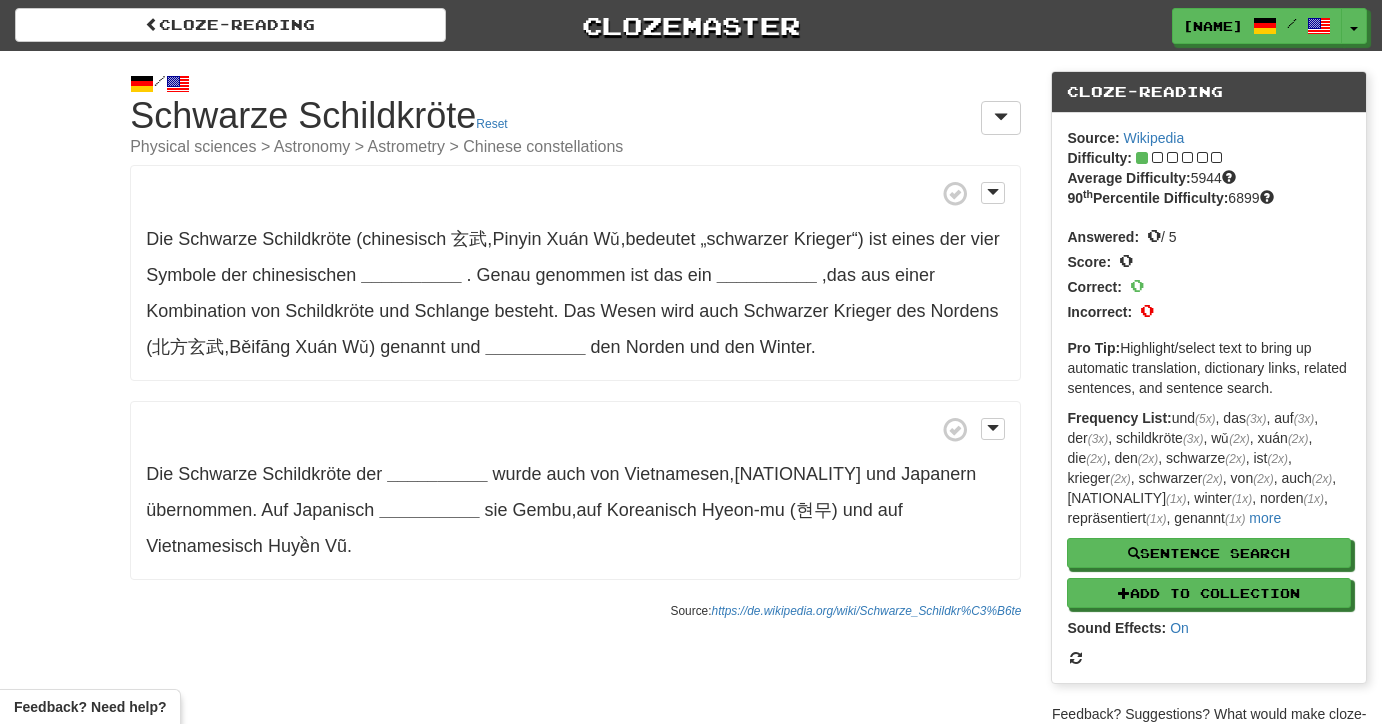 scroll, scrollTop: 0, scrollLeft: 0, axis: both 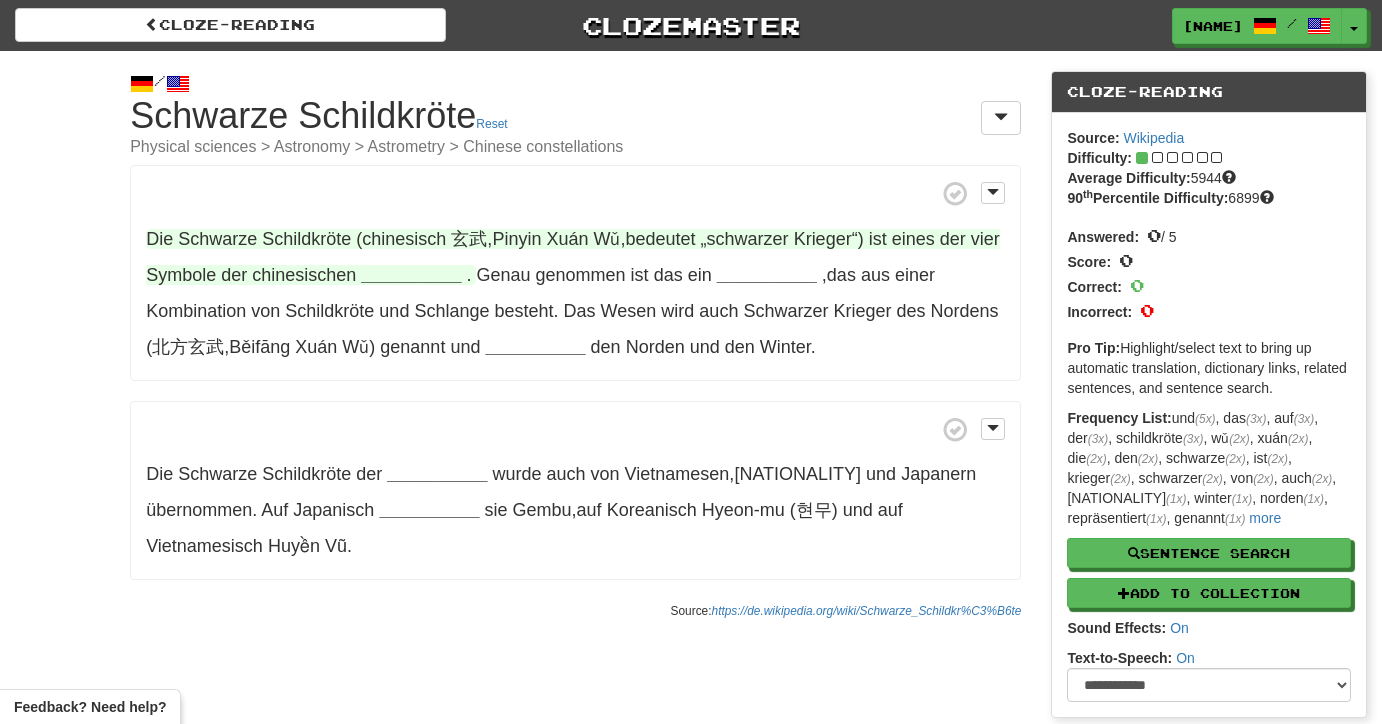 click on "__________" at bounding box center (411, 275) 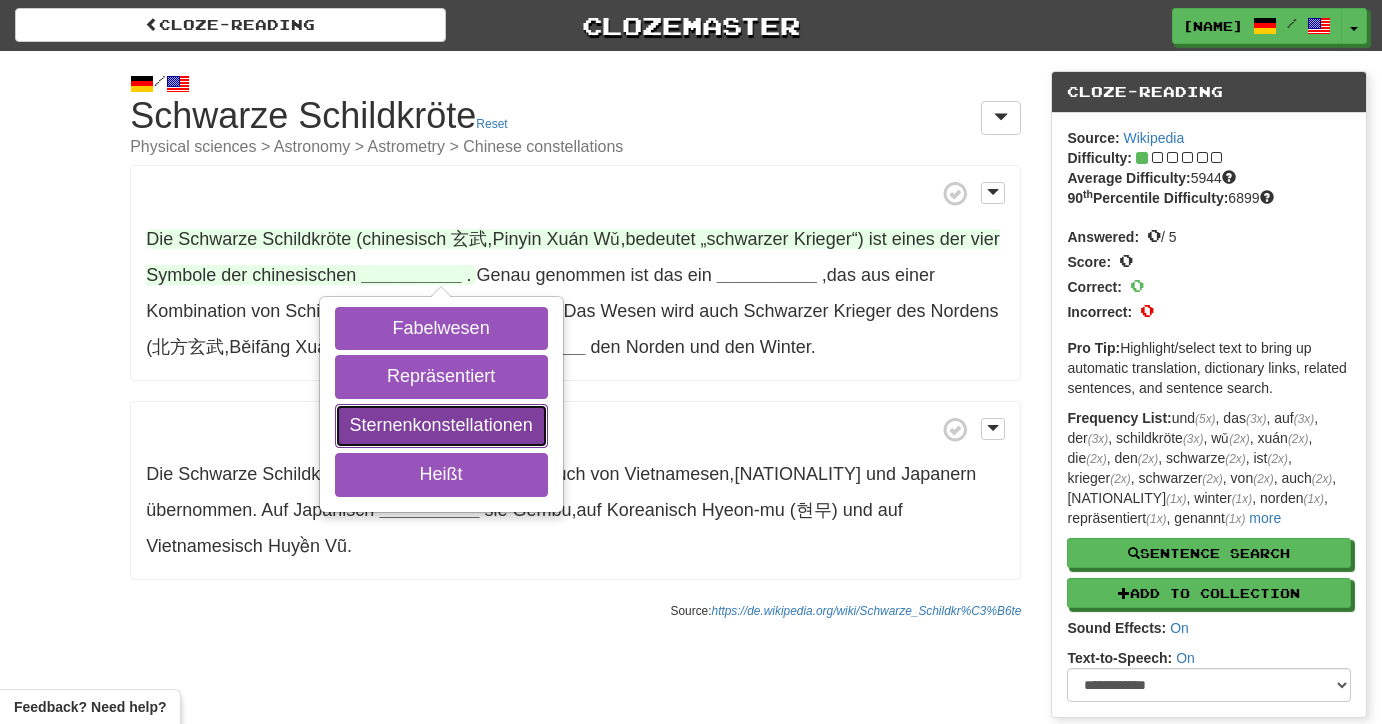 click on "Sternenkonstellationen" at bounding box center (441, 426) 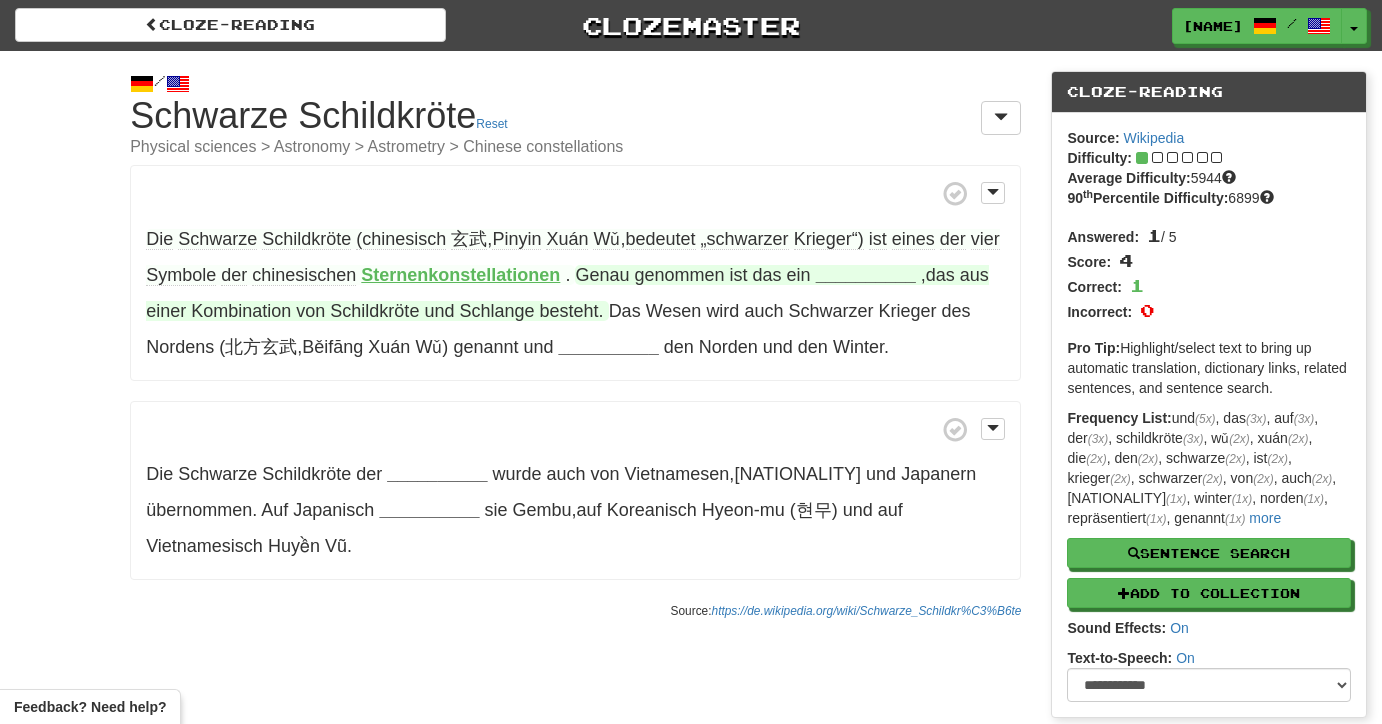 click on "__________" at bounding box center [866, 275] 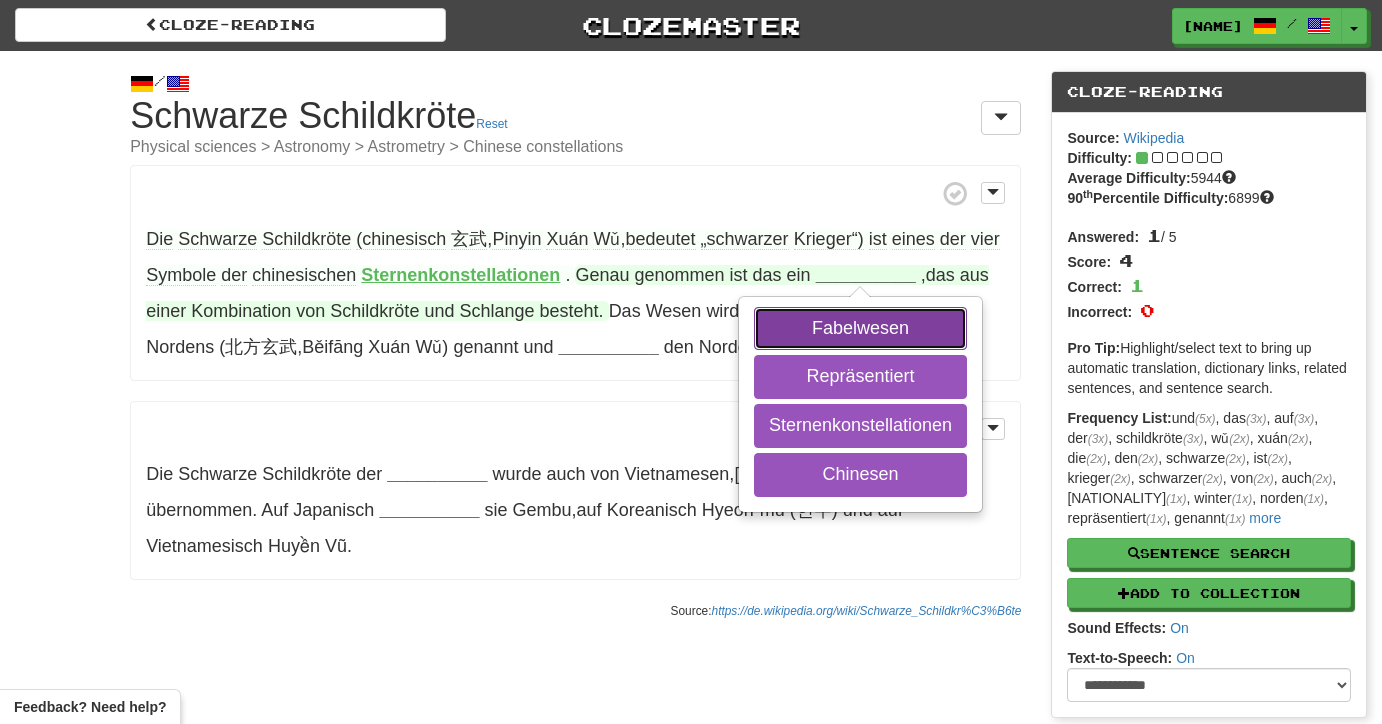 click on "Fabelwesen" at bounding box center [860, 329] 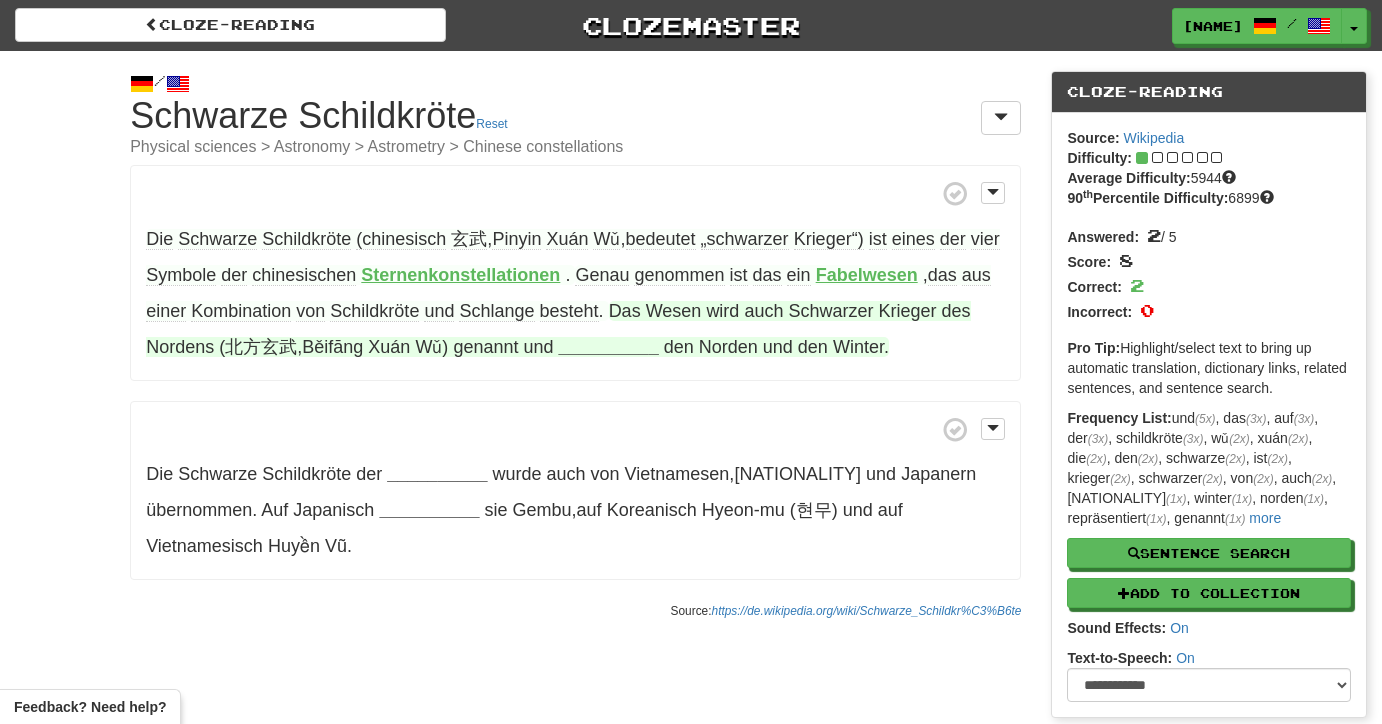 click on "__________" at bounding box center [609, 347] 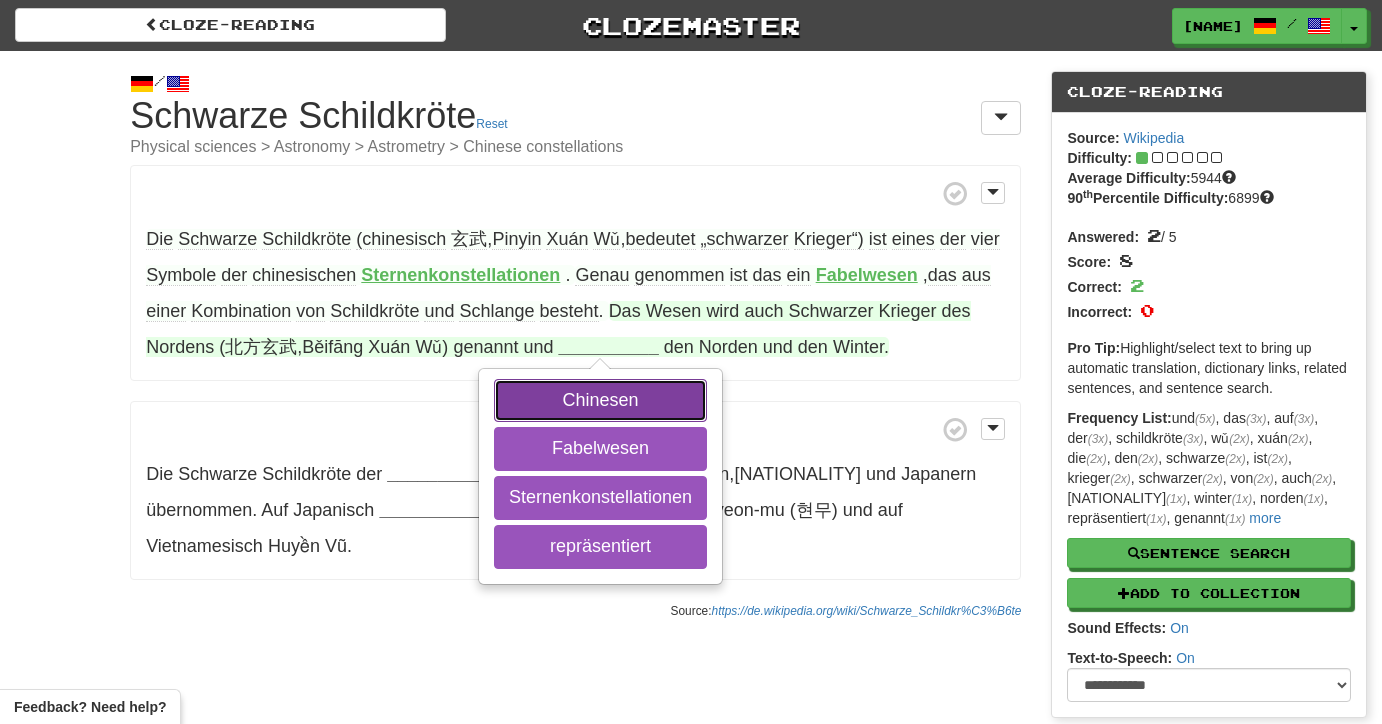 click on "Chinesen" at bounding box center (600, 401) 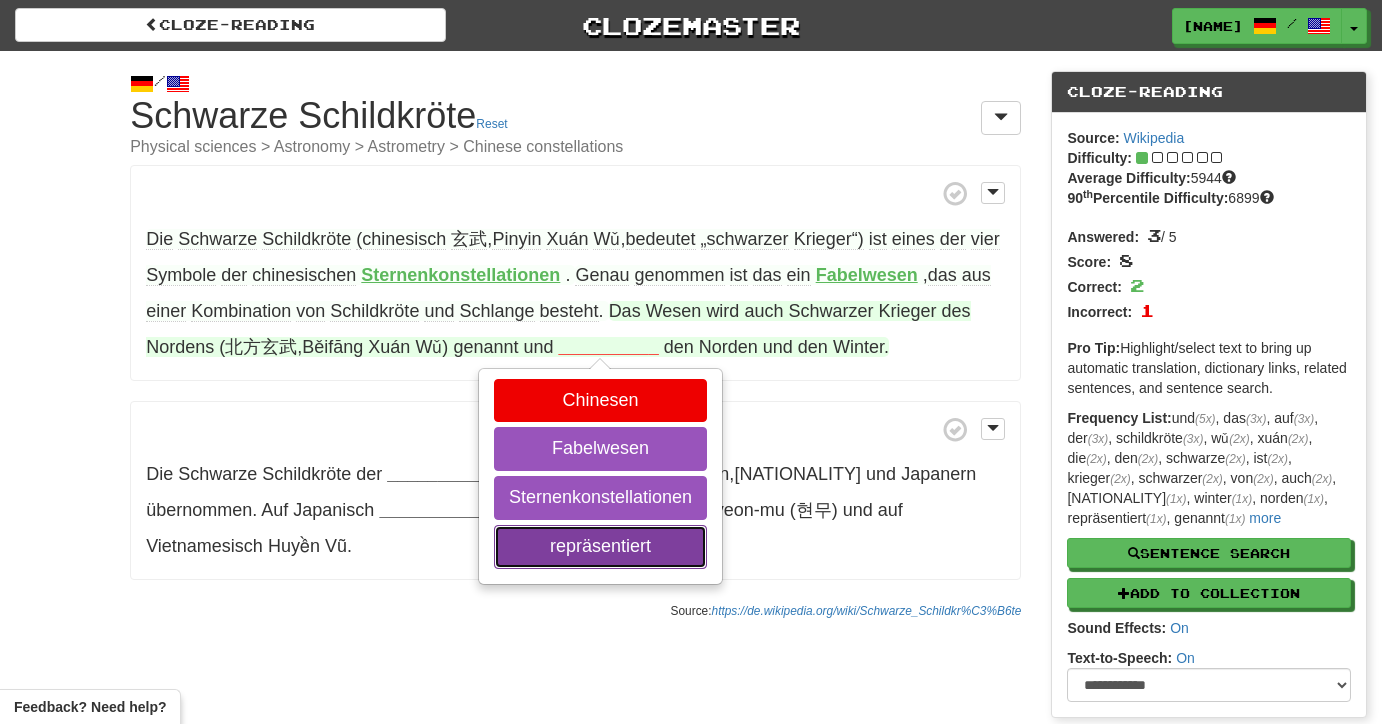 click on "repräsentiert" at bounding box center [600, 547] 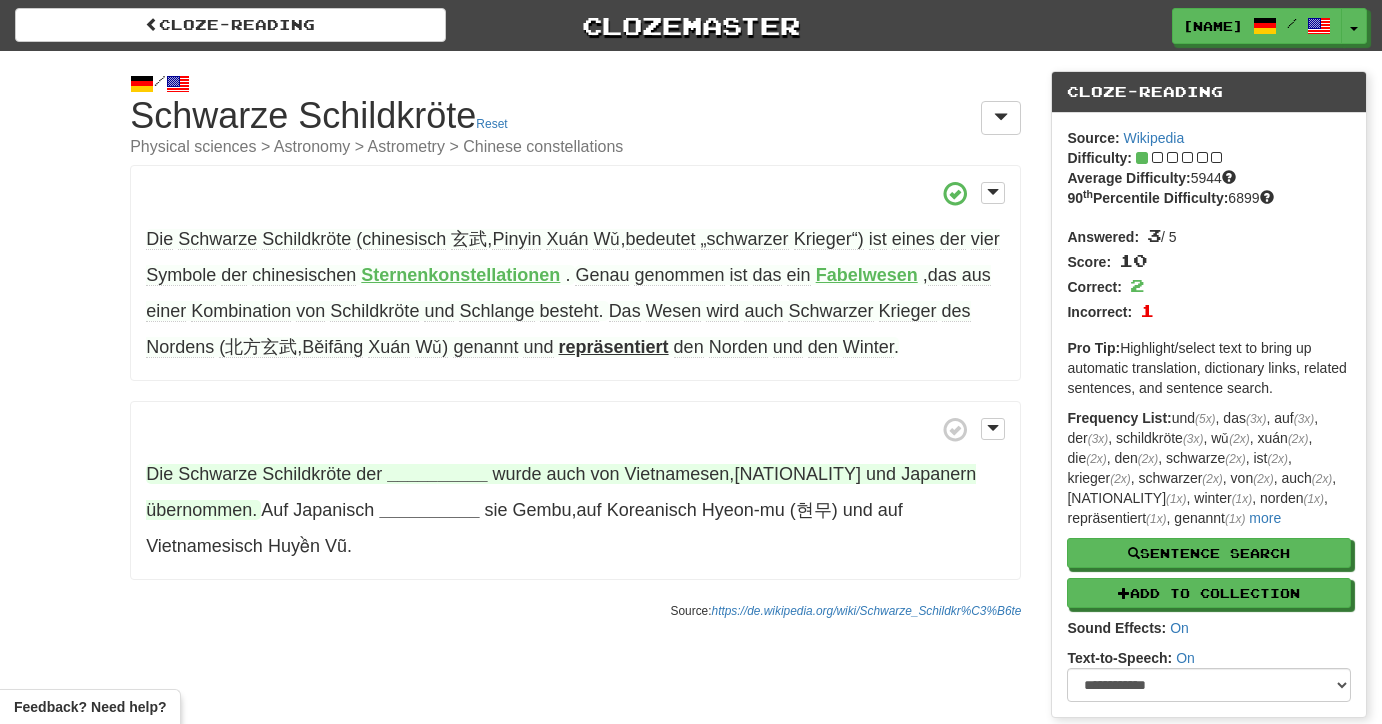 click on "__________" at bounding box center (437, 474) 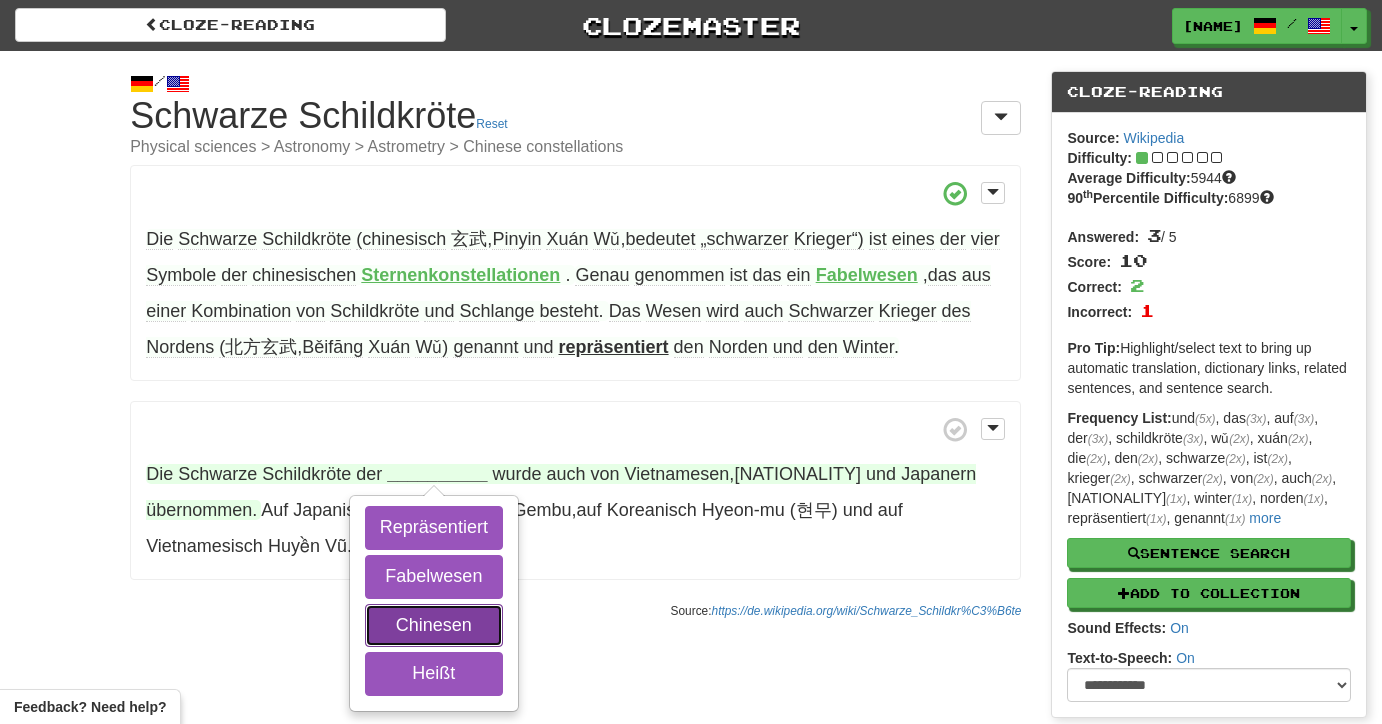 click on "Chinesen" at bounding box center (434, 626) 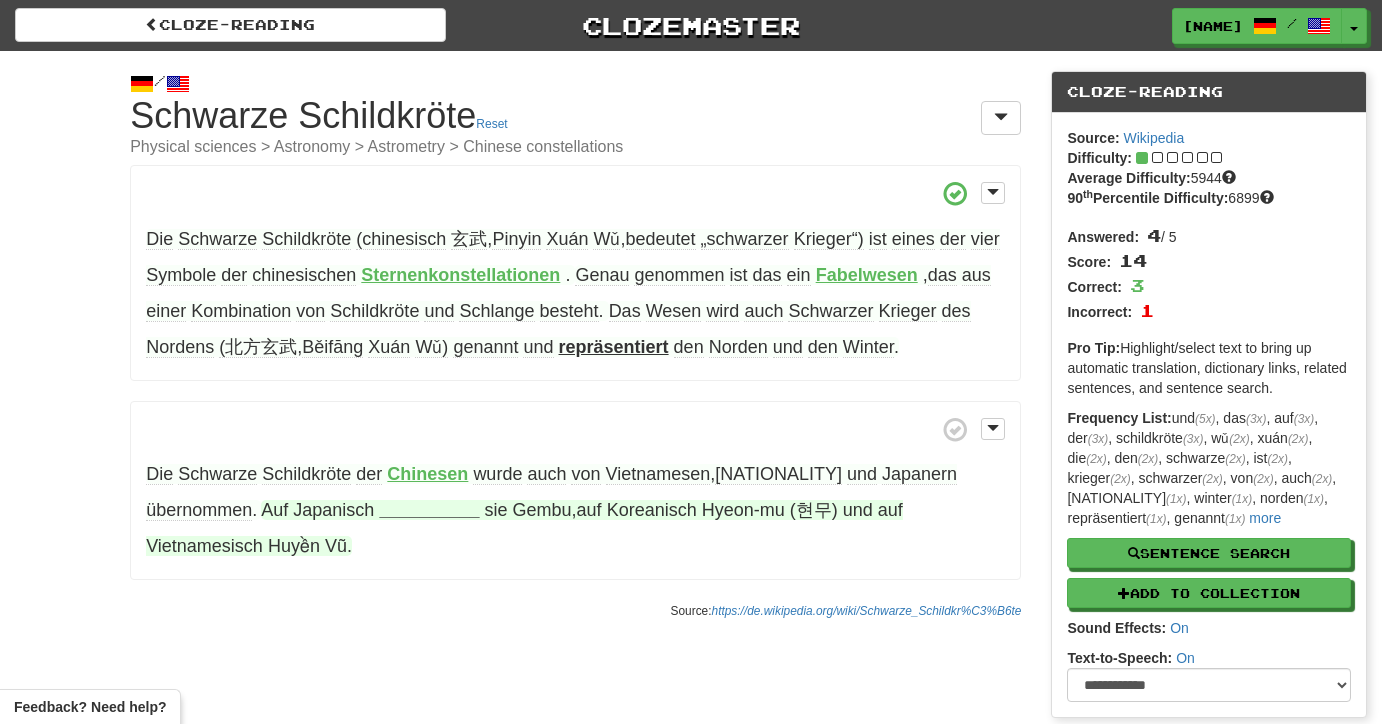 click on "__________" at bounding box center [429, 510] 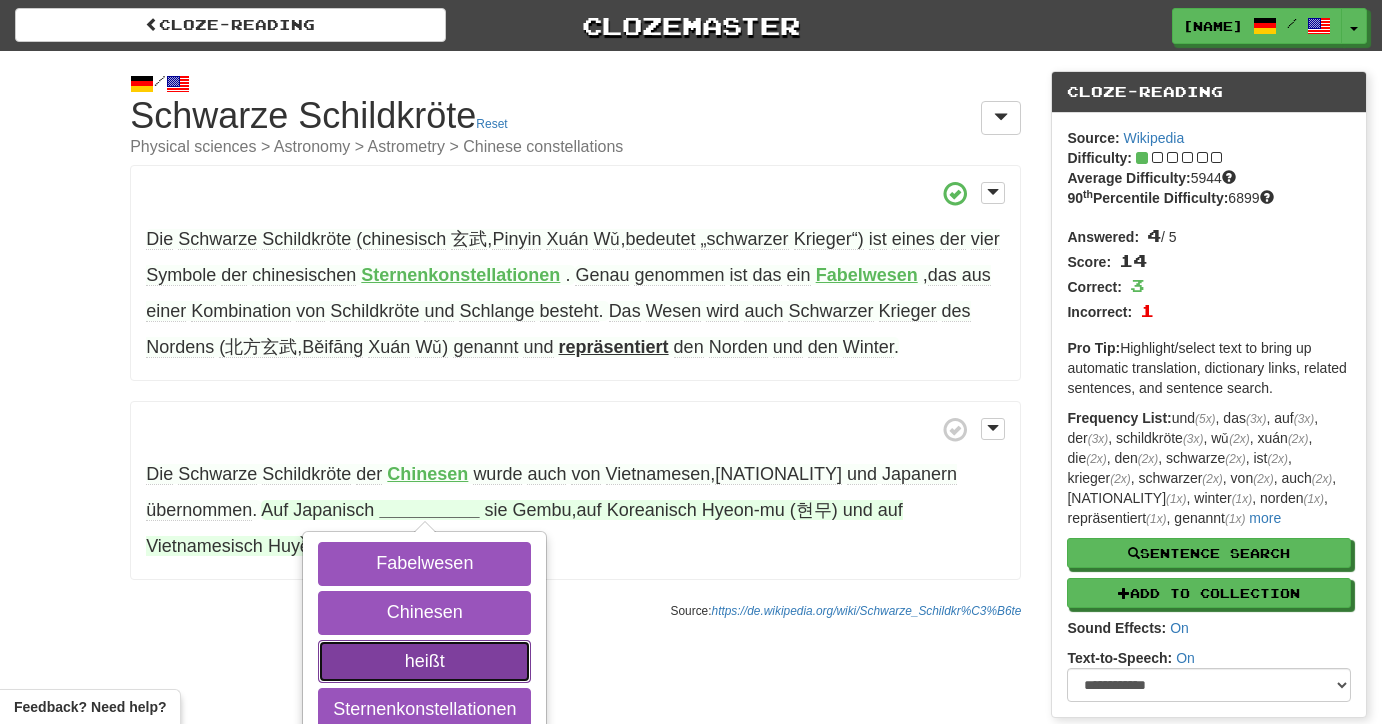 click on "heißt" at bounding box center [424, 662] 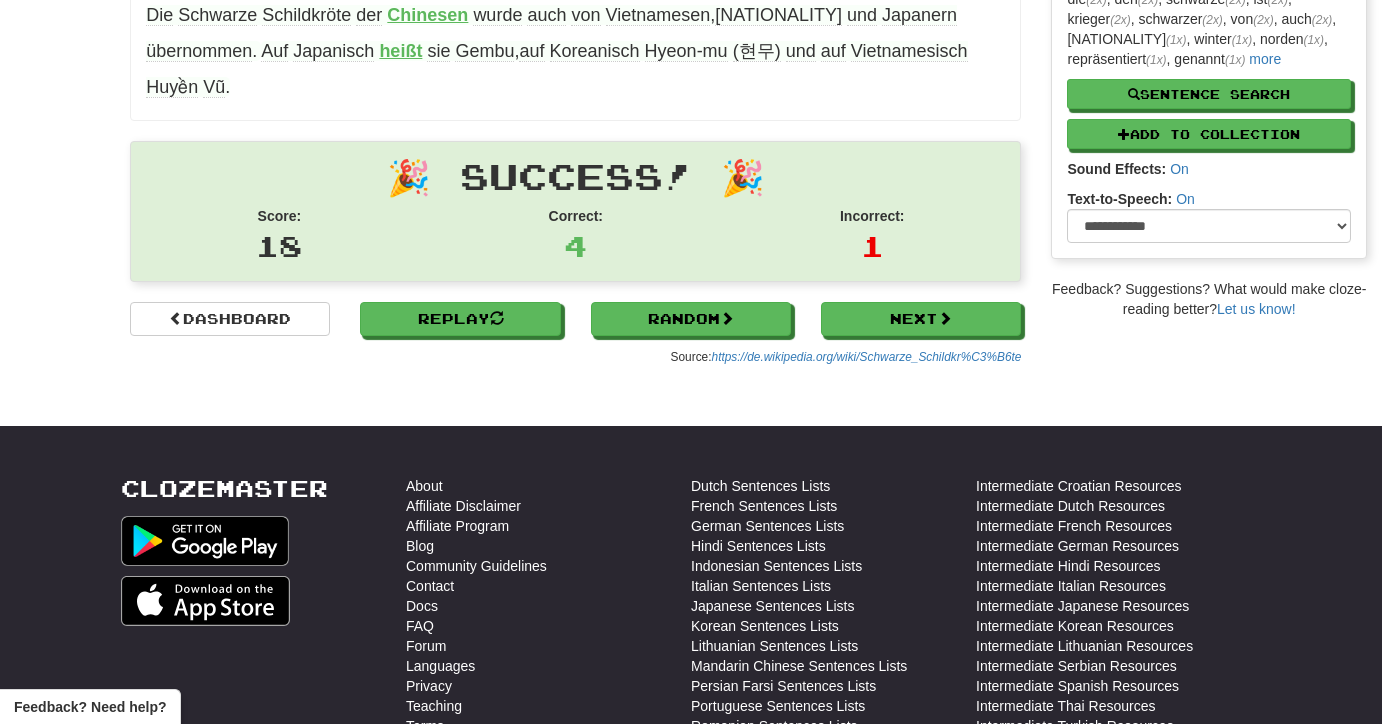 scroll, scrollTop: 466, scrollLeft: 0, axis: vertical 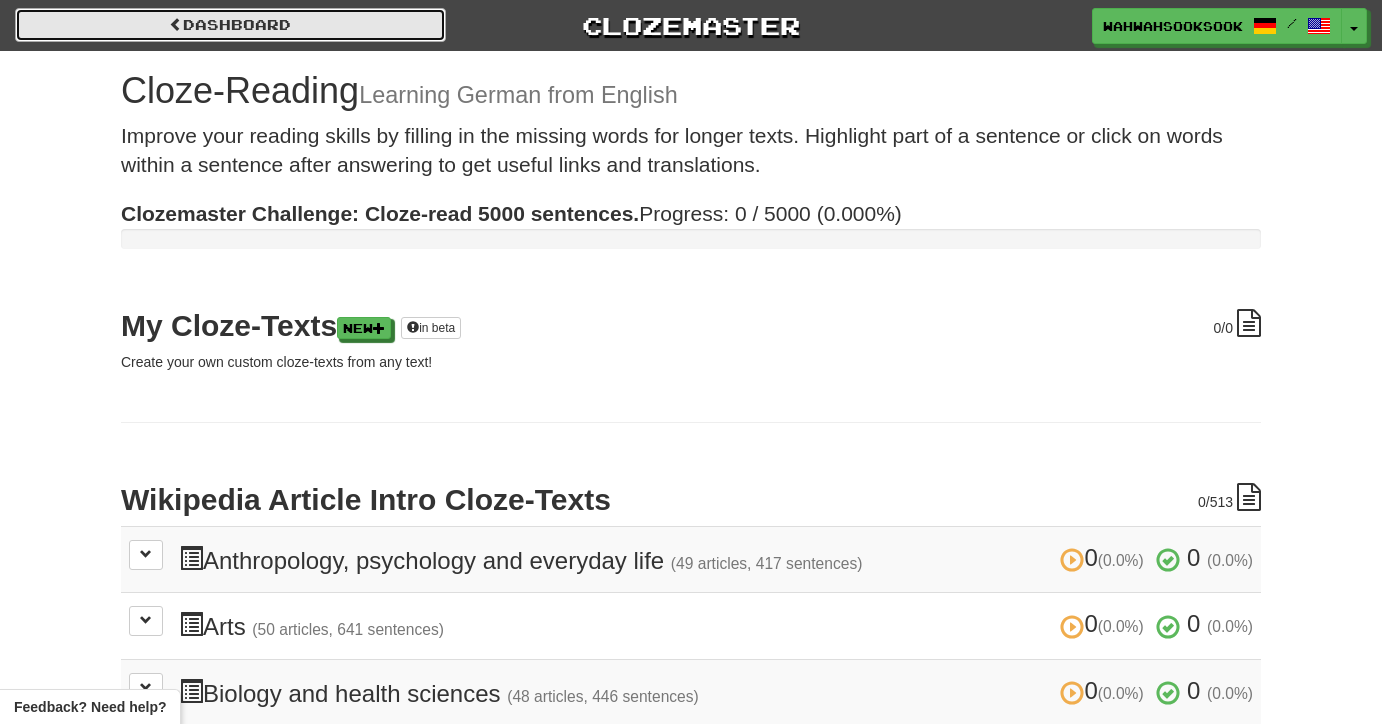 click on "Dashboard" at bounding box center (230, 25) 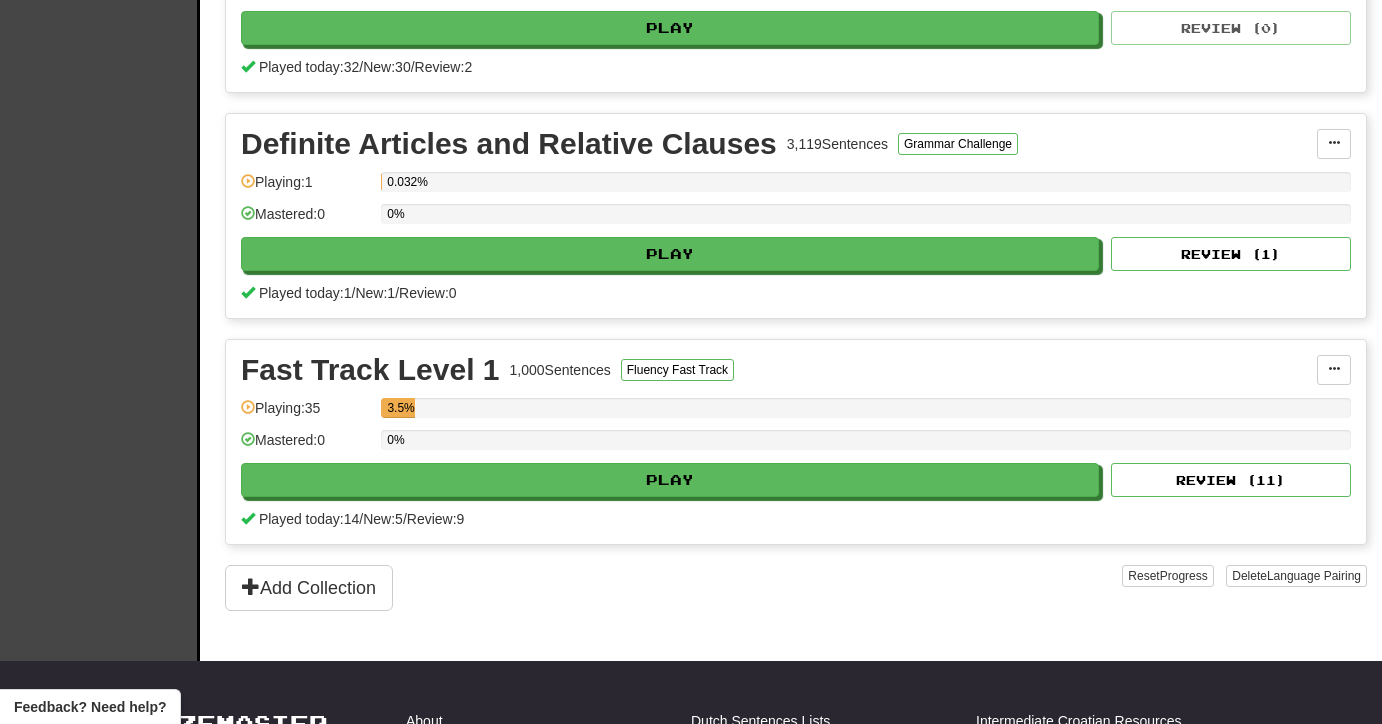 scroll, scrollTop: 576, scrollLeft: 0, axis: vertical 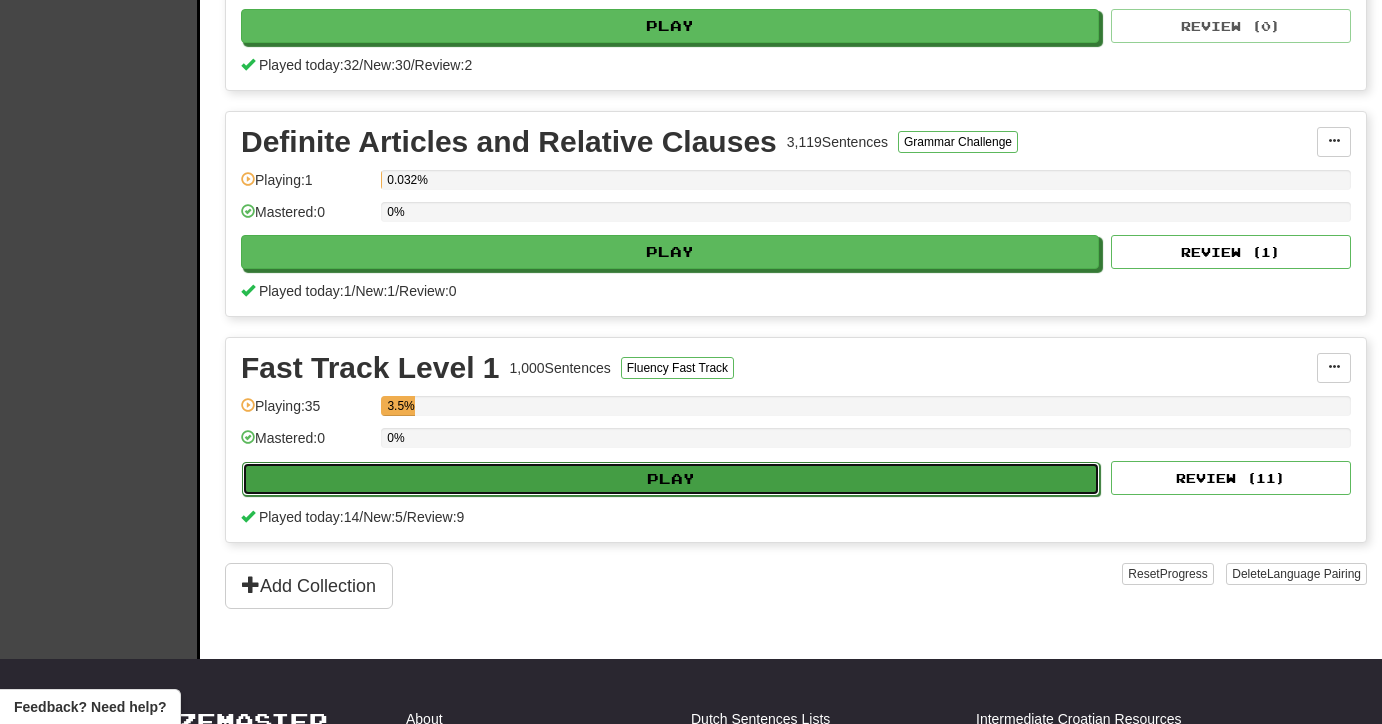 click on "Play" at bounding box center (671, 479) 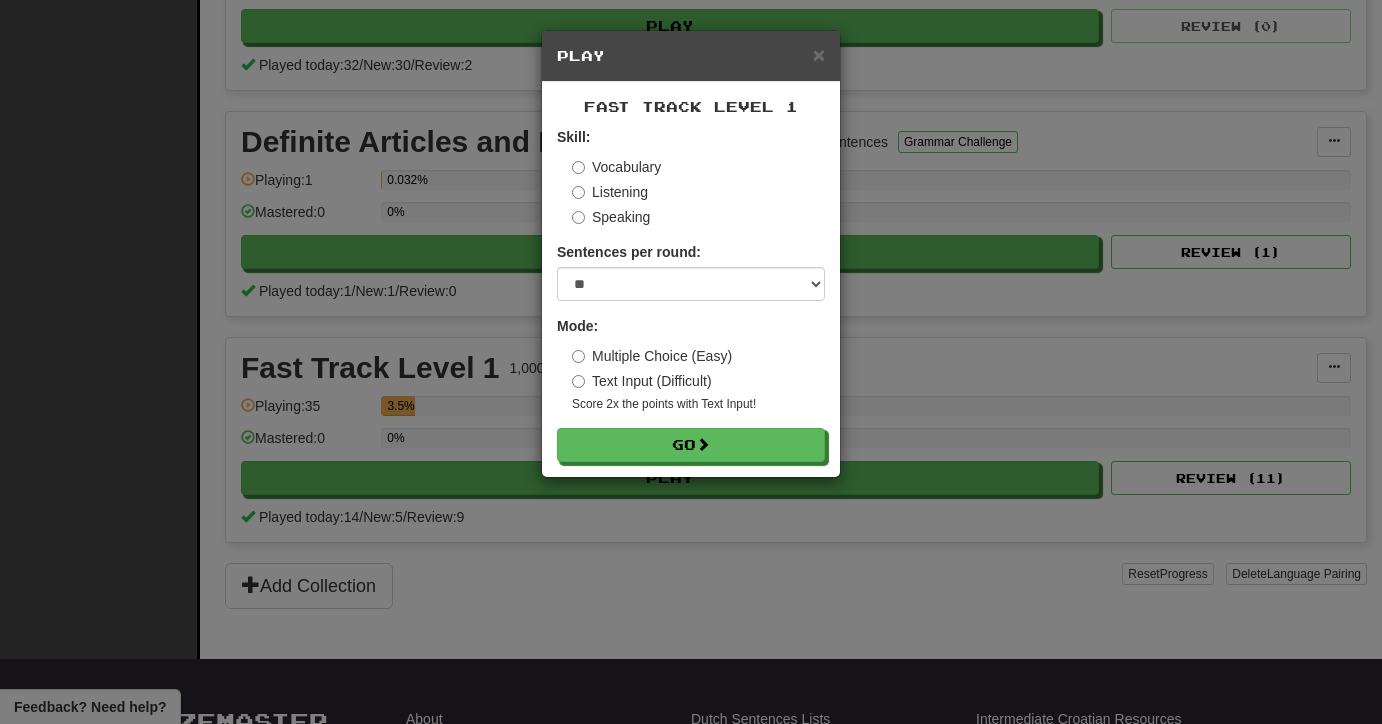 click on "Text Input (Difficult)" at bounding box center [642, 381] 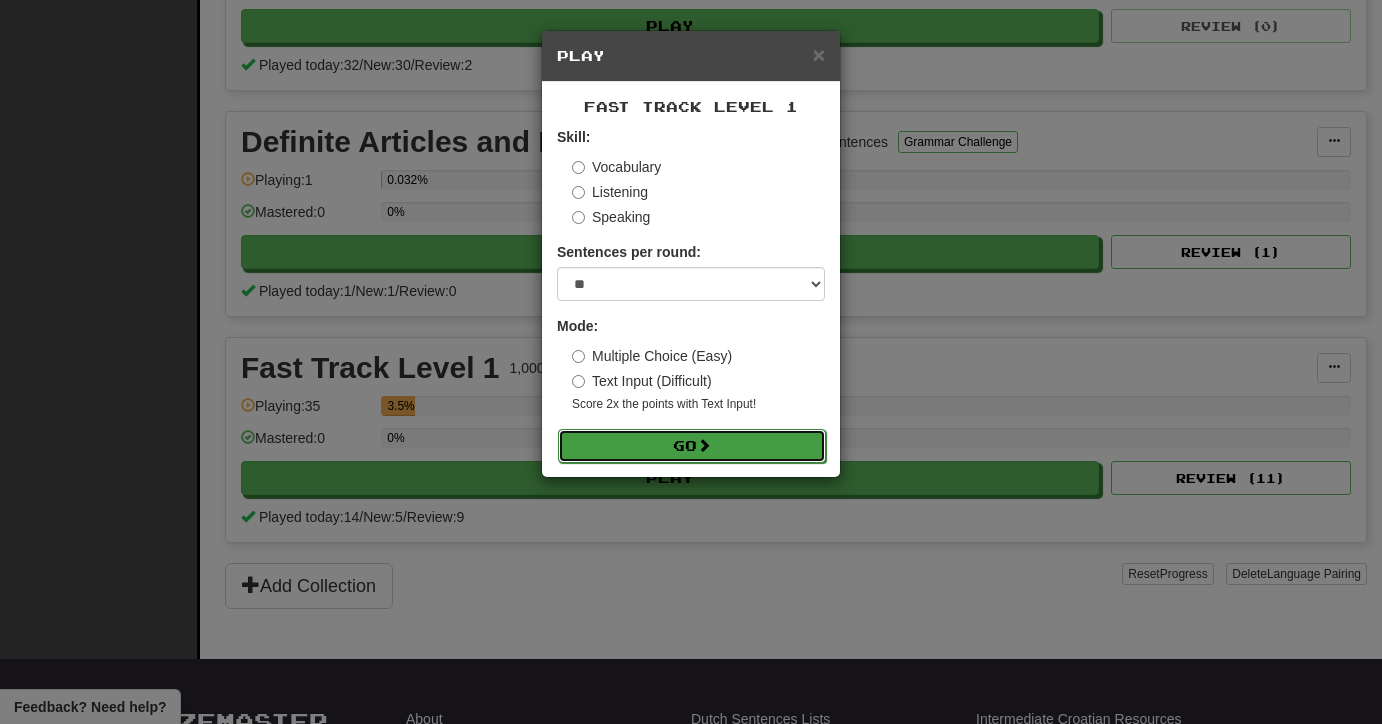 click on "Go" at bounding box center (692, 446) 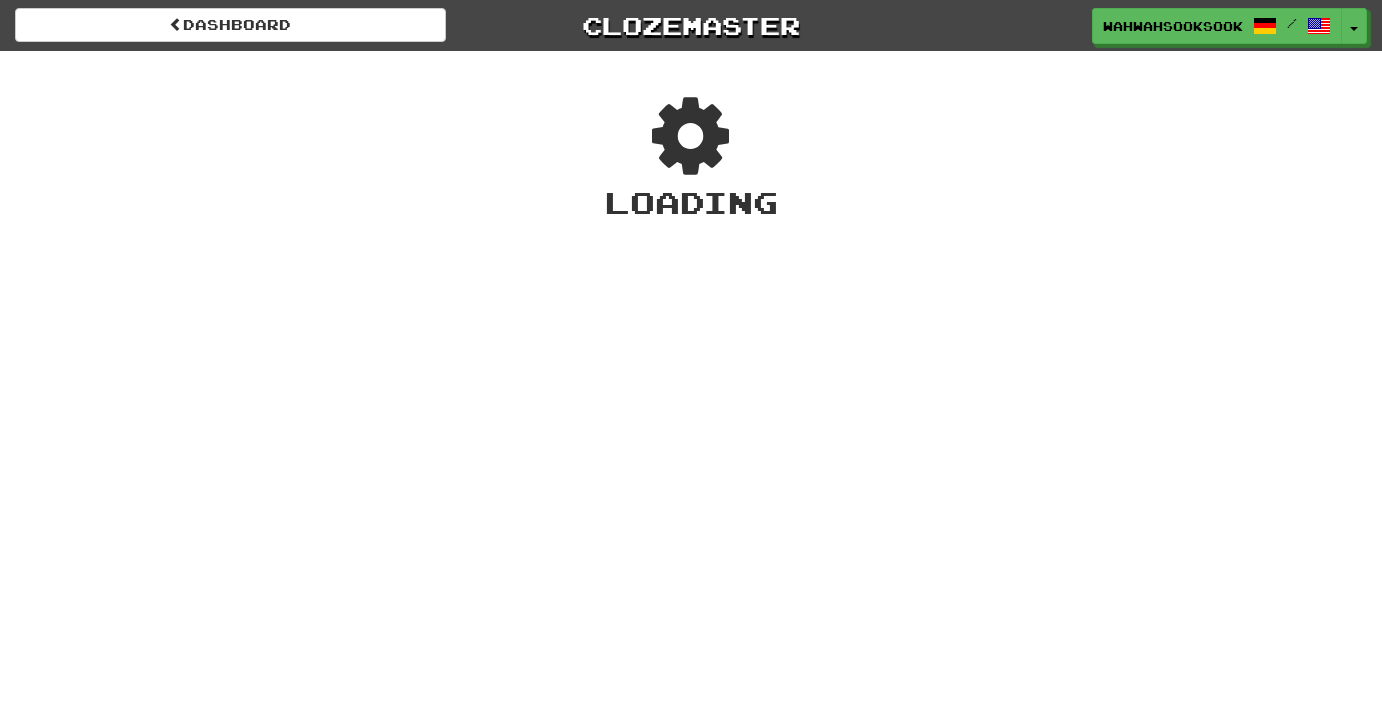 scroll, scrollTop: 0, scrollLeft: 0, axis: both 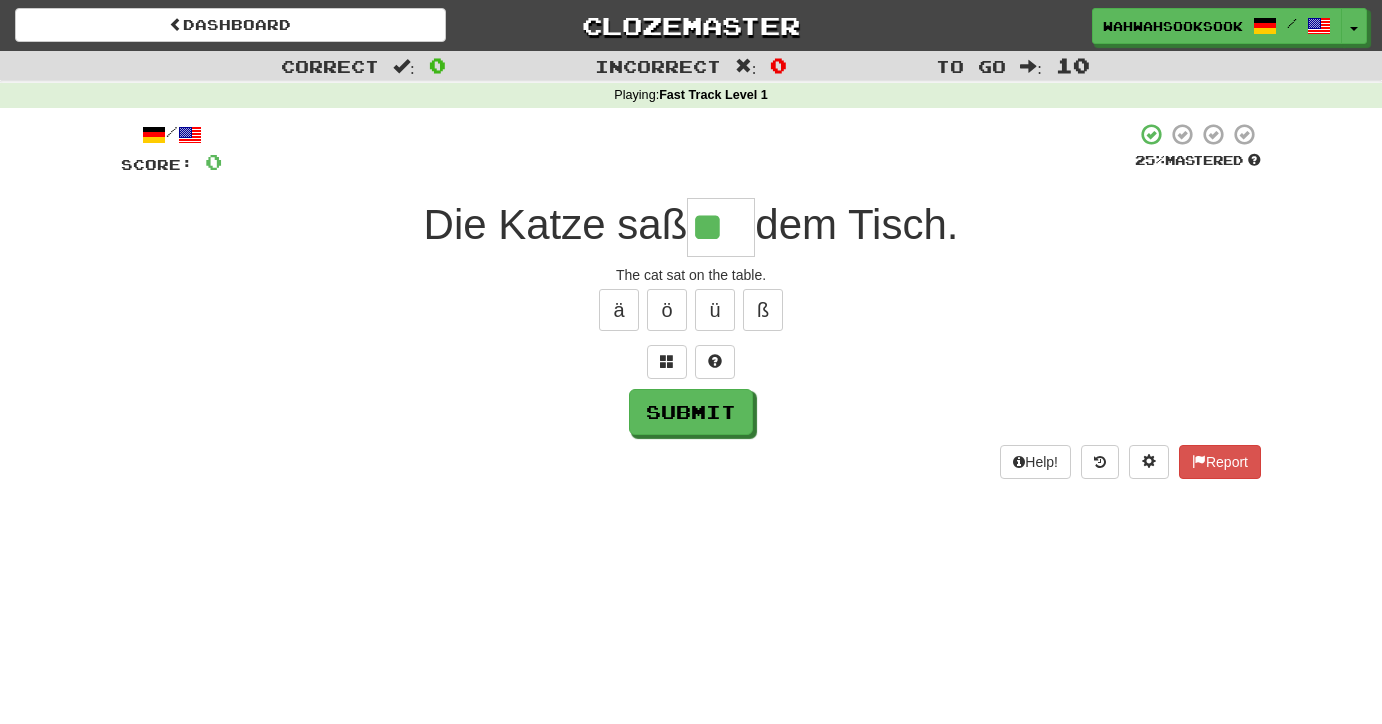 type on "*" 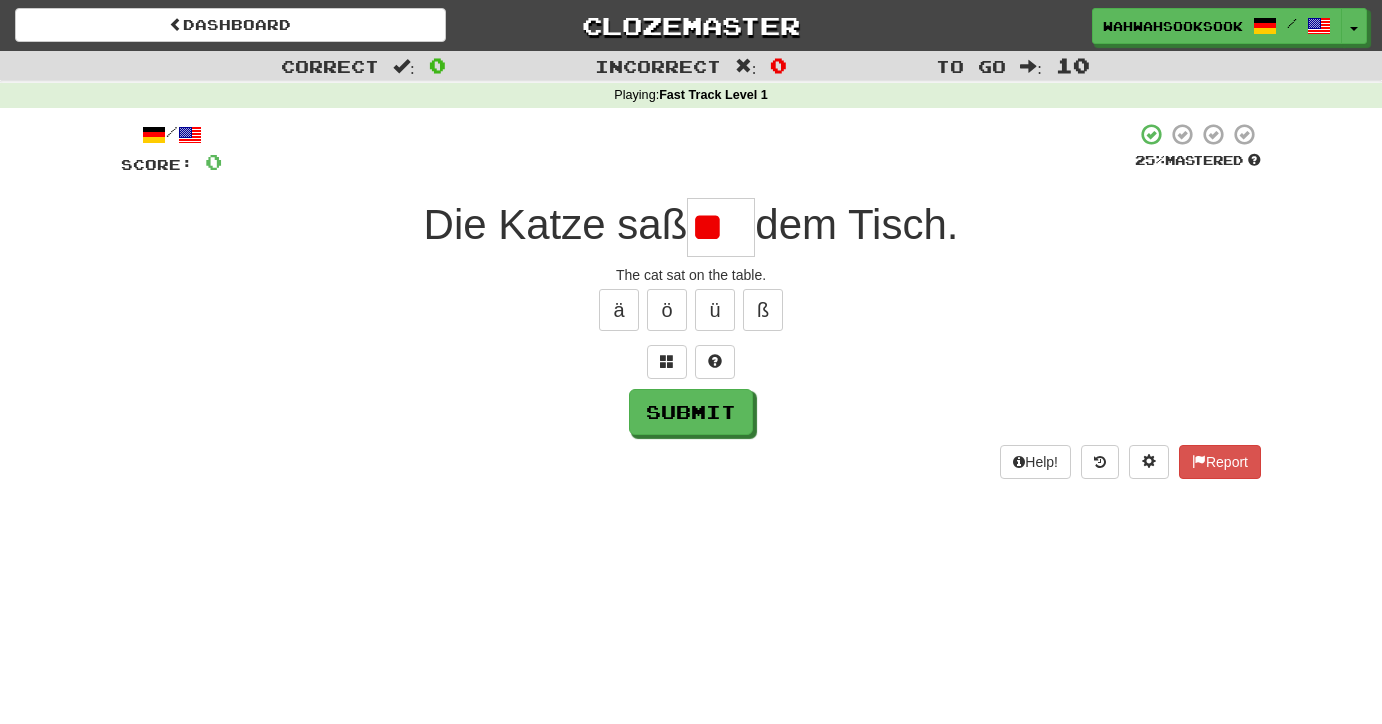 type on "*" 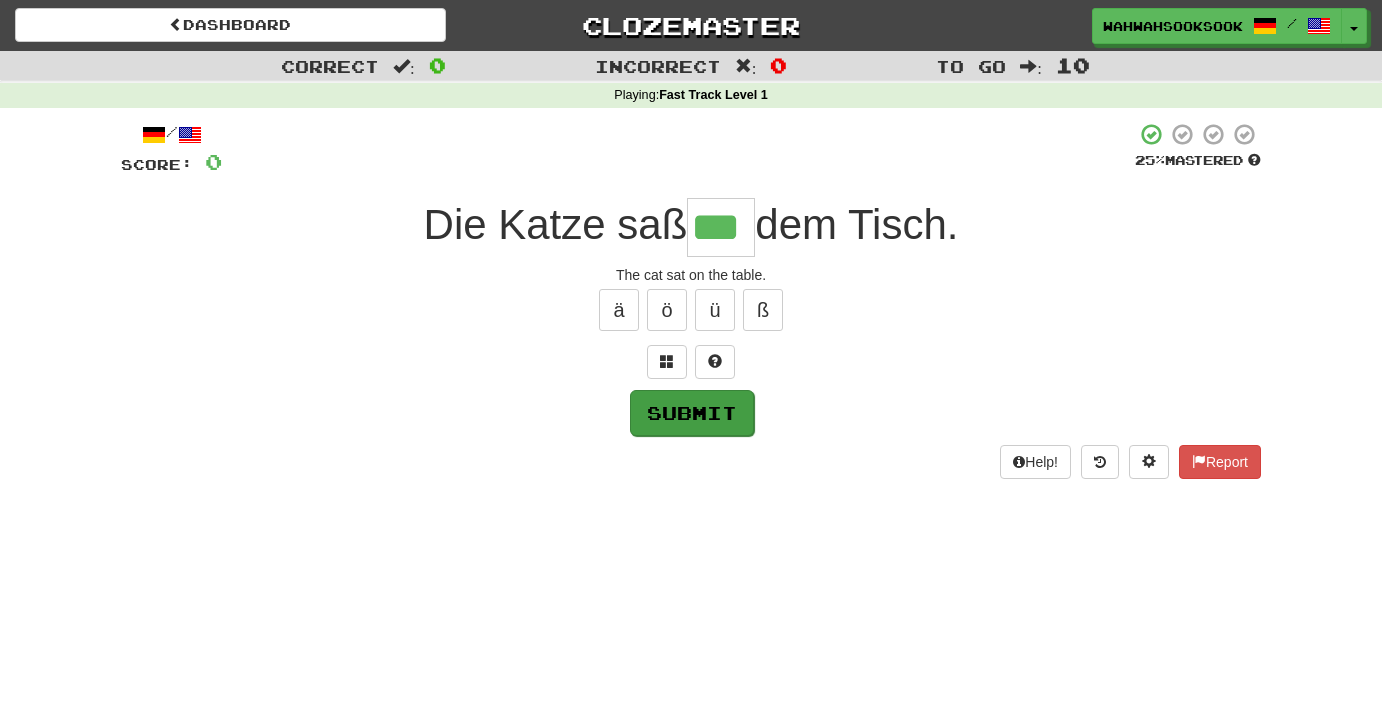 type on "***" 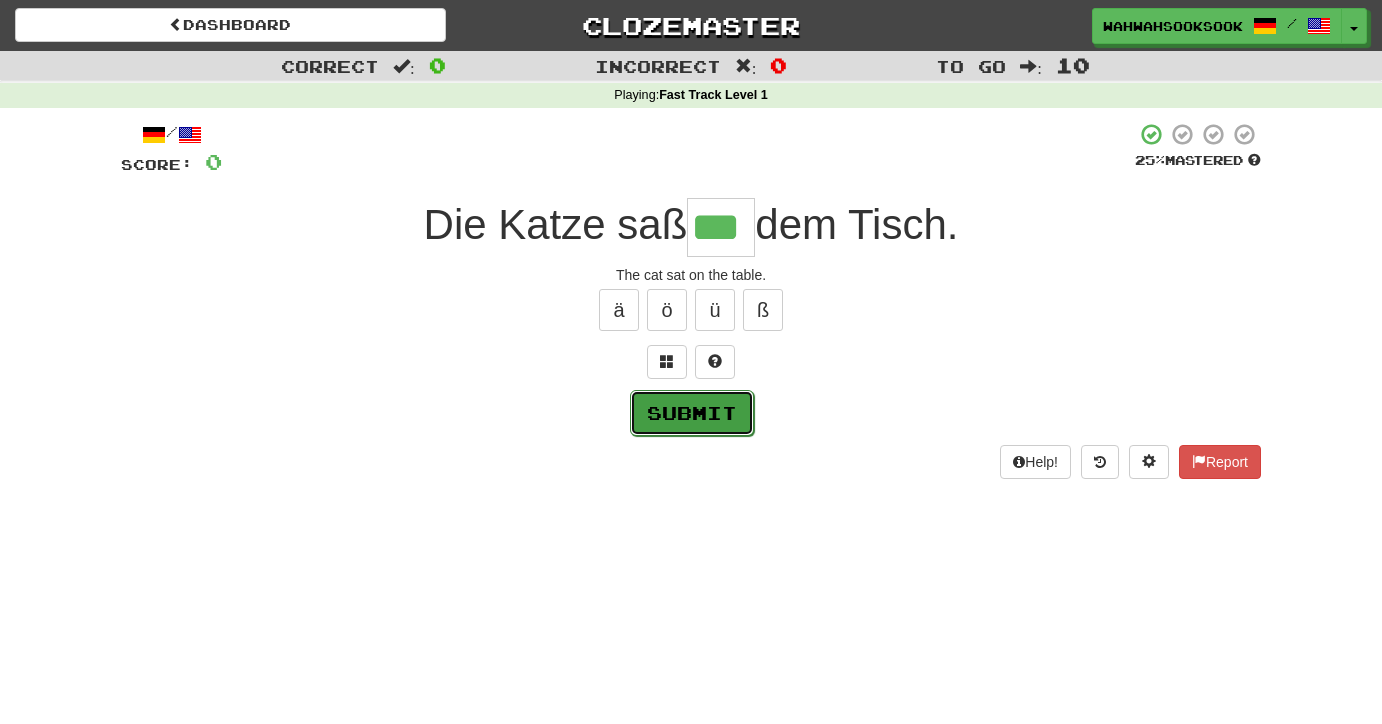 click on "Submit" at bounding box center (692, 413) 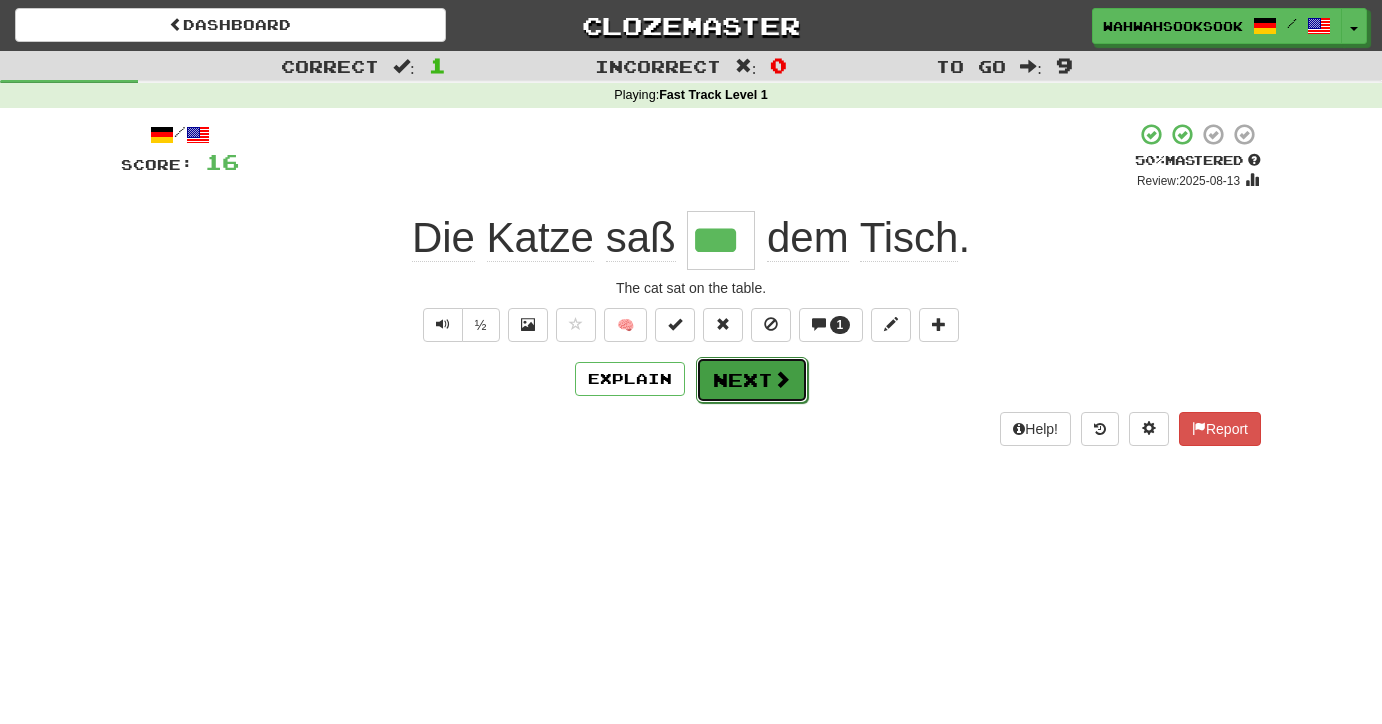 click on "Next" at bounding box center [752, 380] 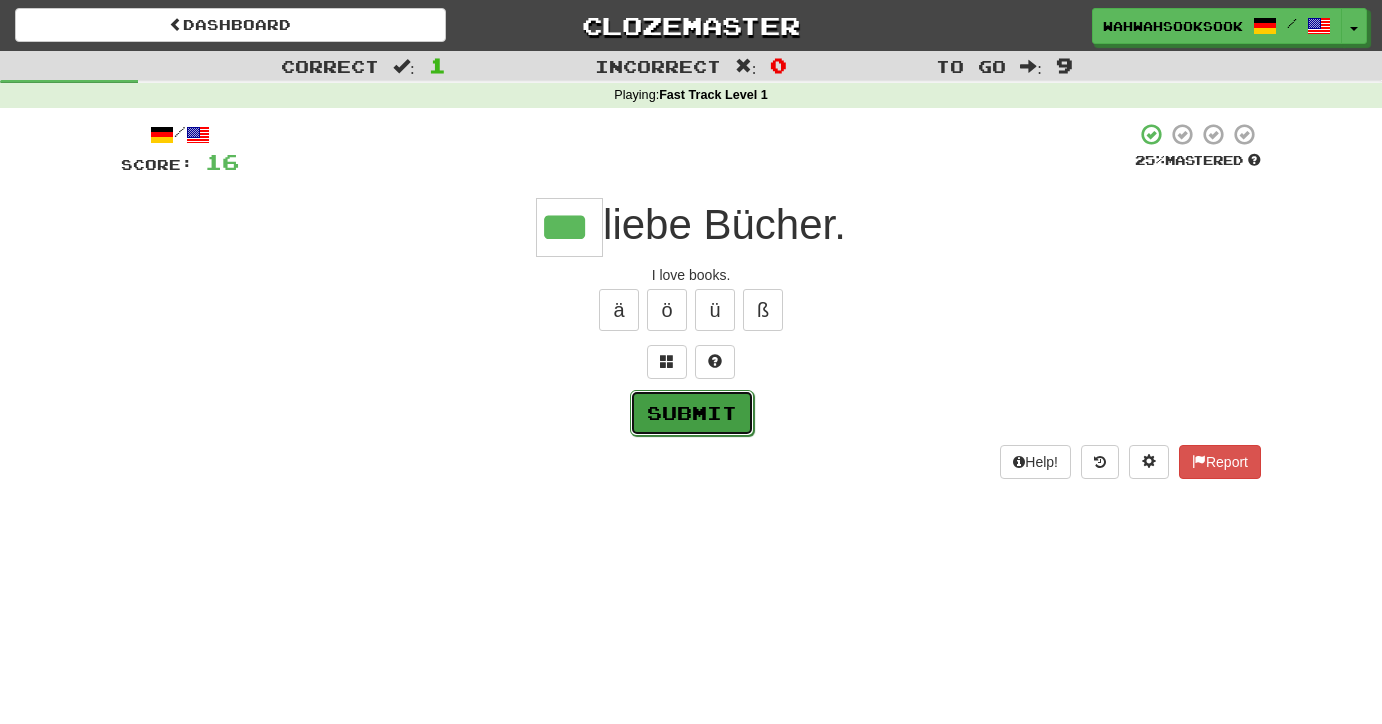 click on "Submit" at bounding box center [692, 413] 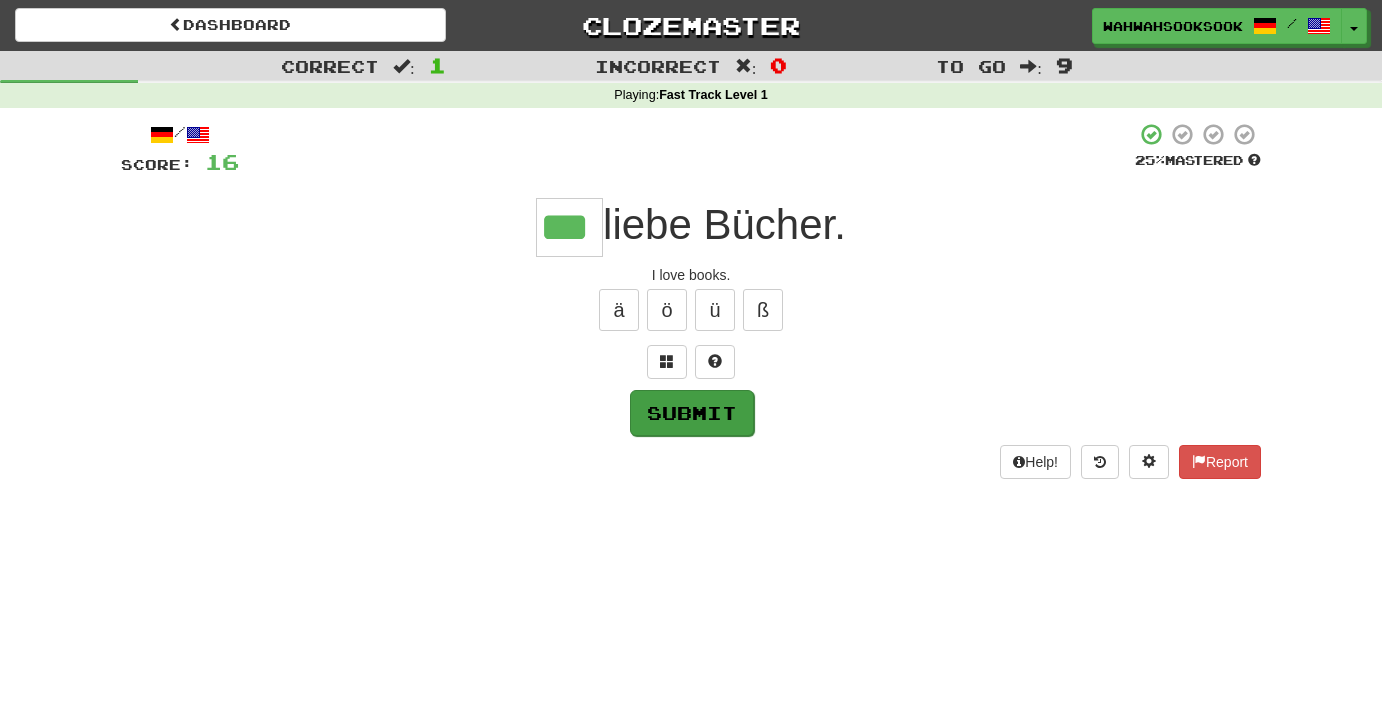type on "***" 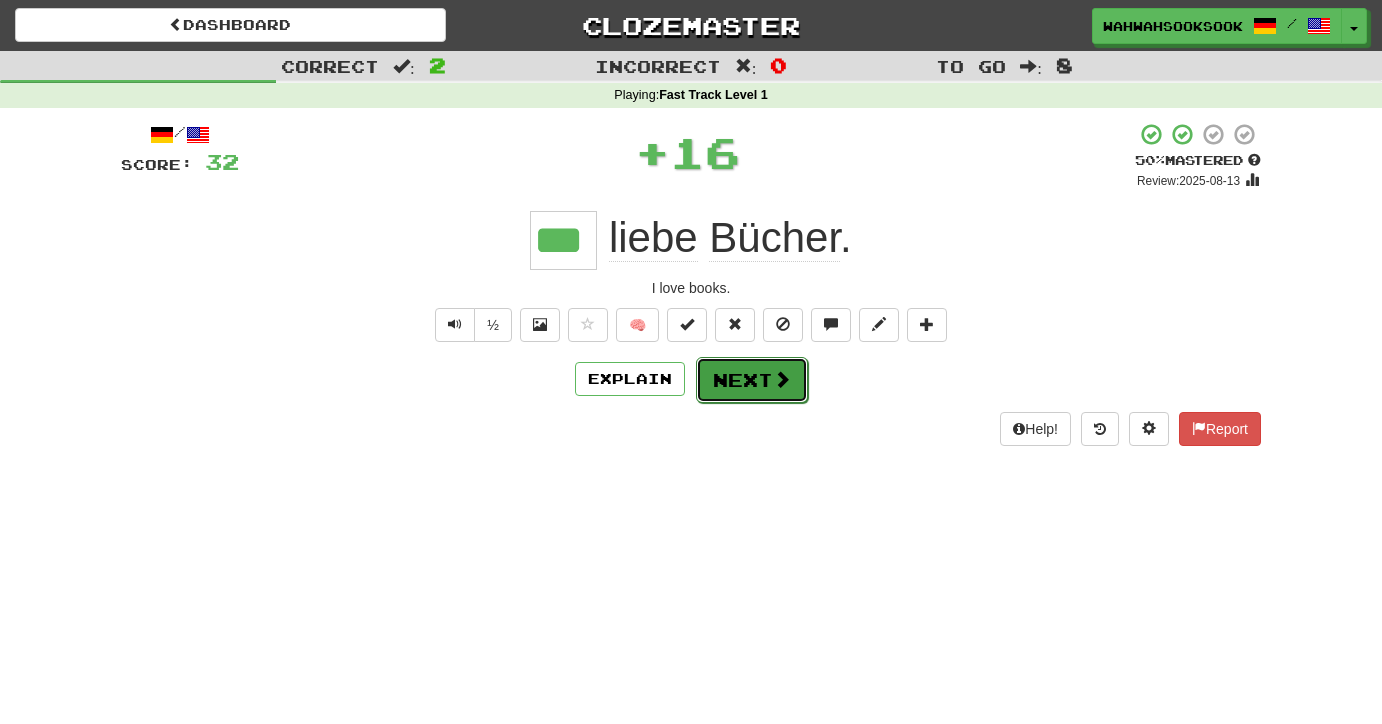 click on "Next" at bounding box center [752, 380] 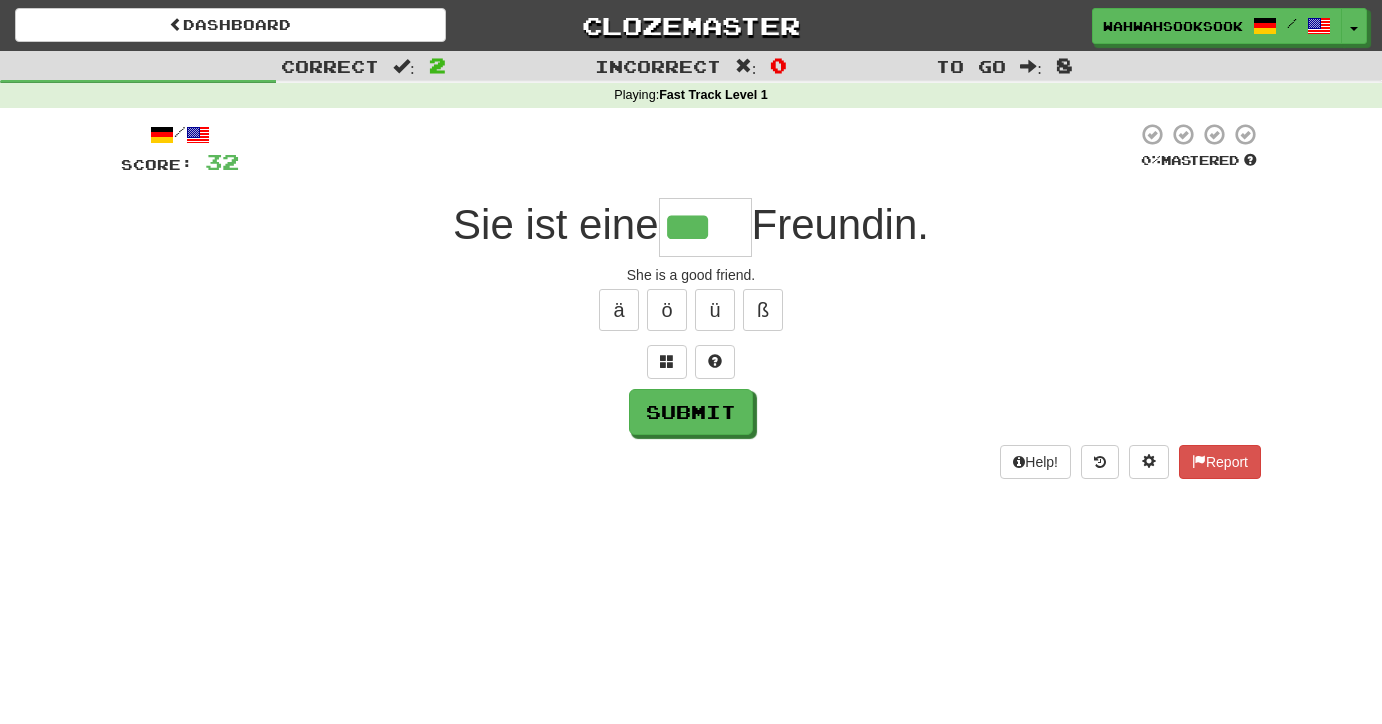 click on "/  Score:   32 0 %  Mastered Sie ist eine  ***  Freundin. She is a good friend. ä ö ü ß Submit  Help!  Report" at bounding box center (691, 300) 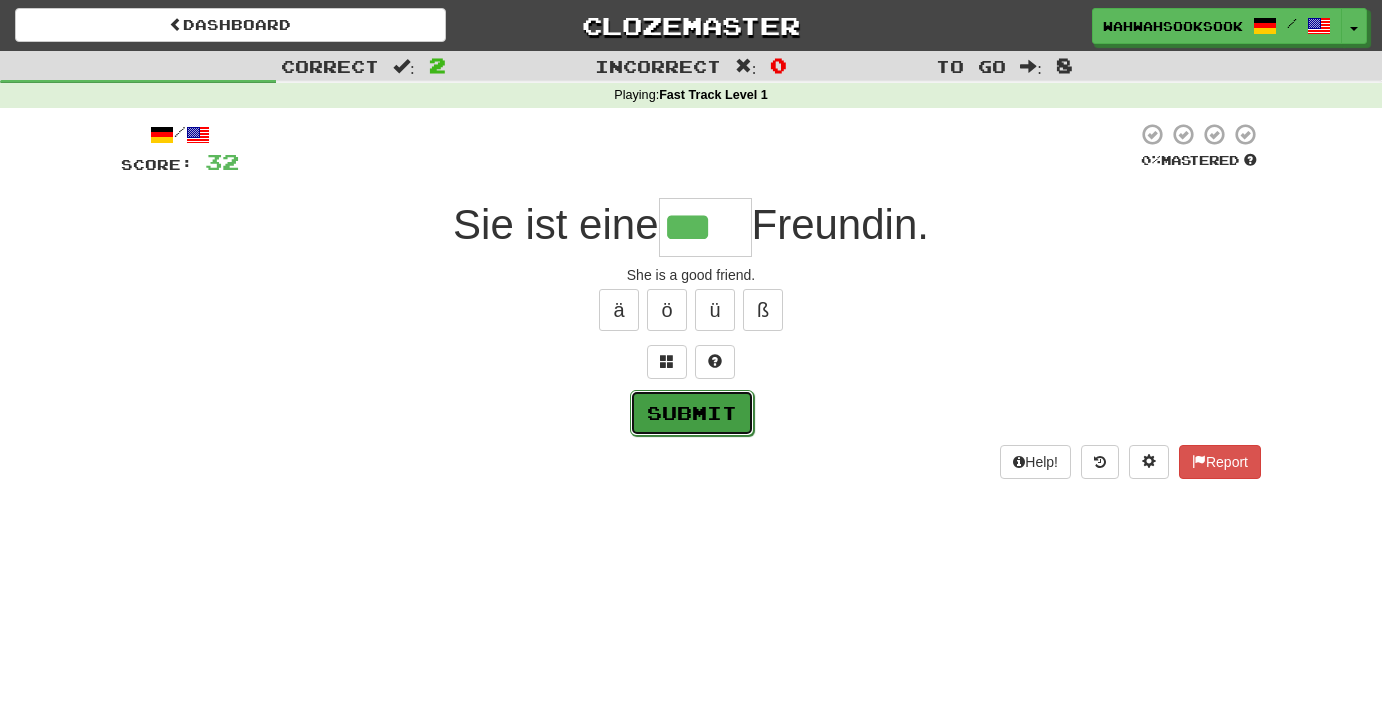 click on "Submit" at bounding box center [692, 413] 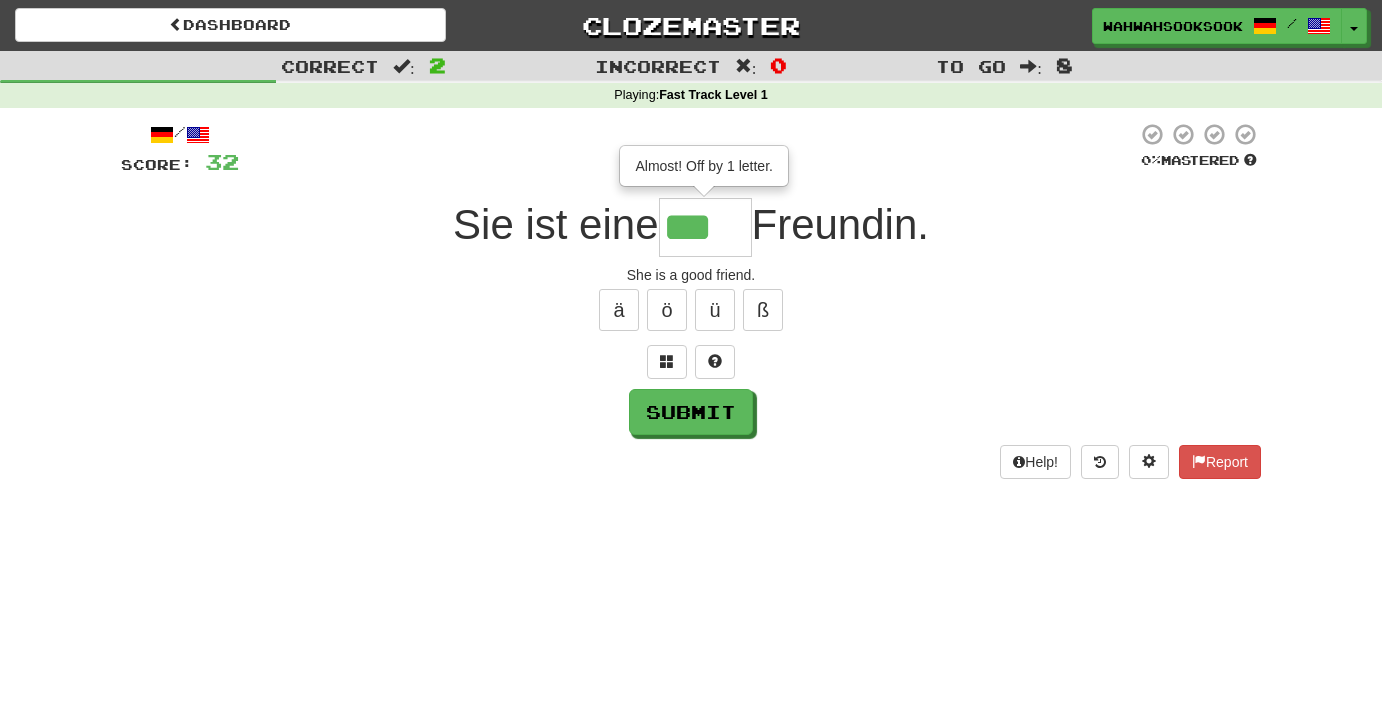 click on "***" at bounding box center [705, 227] 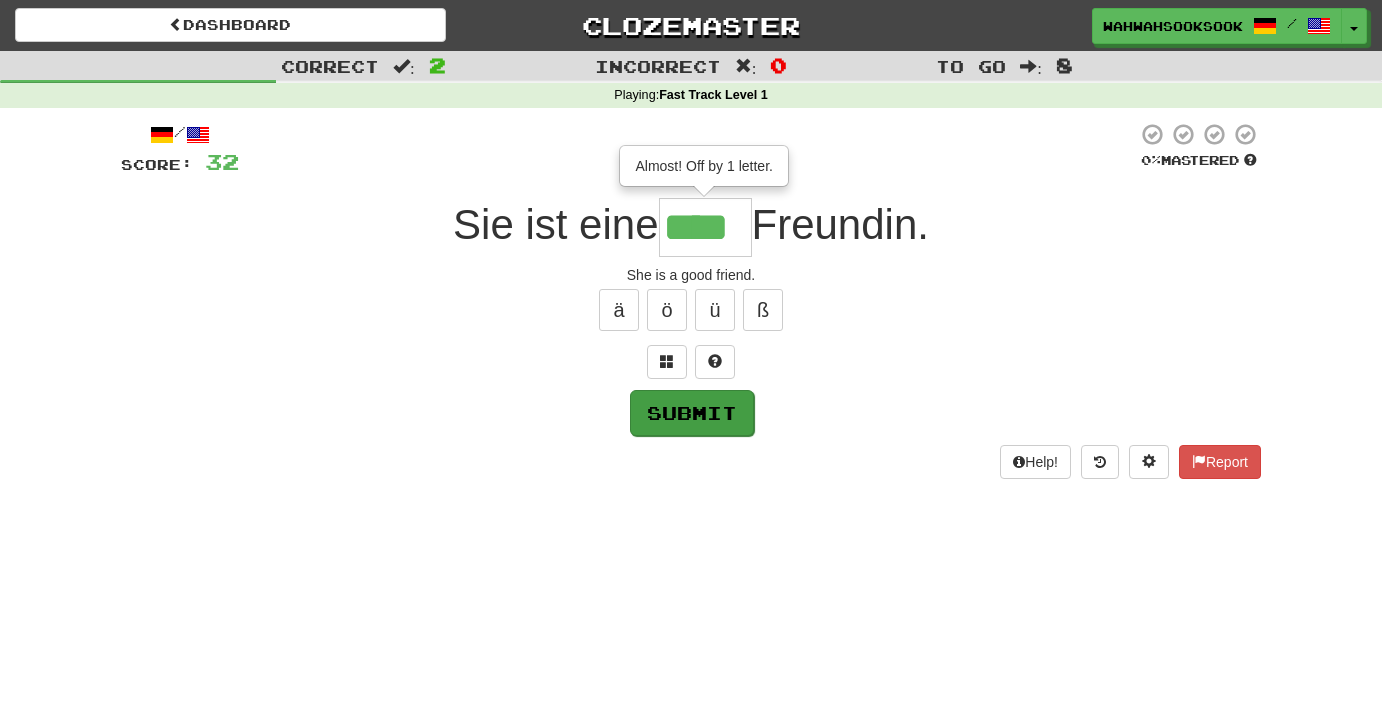type on "****" 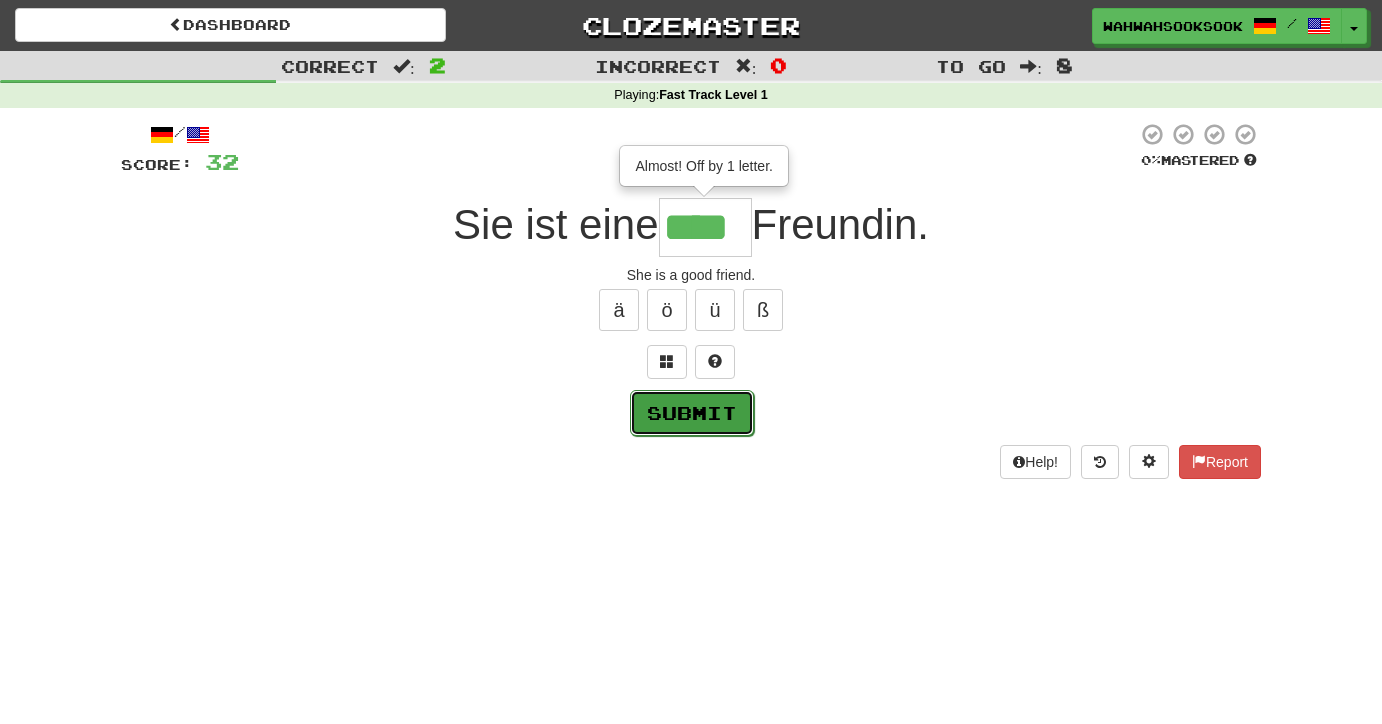 click on "Submit" at bounding box center [692, 413] 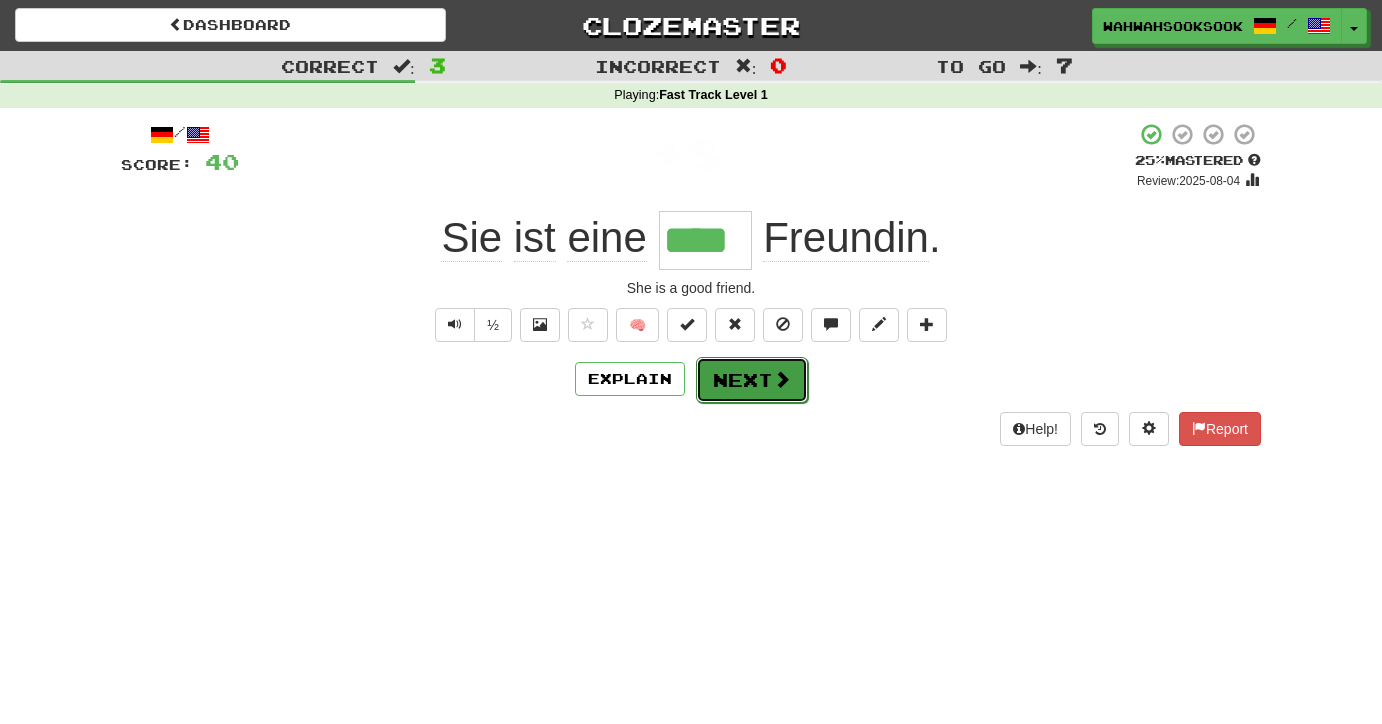 click on "Next" at bounding box center [752, 380] 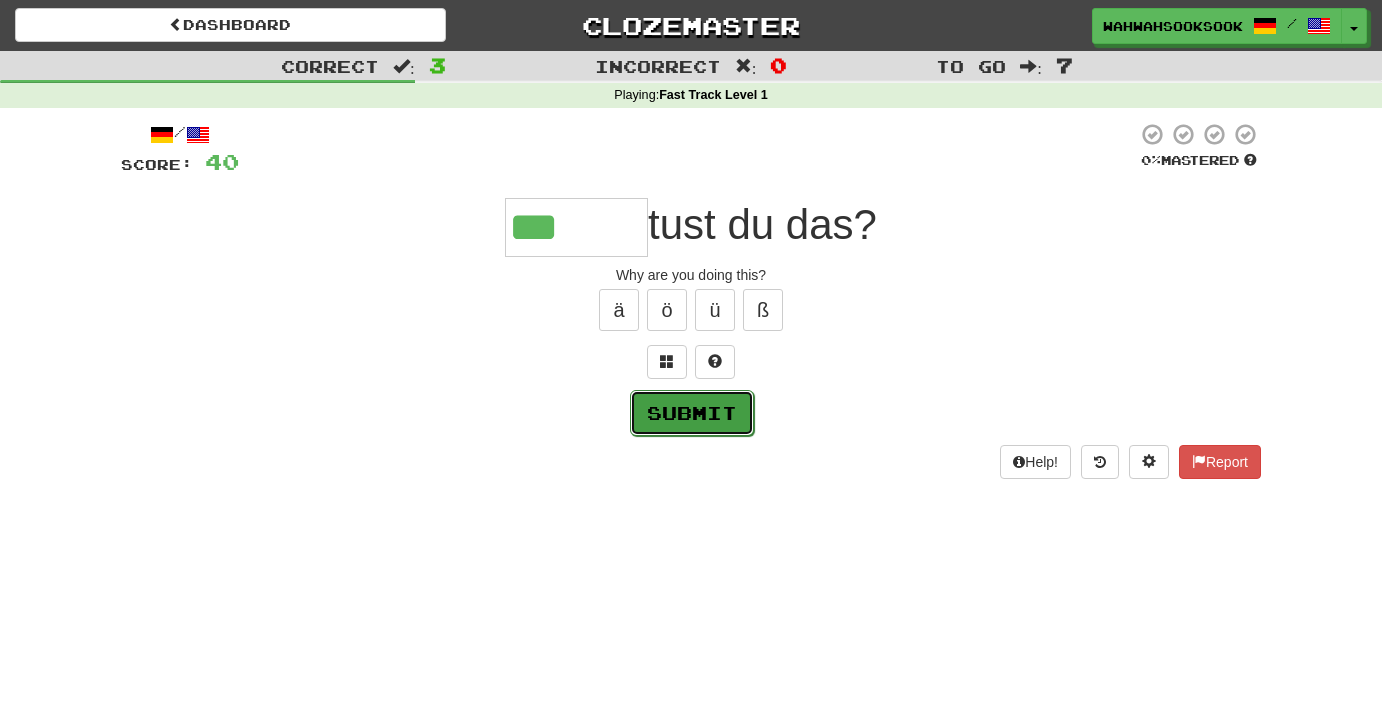 click on "Submit" at bounding box center (692, 413) 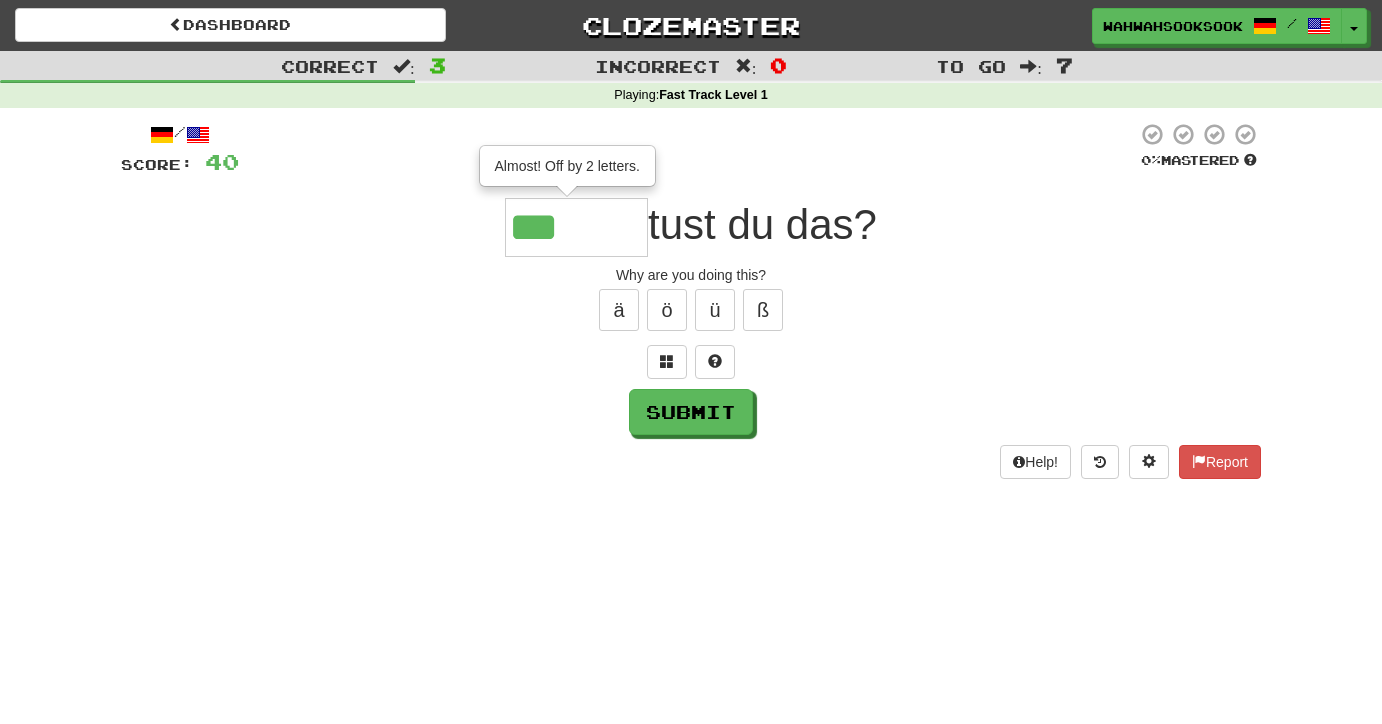 click on "***" at bounding box center (576, 227) 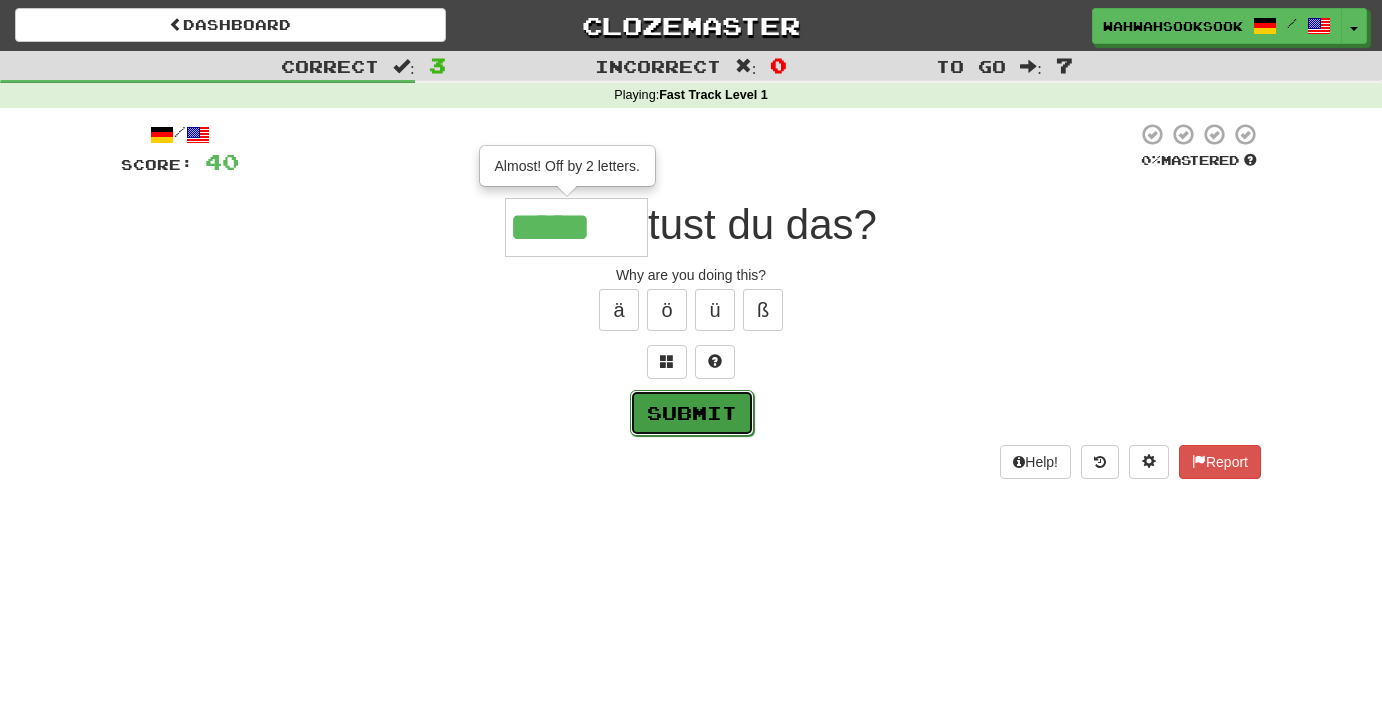 click on "Submit" at bounding box center (692, 413) 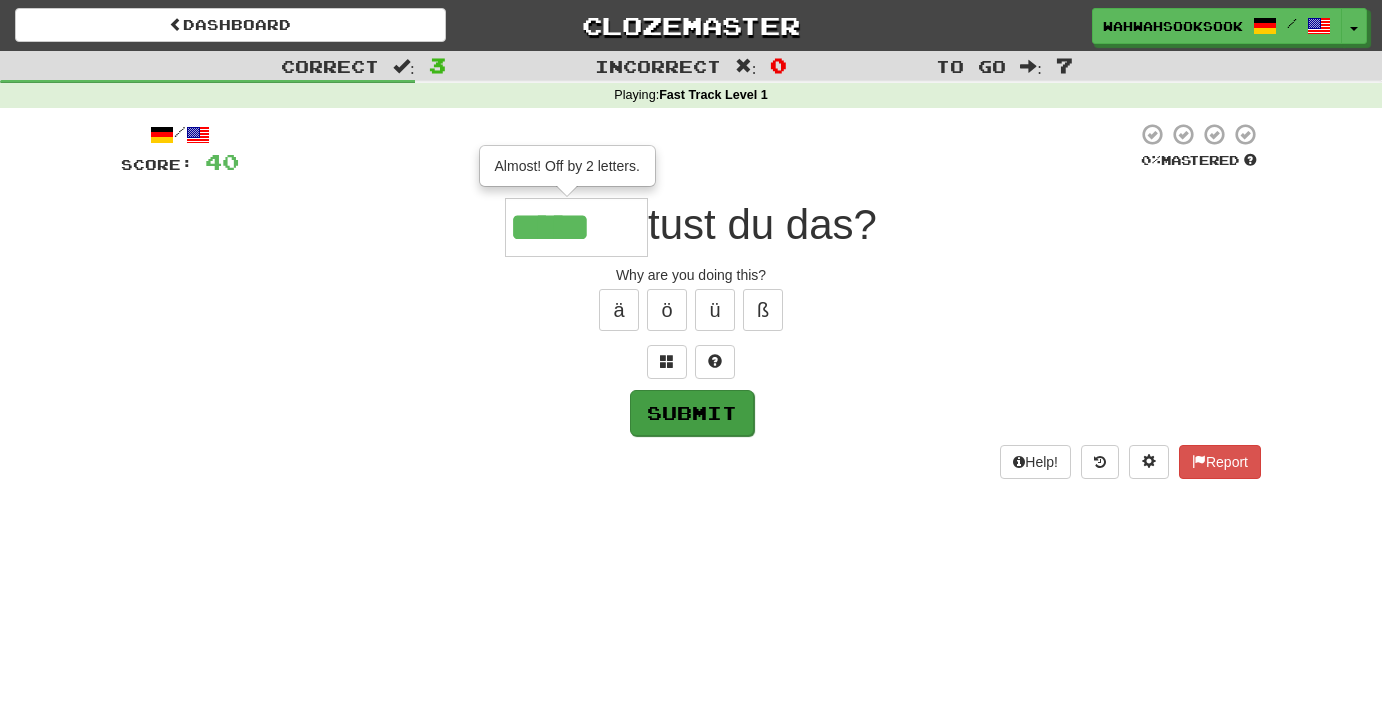 type on "*****" 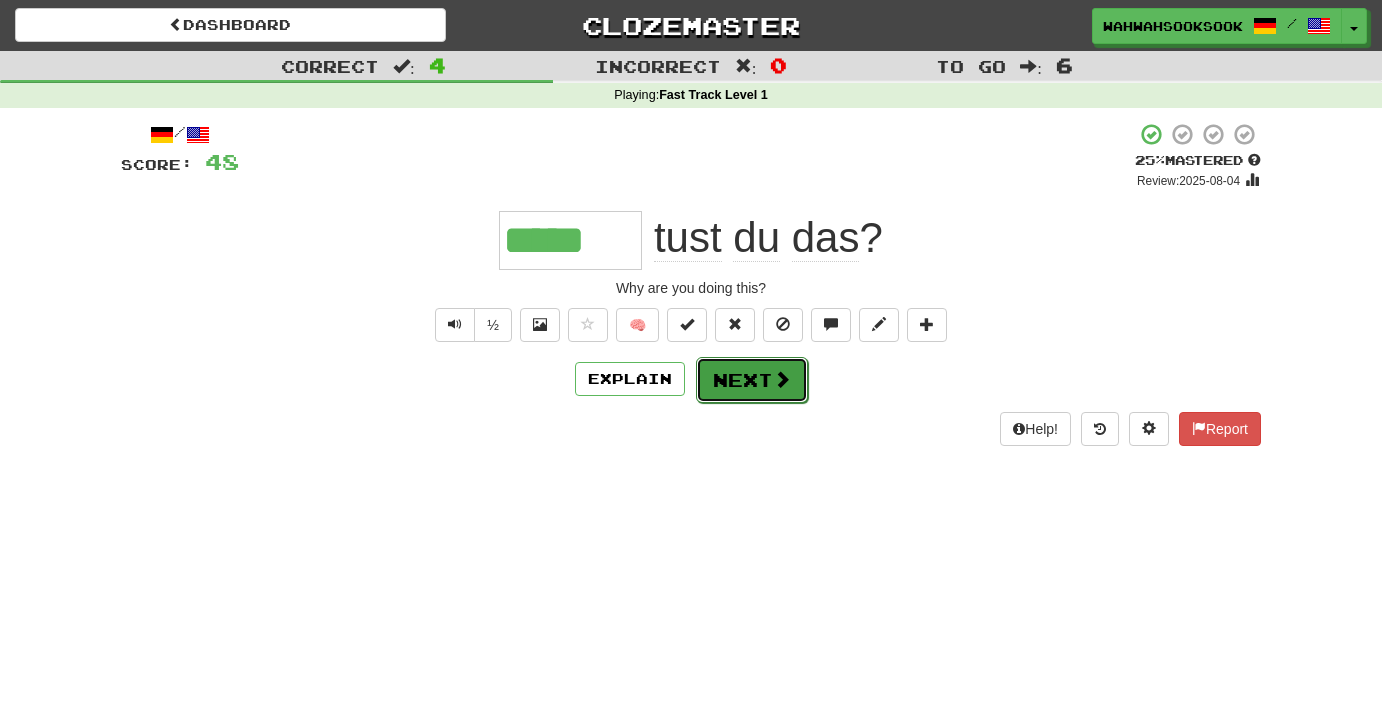 click on "Next" at bounding box center (752, 380) 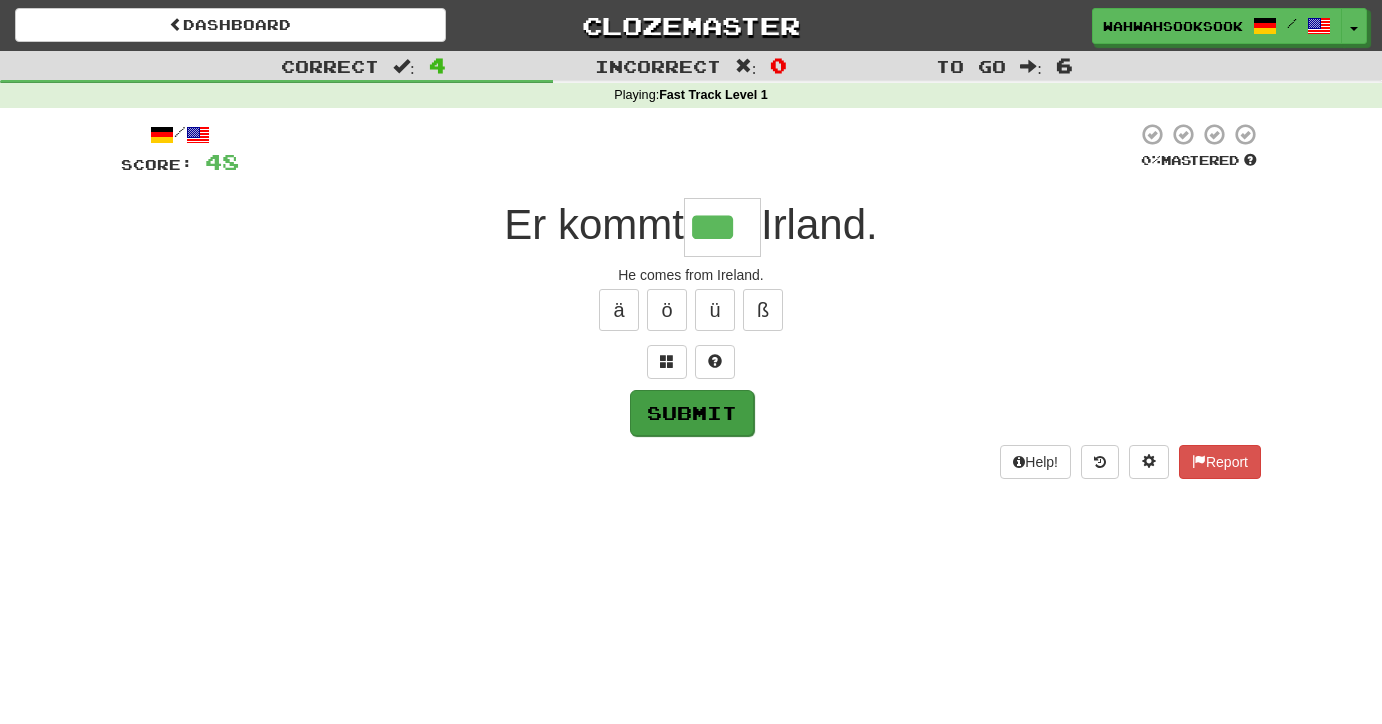 type on "***" 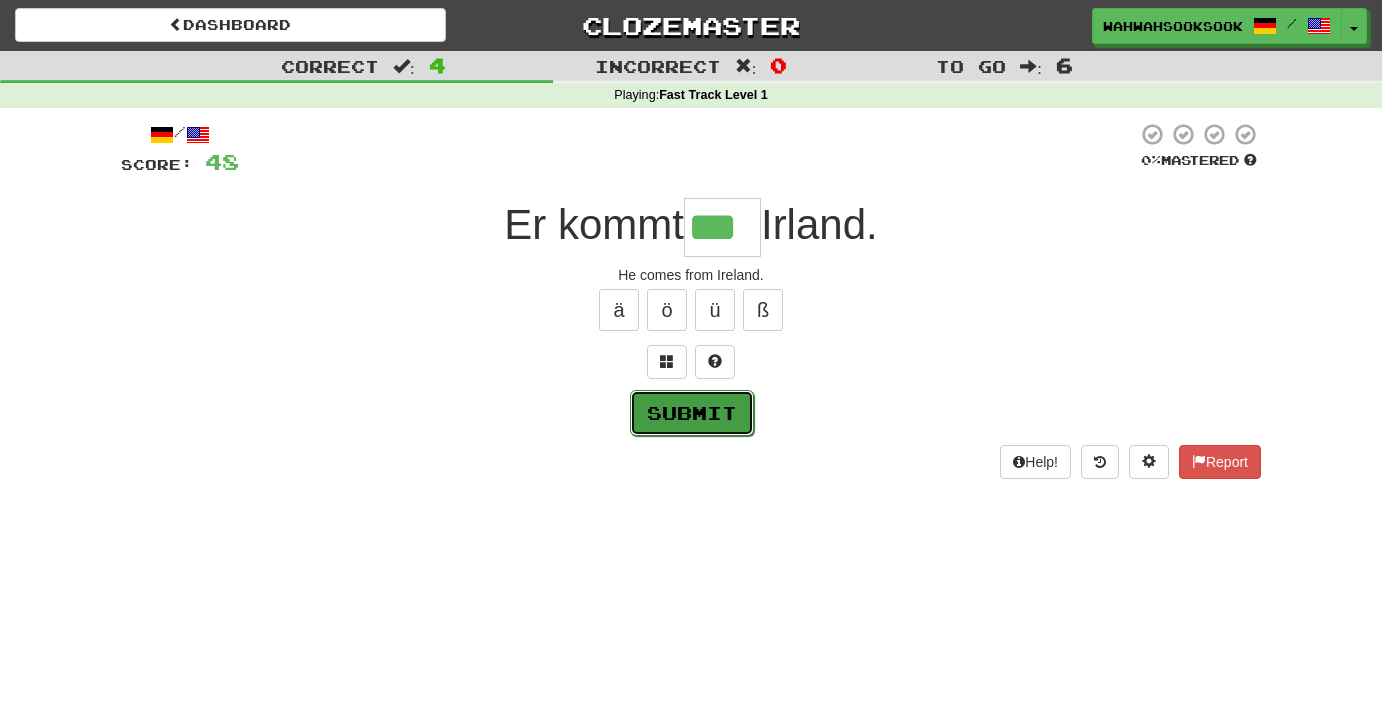 click on "Submit" at bounding box center [692, 413] 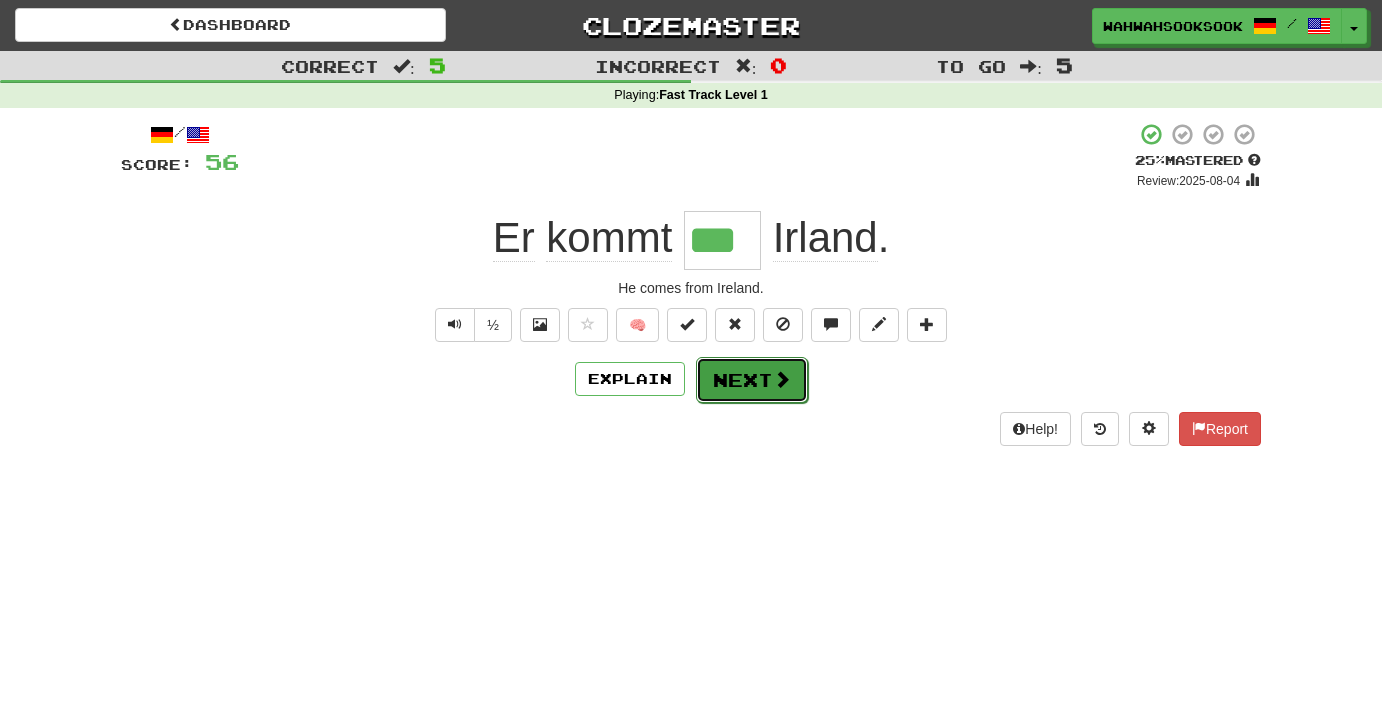 click on "Next" at bounding box center [752, 380] 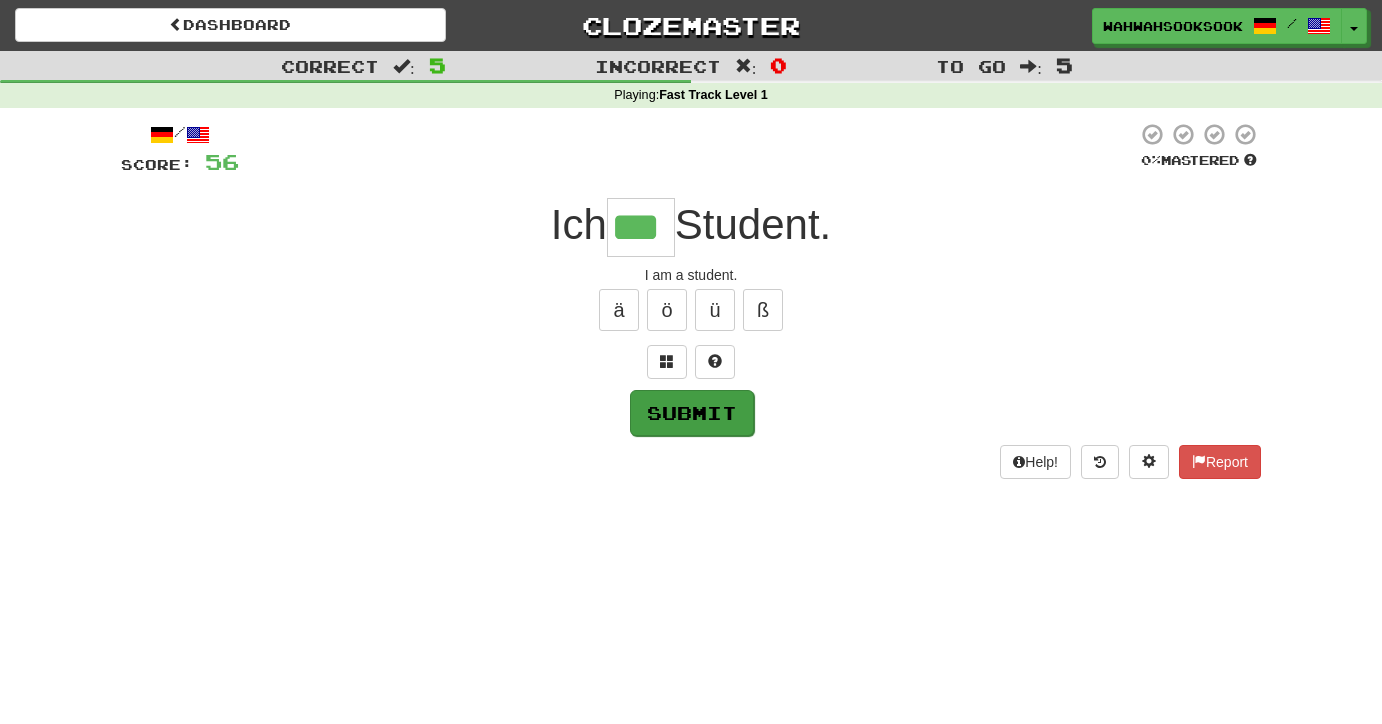 type on "***" 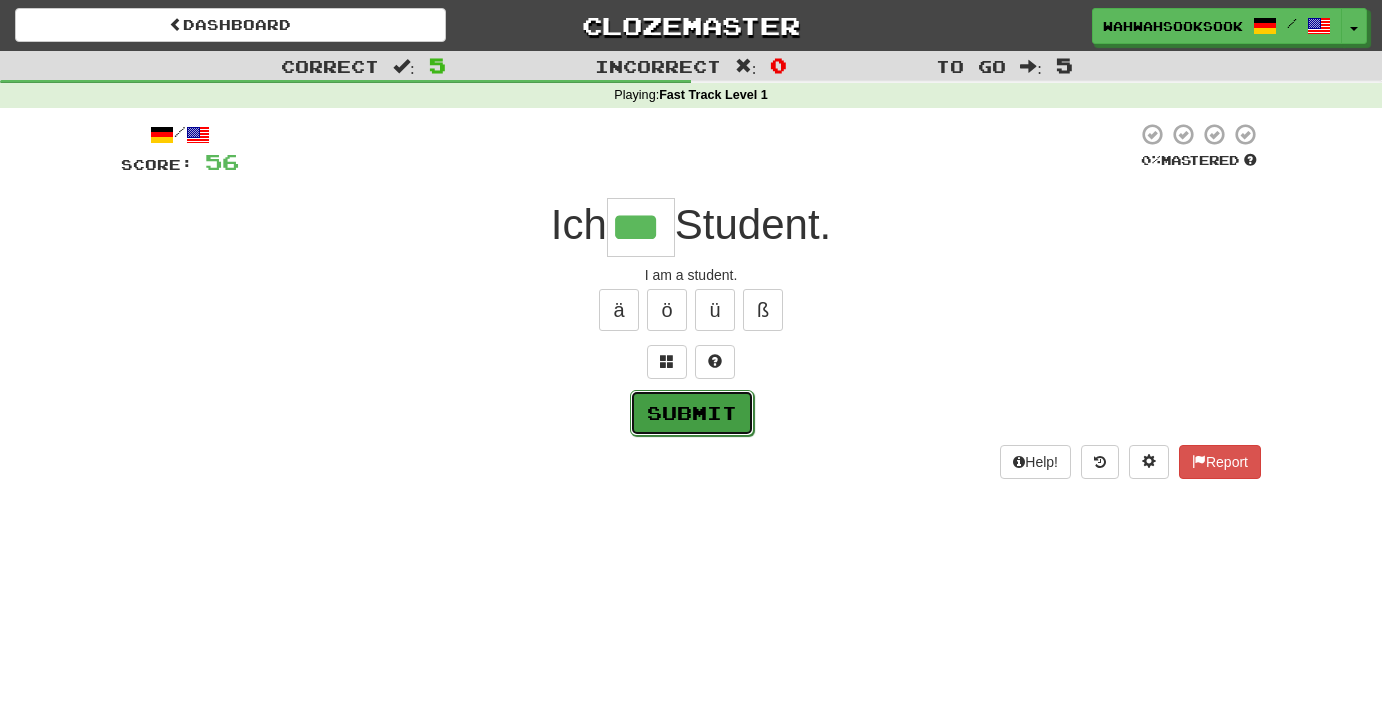 click on "Submit" at bounding box center [692, 413] 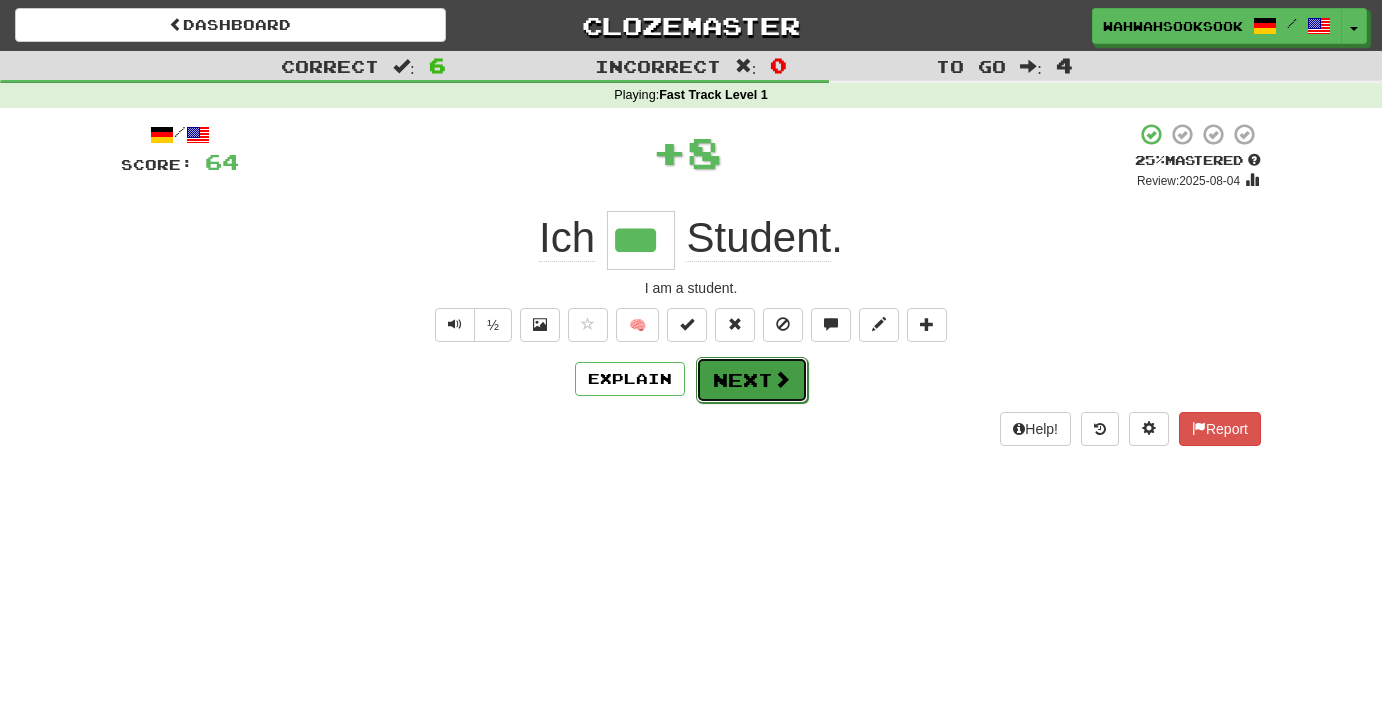 click on "Next" at bounding box center (752, 380) 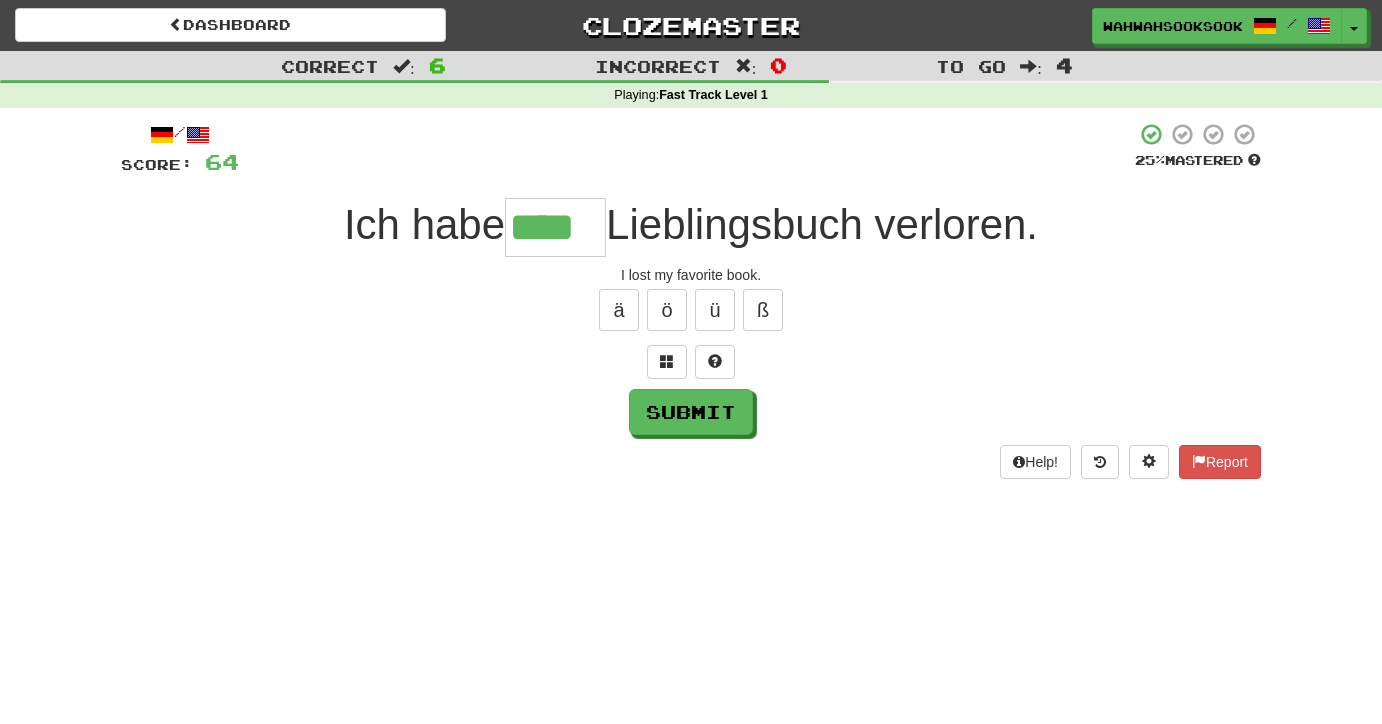 scroll, scrollTop: 0, scrollLeft: 0, axis: both 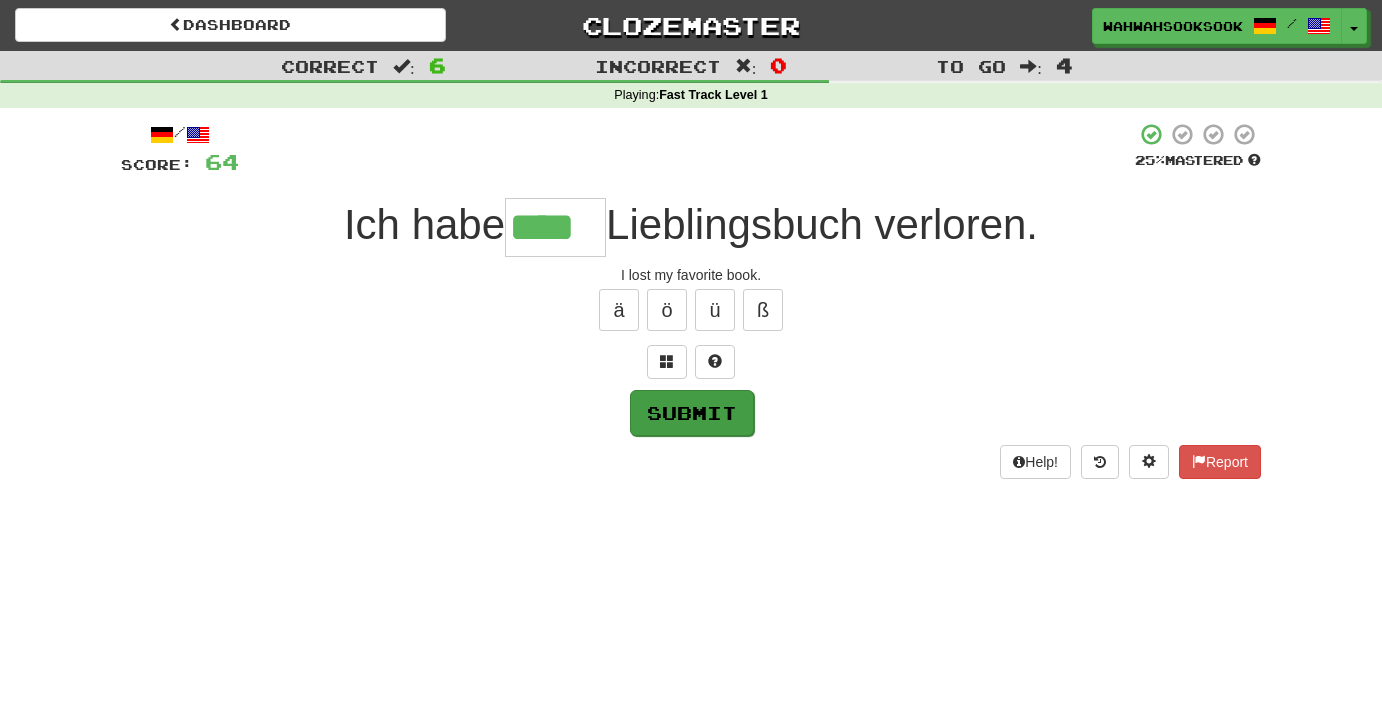 type on "****" 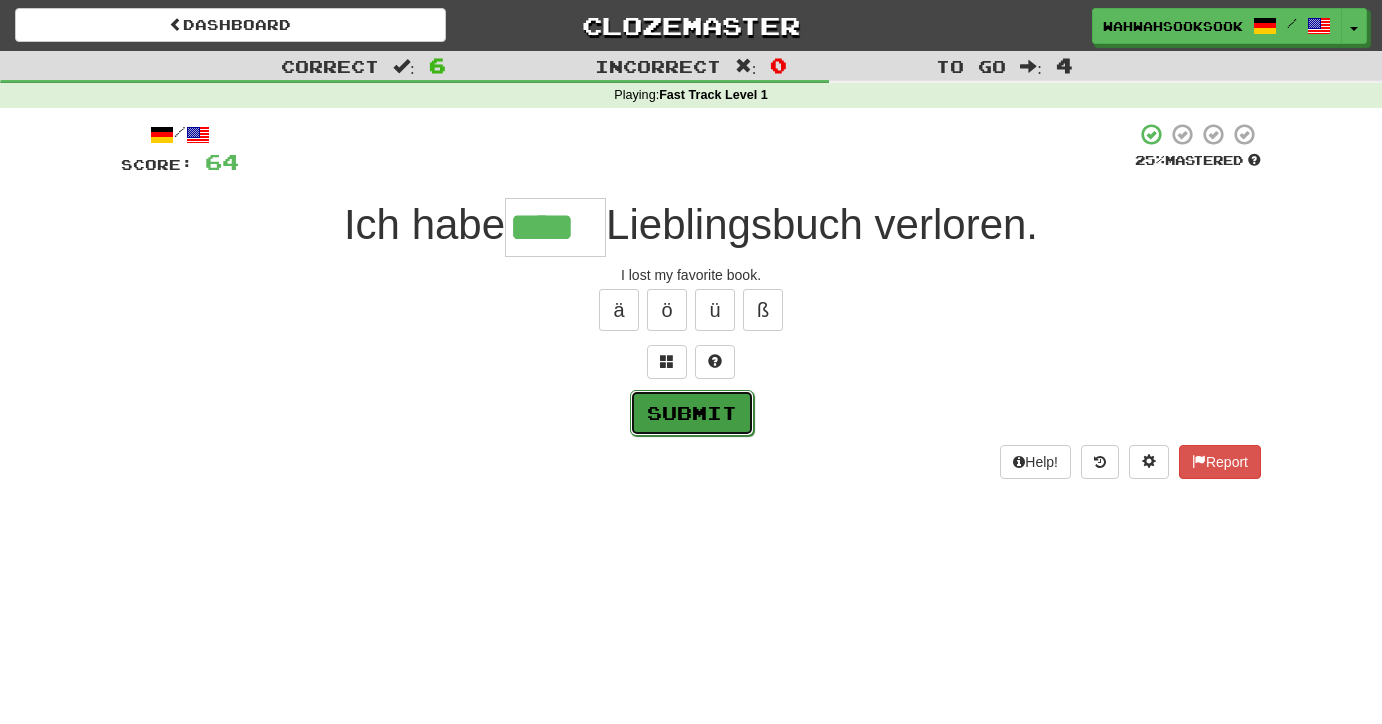 click on "Submit" at bounding box center [692, 413] 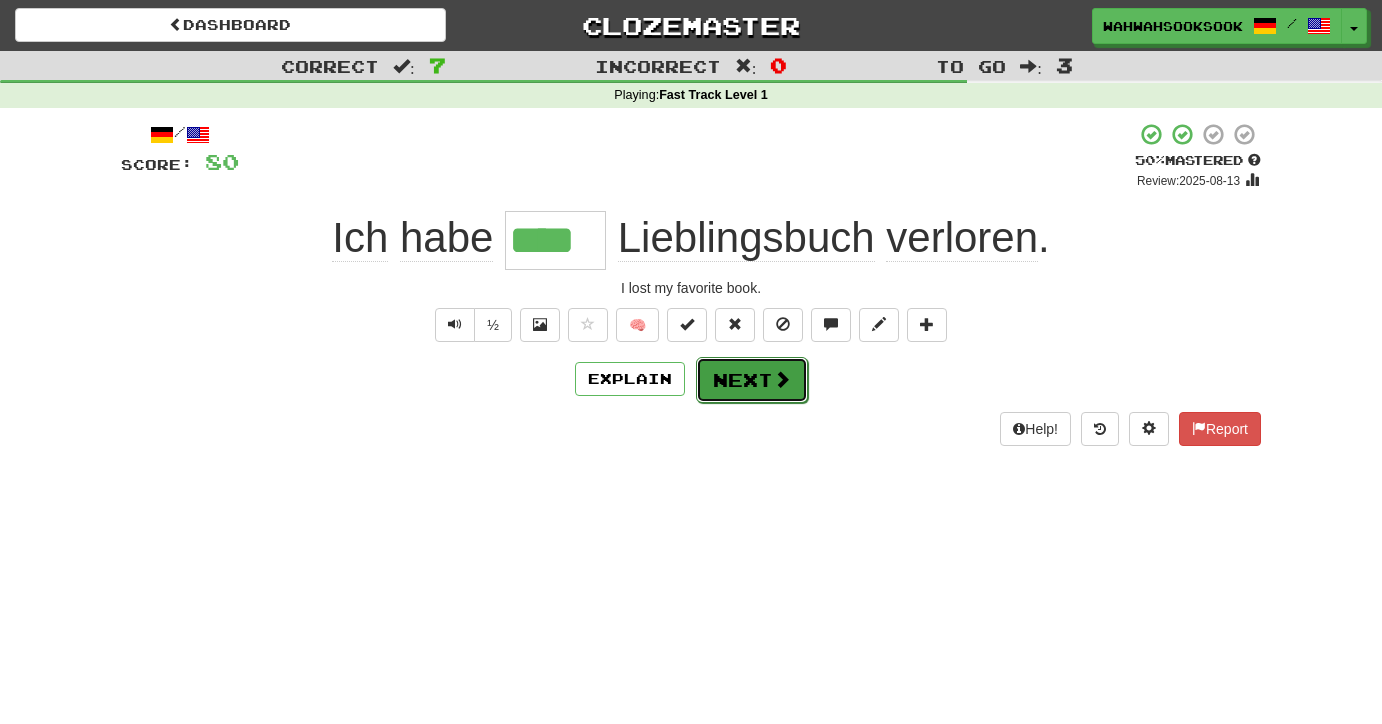 click on "Next" at bounding box center [752, 380] 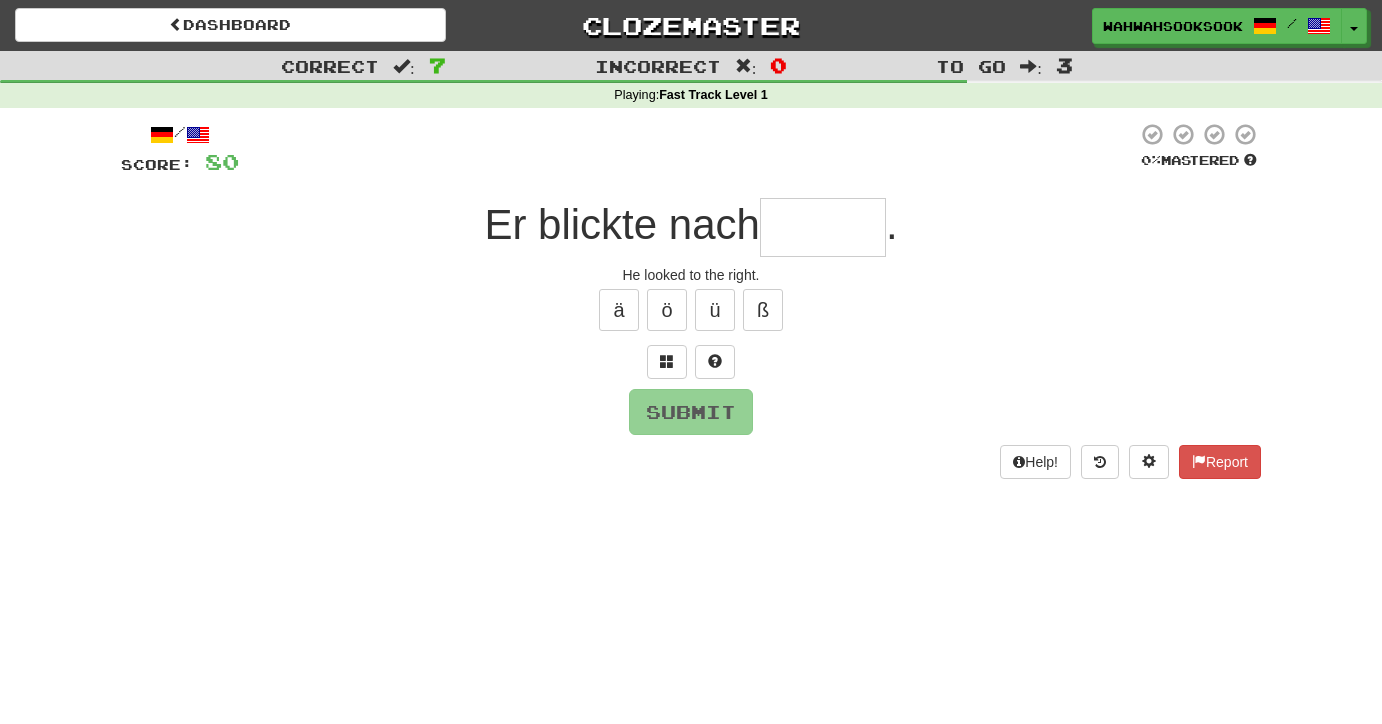 type on "*" 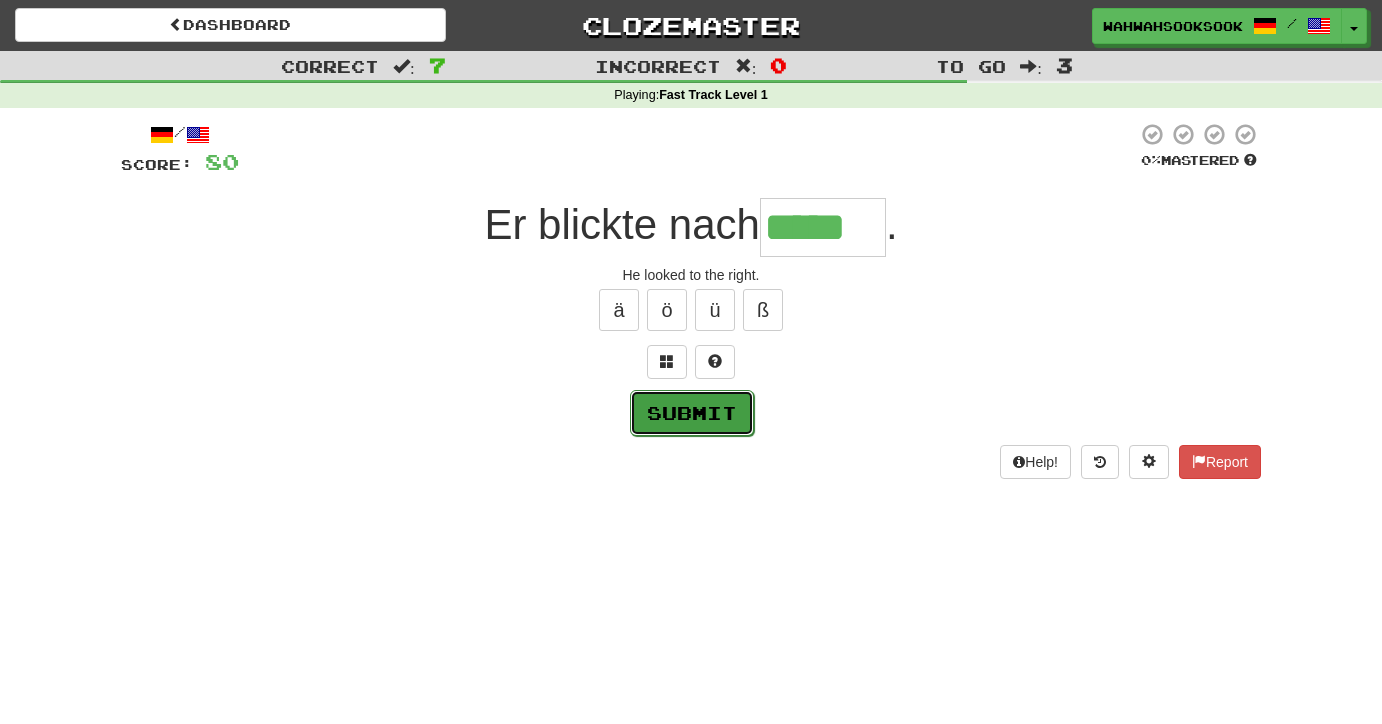 click on "Submit" at bounding box center (692, 413) 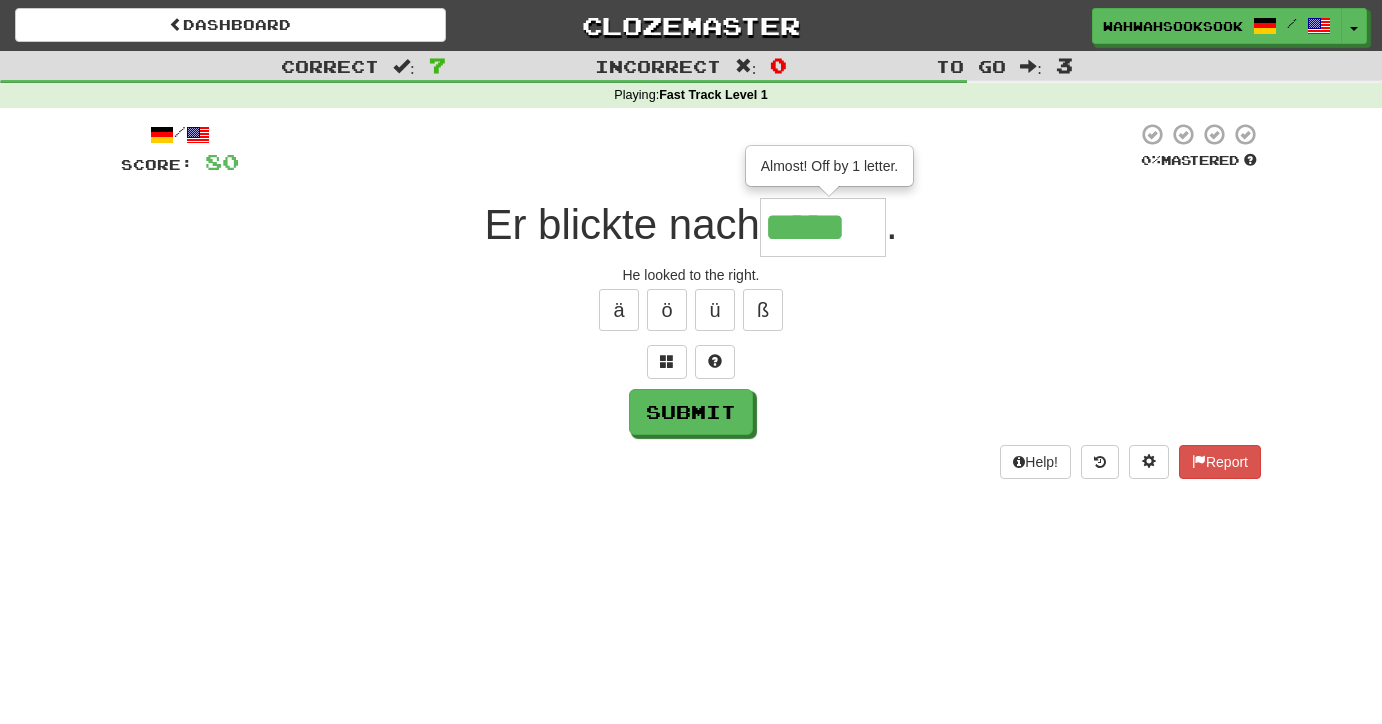 click on "*****" at bounding box center (823, 227) 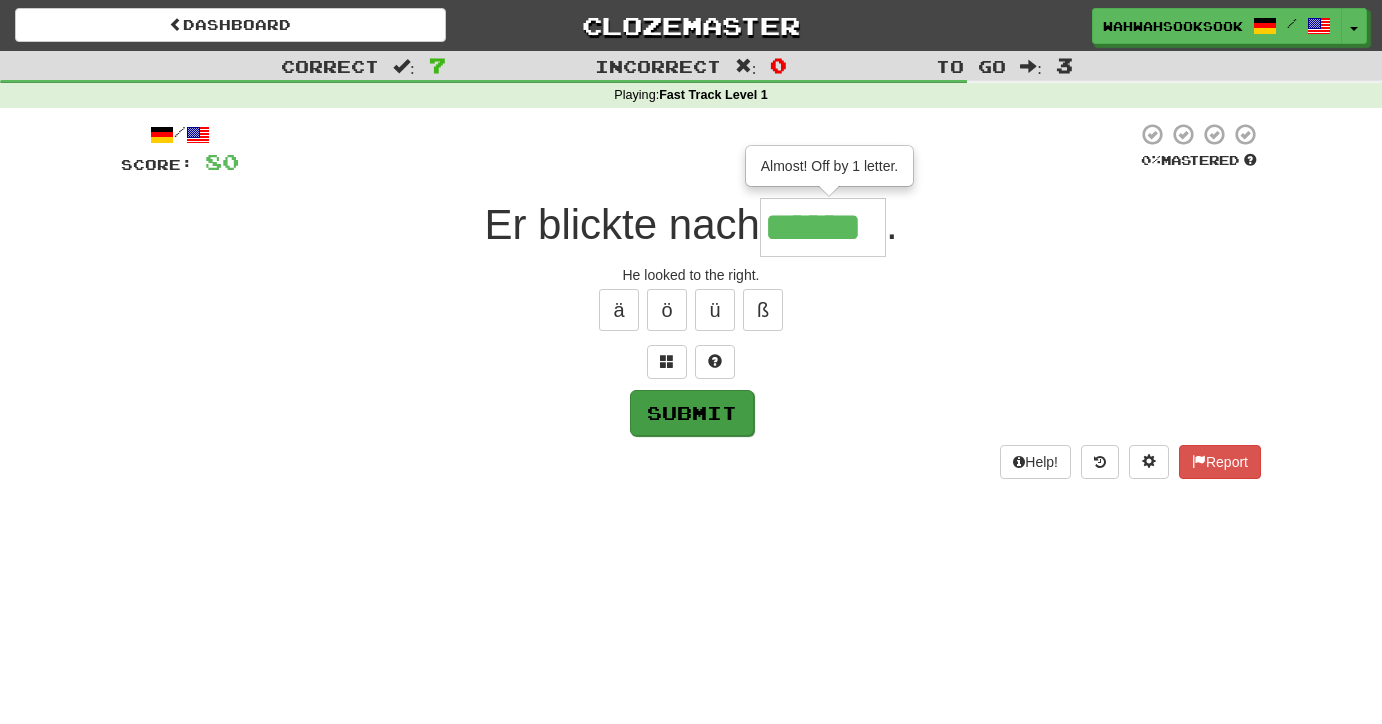 type on "******" 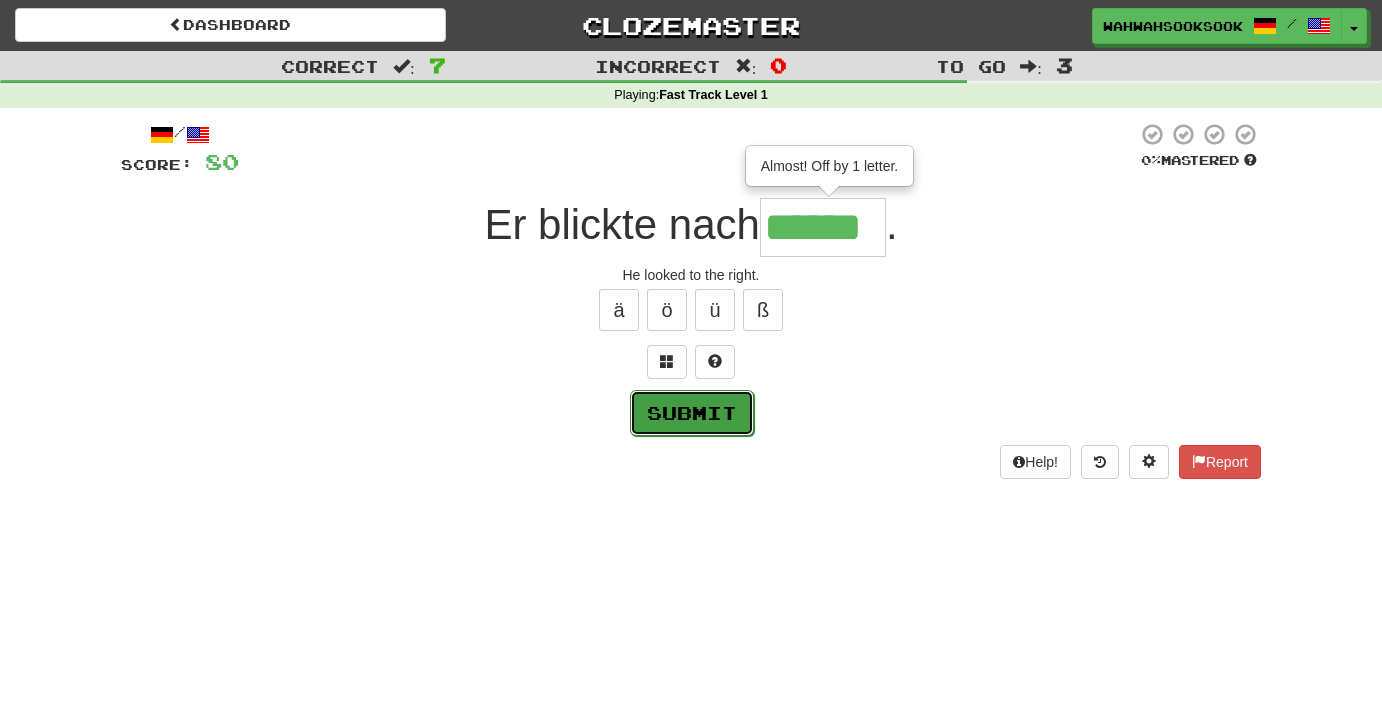 click on "Submit" at bounding box center [692, 413] 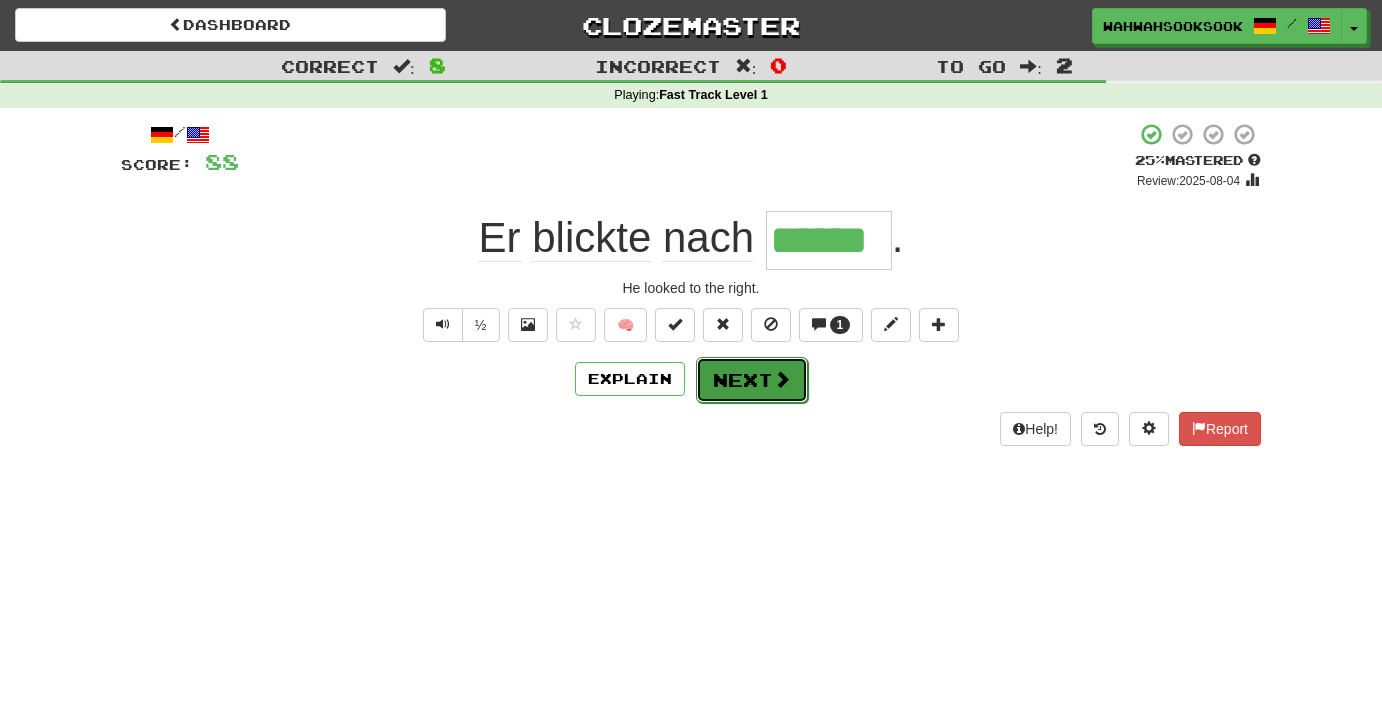 click on "Next" at bounding box center (752, 380) 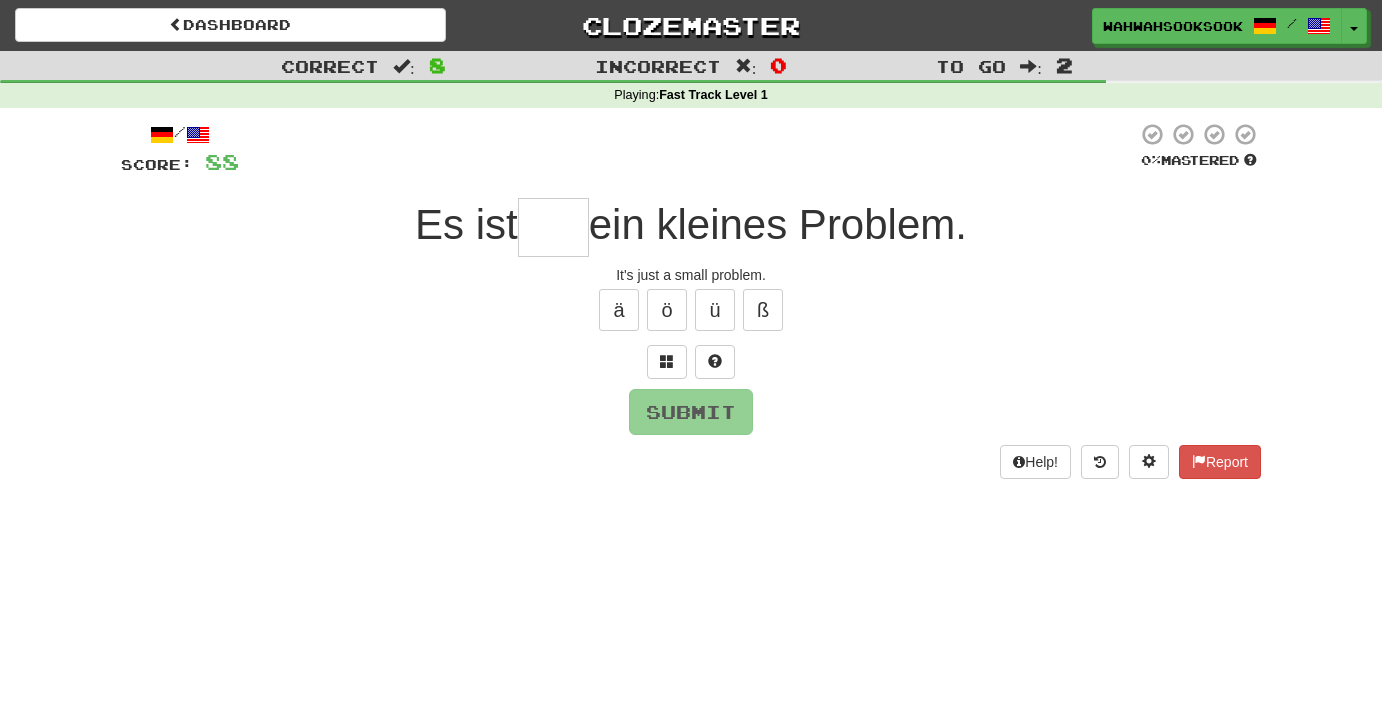 type on "*" 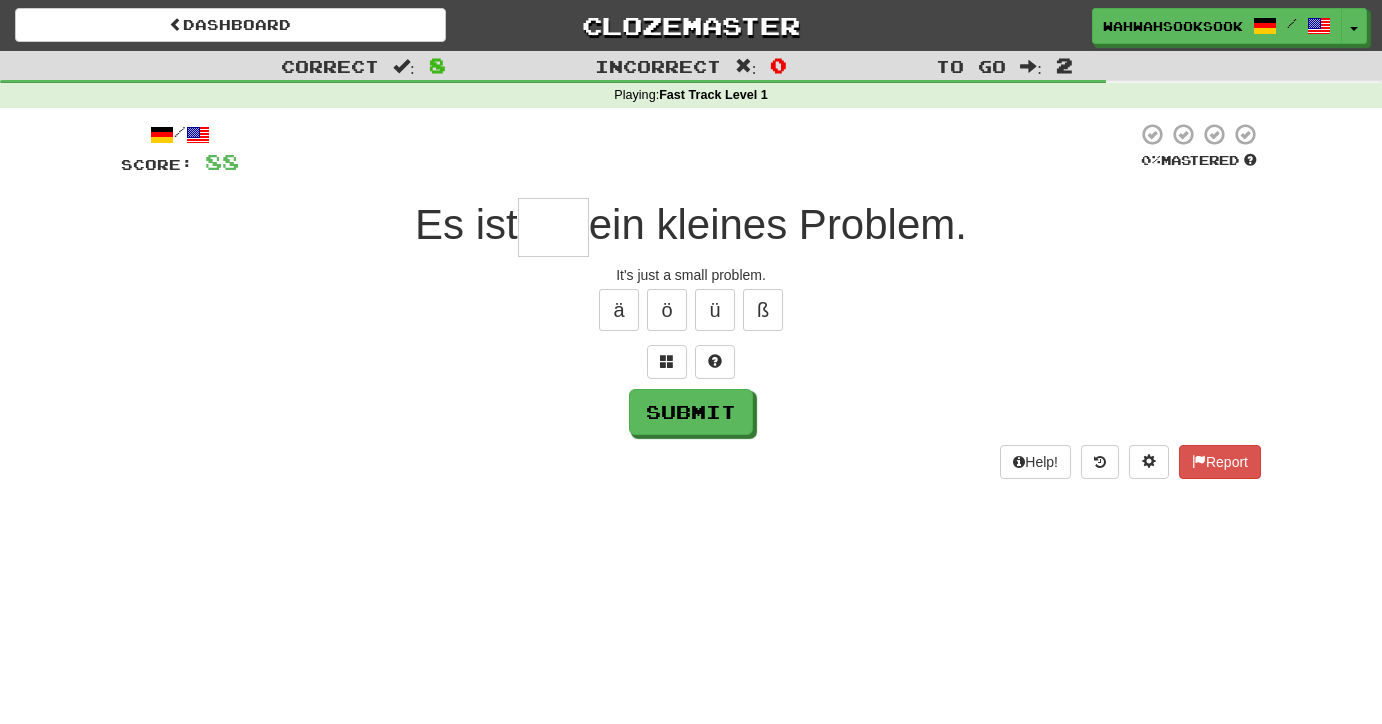 type on "*" 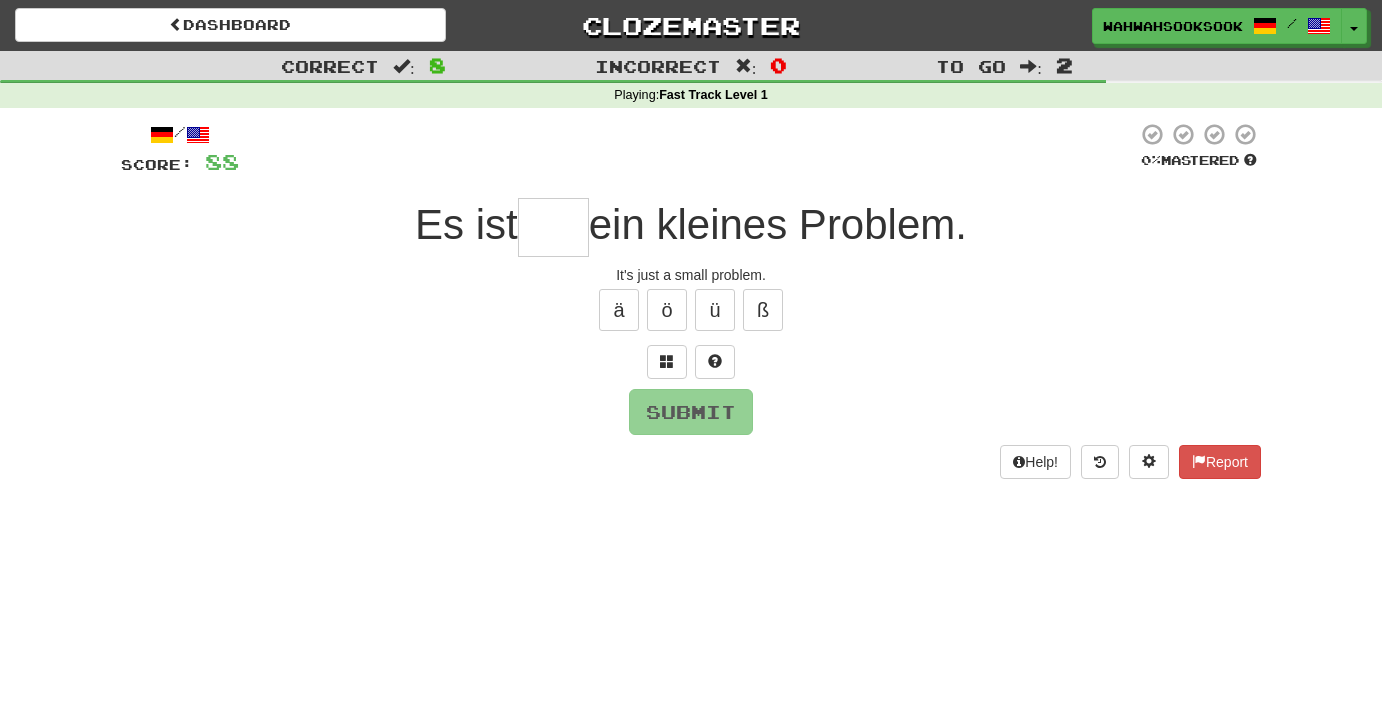 type on "*" 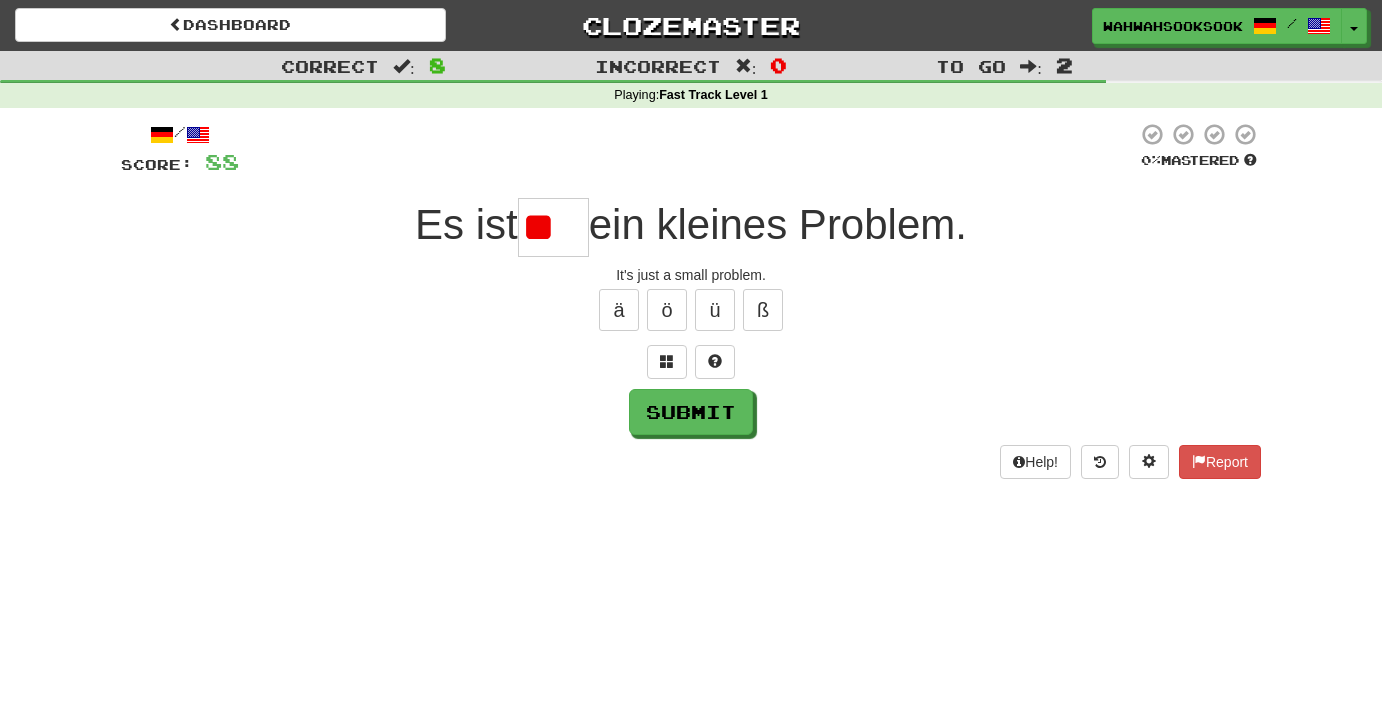 type on "*" 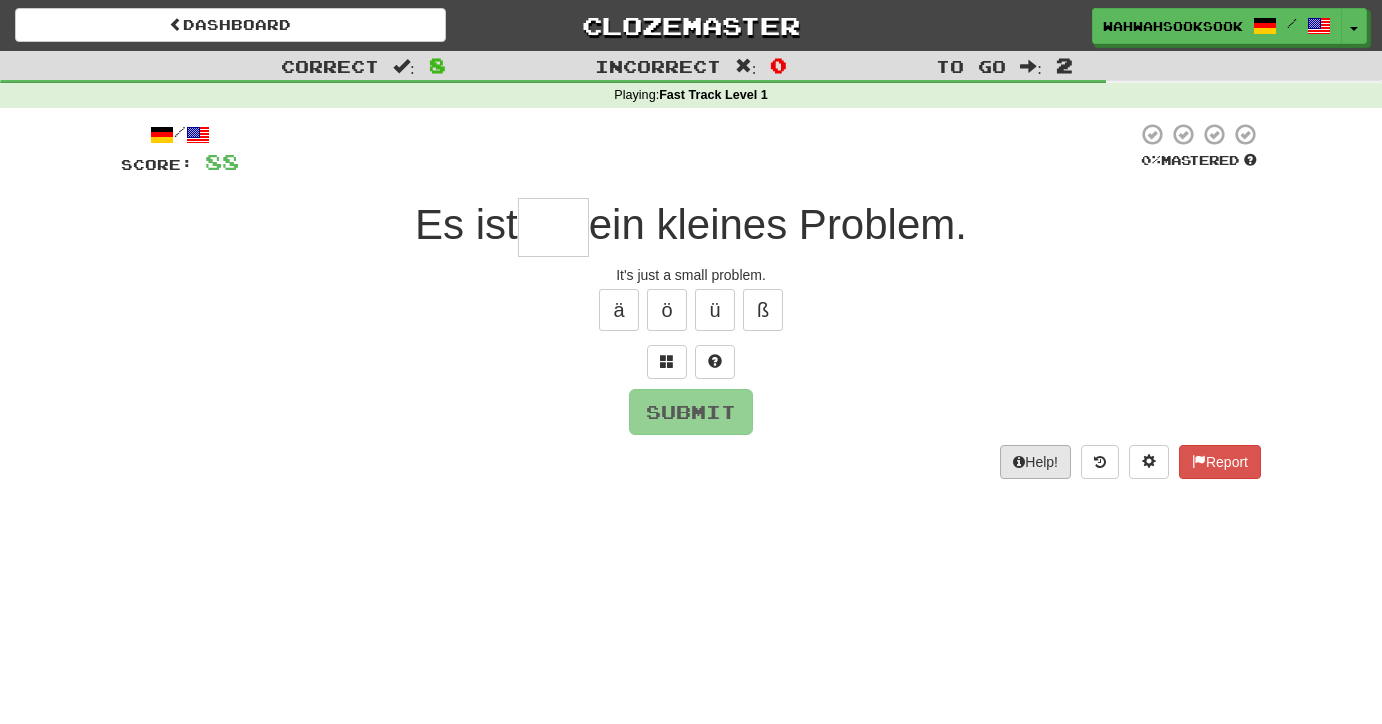 type on "*" 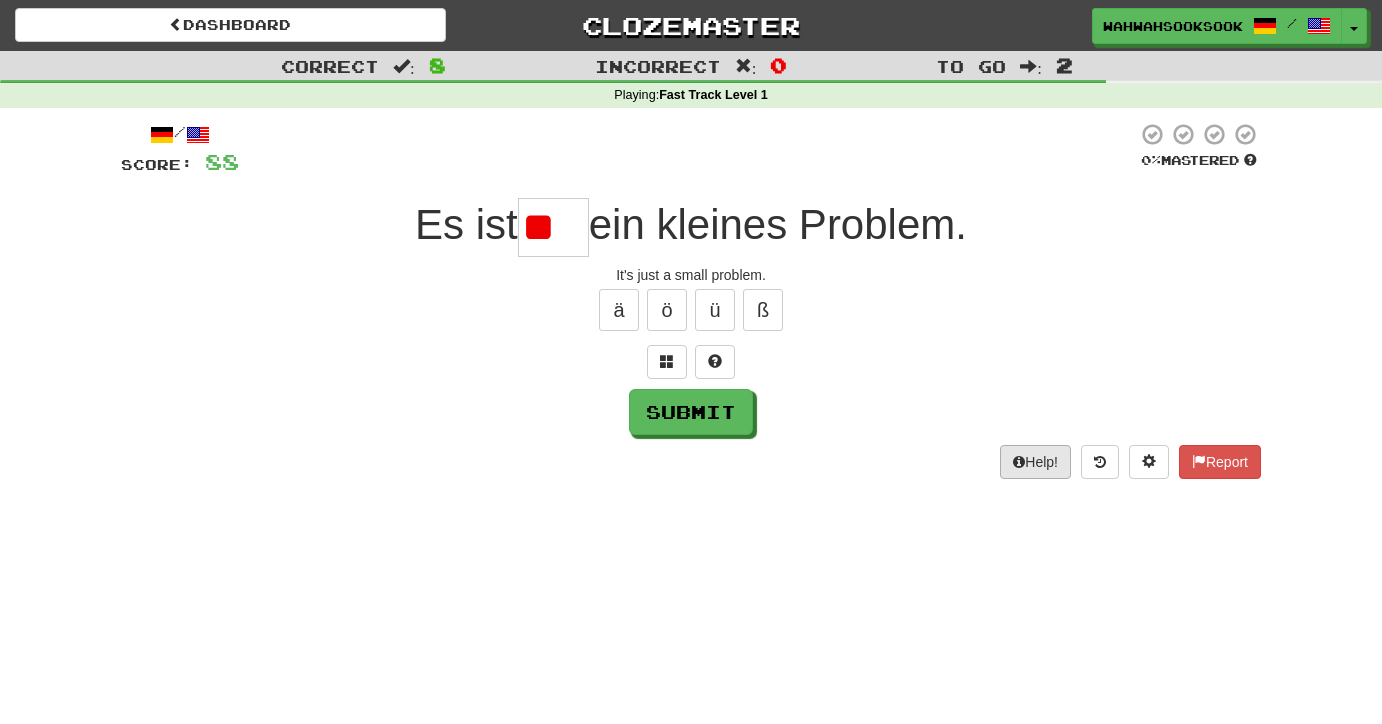 type on "*" 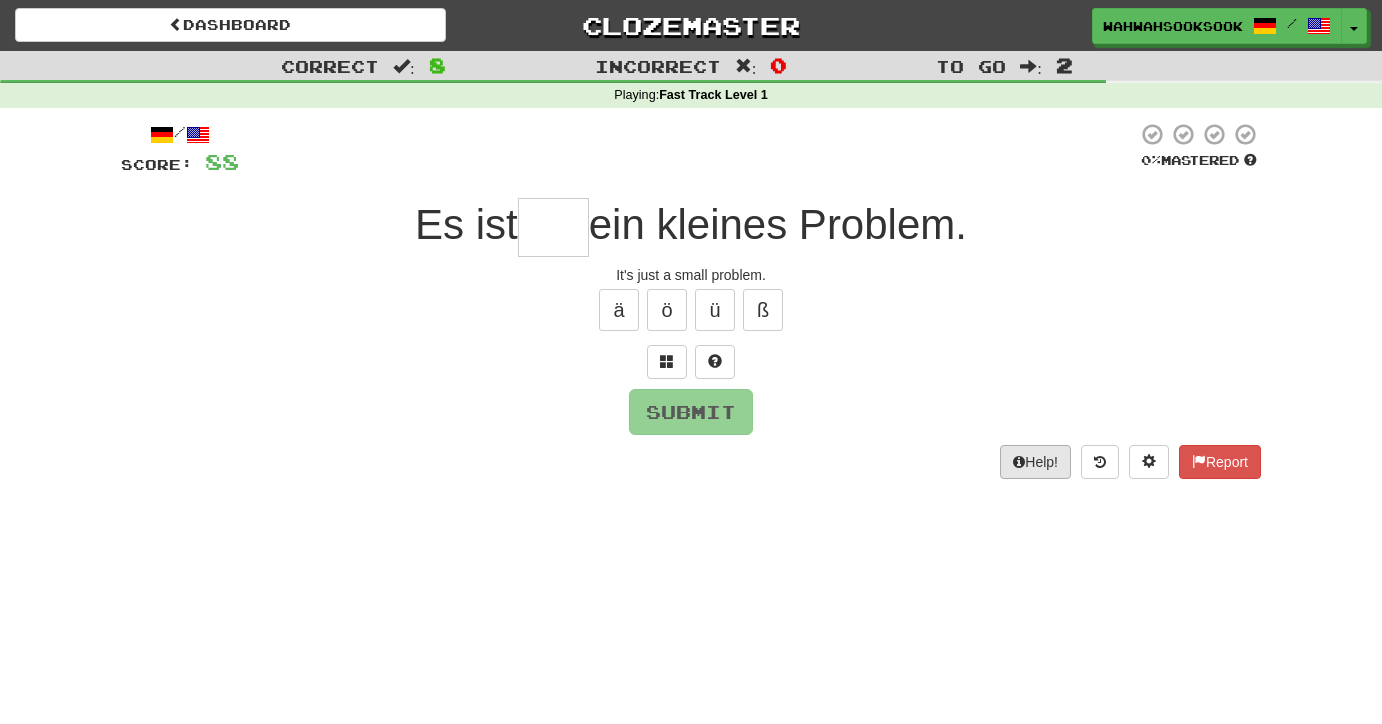 type on "*" 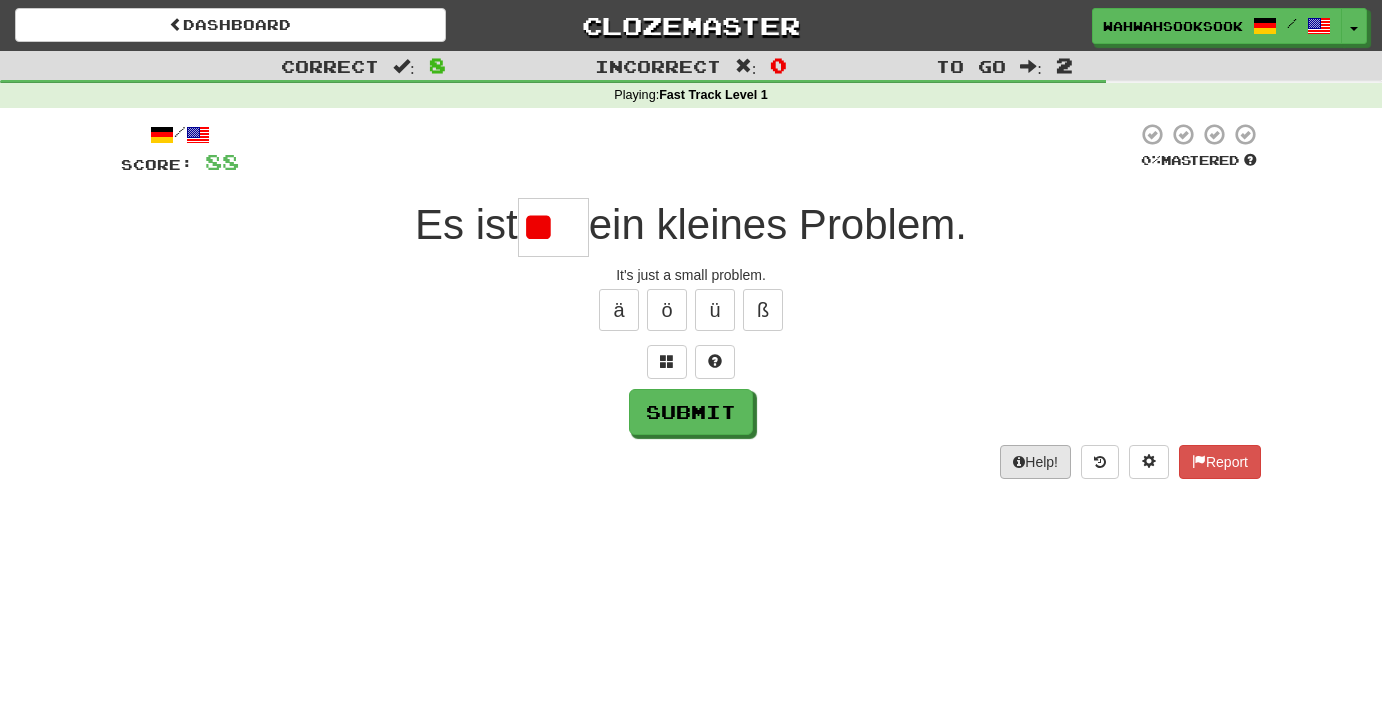 type on "*" 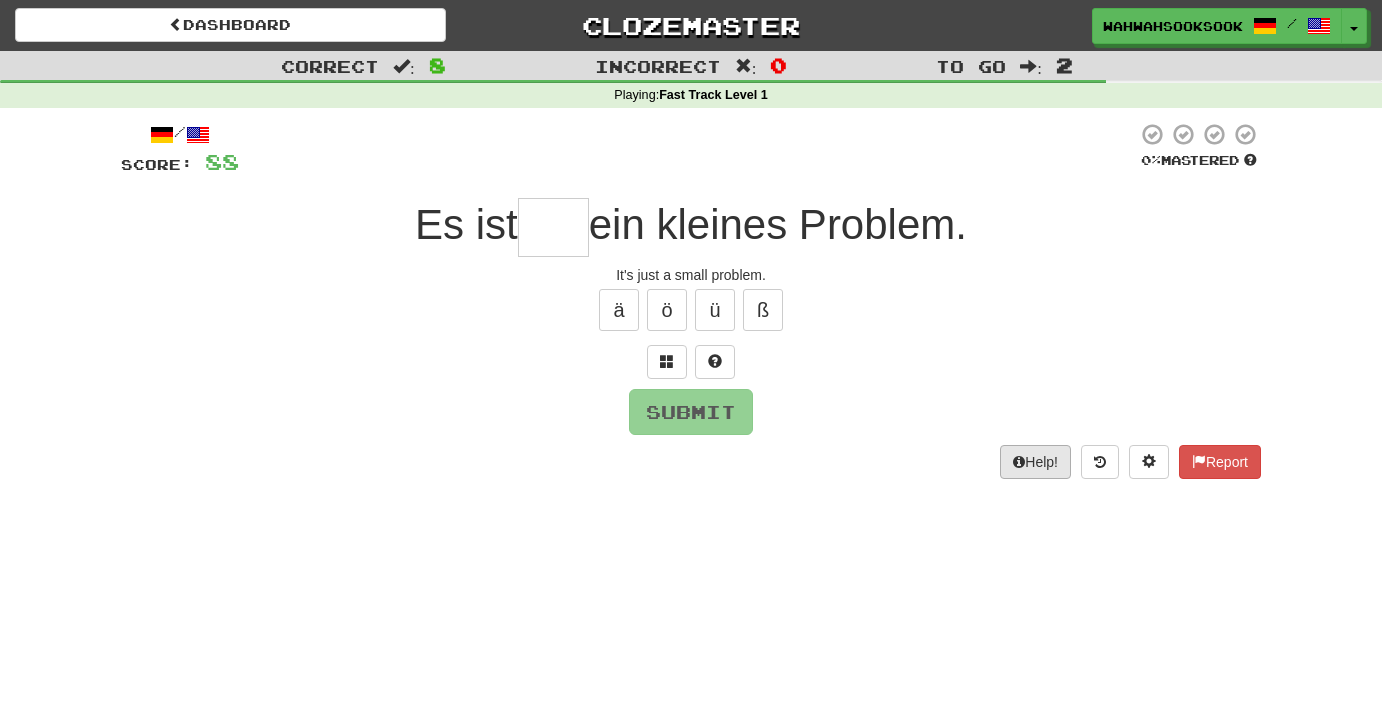 type on "*" 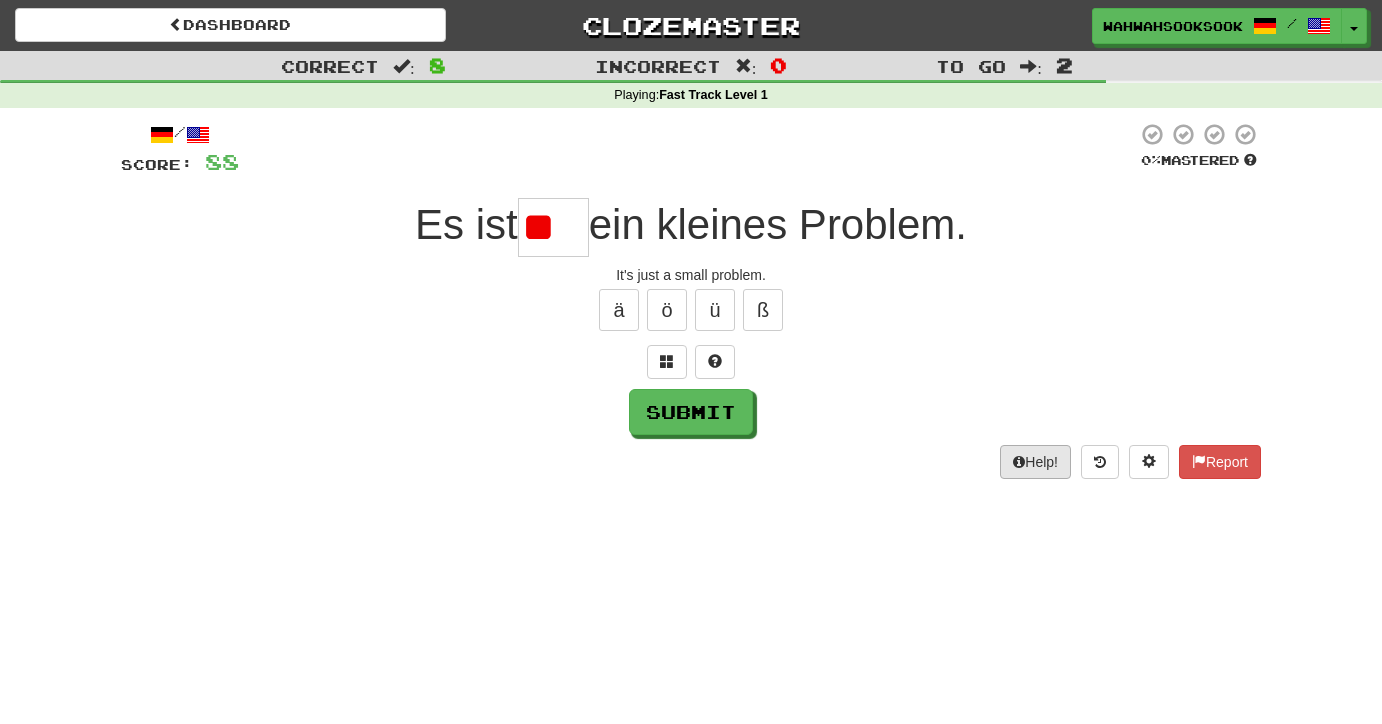 scroll, scrollTop: 0, scrollLeft: 0, axis: both 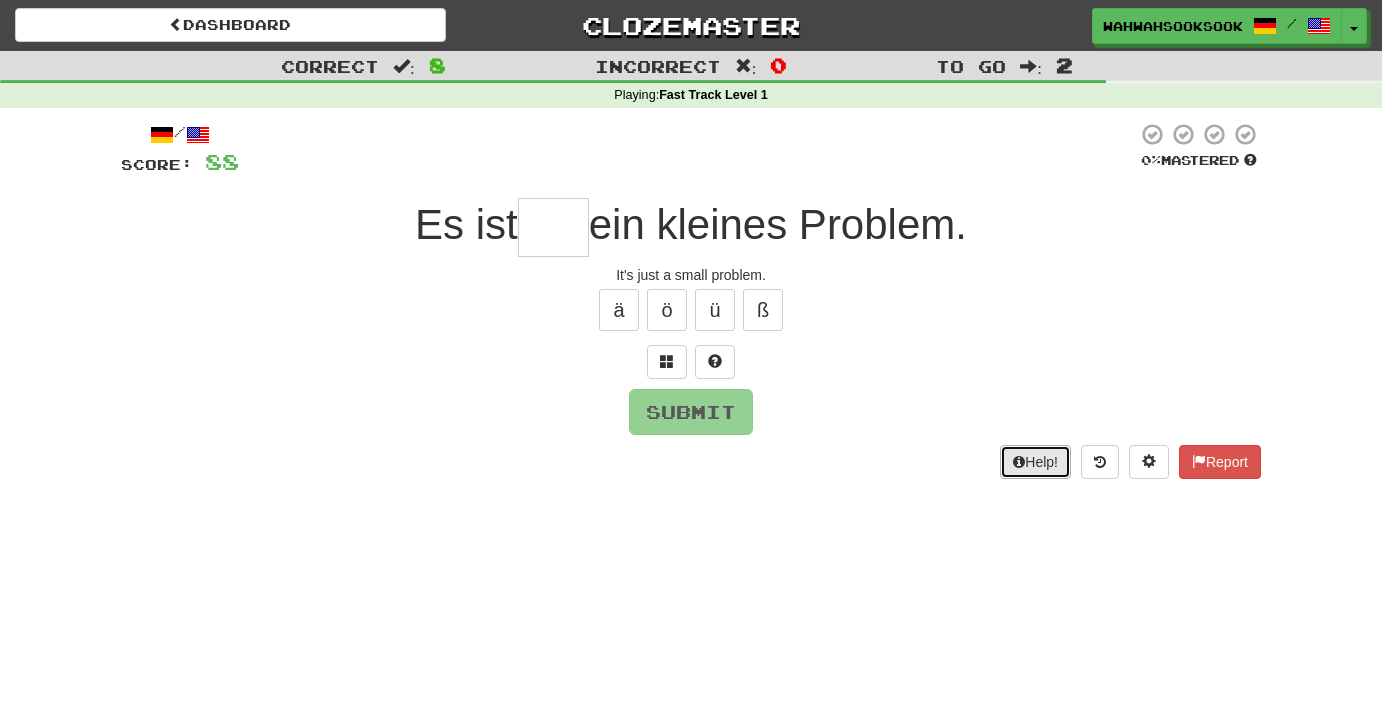 click on "Help!" at bounding box center (1035, 462) 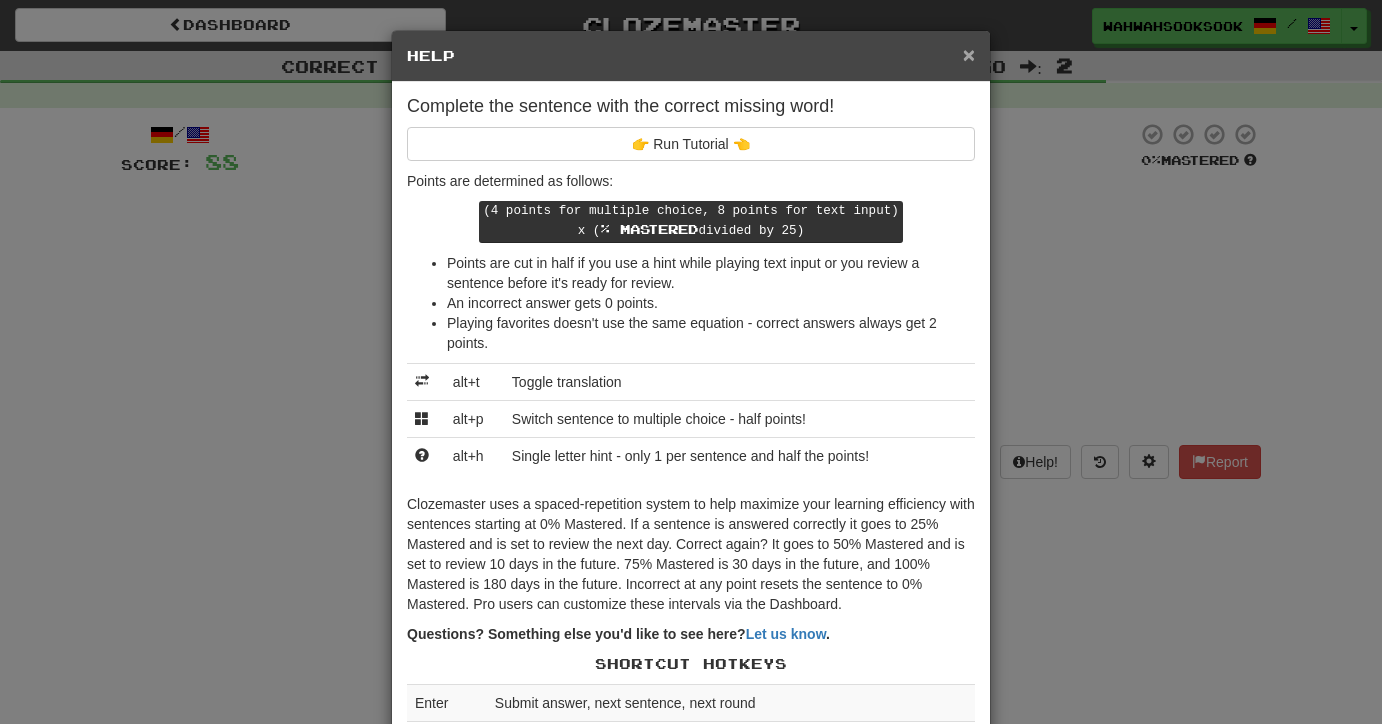 click on "×" at bounding box center [969, 54] 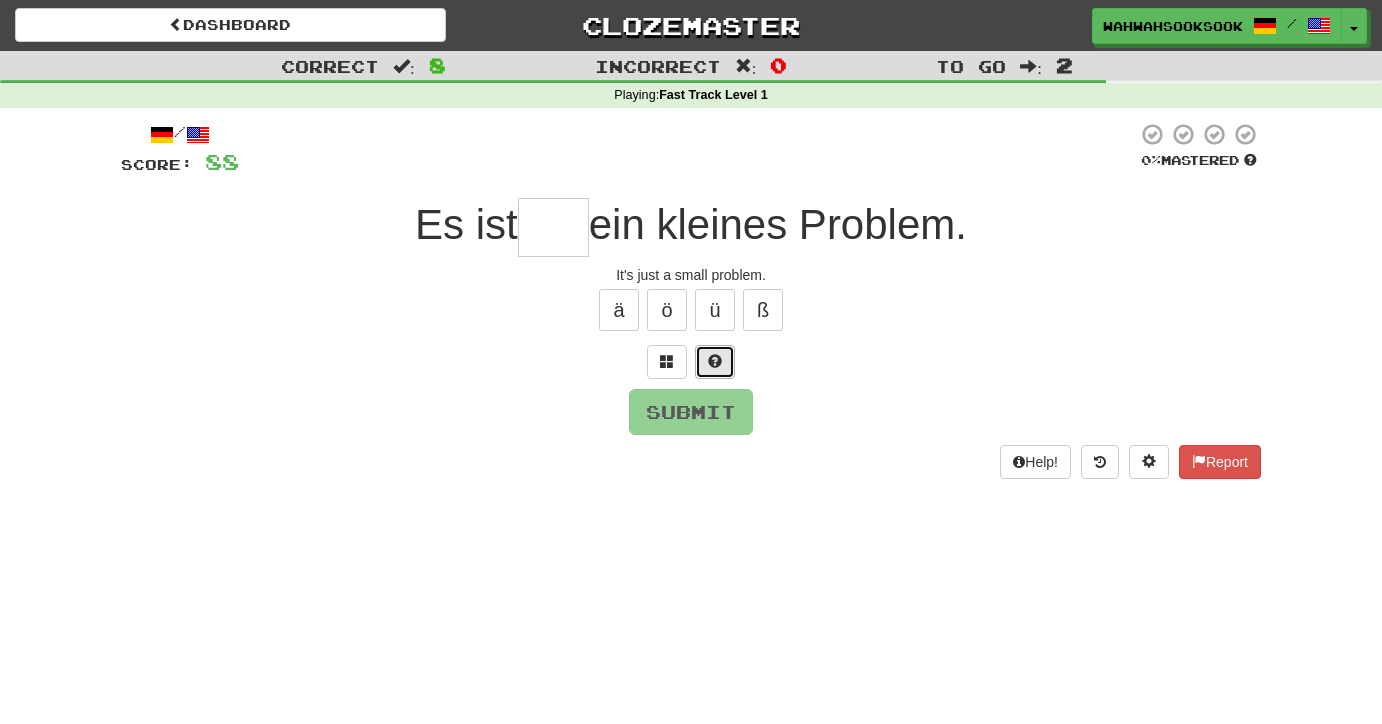 click at bounding box center (715, 362) 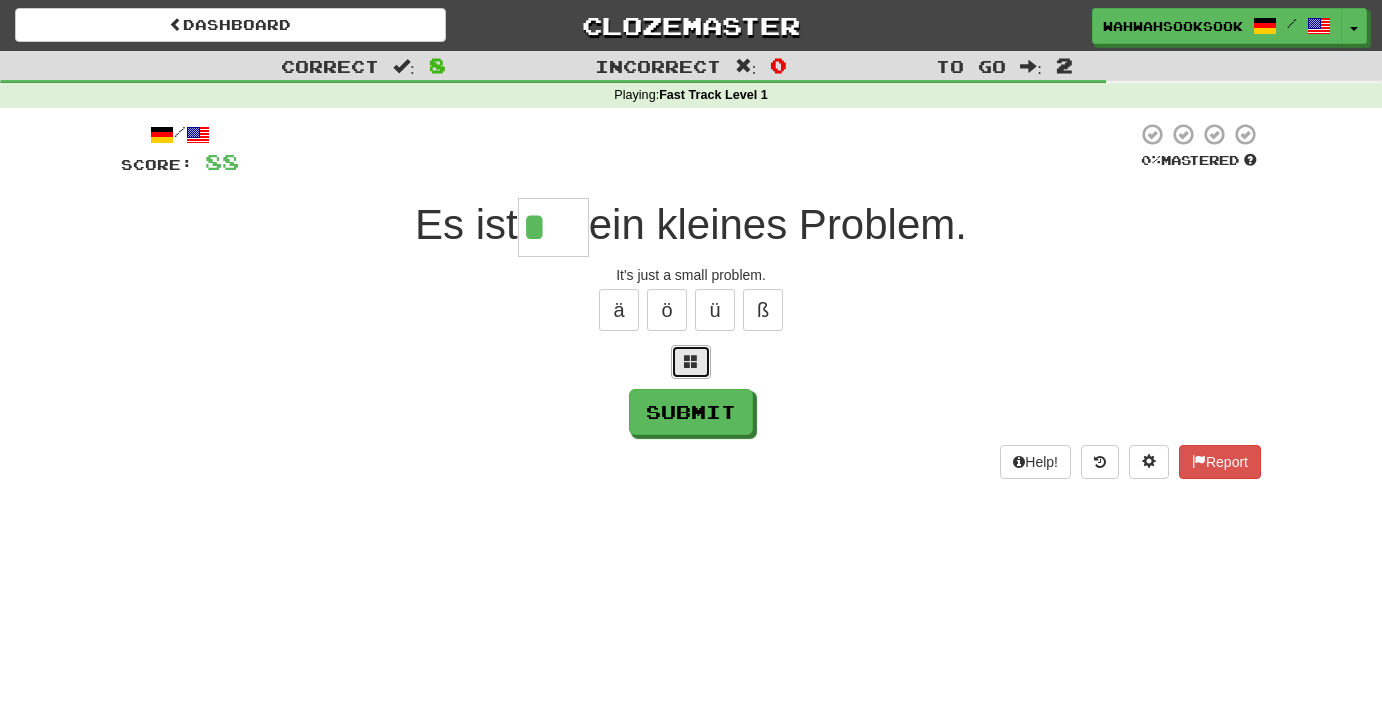 click at bounding box center (691, 361) 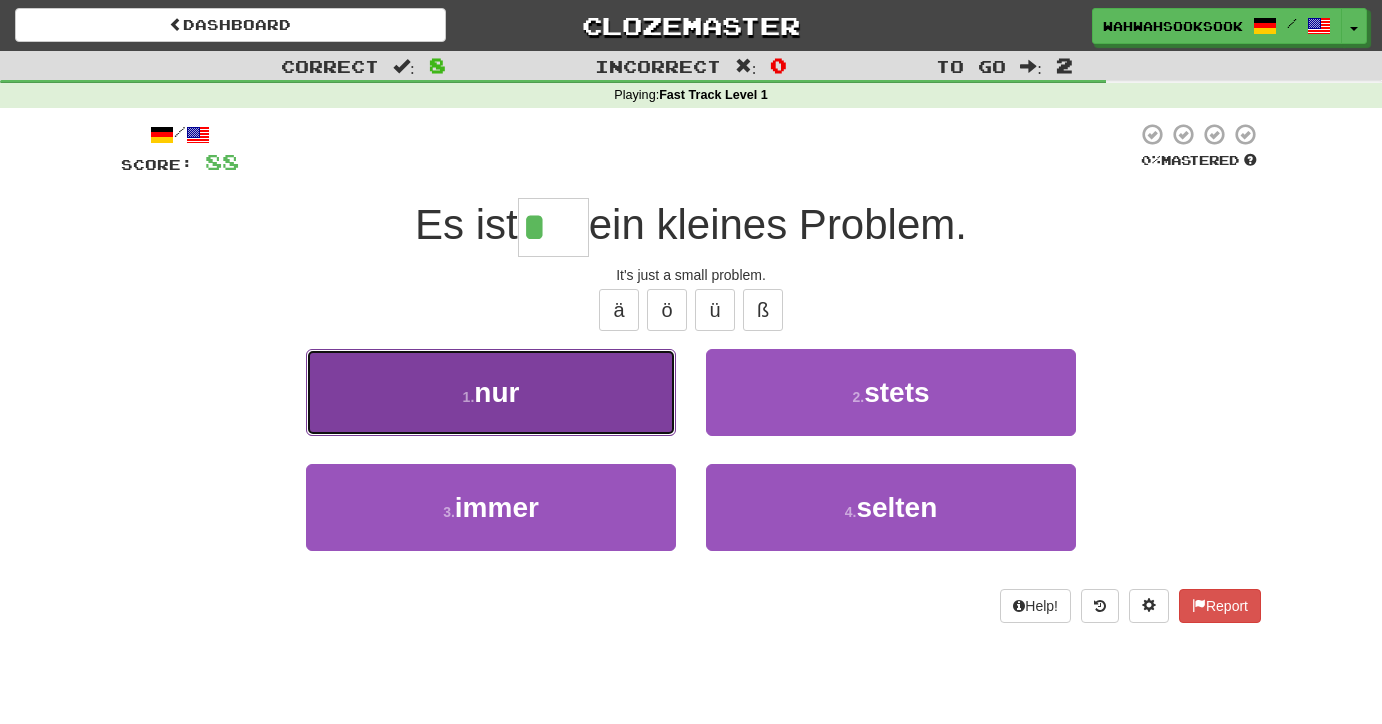click on "1 .  nur" at bounding box center [491, 392] 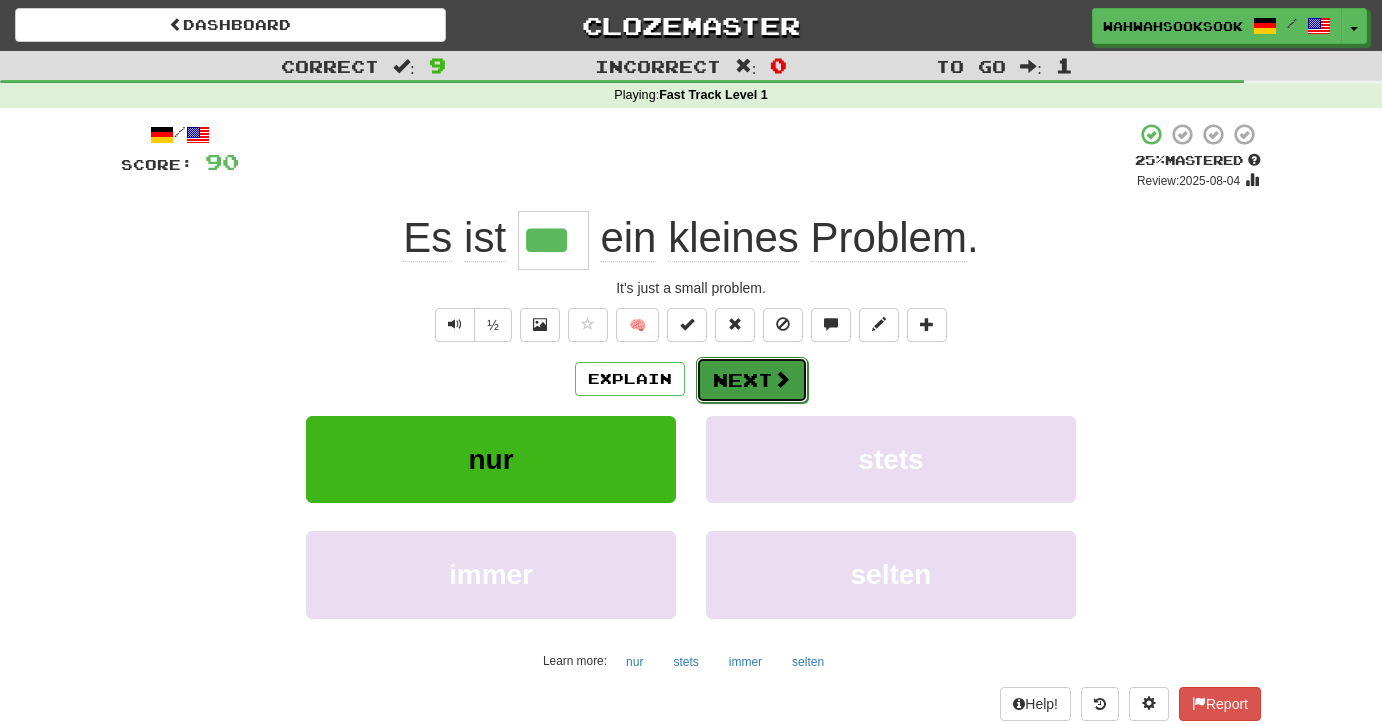 click on "Next" at bounding box center [752, 380] 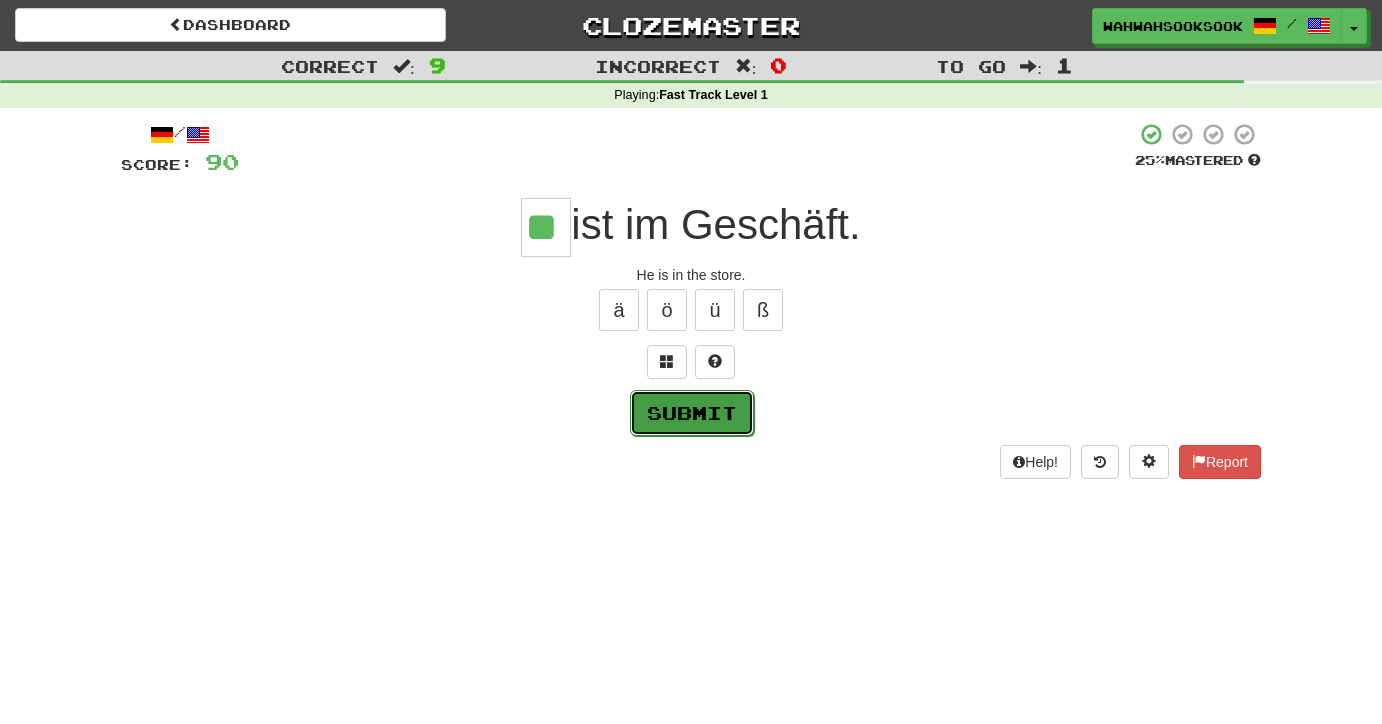 click on "Submit" at bounding box center (692, 413) 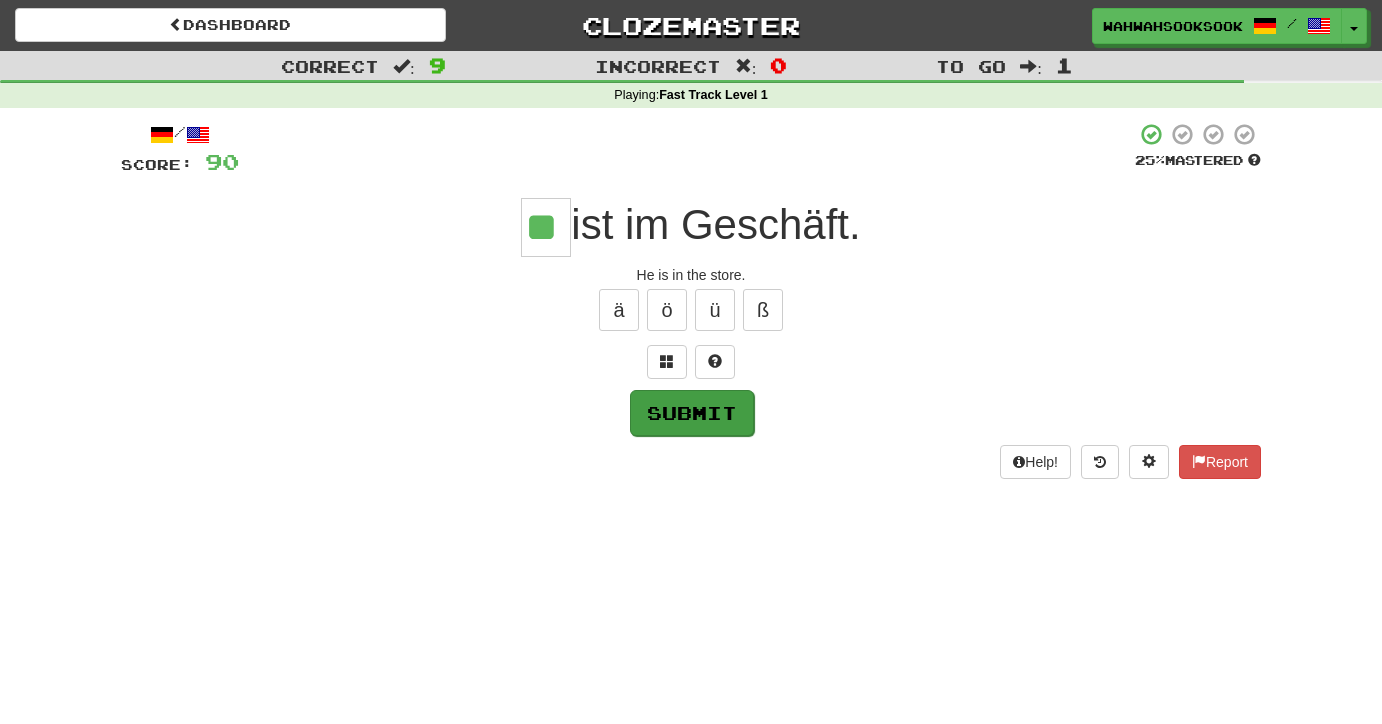 type on "**" 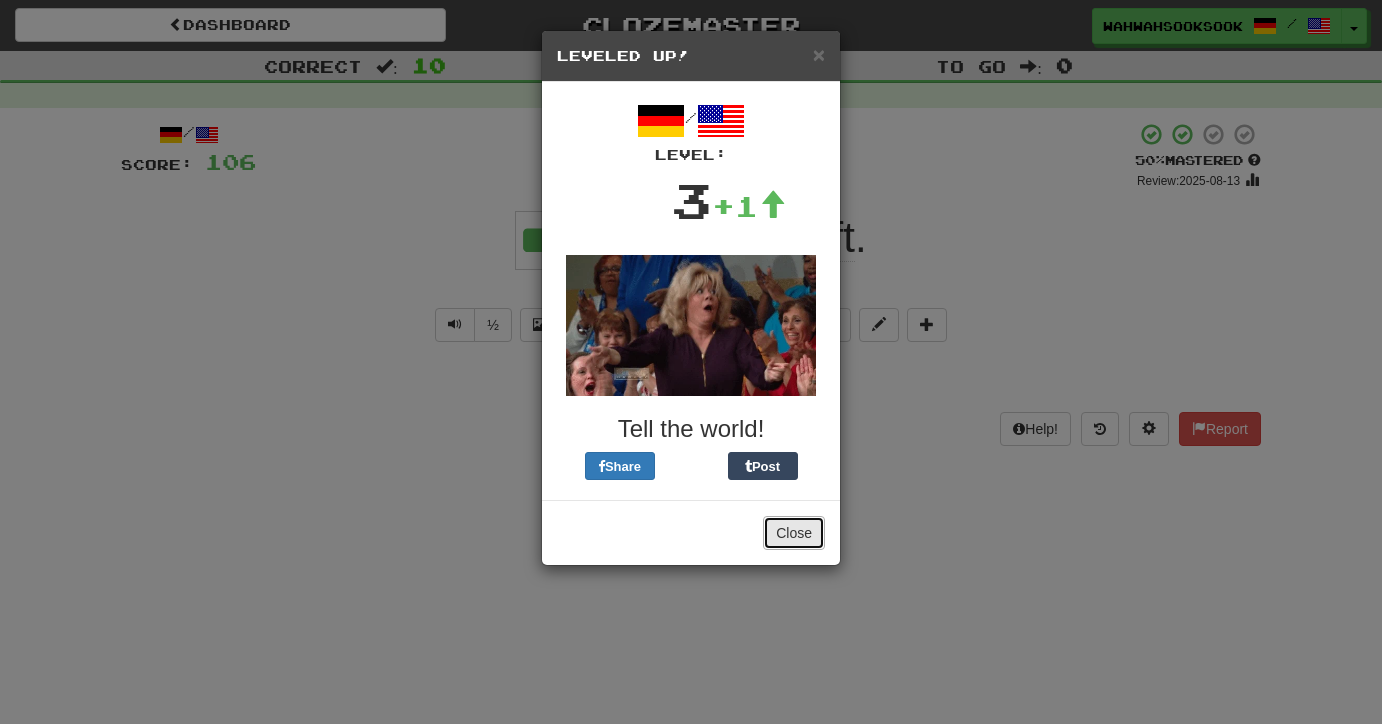 click on "Close" at bounding box center (794, 533) 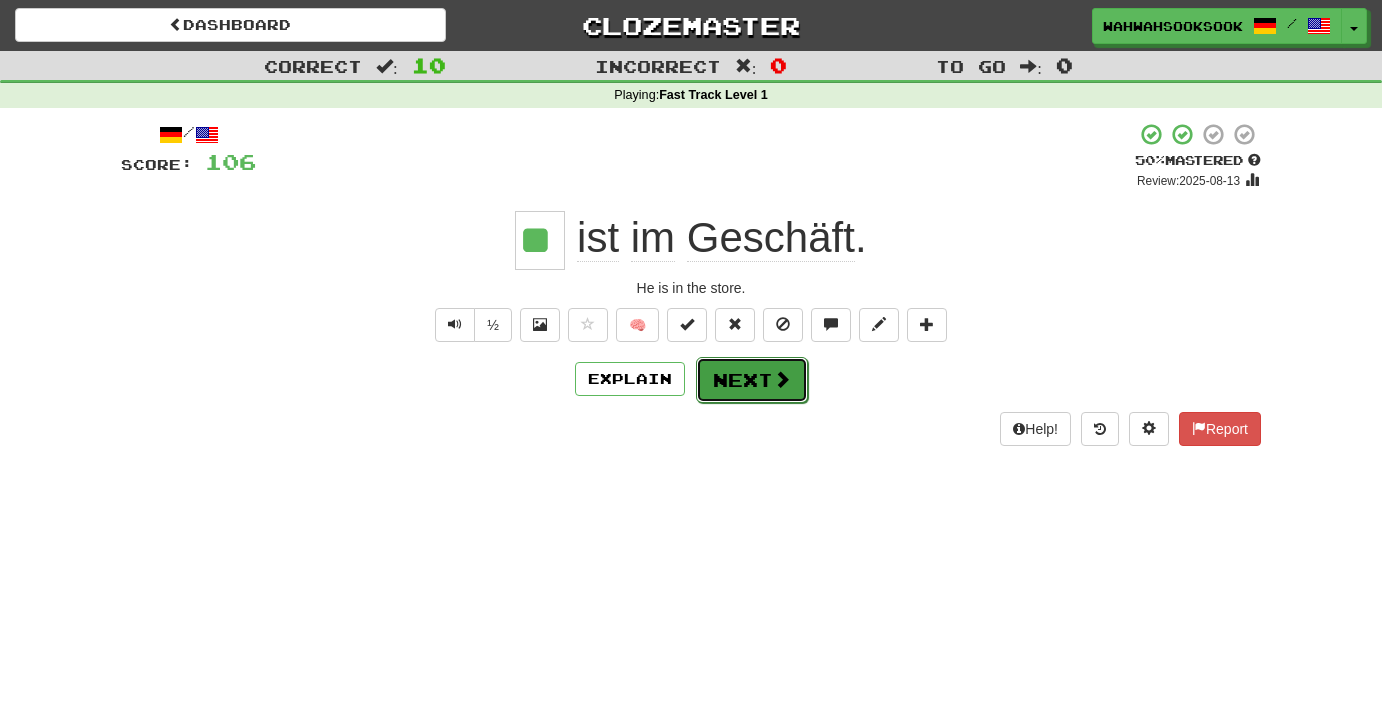 click on "Next" at bounding box center [752, 380] 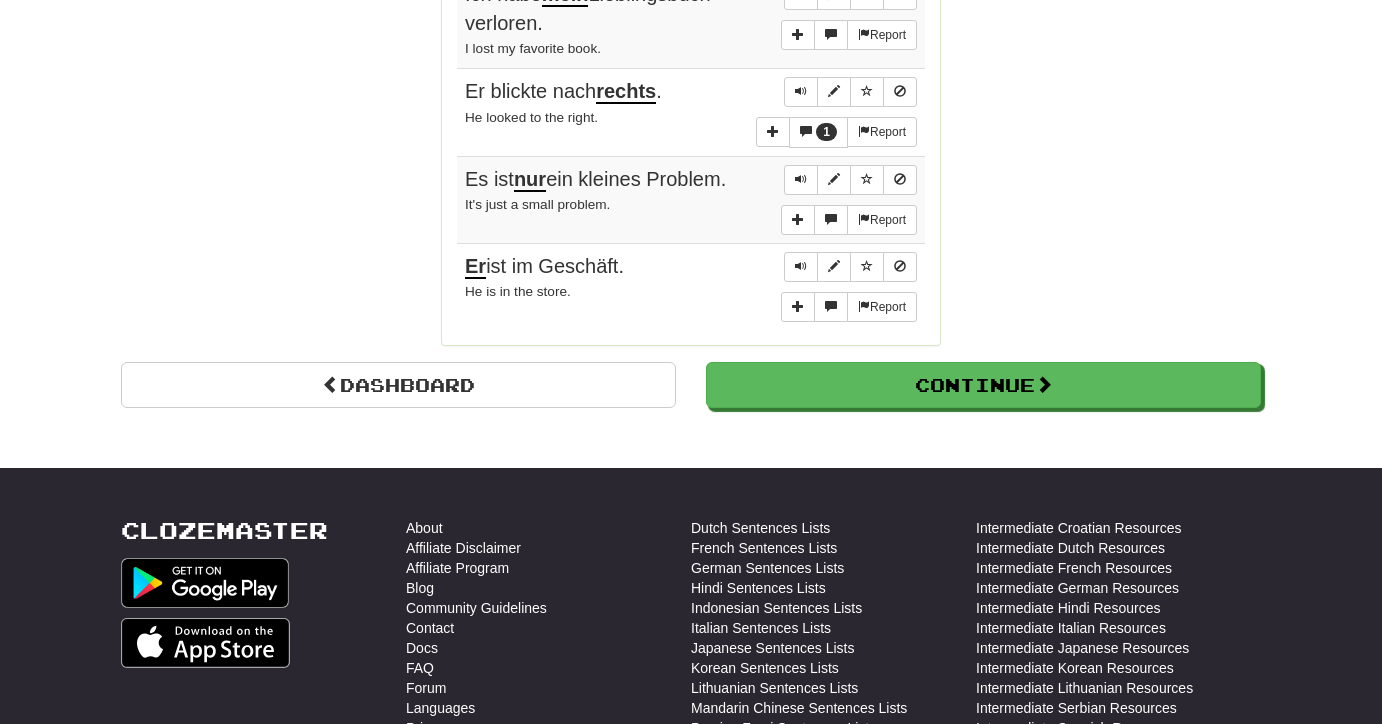scroll, scrollTop: 1630, scrollLeft: 0, axis: vertical 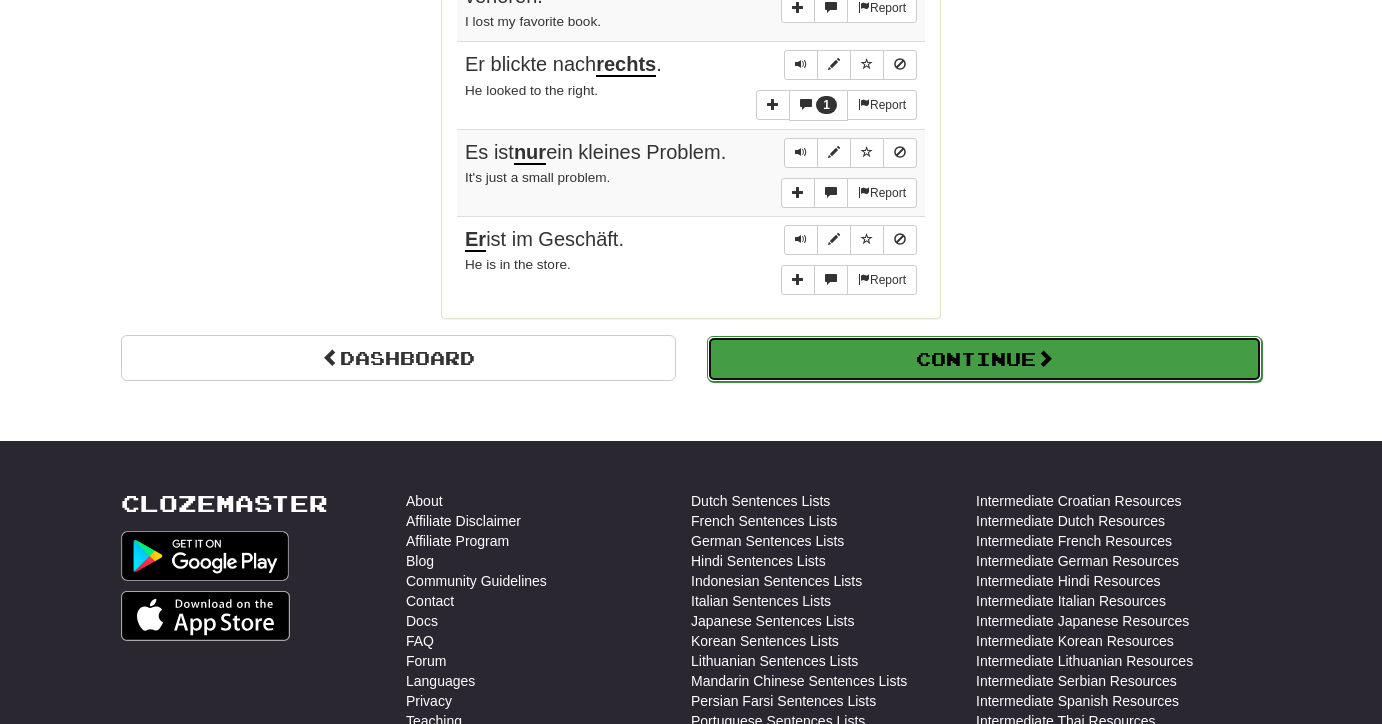 click on "Continue" at bounding box center (984, 359) 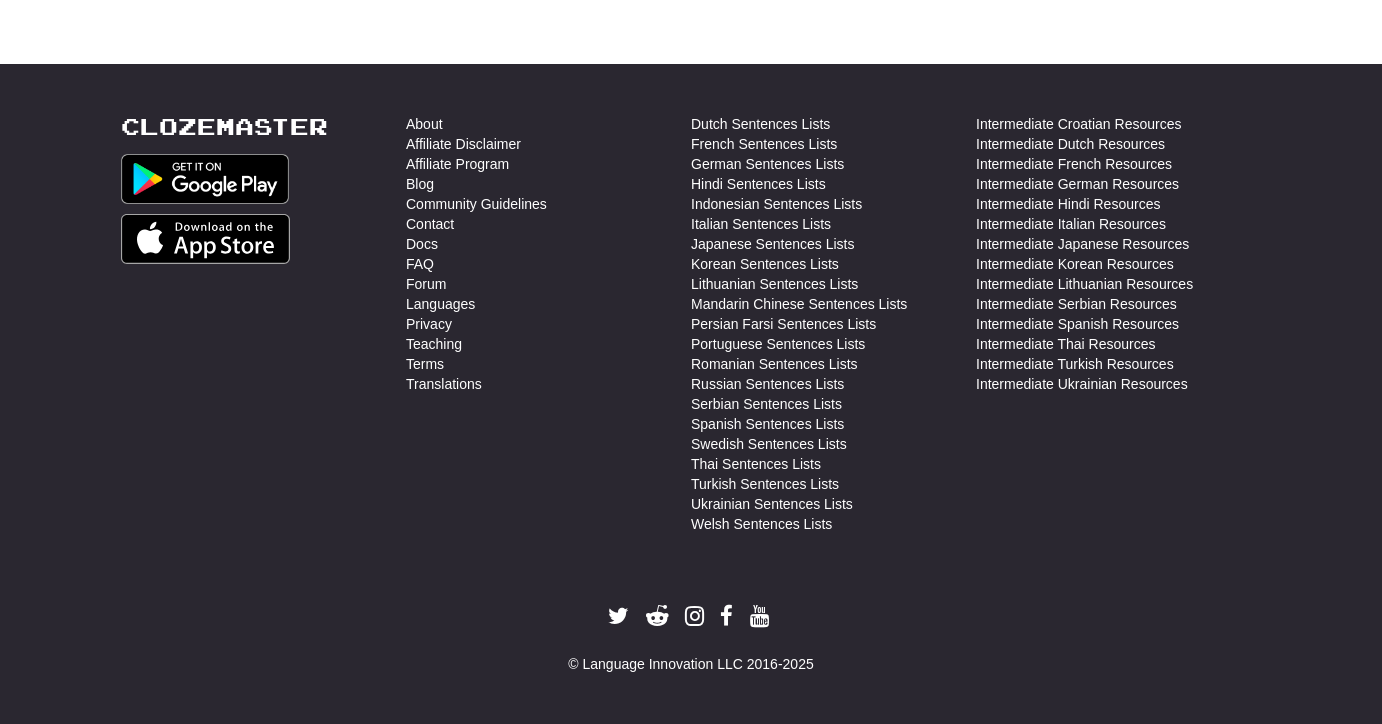 scroll, scrollTop: 710, scrollLeft: 0, axis: vertical 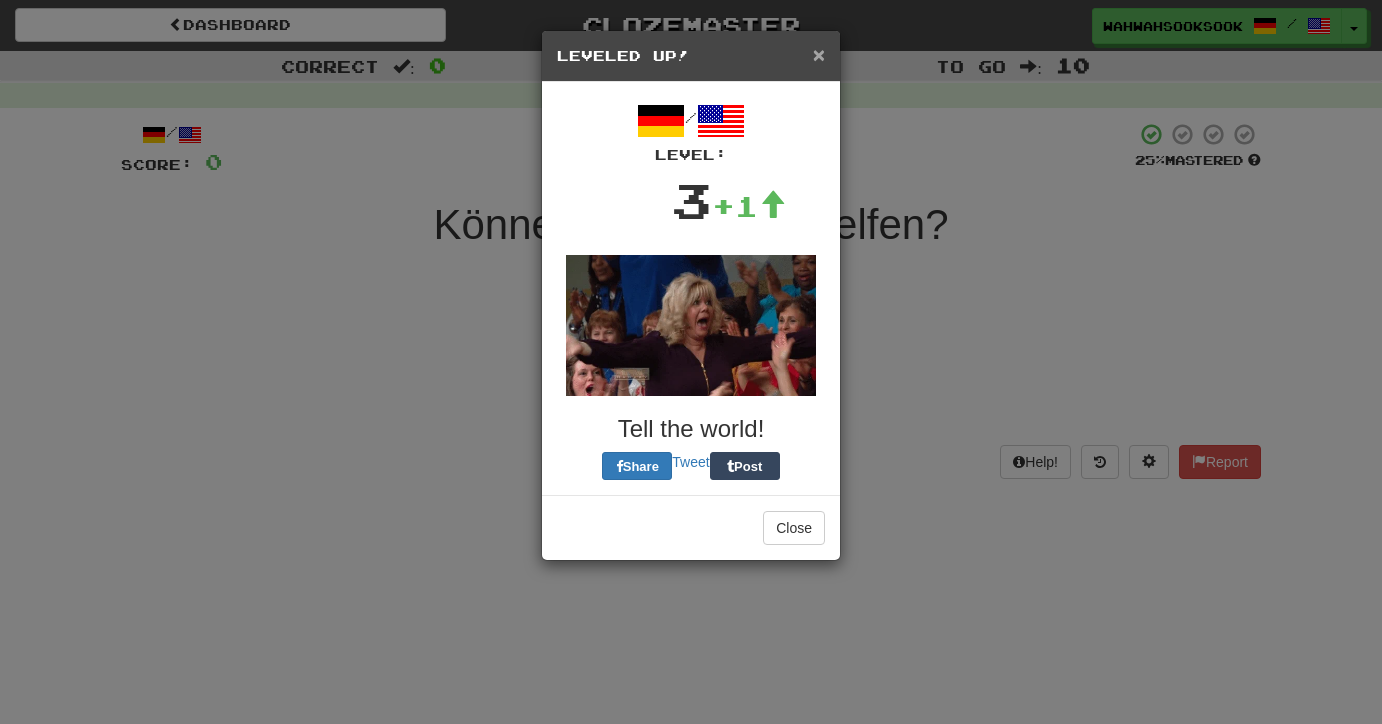 click on "×" at bounding box center (819, 54) 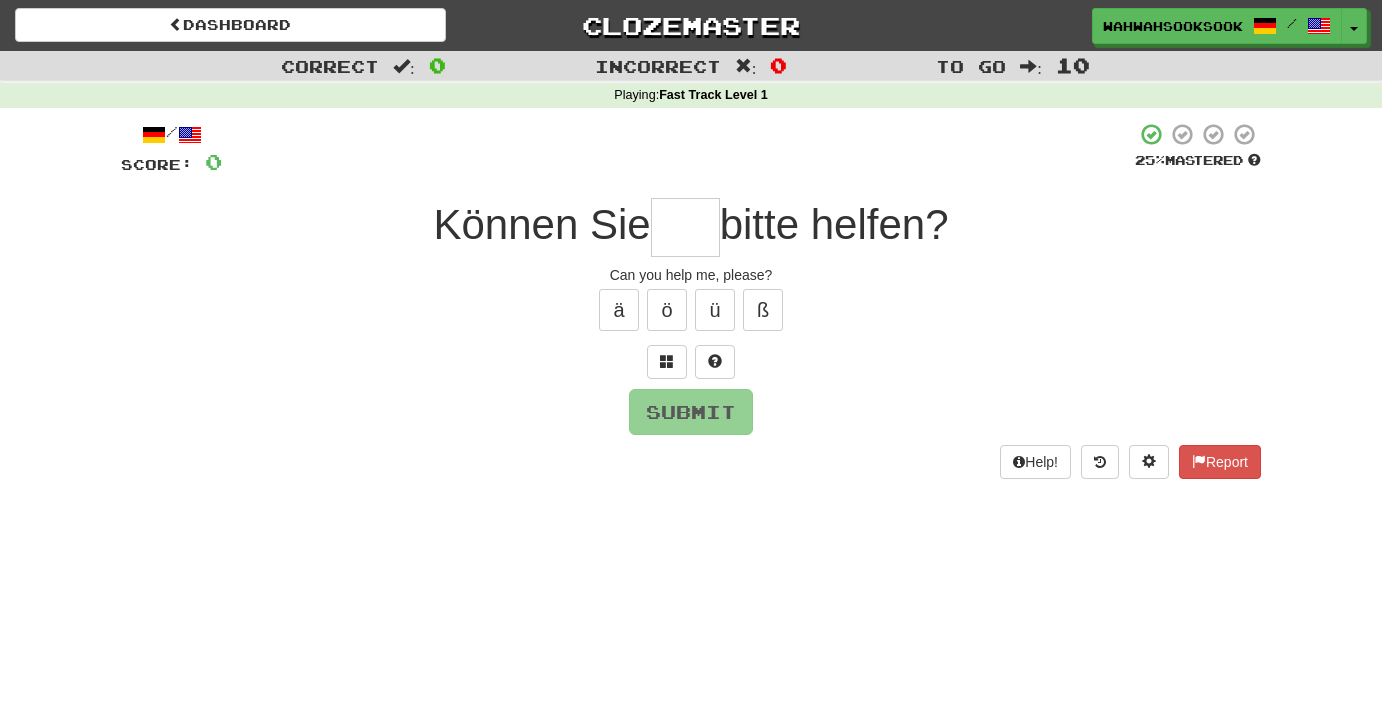 click at bounding box center [685, 227] 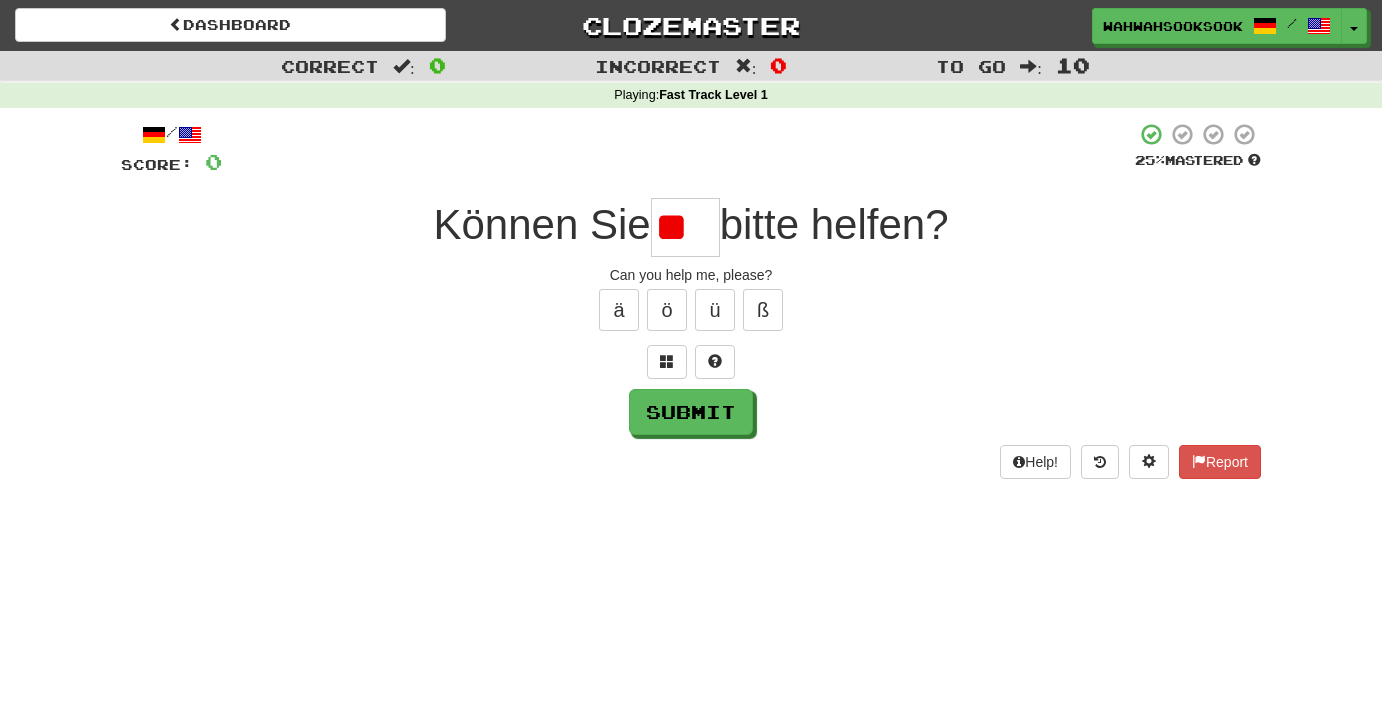 scroll, scrollTop: 0, scrollLeft: 0, axis: both 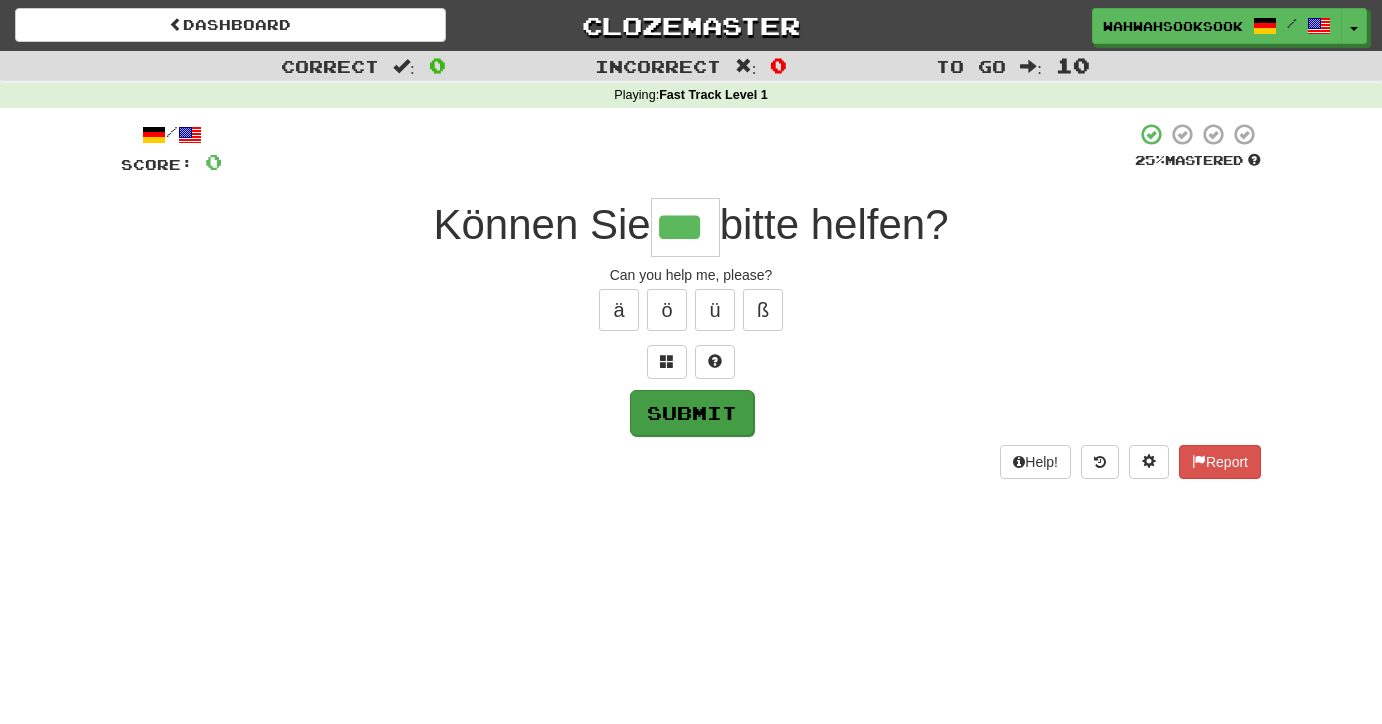 type on "***" 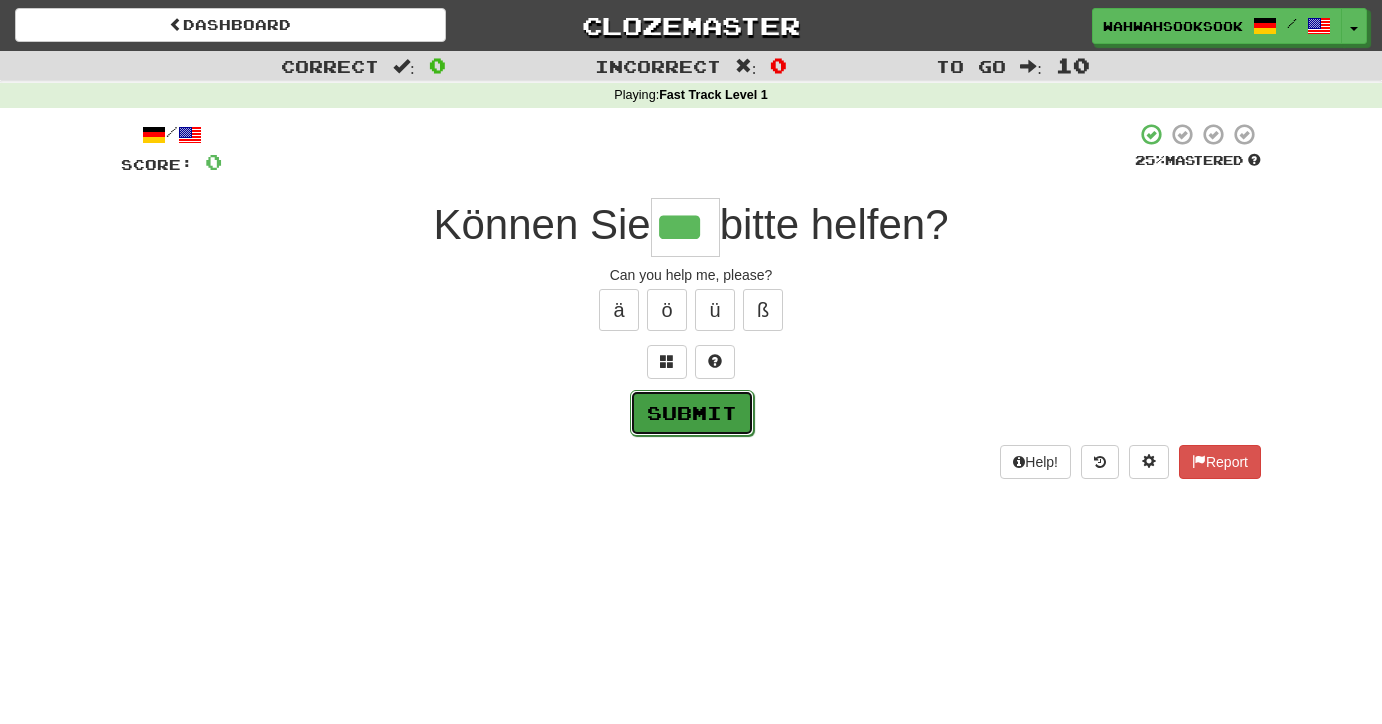 click on "Submit" at bounding box center (692, 413) 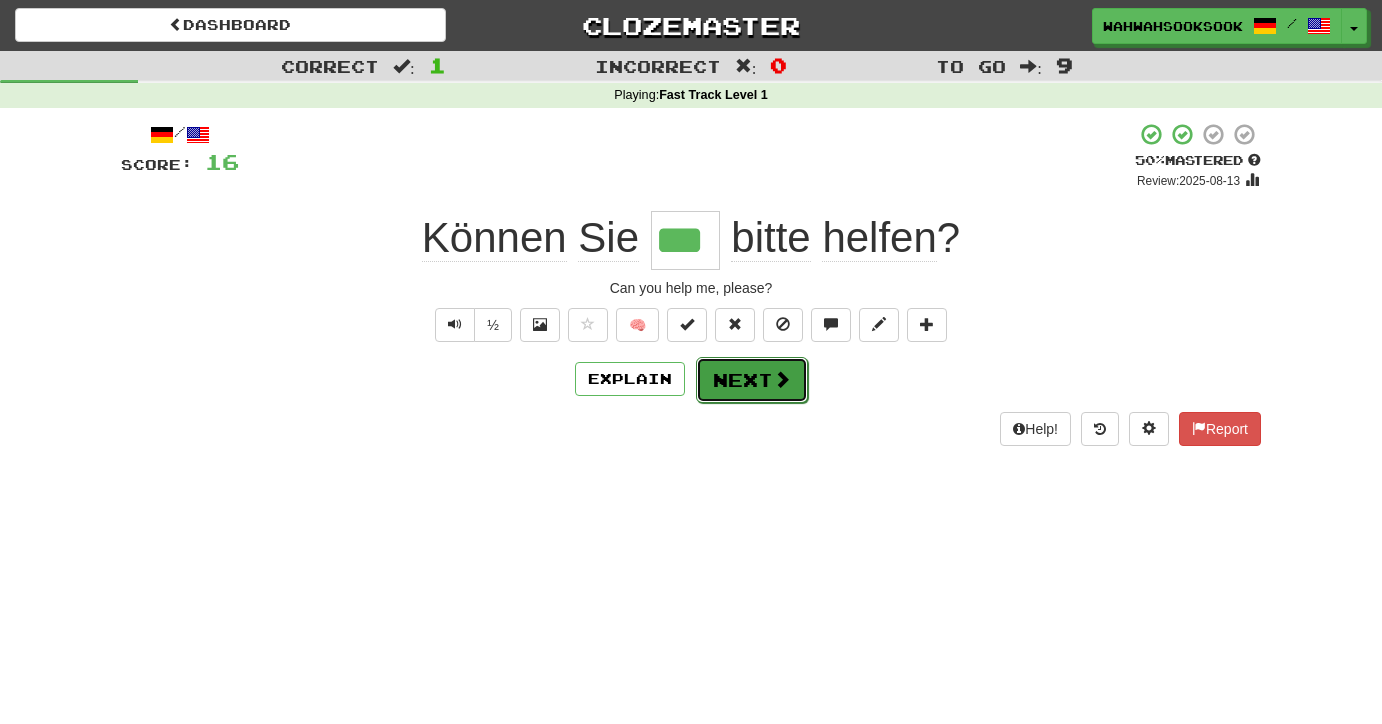 click at bounding box center [782, 379] 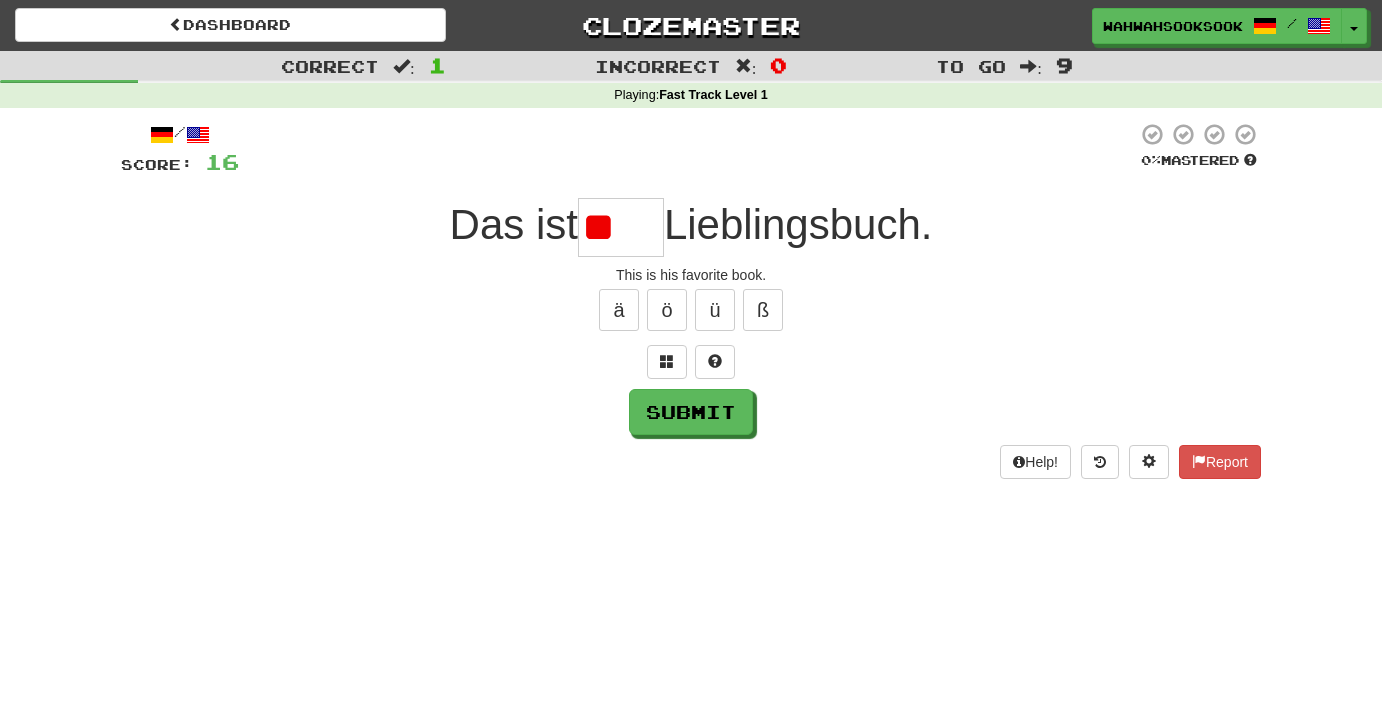 type on "*" 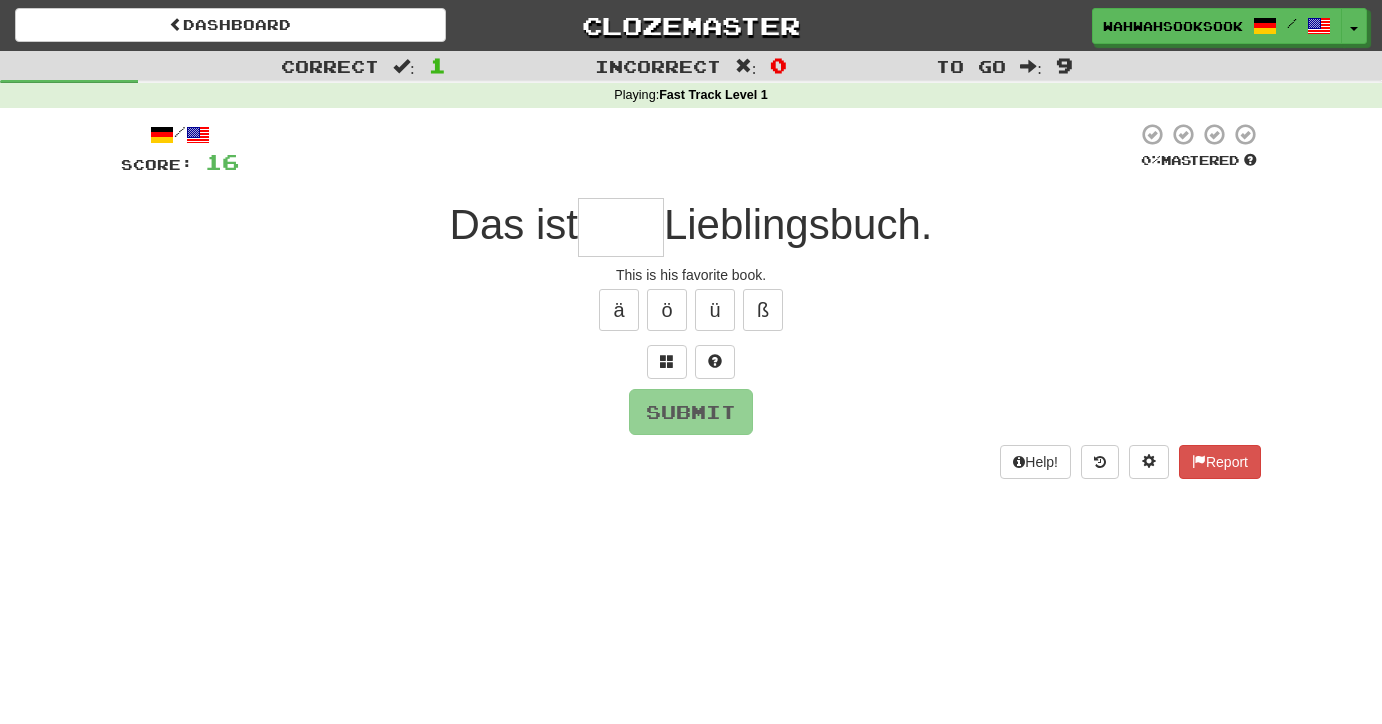 type on "*" 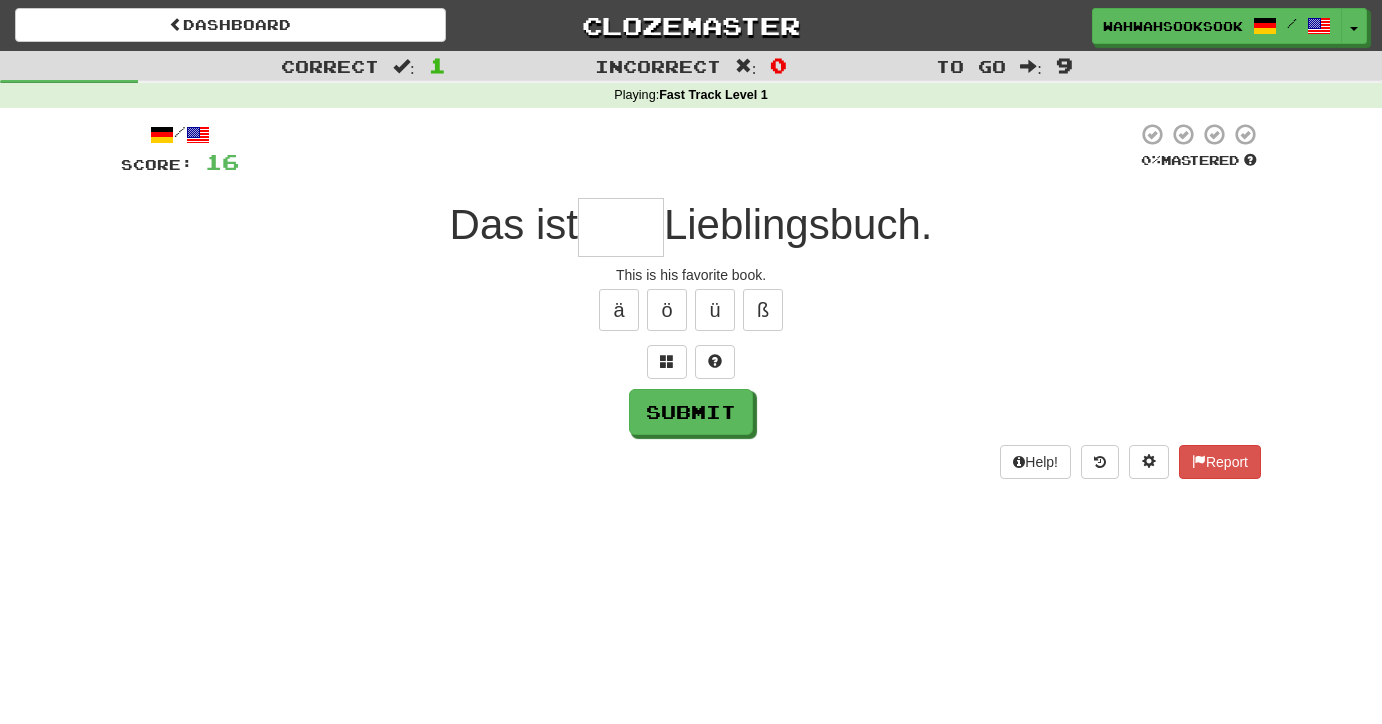 type on "*" 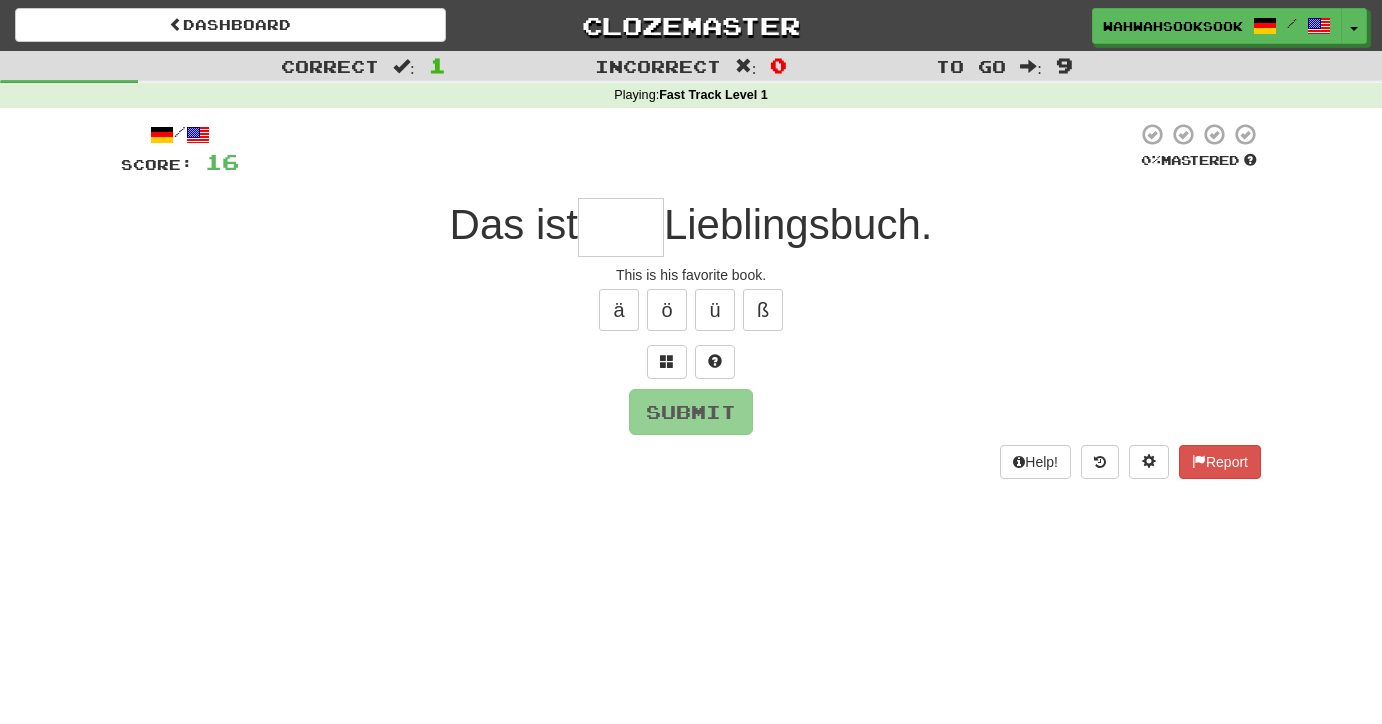 type on "*" 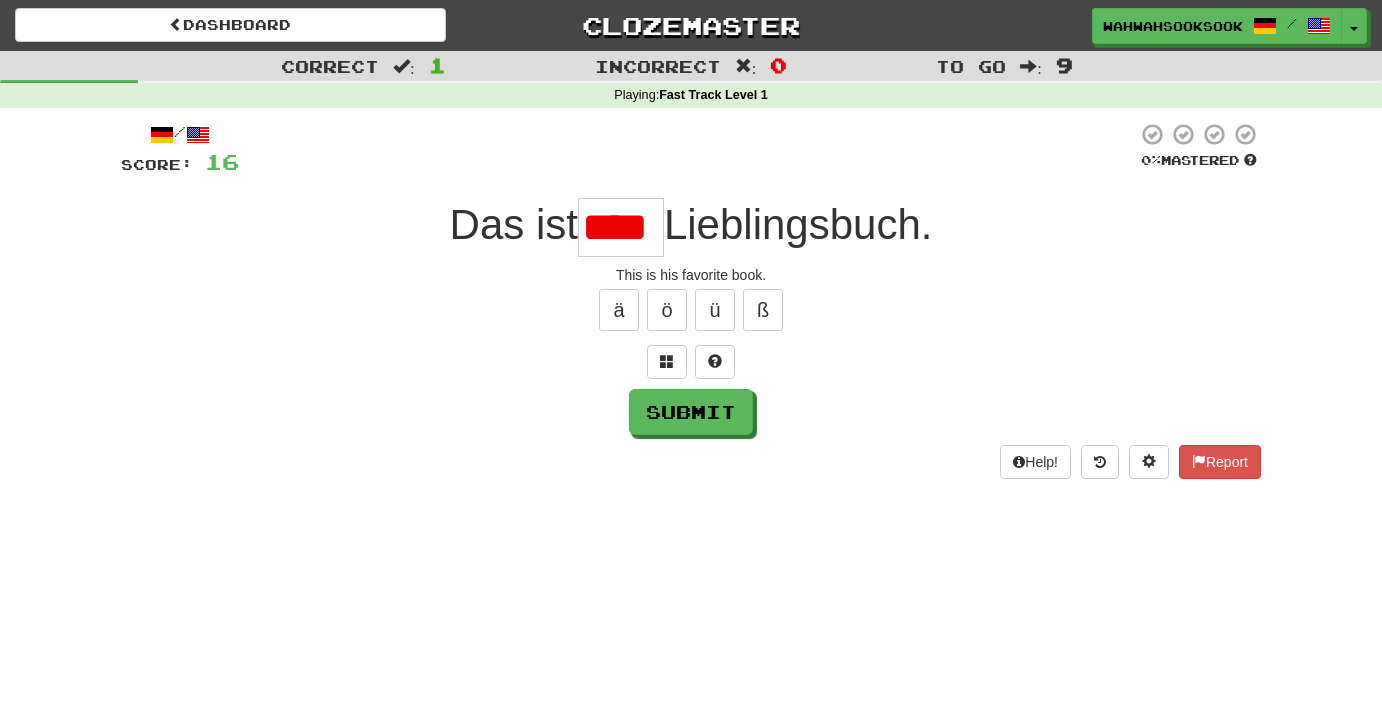 scroll, scrollTop: 0, scrollLeft: 0, axis: both 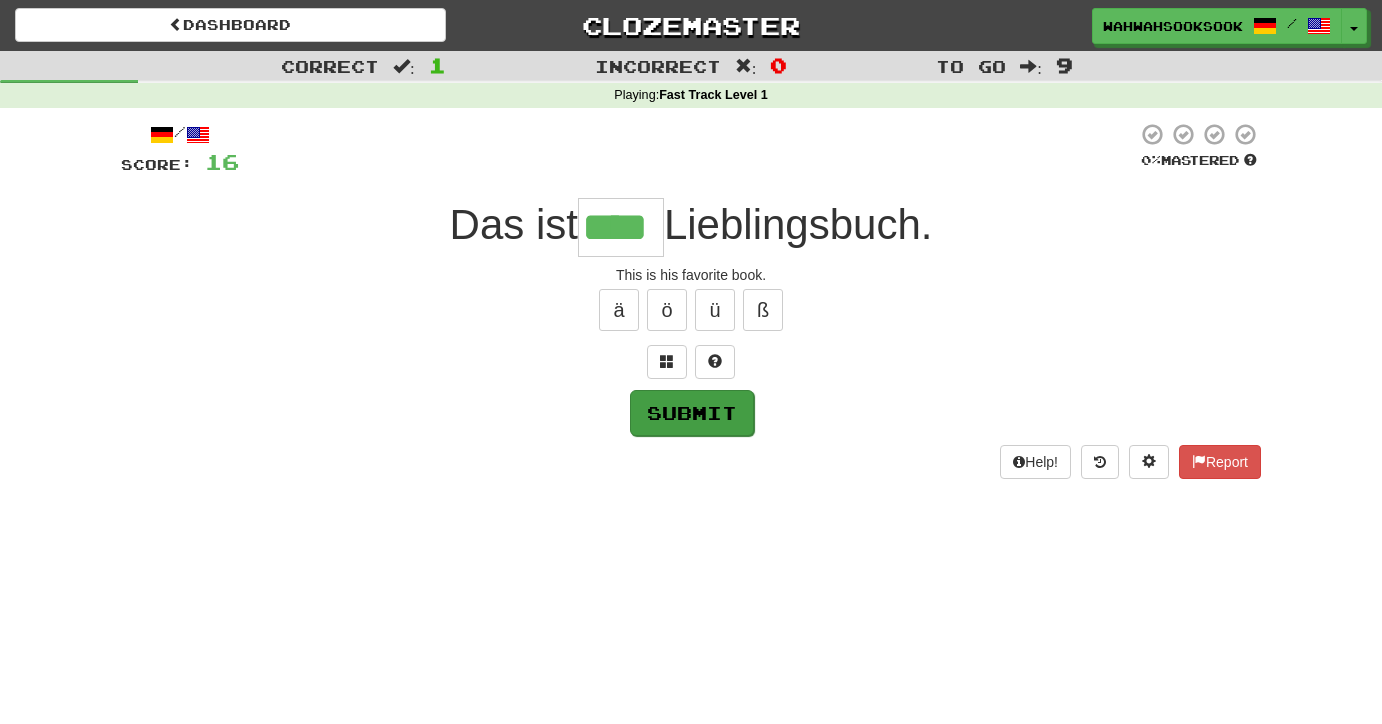 type on "****" 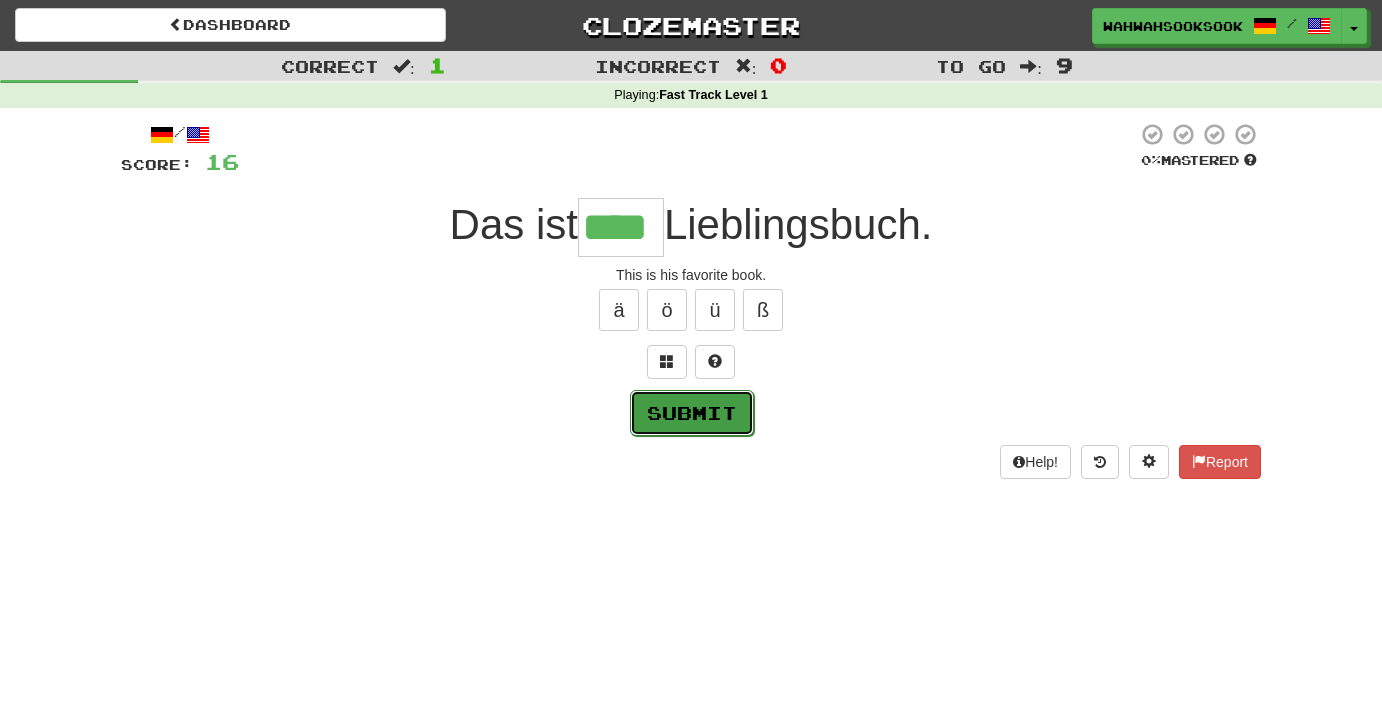 click on "Submit" at bounding box center [692, 413] 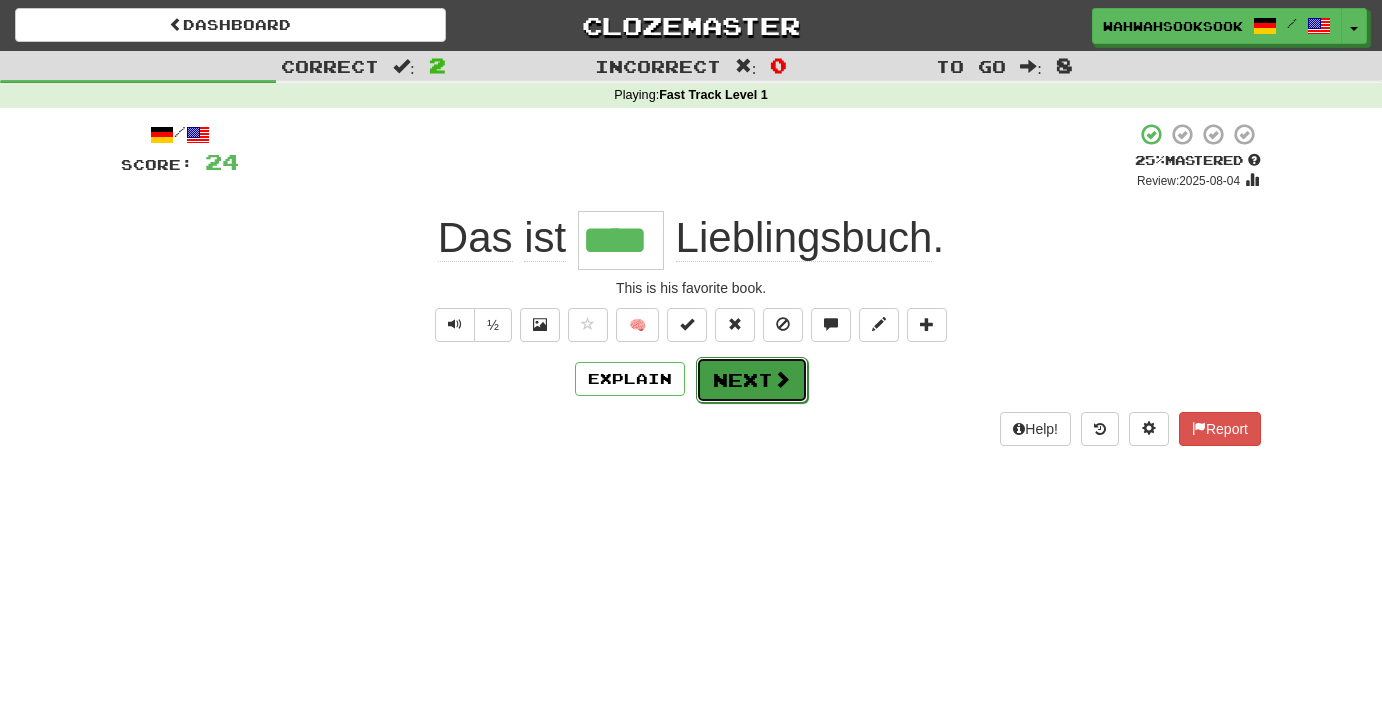 click on "Next" at bounding box center [752, 380] 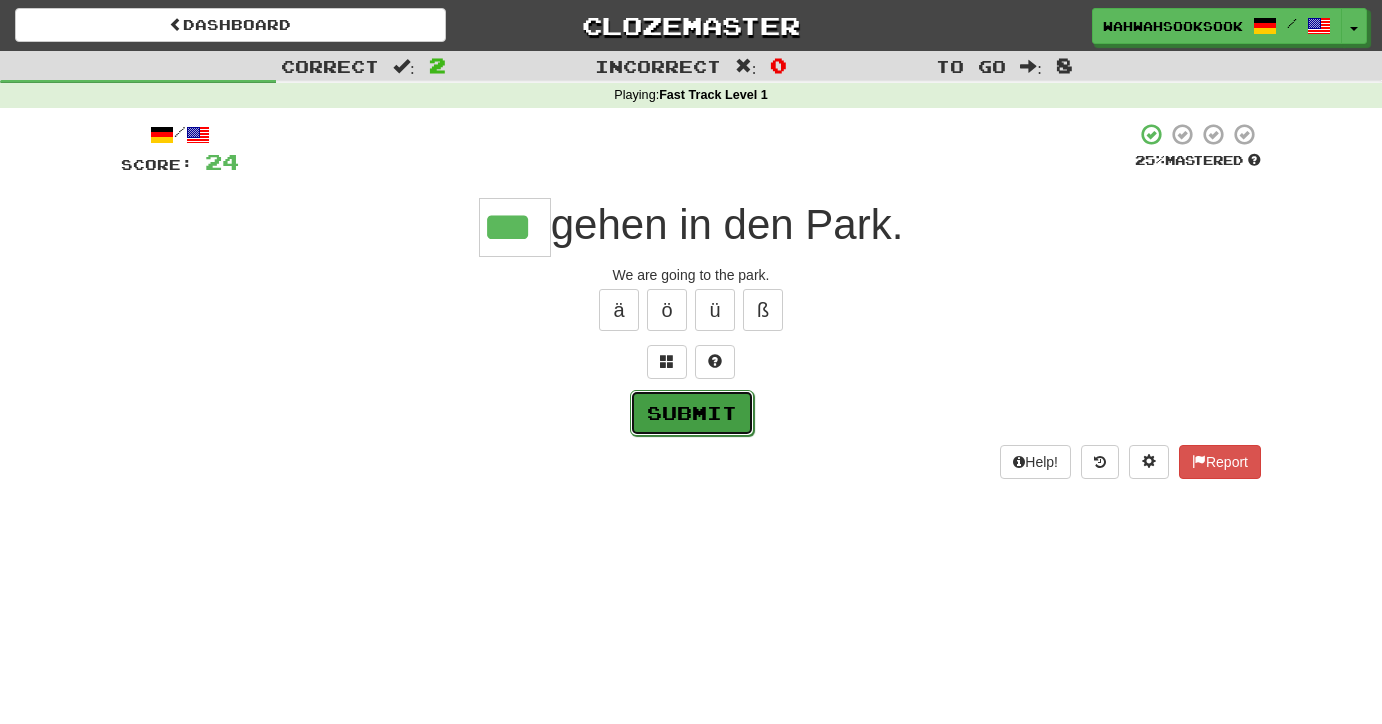 click on "Submit" at bounding box center [692, 413] 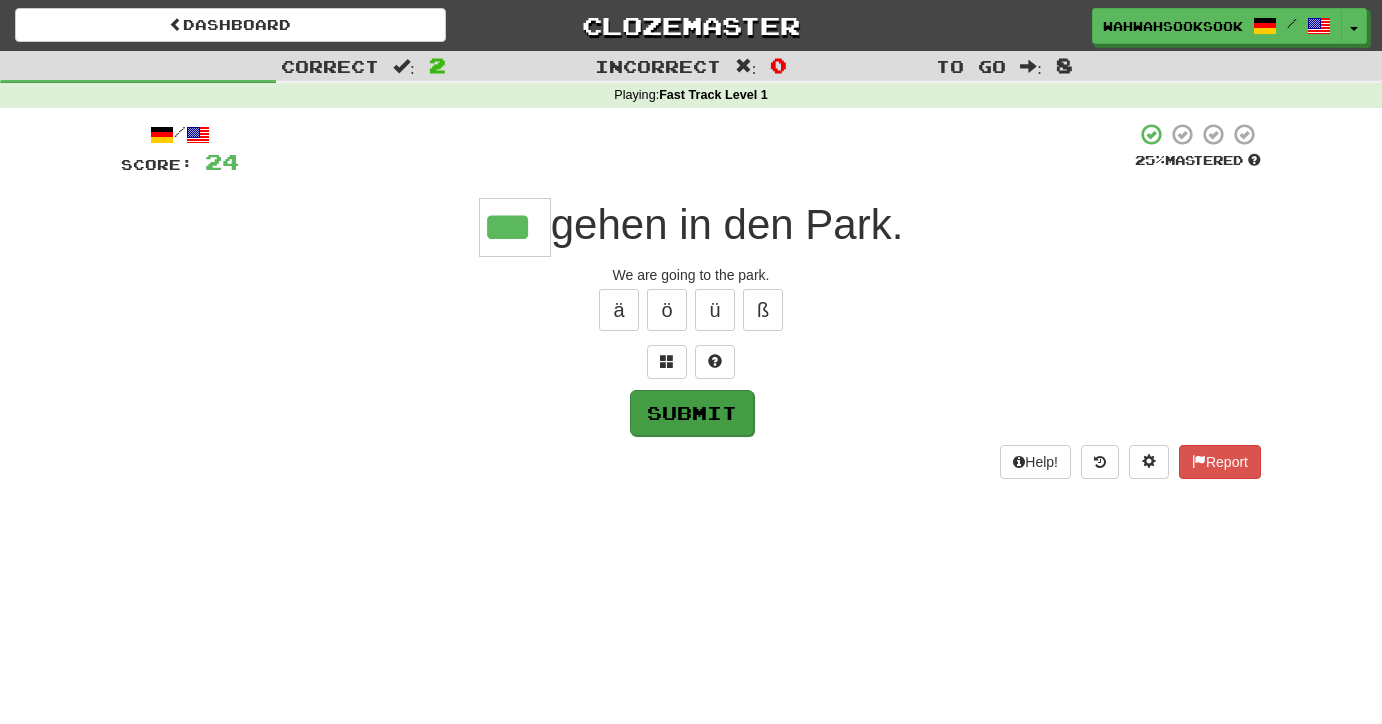 type on "***" 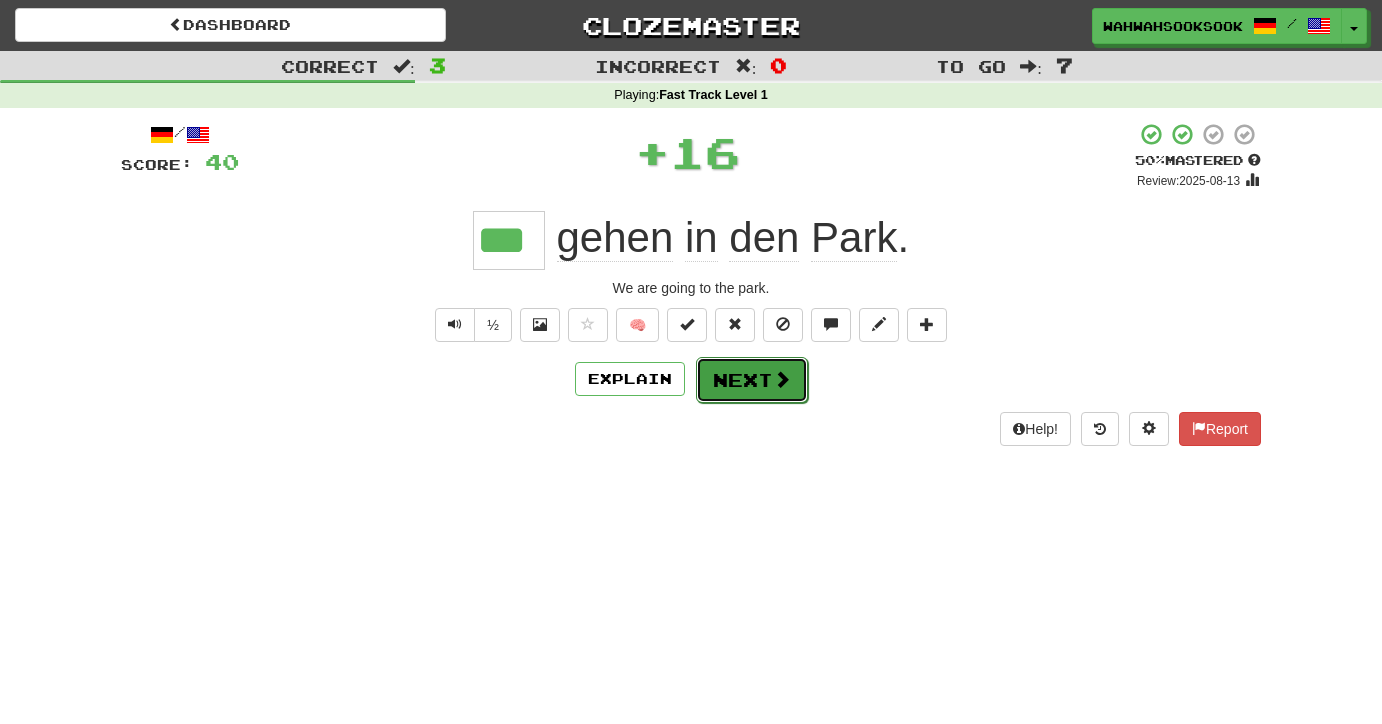 click at bounding box center [782, 379] 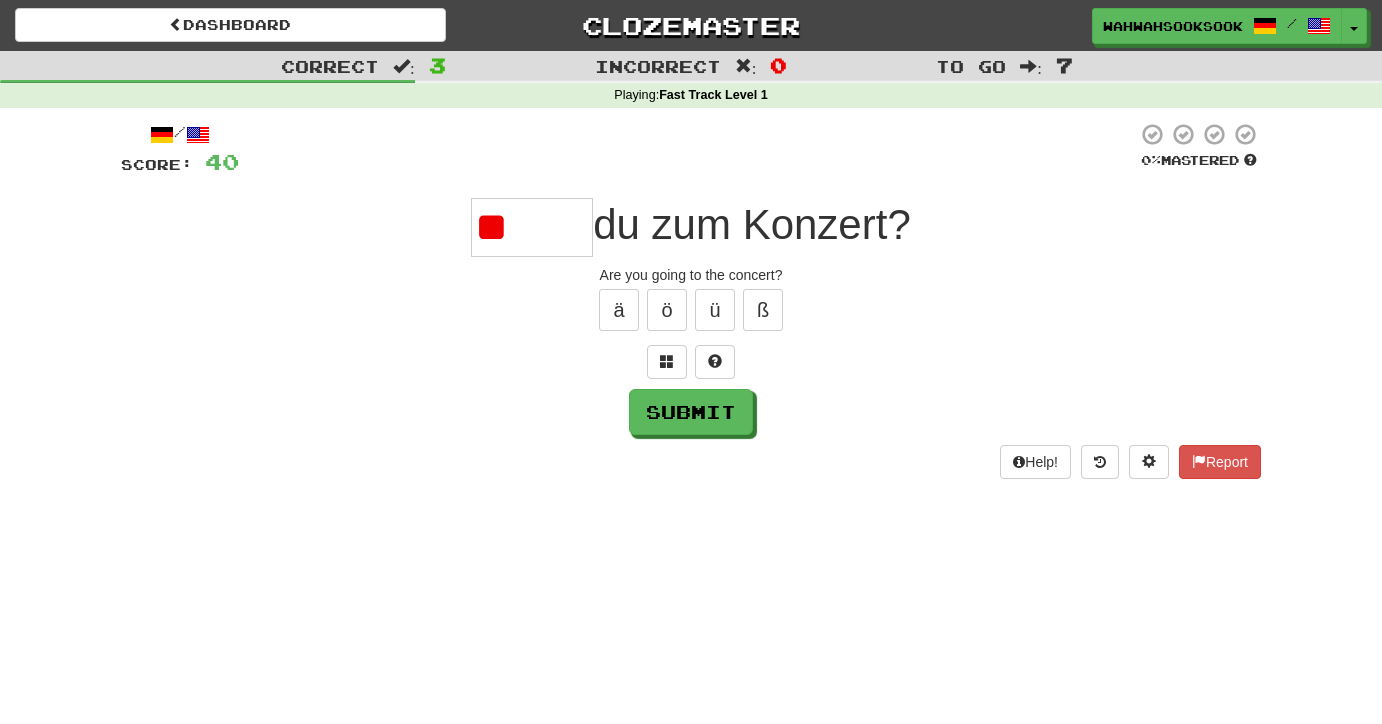 type on "*" 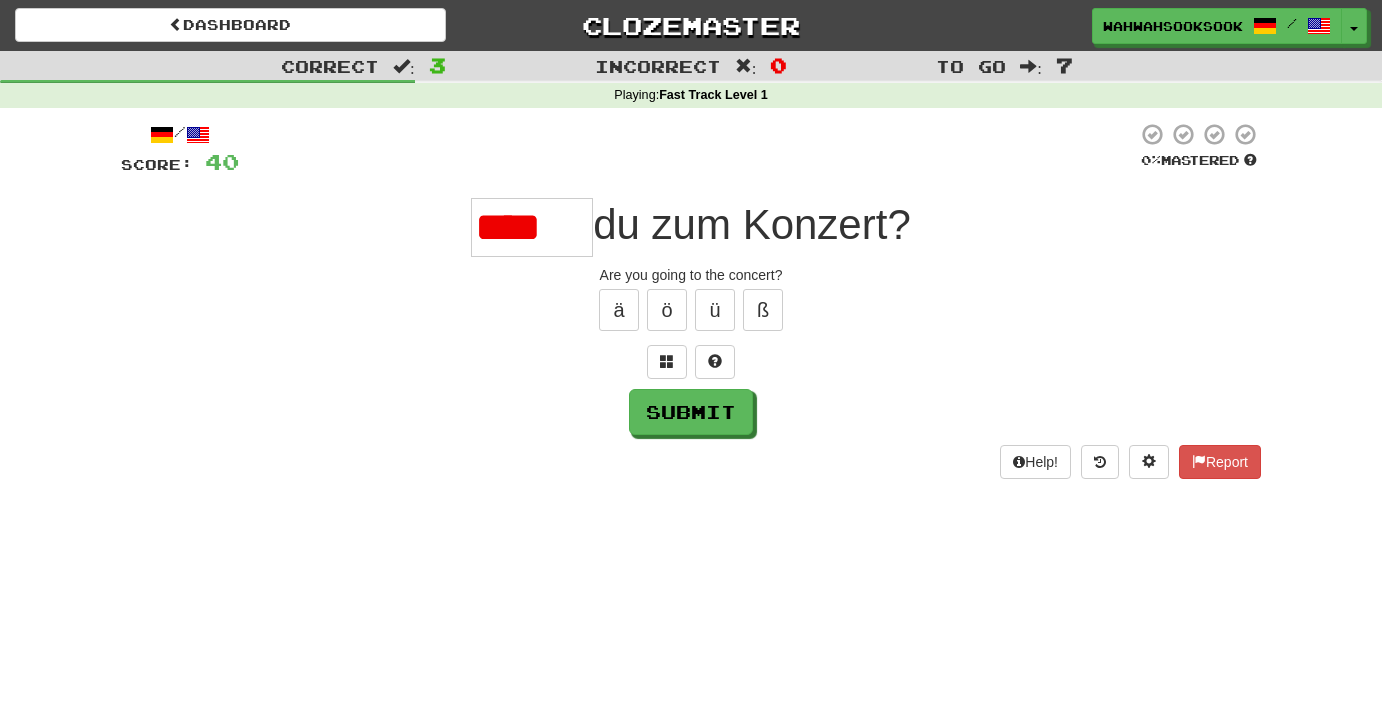 scroll, scrollTop: 0, scrollLeft: 0, axis: both 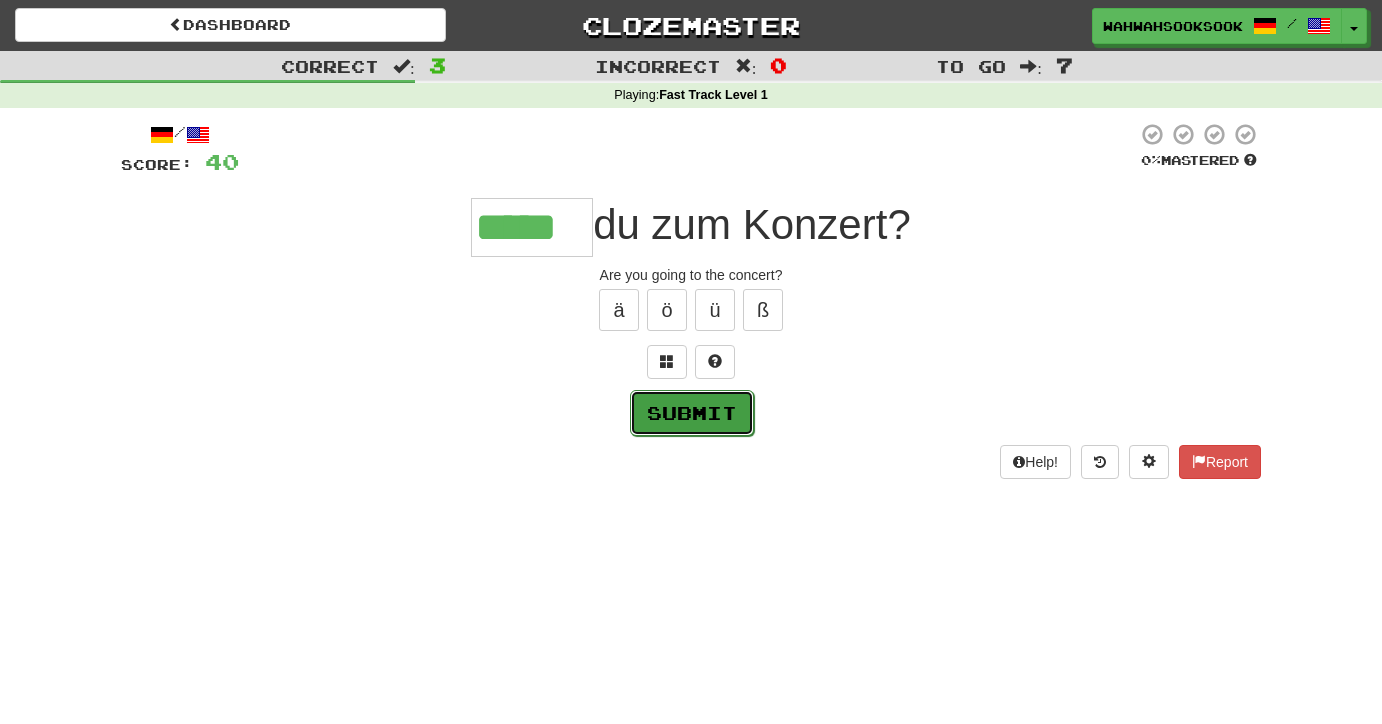 click on "Submit" at bounding box center (692, 413) 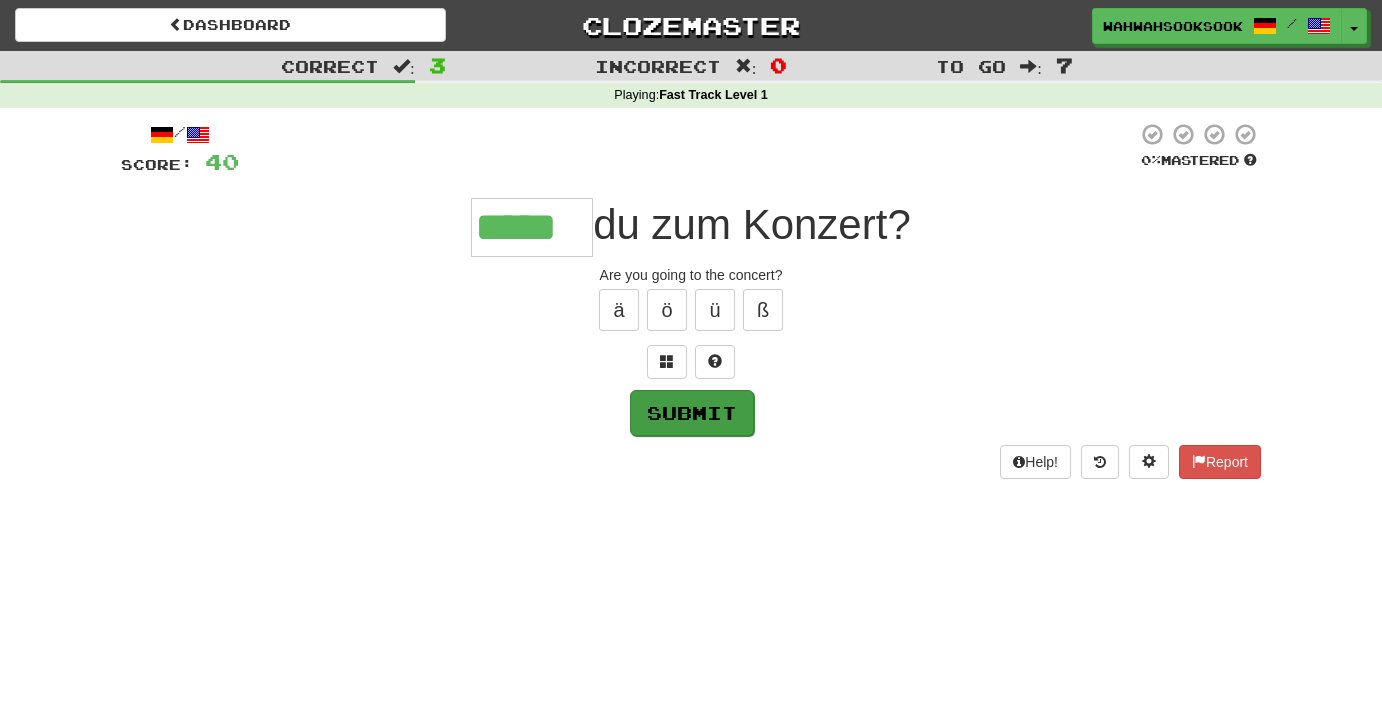 type on "*****" 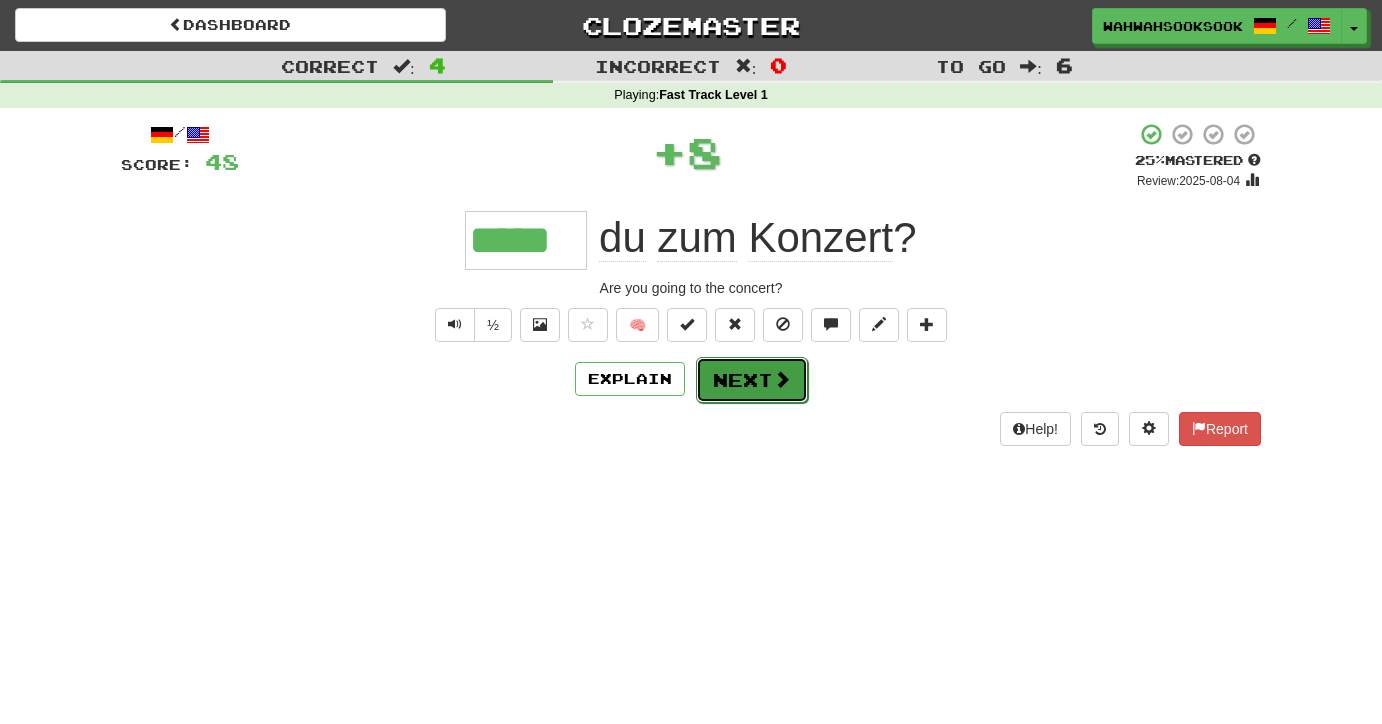 click on "Next" at bounding box center (752, 380) 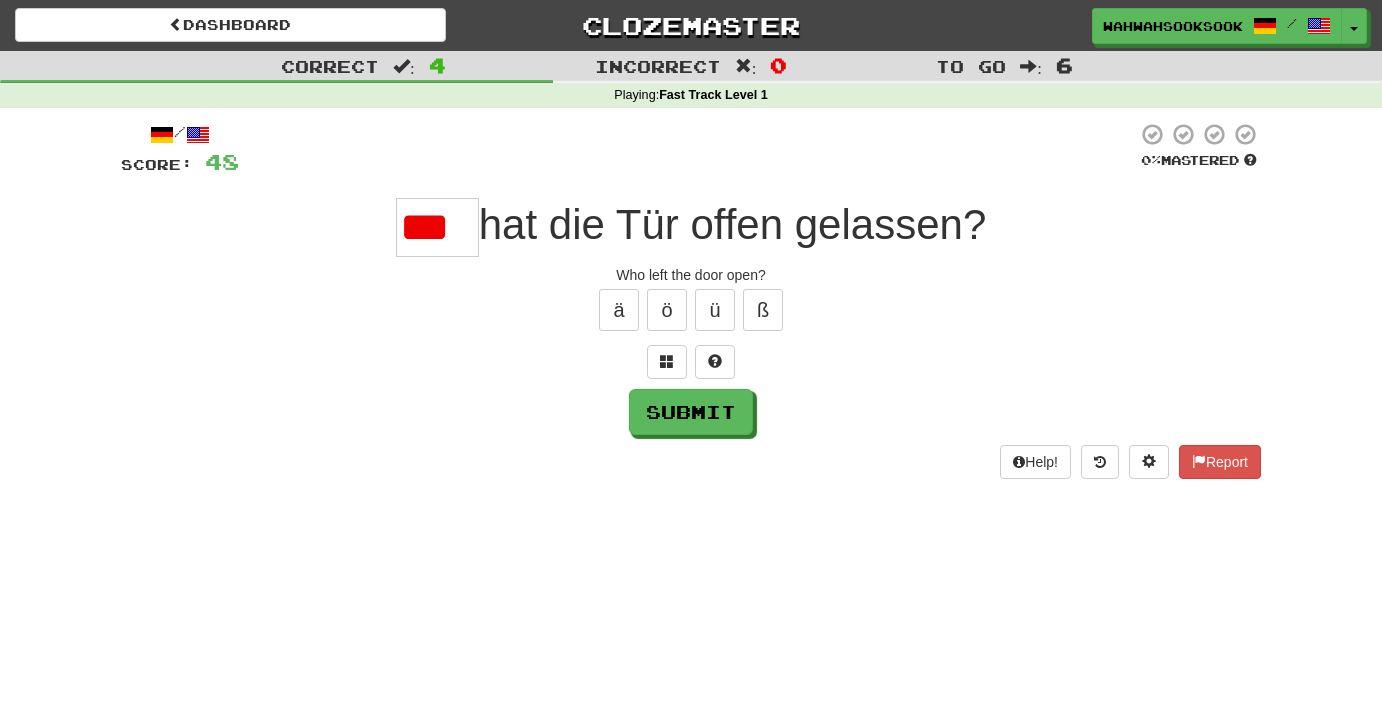 scroll, scrollTop: 0, scrollLeft: 0, axis: both 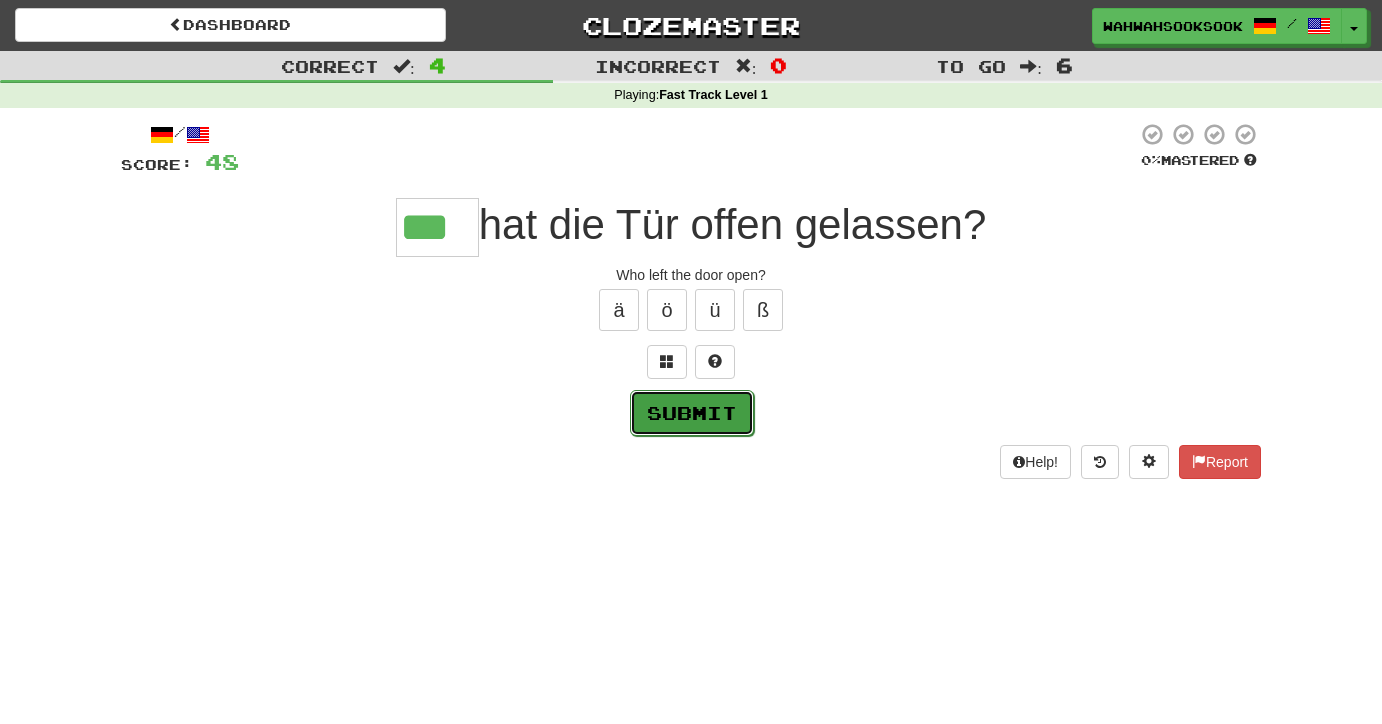 click on "Submit" at bounding box center [692, 413] 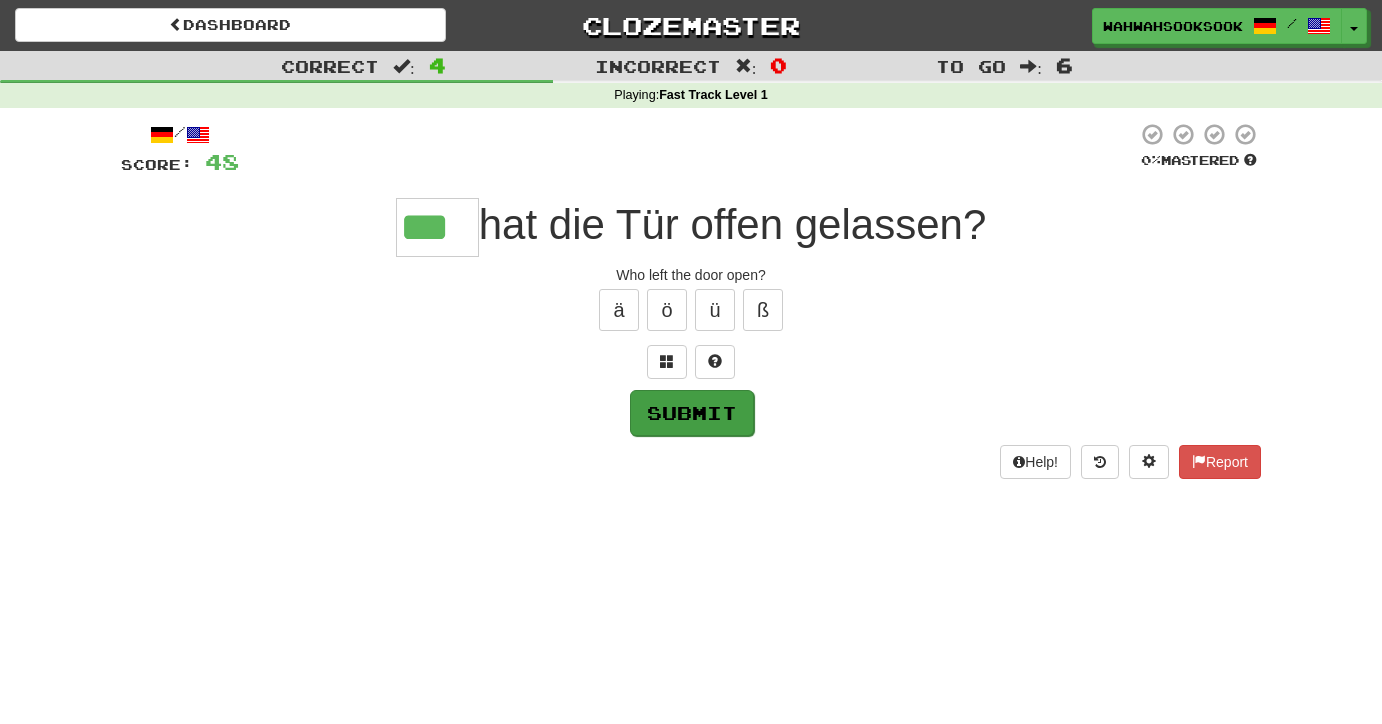 type on "***" 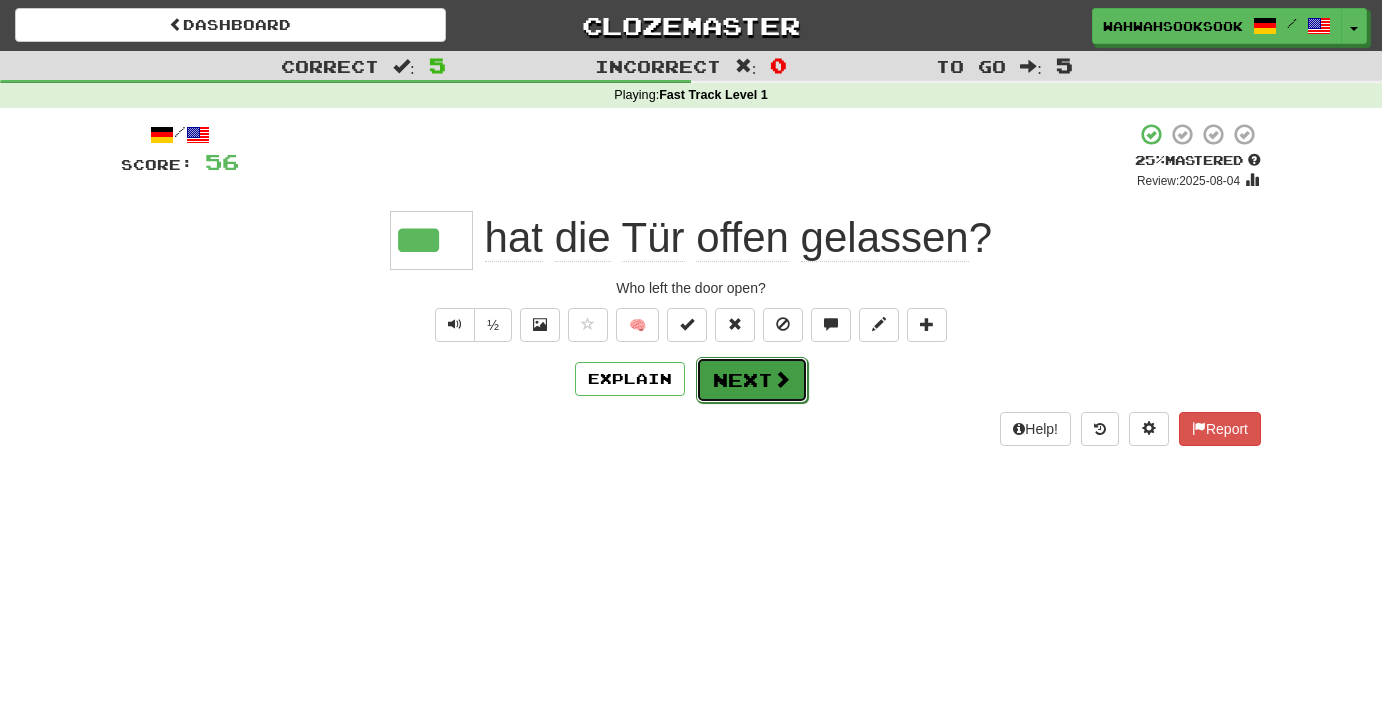 click on "Next" at bounding box center (752, 380) 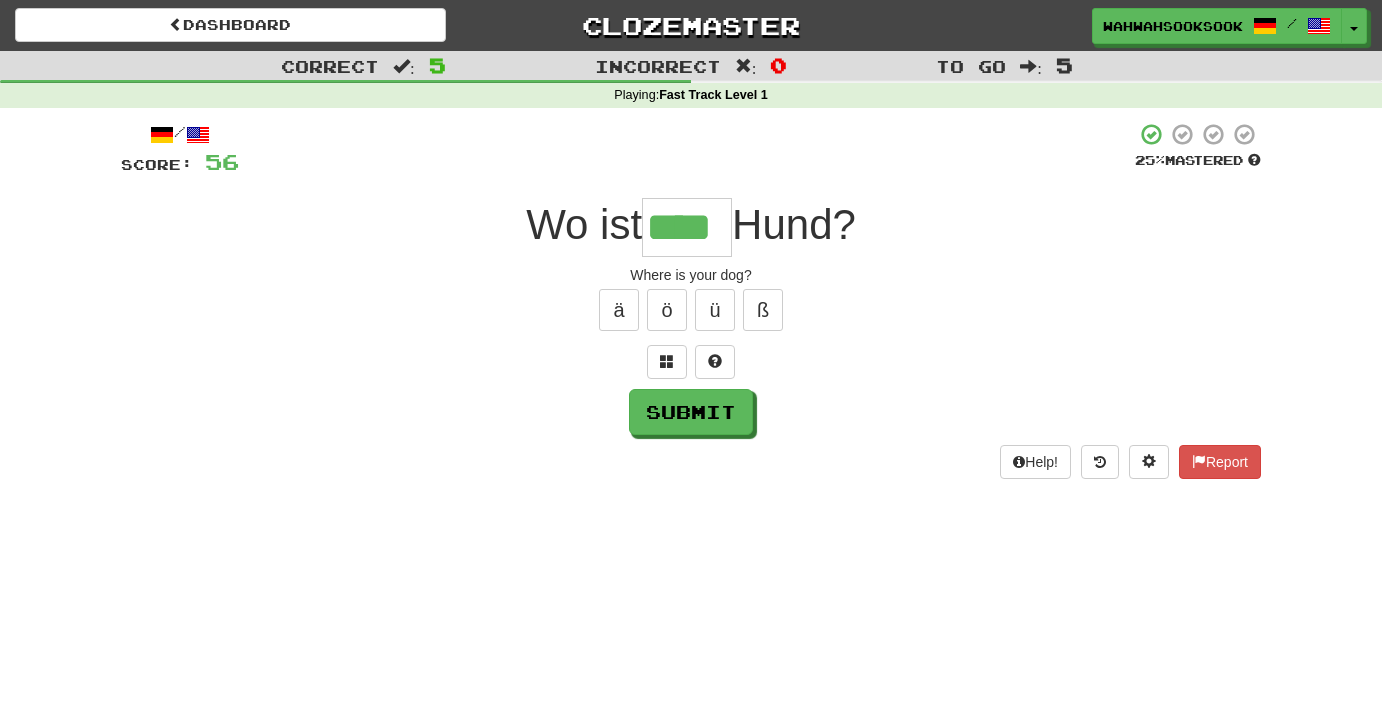 scroll, scrollTop: 0, scrollLeft: 0, axis: both 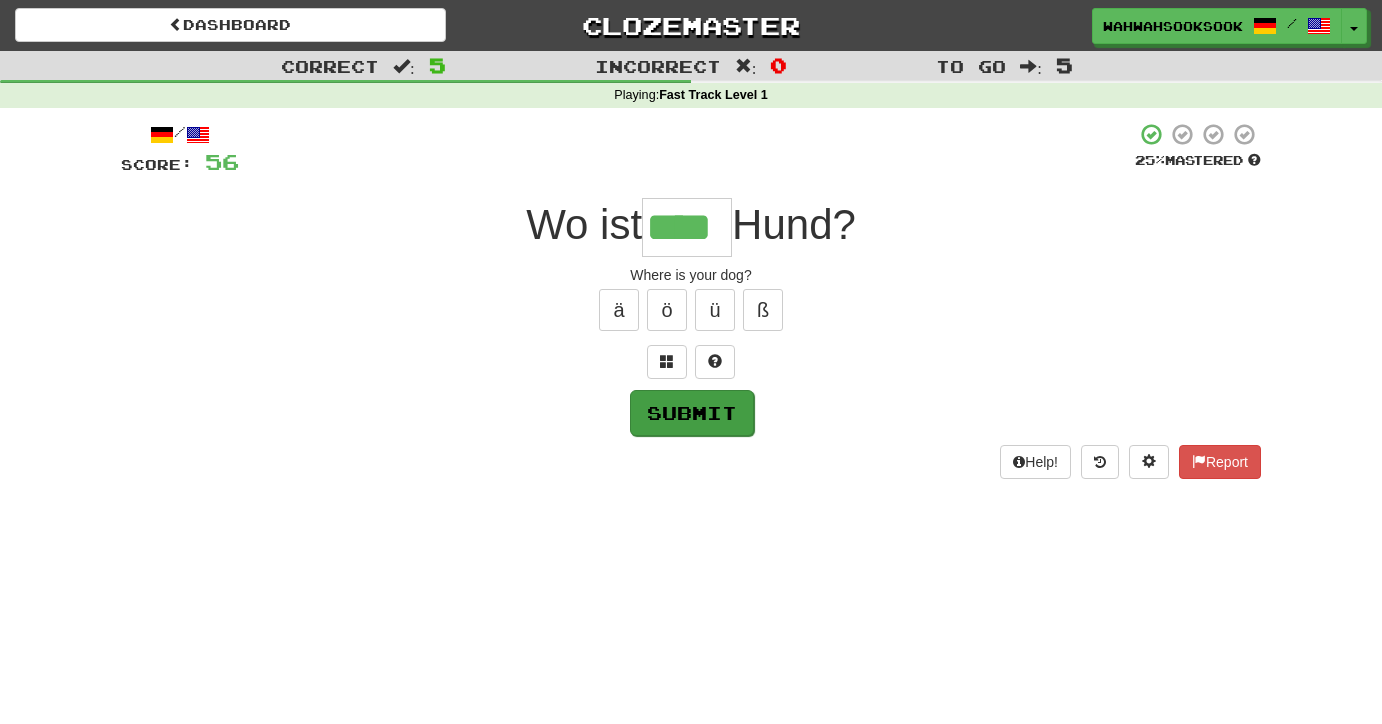 type on "****" 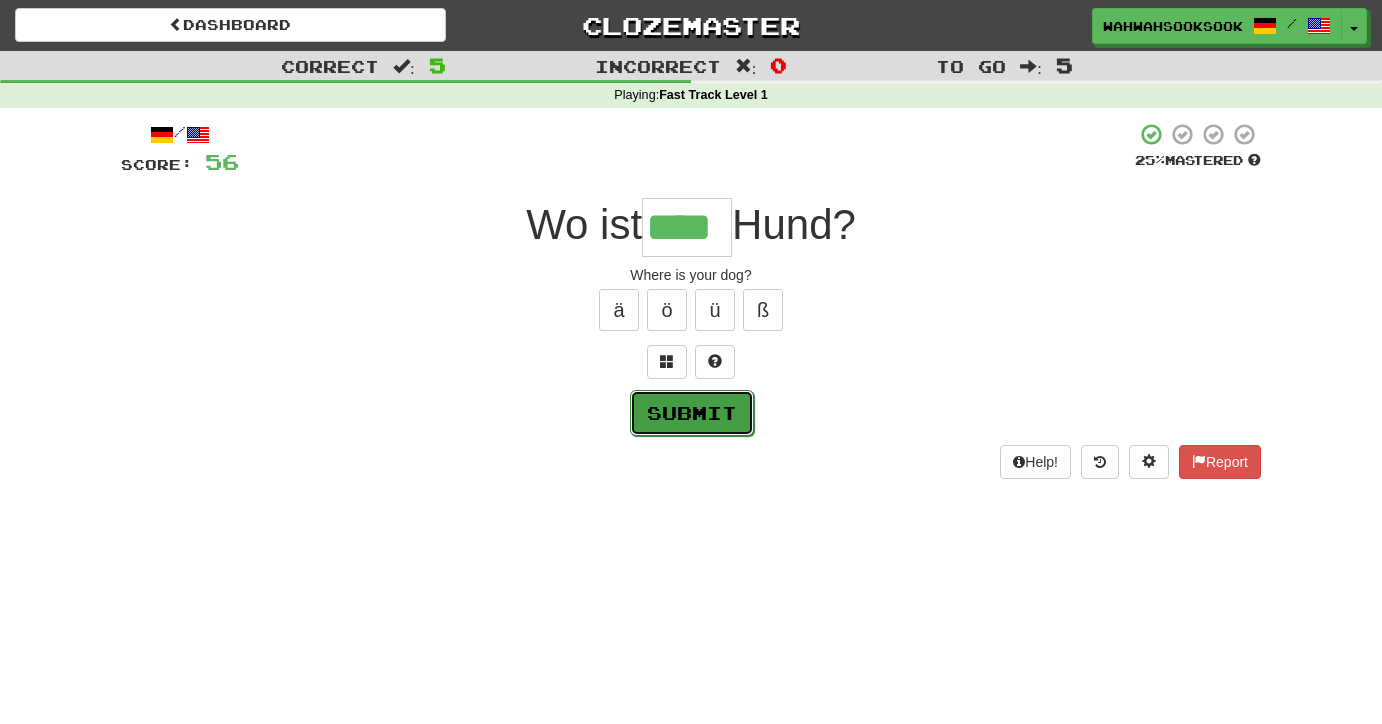 click on "Submit" at bounding box center (692, 413) 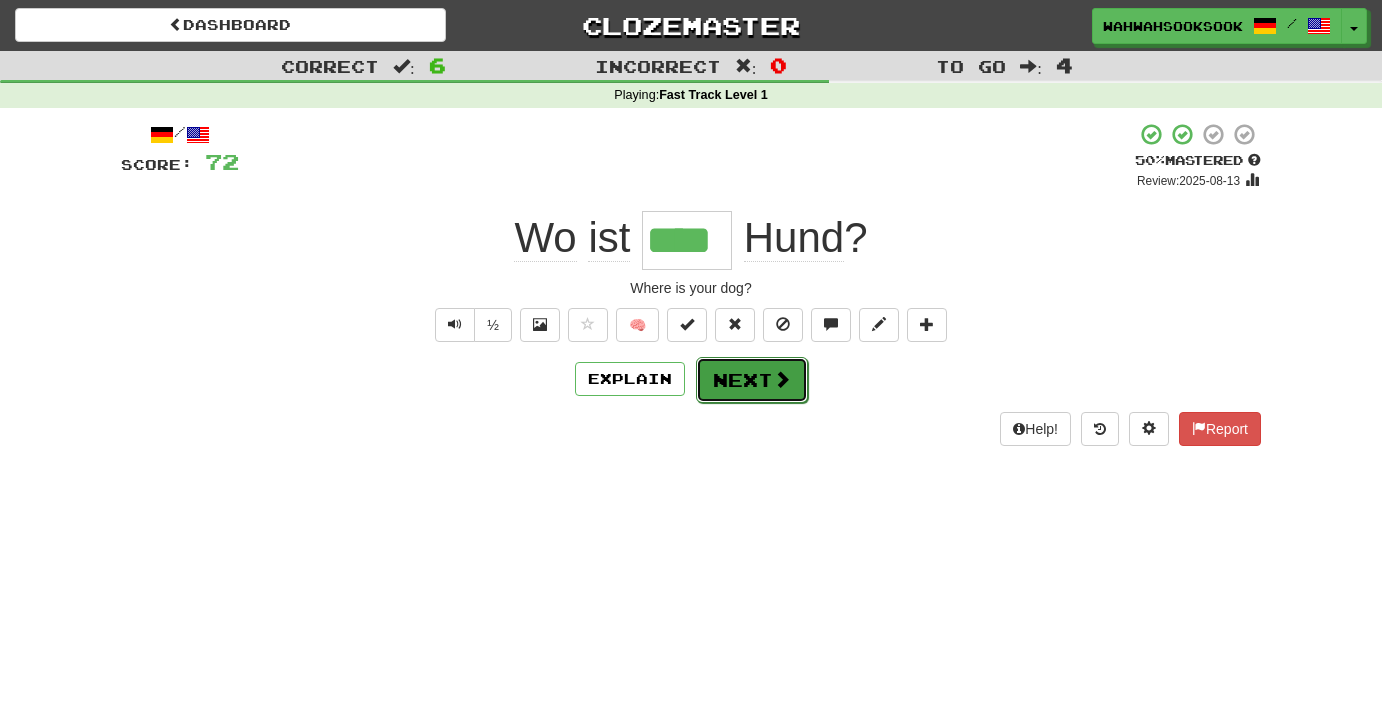 click at bounding box center (782, 379) 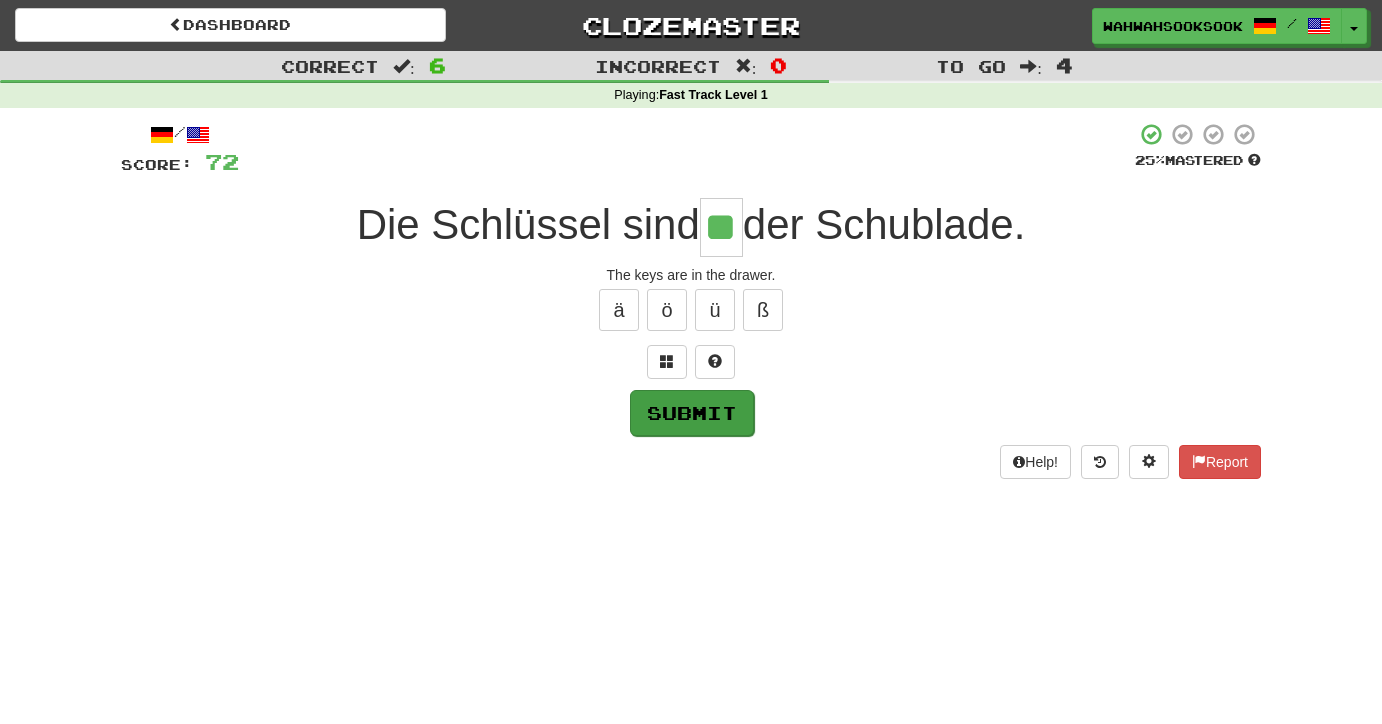 type on "**" 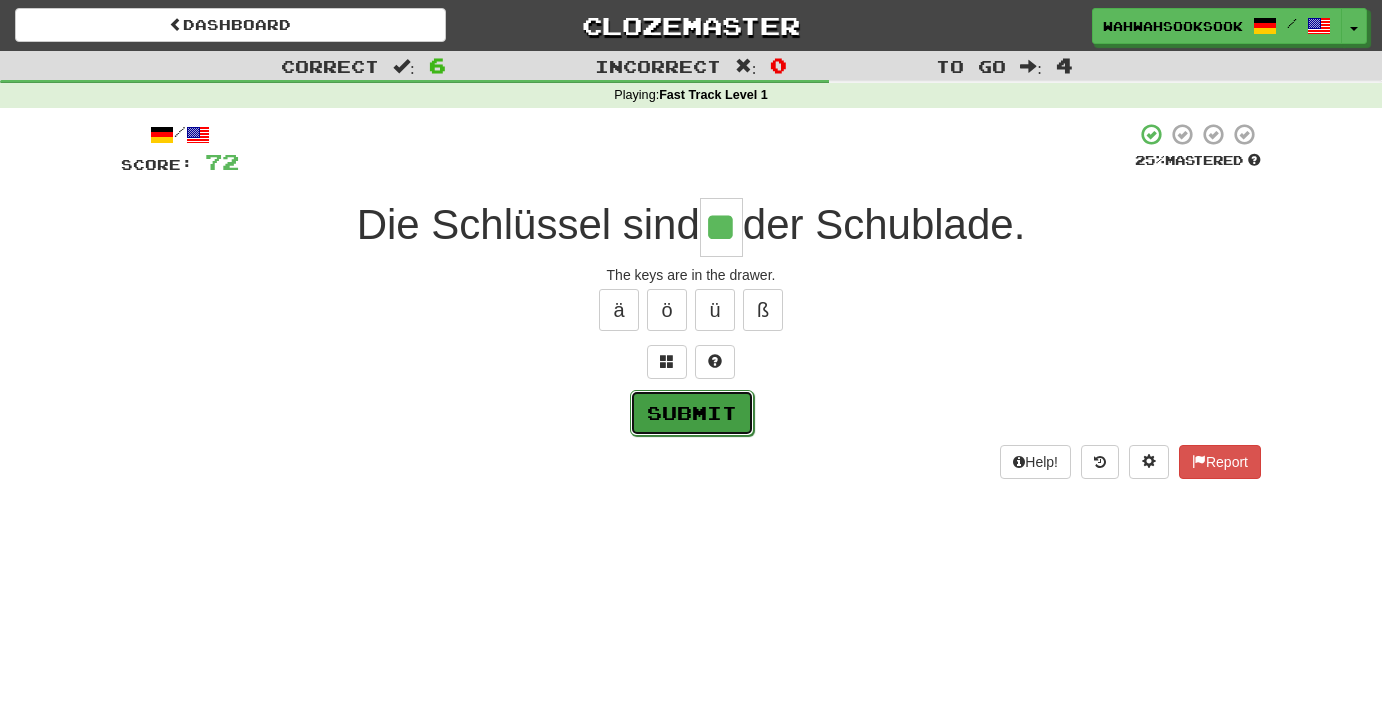 click on "Submit" at bounding box center [692, 413] 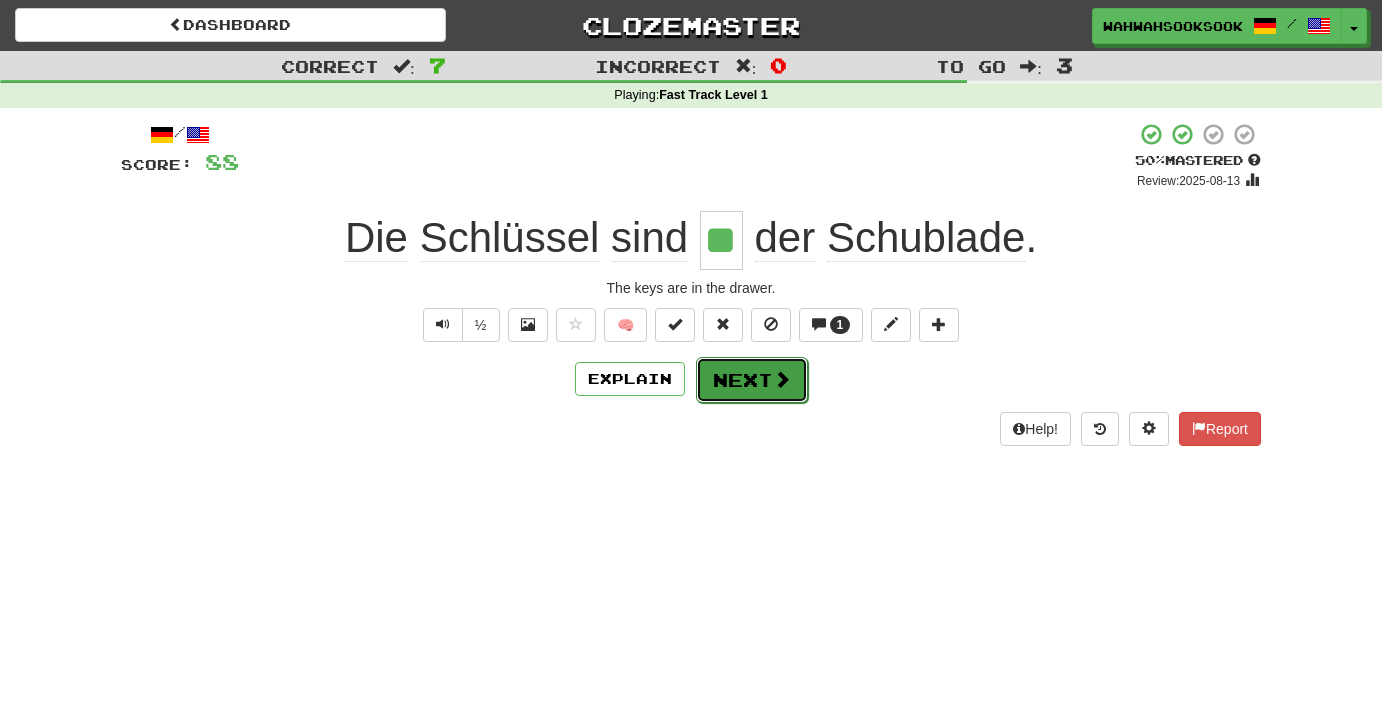 click on "Next" at bounding box center [752, 380] 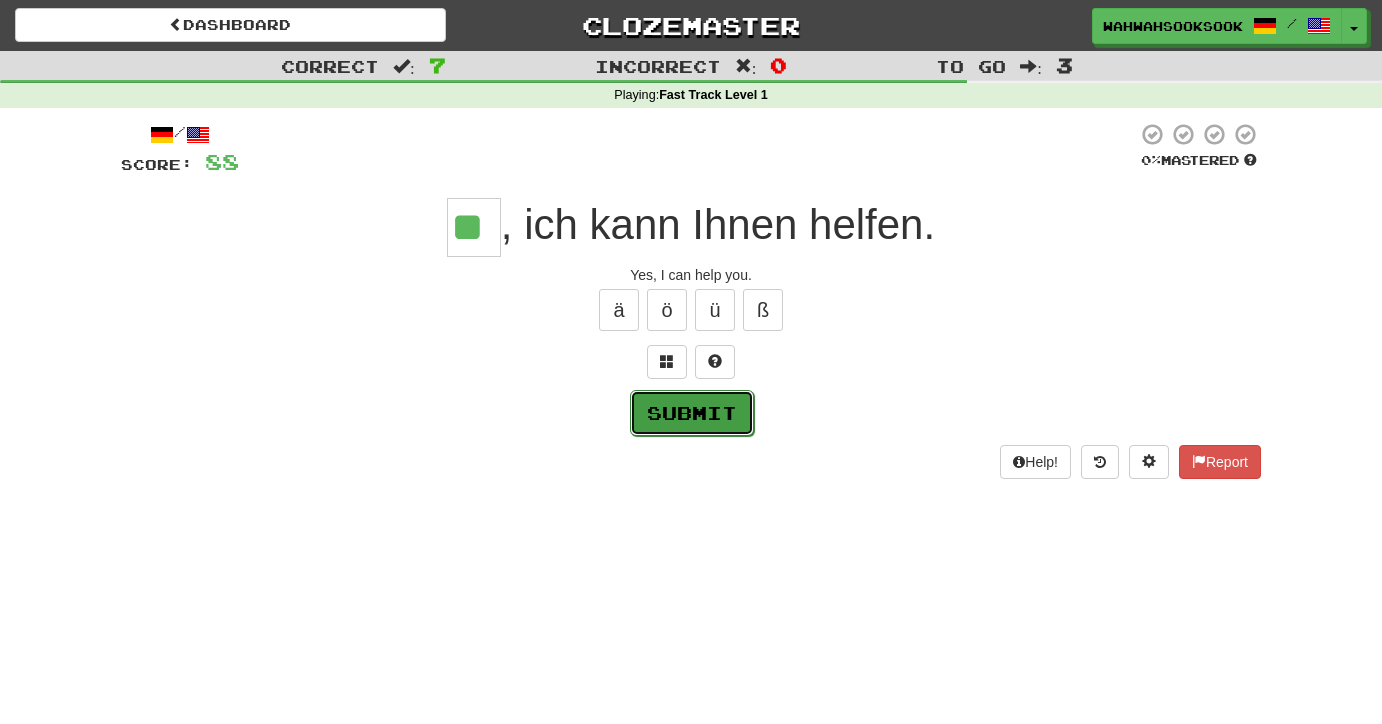 click on "Submit" at bounding box center [692, 413] 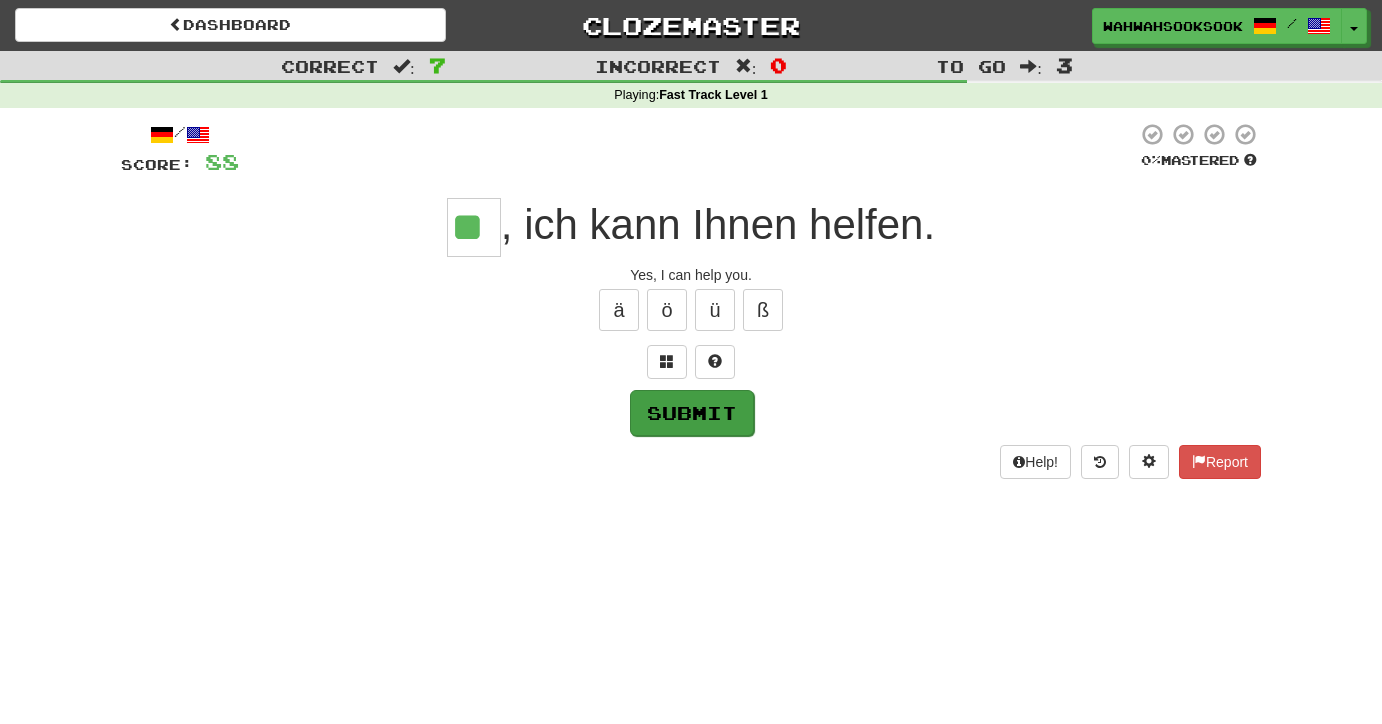 type on "**" 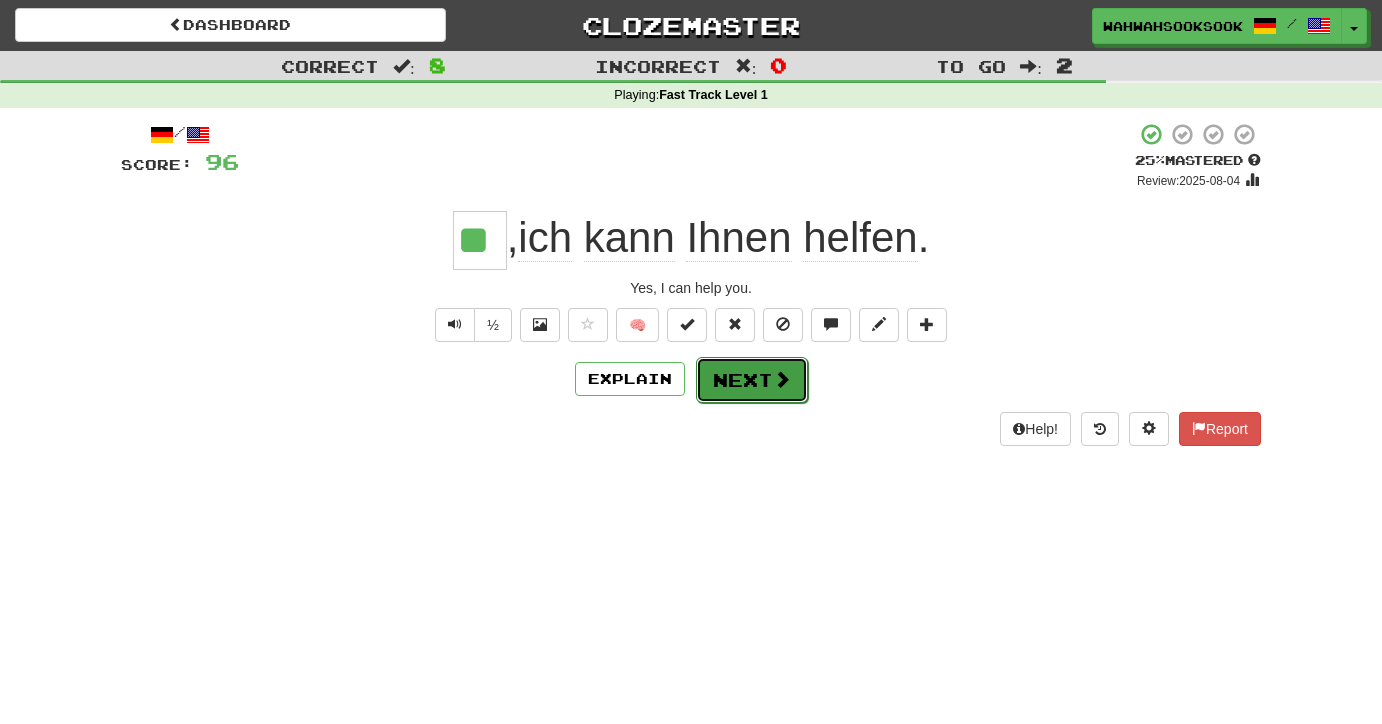 click on "Next" at bounding box center (752, 380) 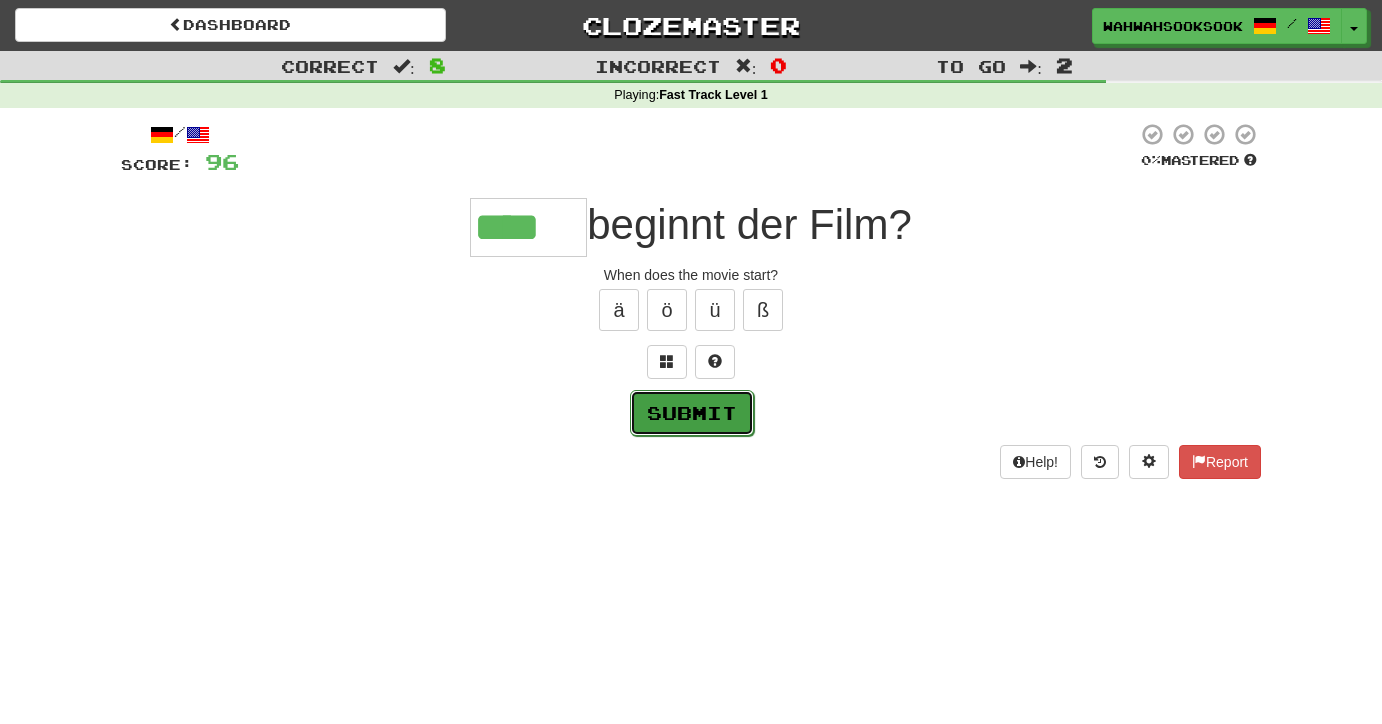 click on "Submit" at bounding box center [692, 413] 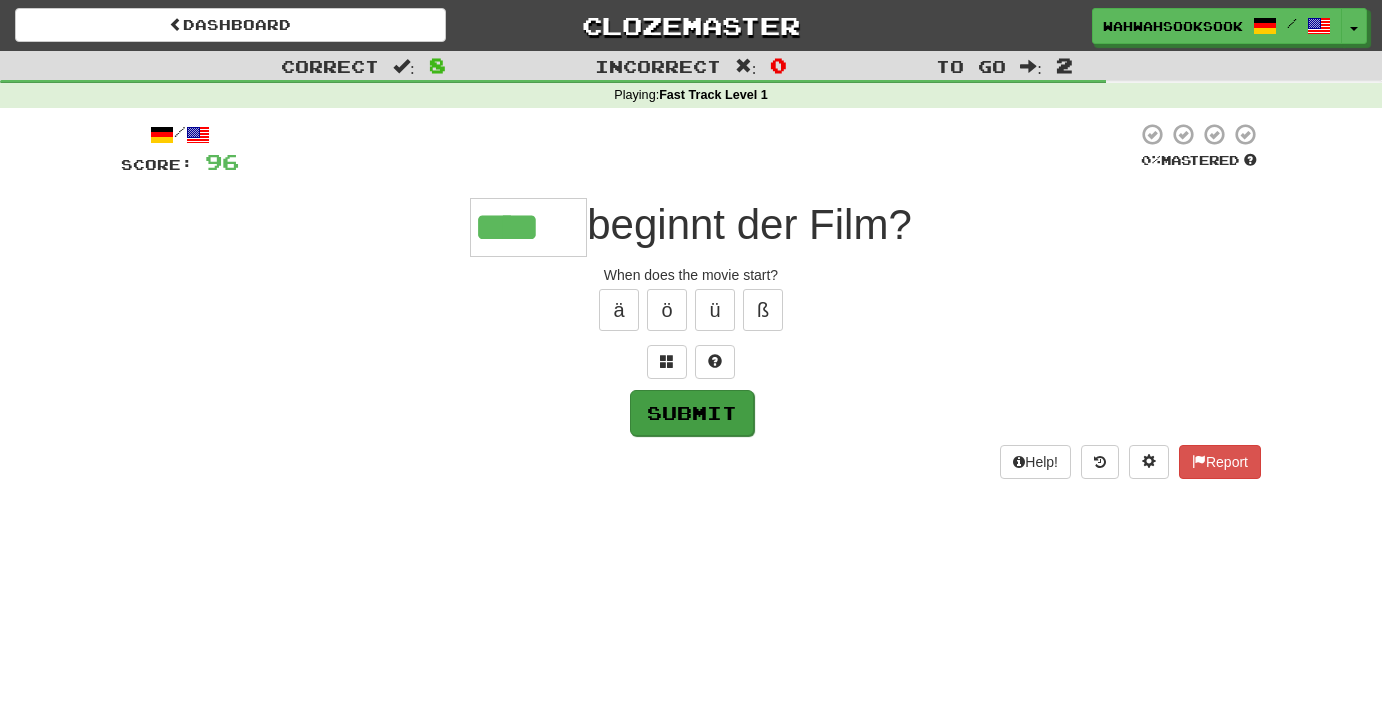 type on "****" 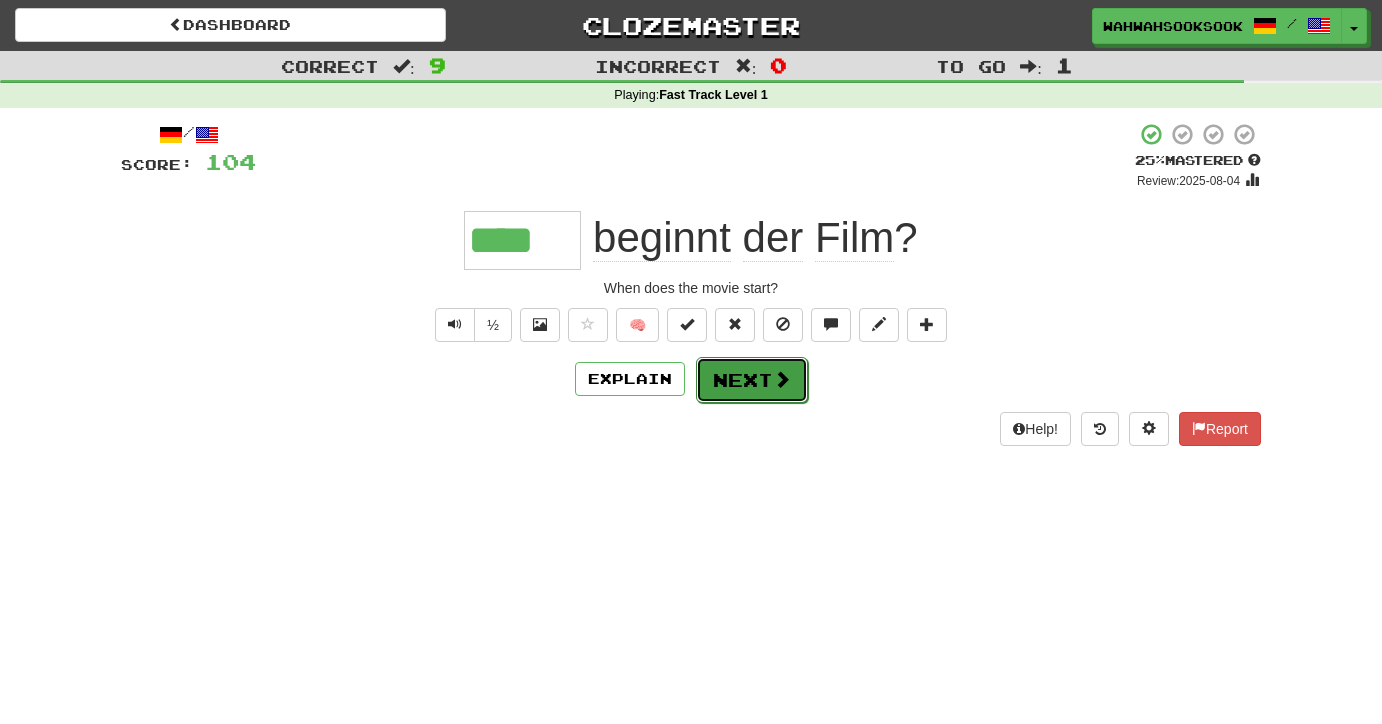 click on "Next" at bounding box center (752, 380) 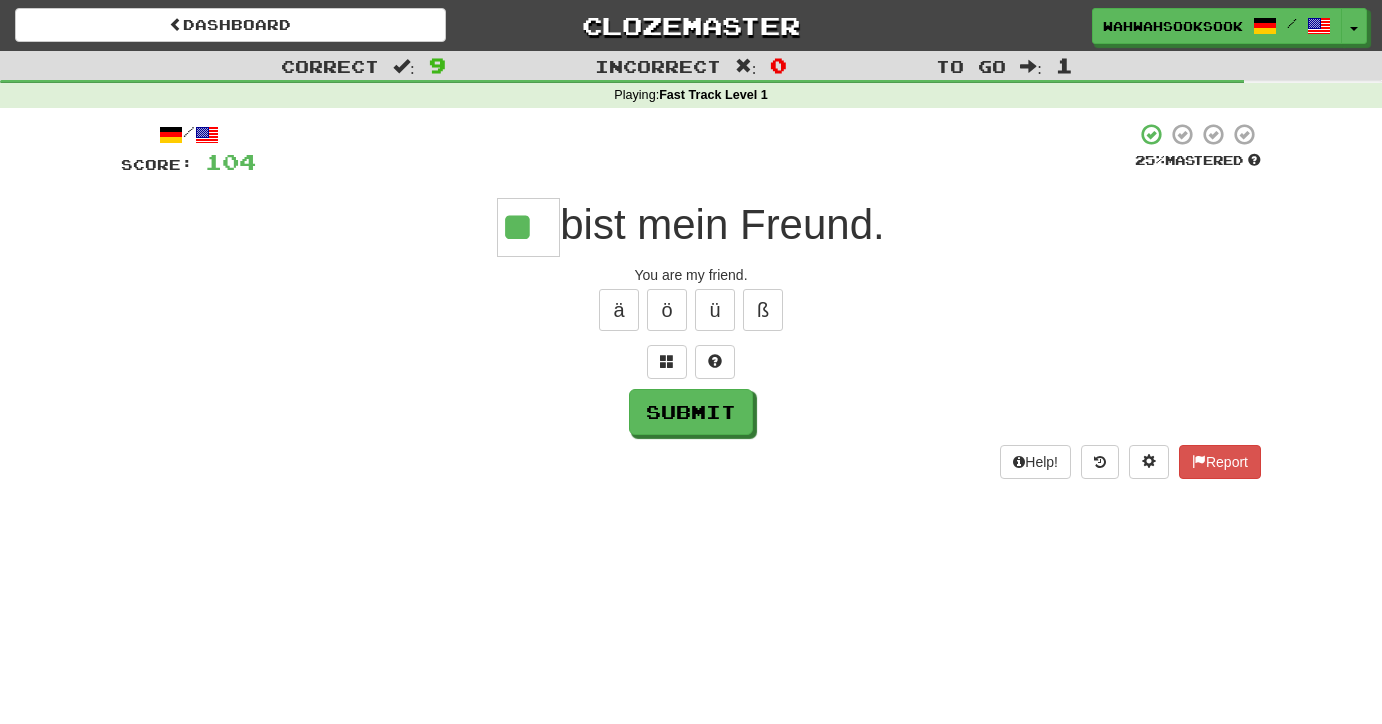 click on "/  Score:   104 25 %  Mastered **  bist mein Freund. You are my friend. ä ö ü ß Submit  Help!  Report" at bounding box center [691, 300] 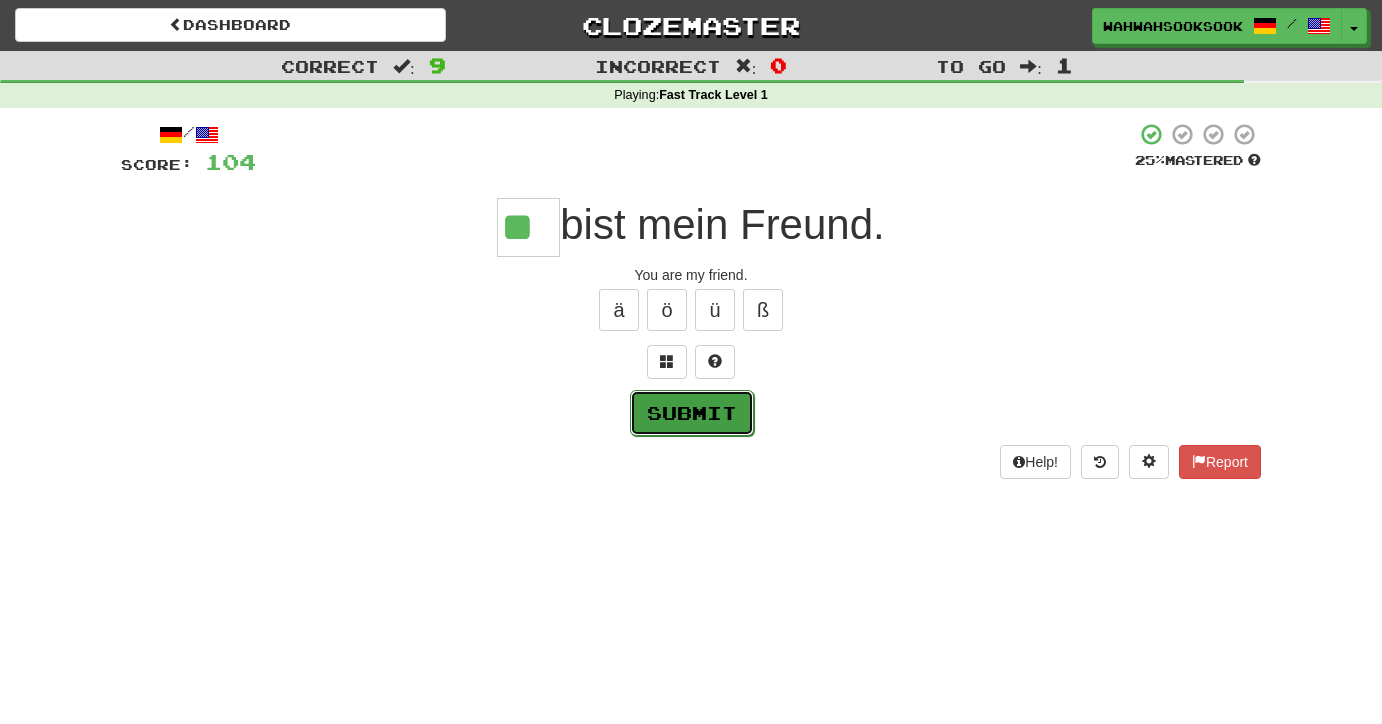 click on "Submit" at bounding box center [692, 413] 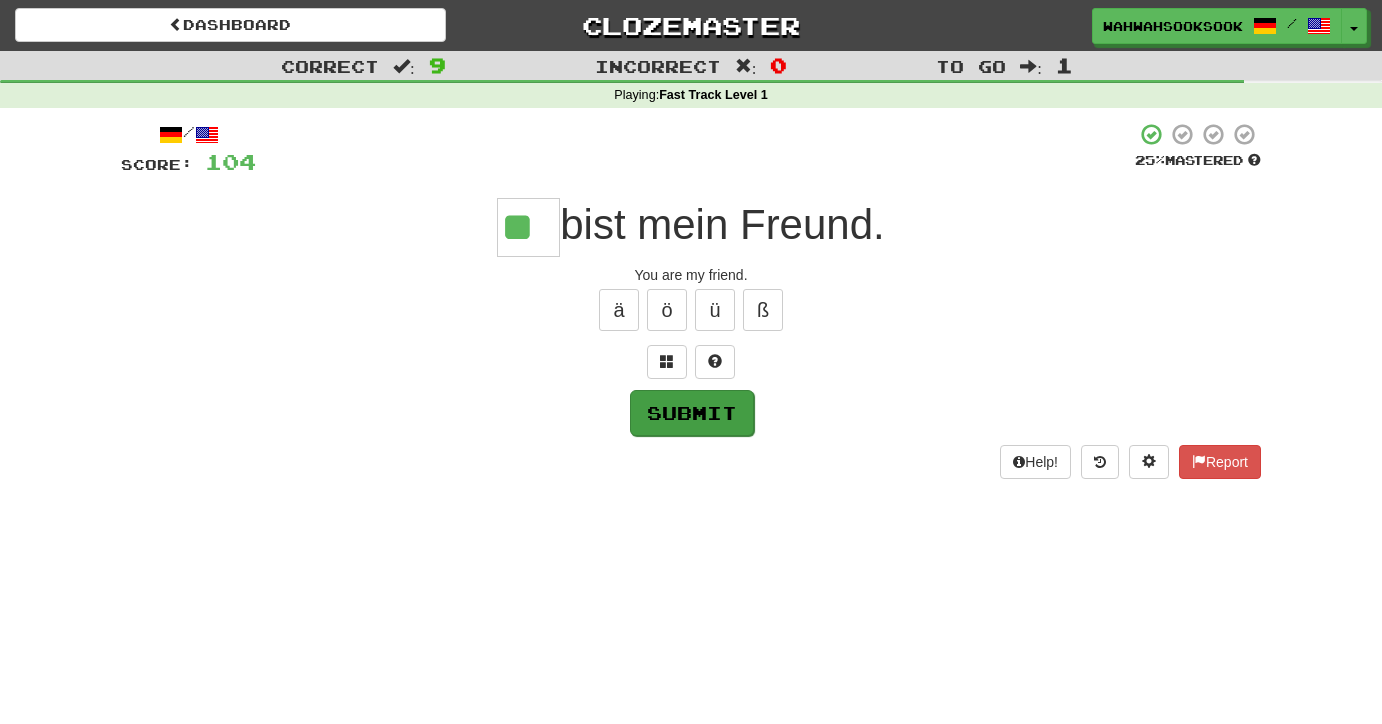 type on "**" 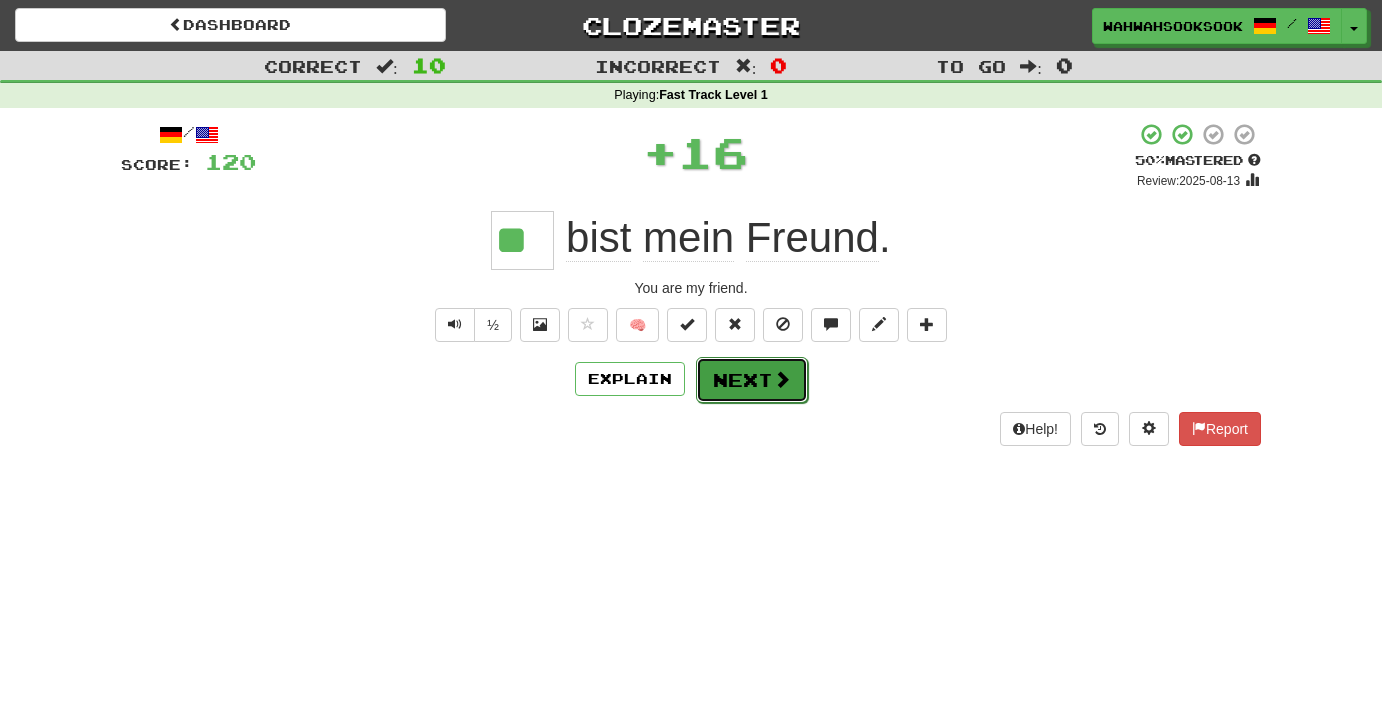 click on "Next" at bounding box center [752, 380] 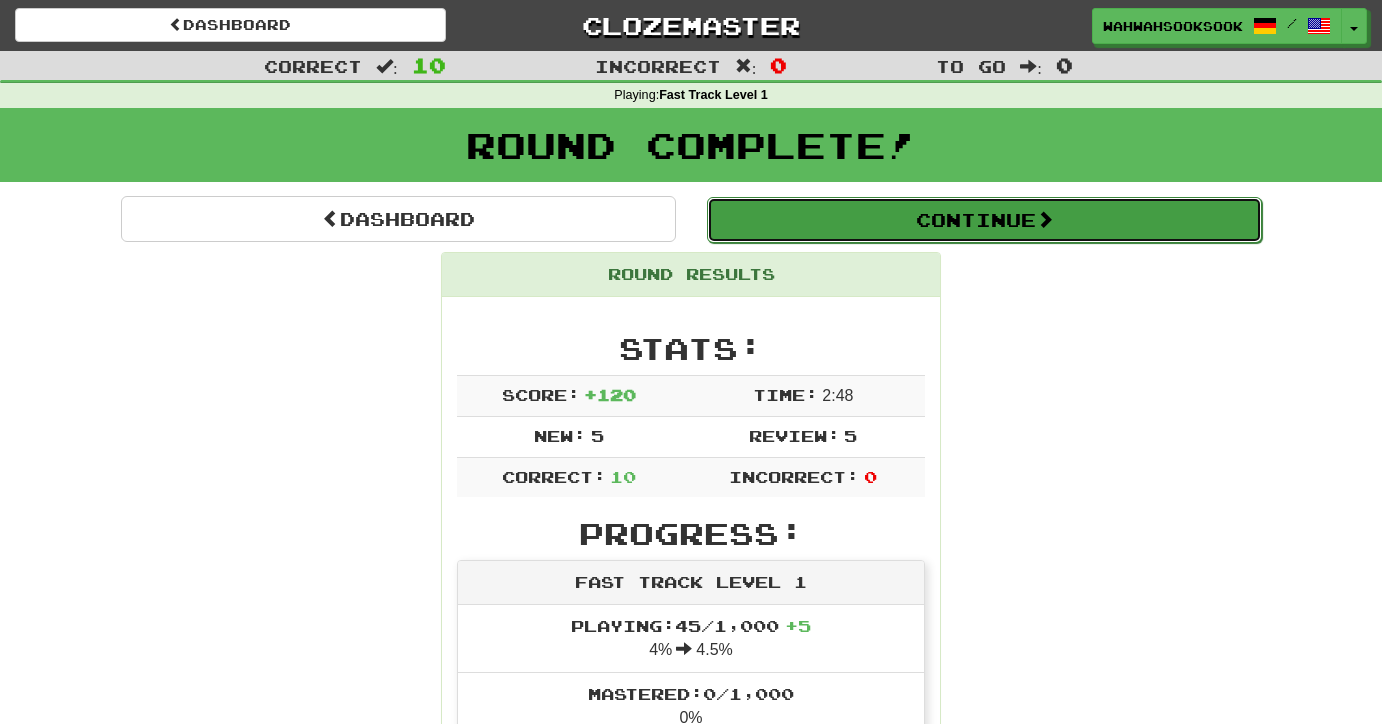 click on "Continue" at bounding box center [984, 220] 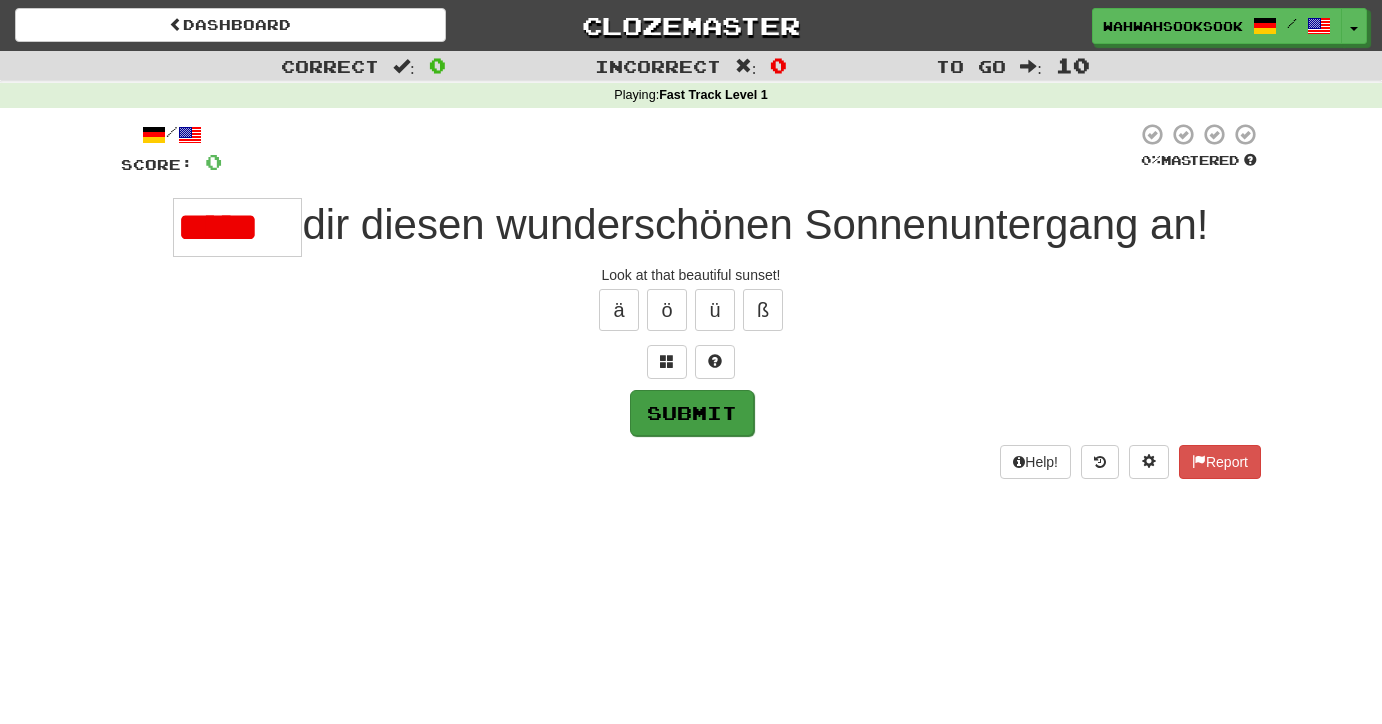 scroll, scrollTop: 0, scrollLeft: 0, axis: both 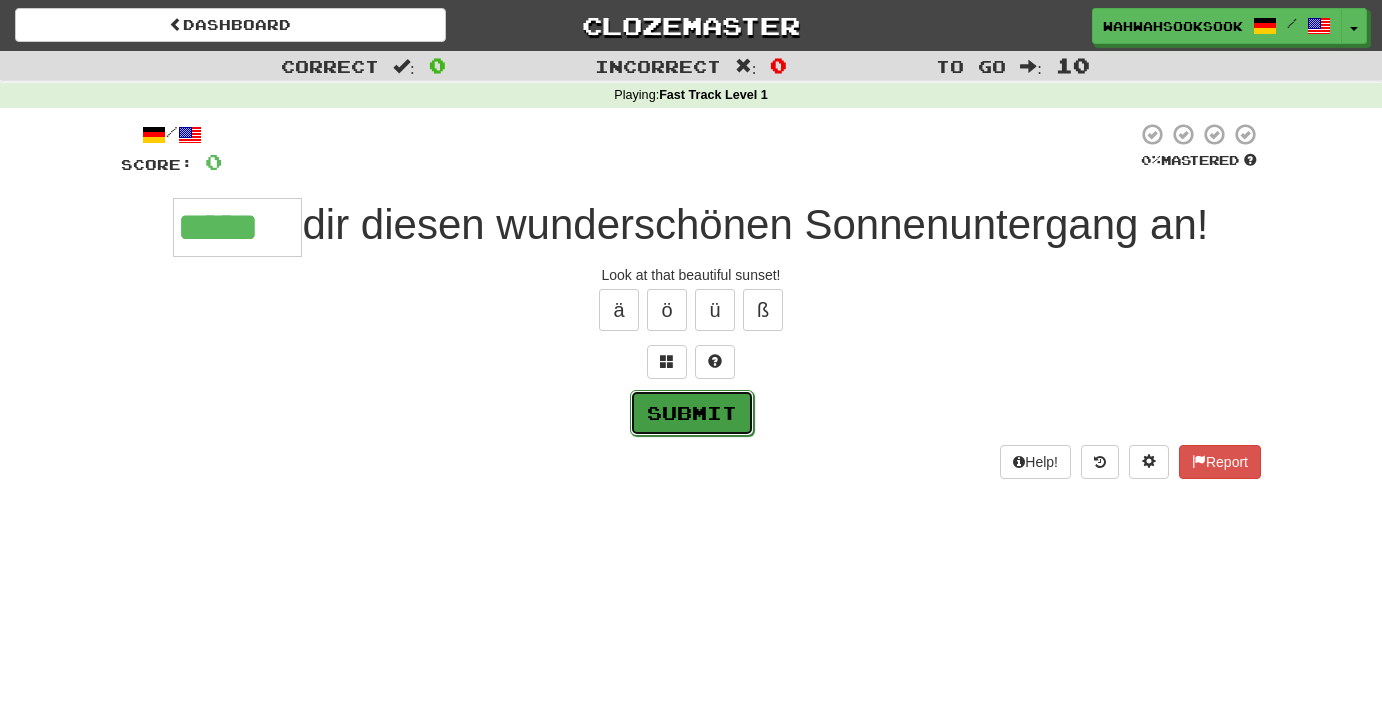 click on "Submit" at bounding box center (692, 413) 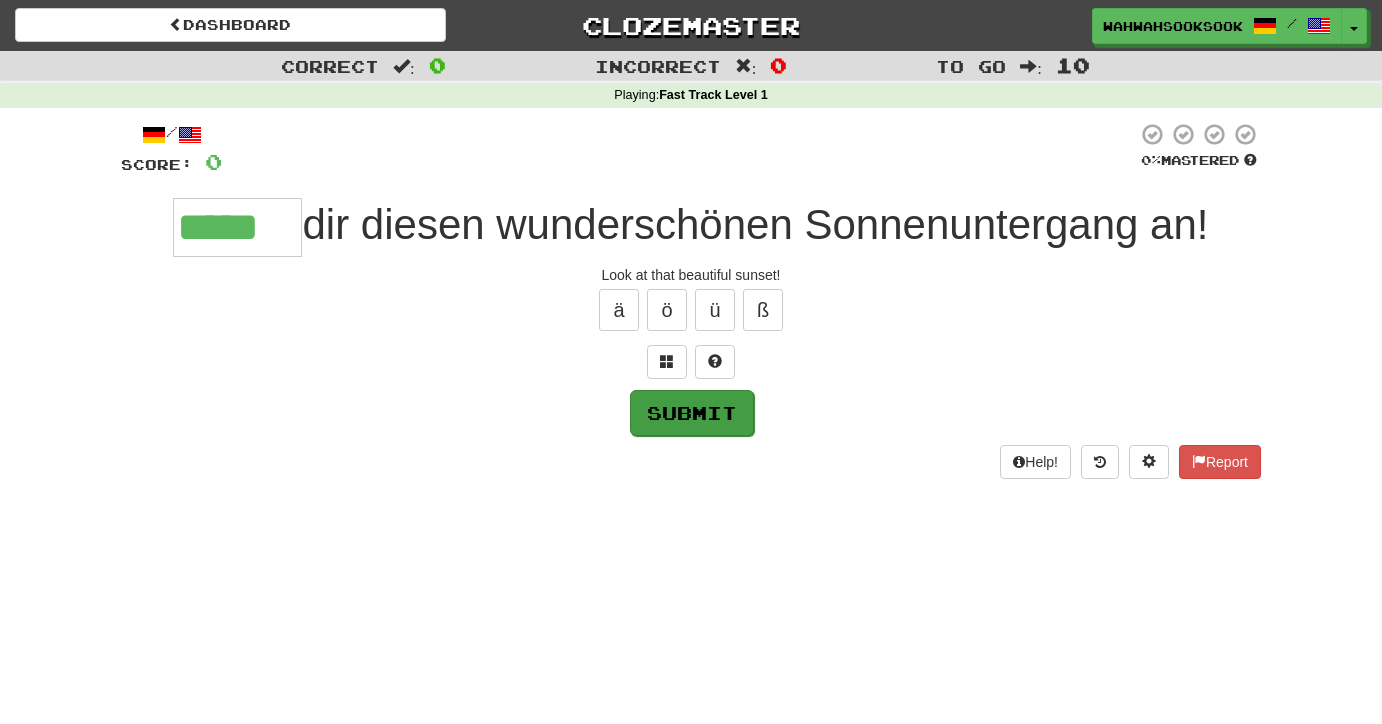 type on "*****" 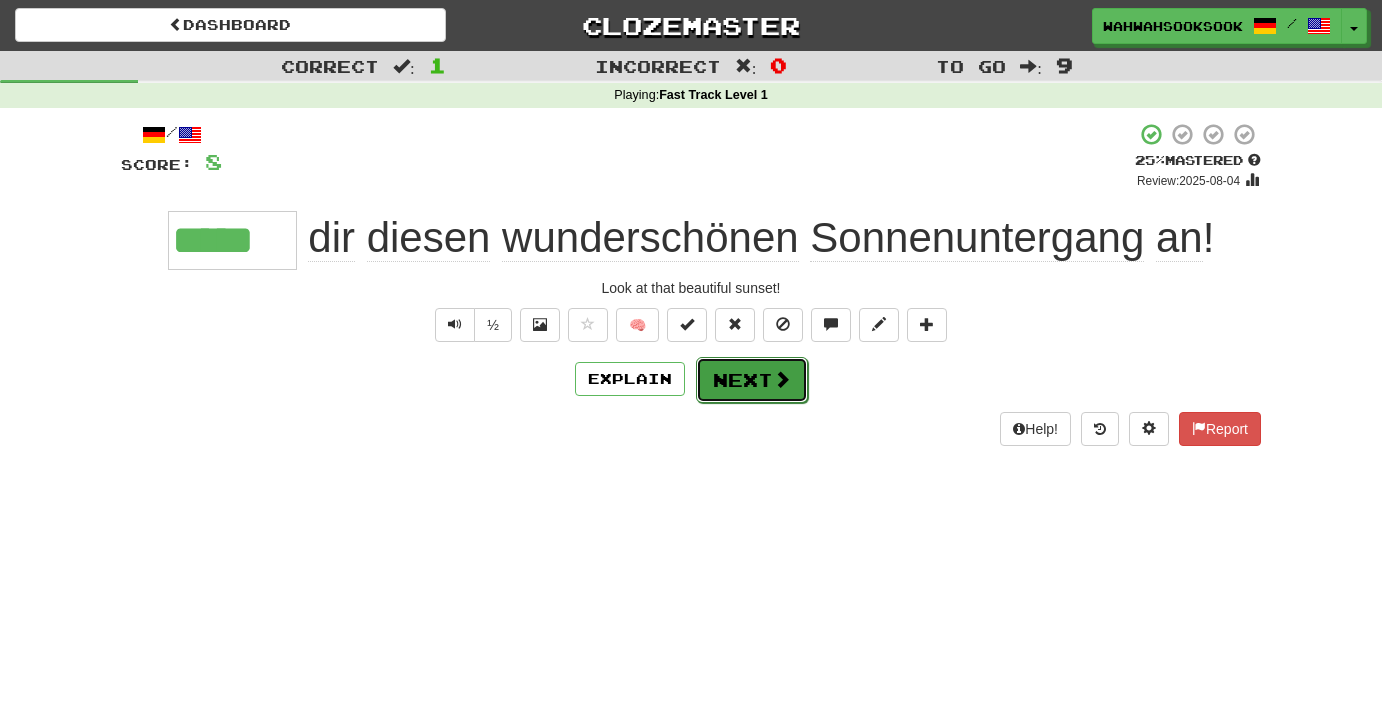 click on "Next" at bounding box center [752, 380] 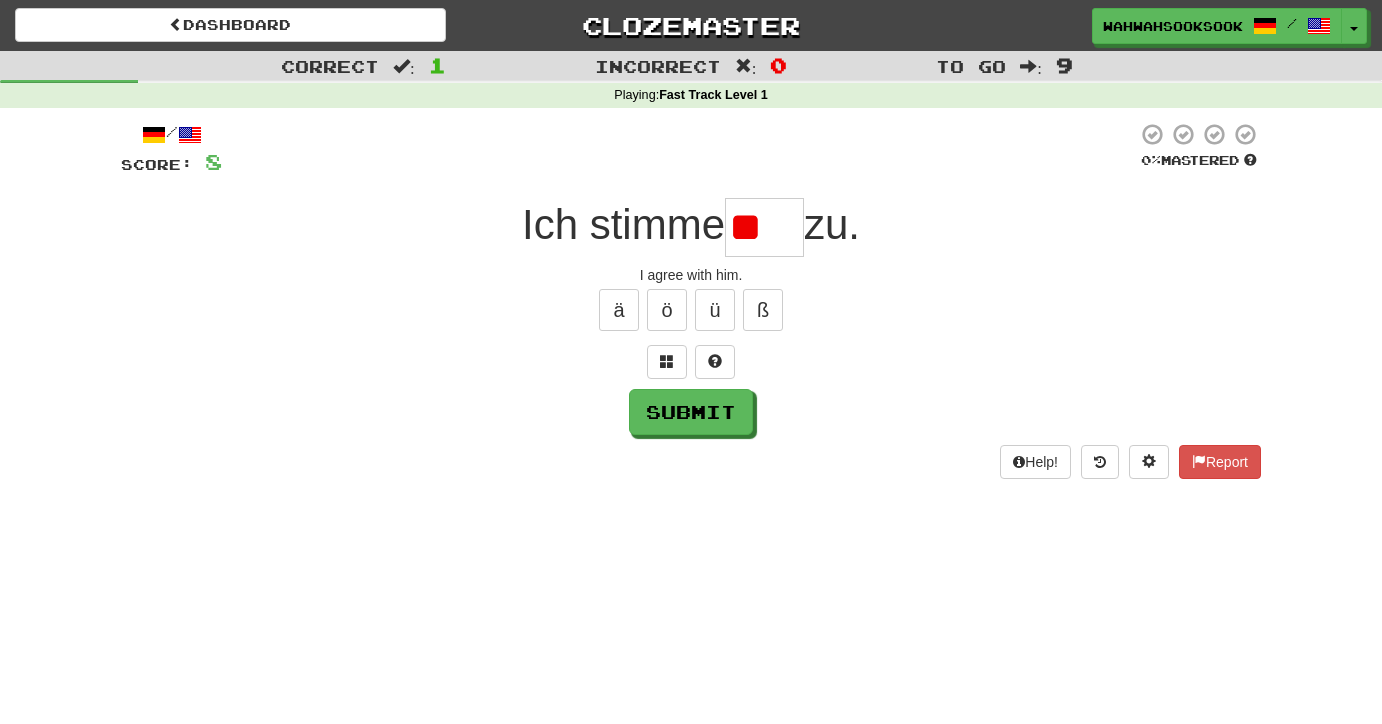 type on "*" 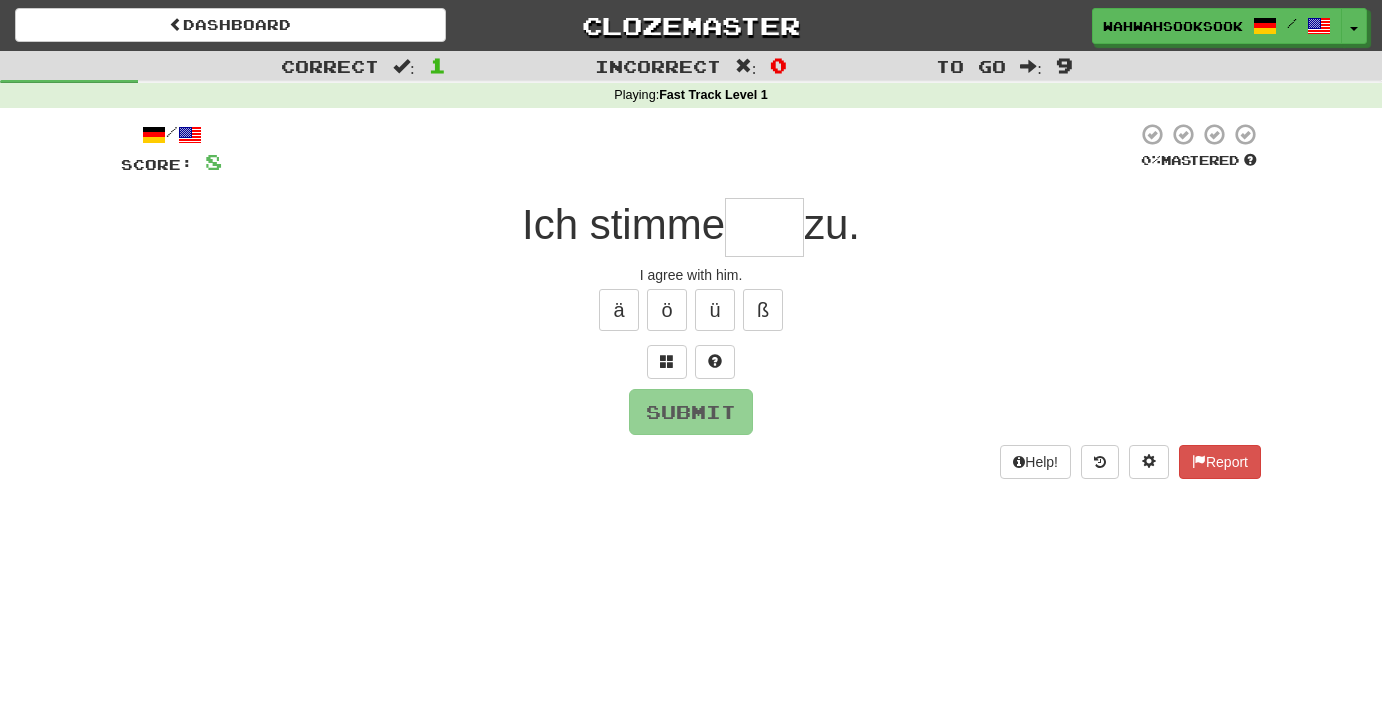 type on "*" 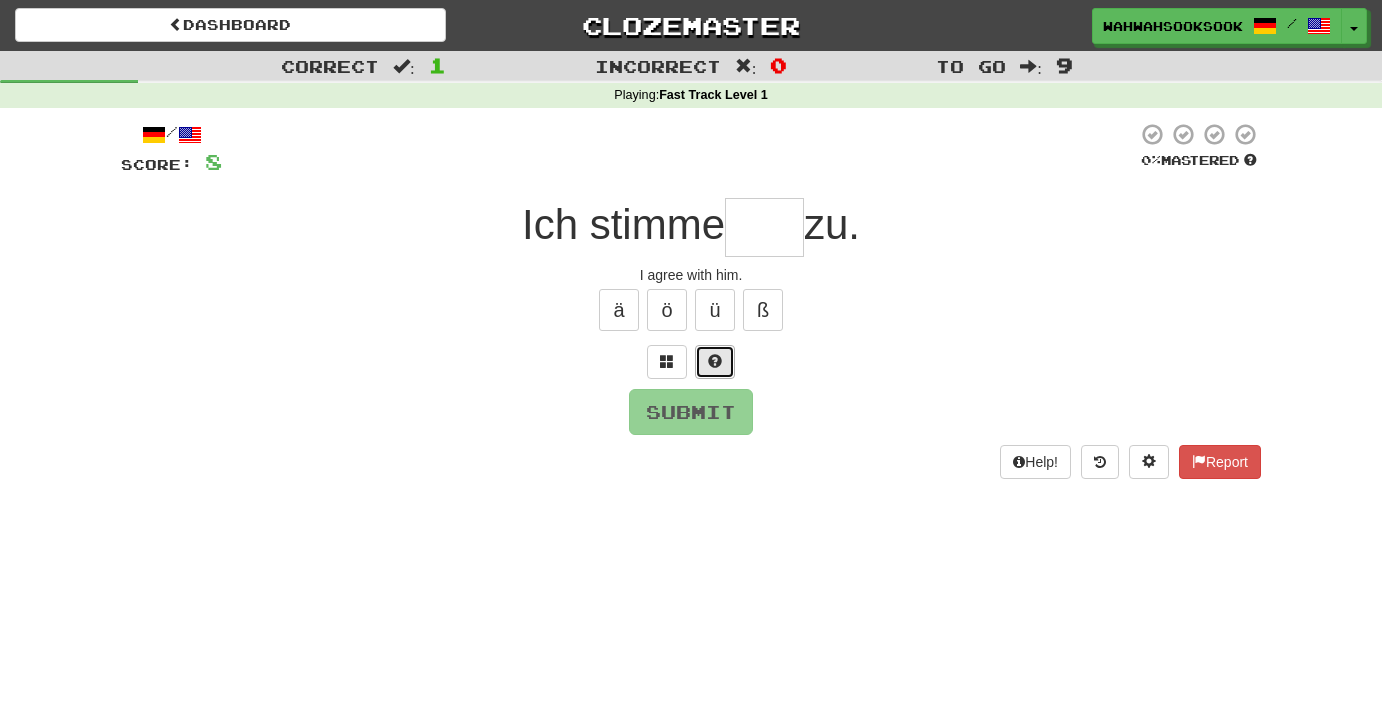 click at bounding box center [715, 362] 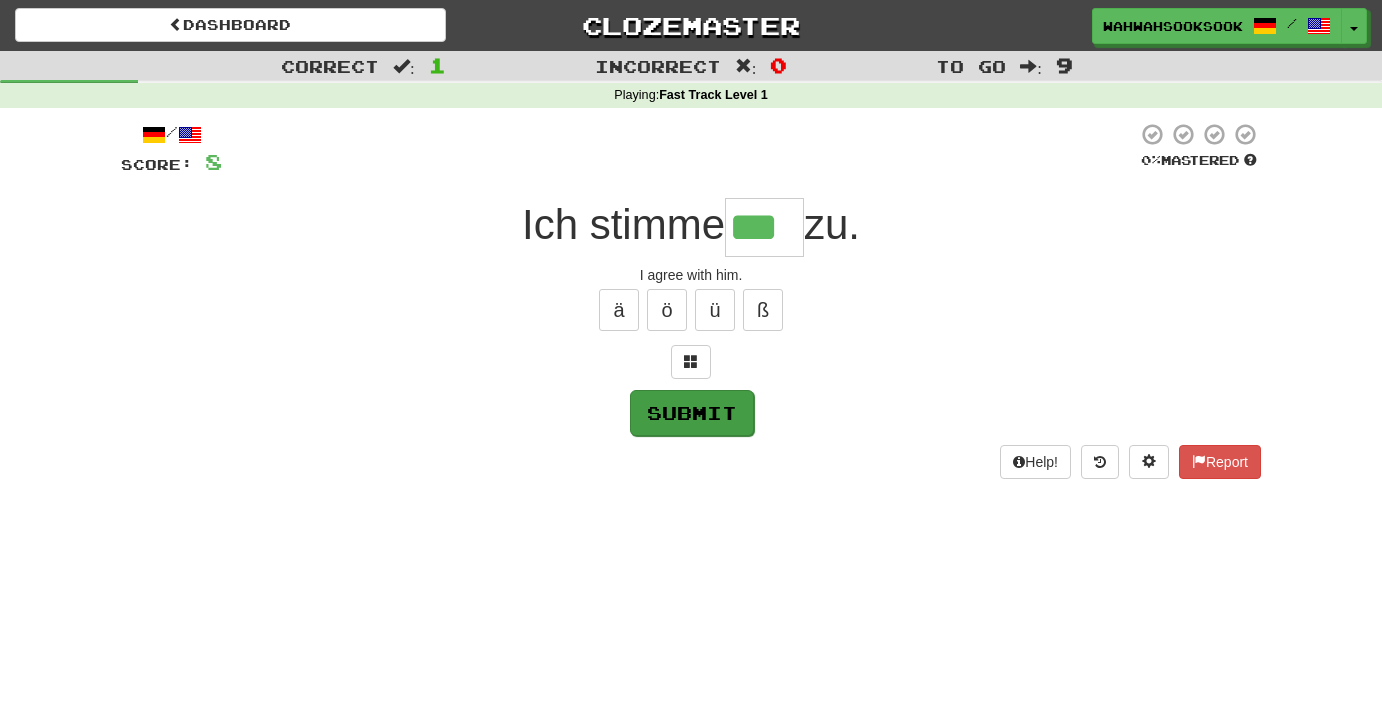 type on "***" 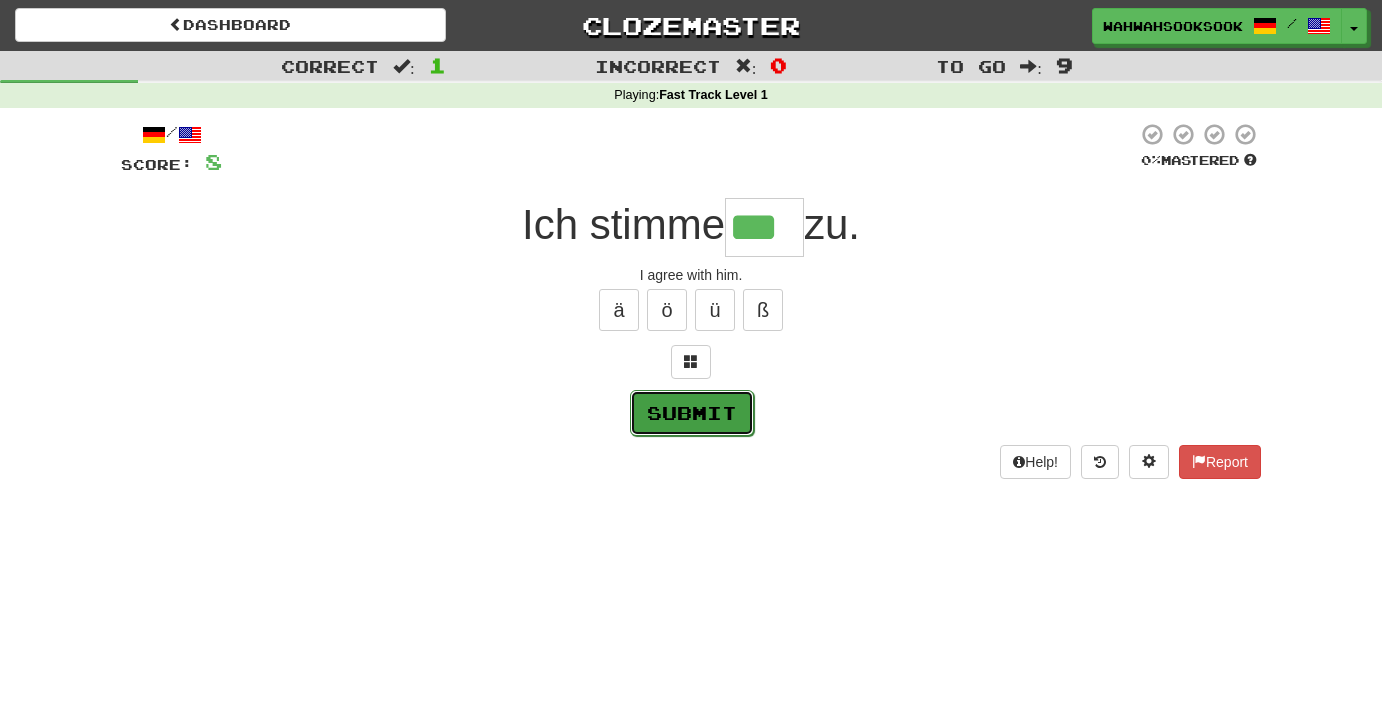 click on "Submit" at bounding box center (692, 413) 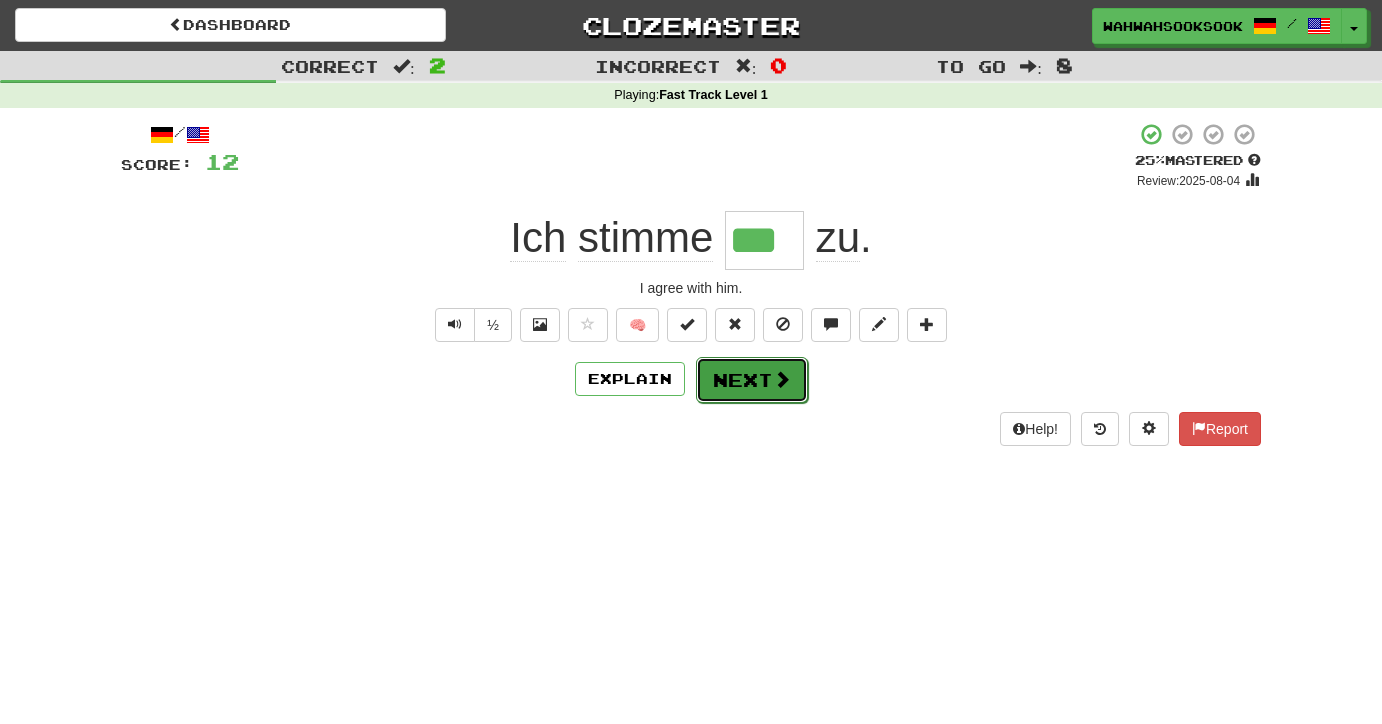 click on "Next" at bounding box center [752, 380] 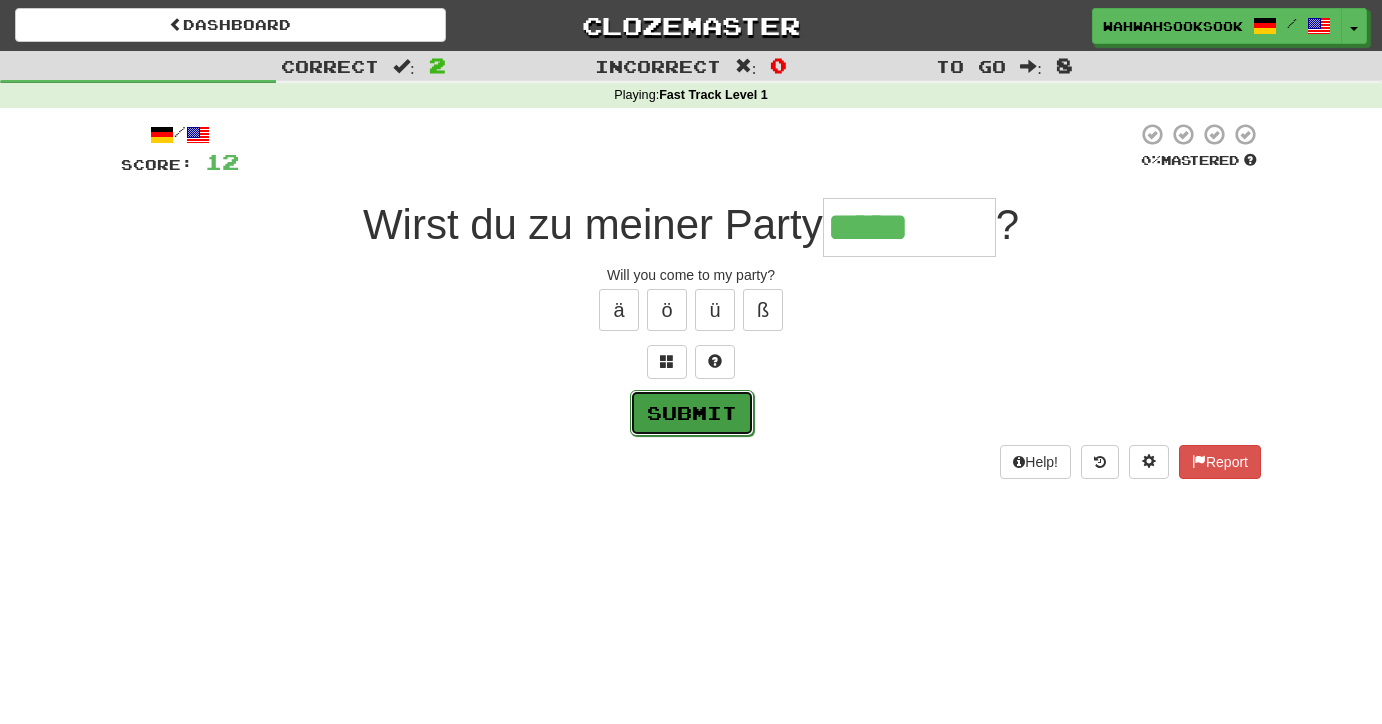 click on "Submit" at bounding box center (692, 413) 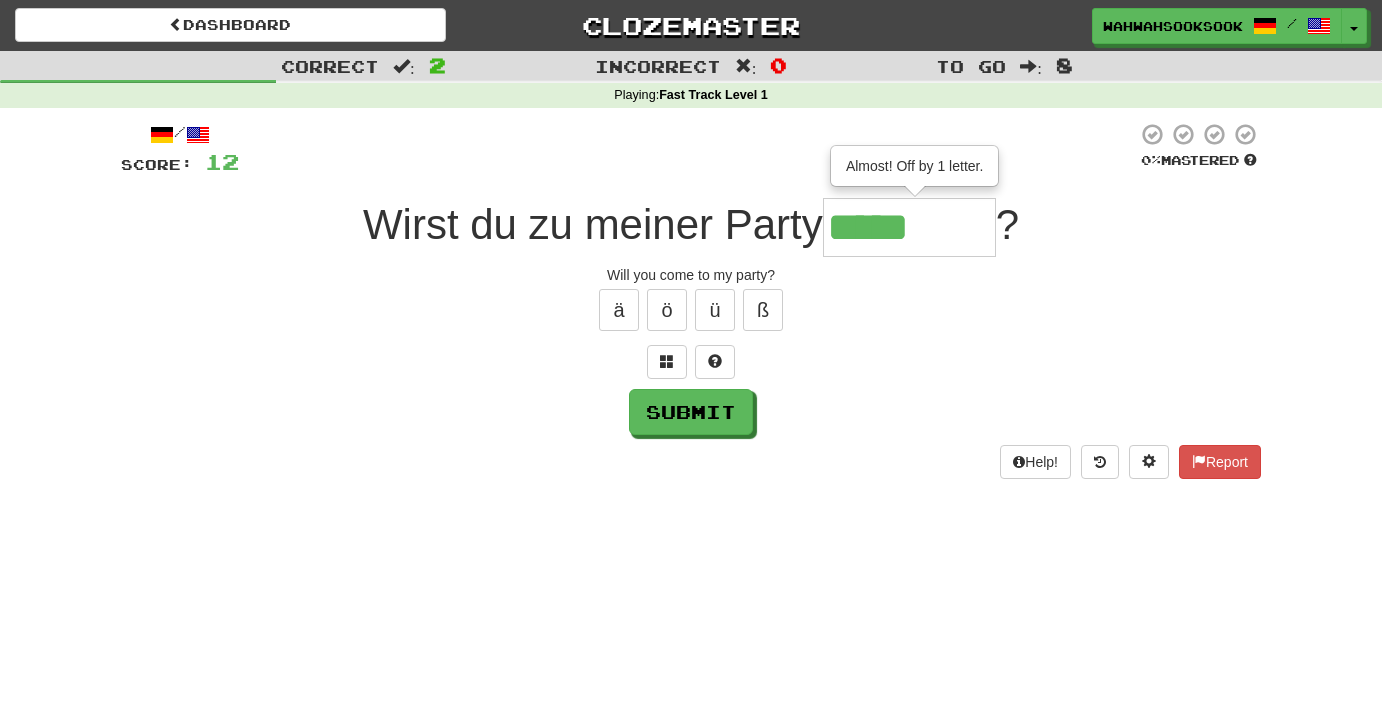 click on "*****" at bounding box center (909, 227) 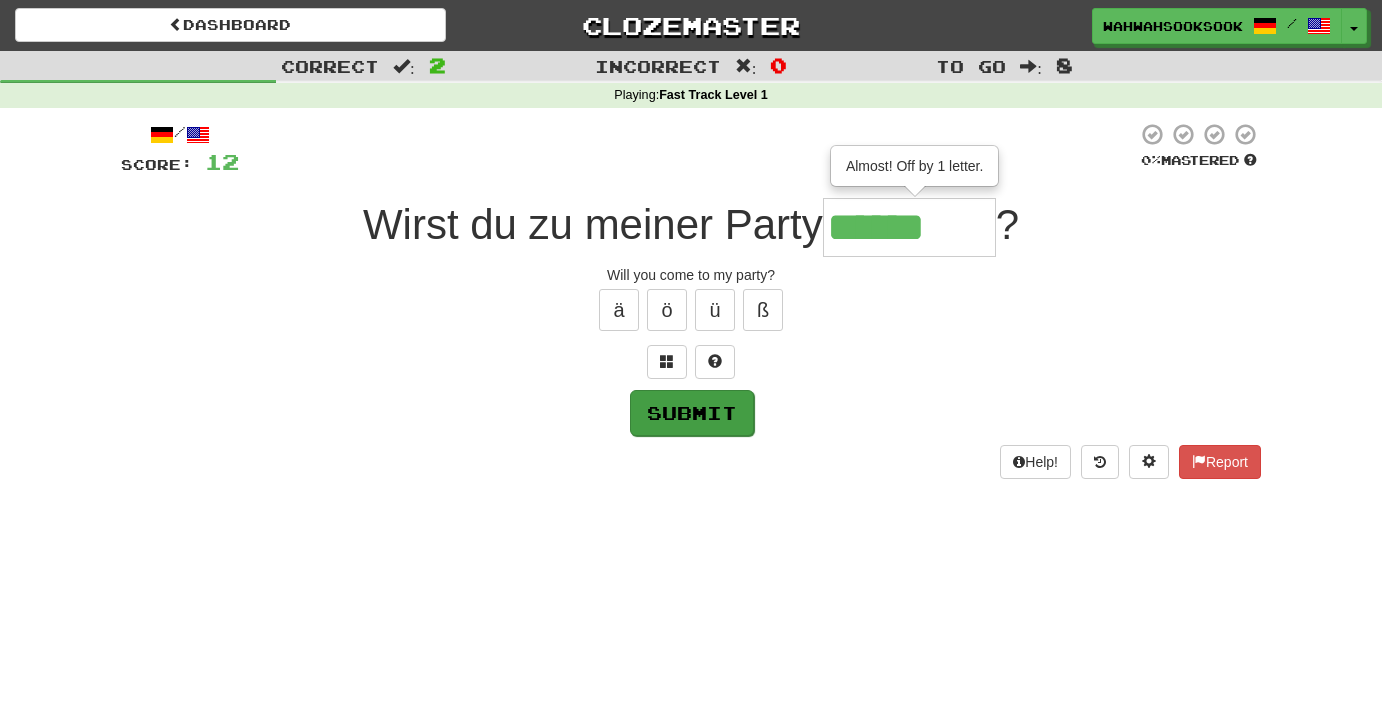 type on "******" 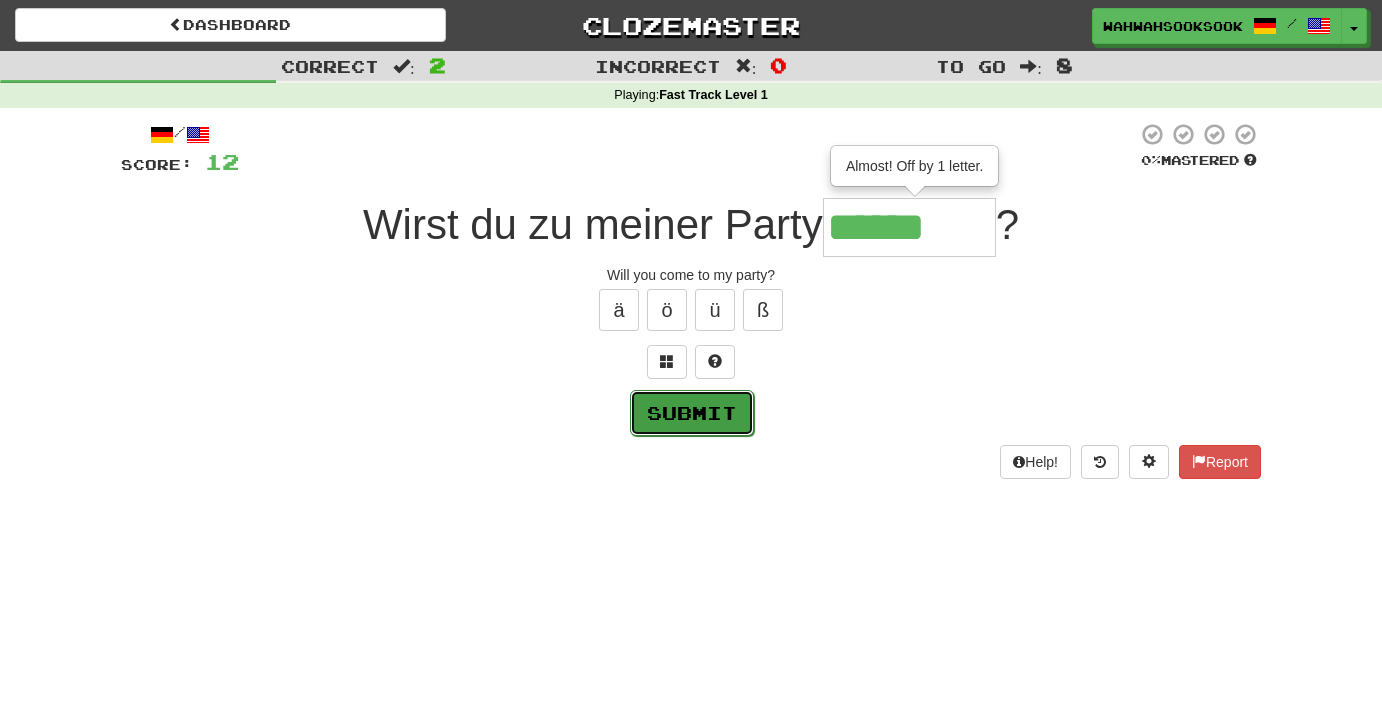 click on "Submit" at bounding box center (692, 413) 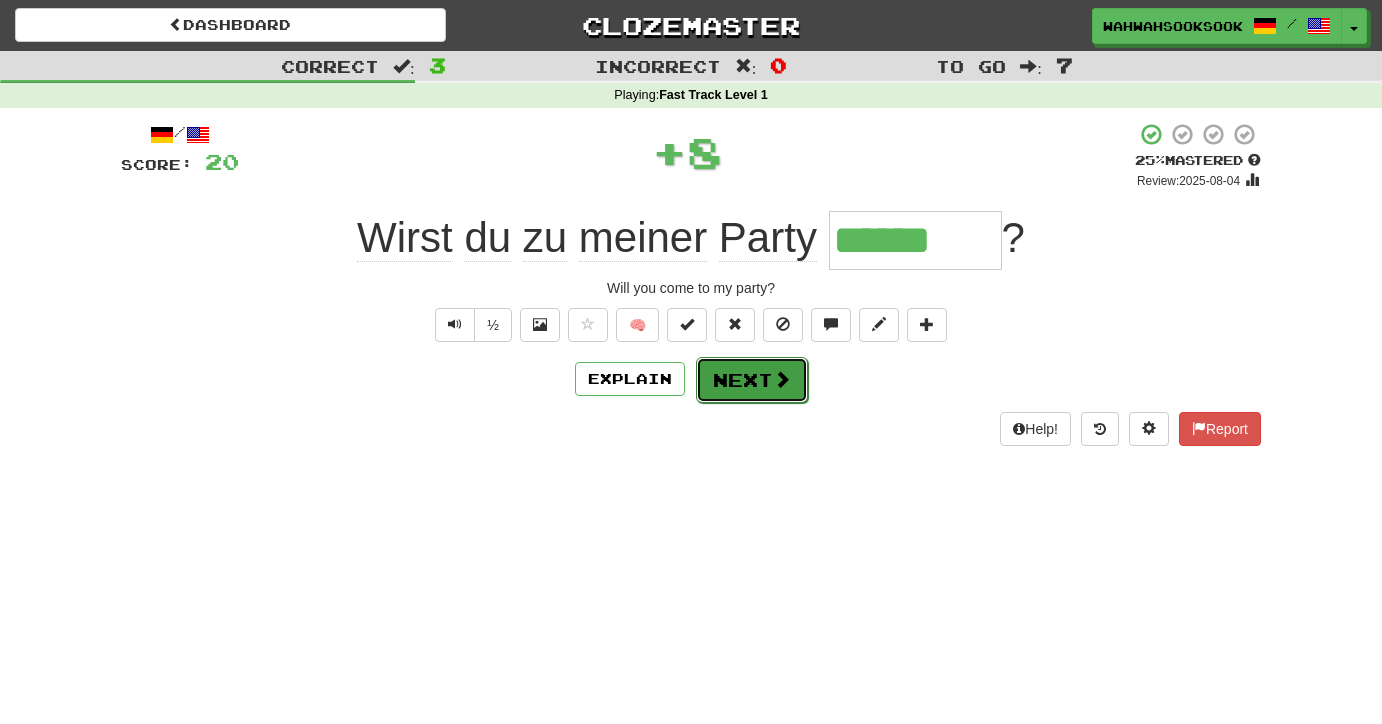click on "Next" at bounding box center [752, 380] 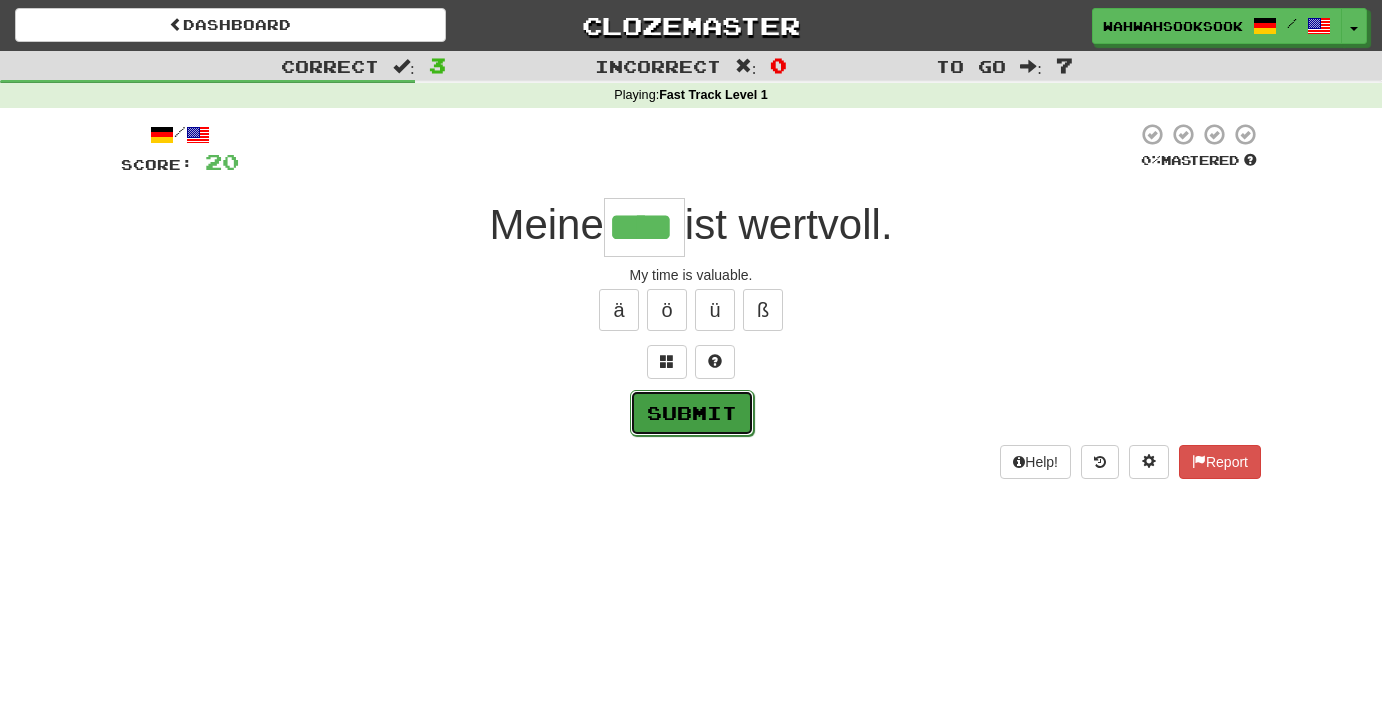 click on "Submit" at bounding box center (692, 413) 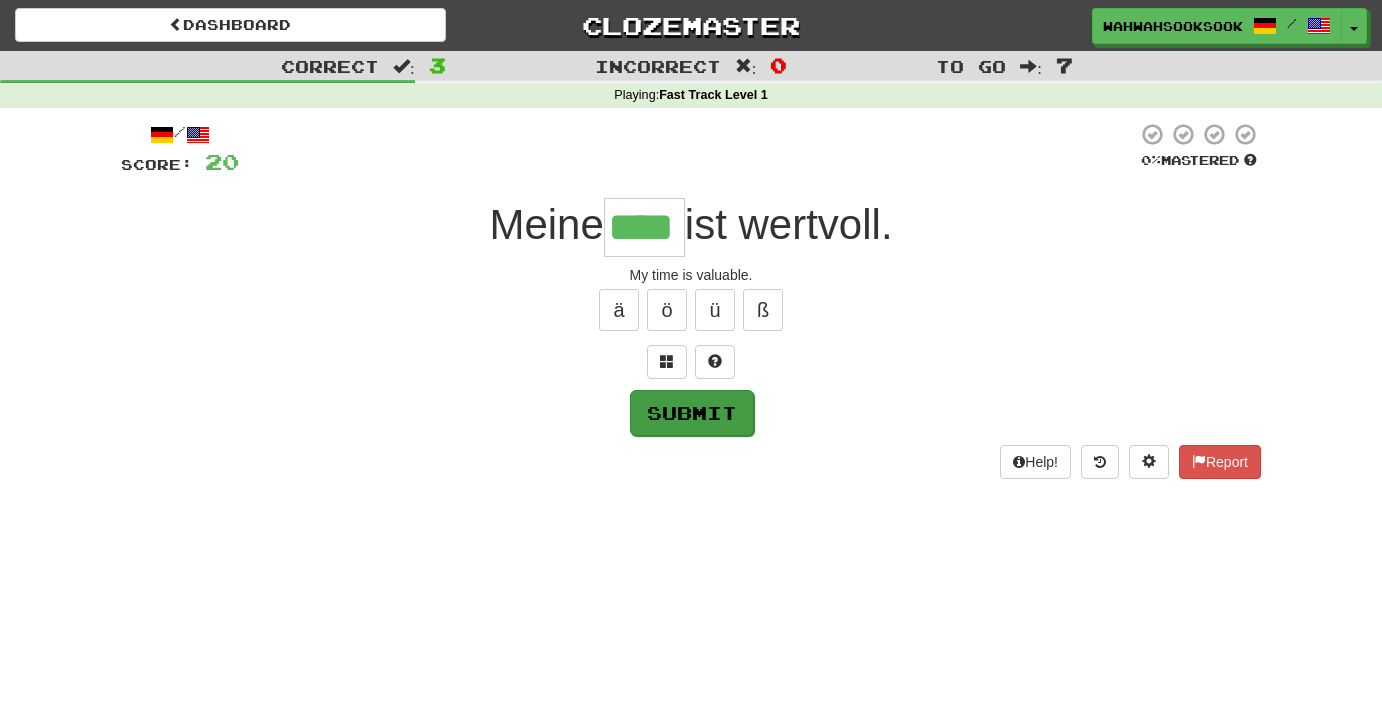 type on "****" 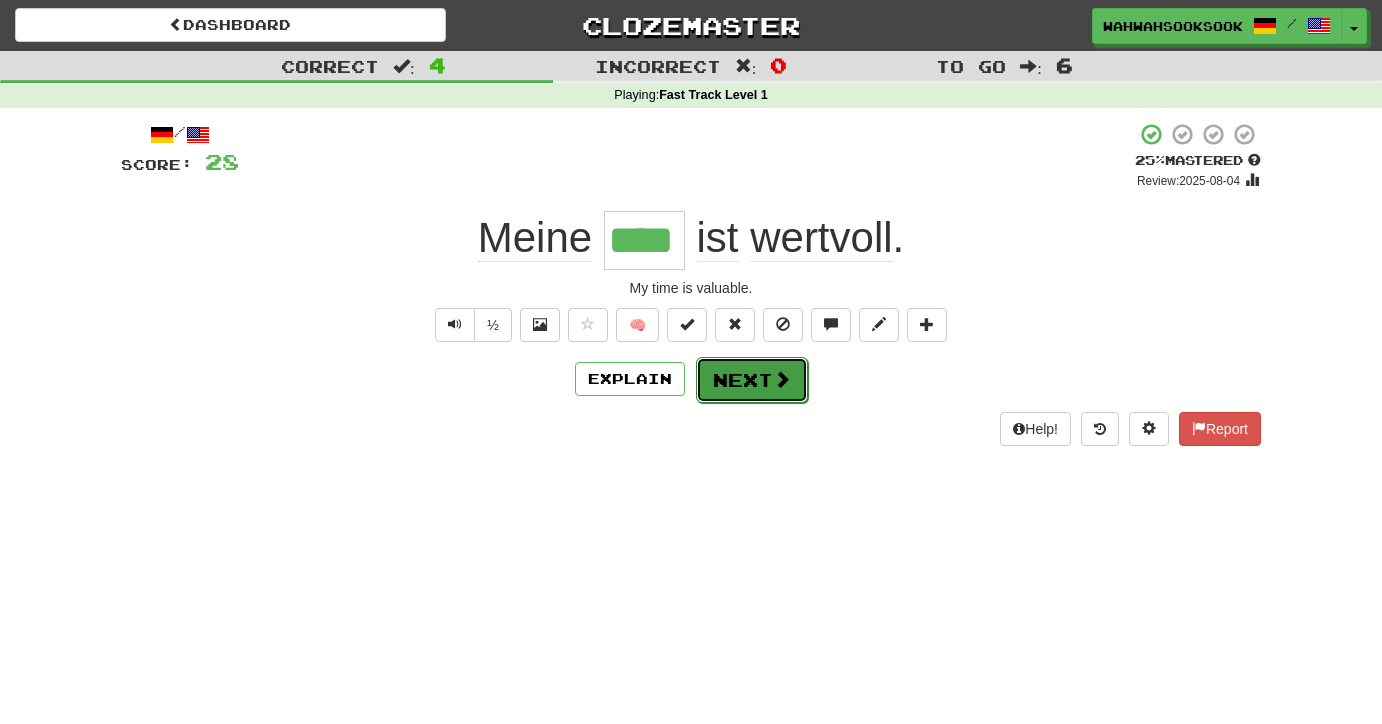 click at bounding box center [782, 379] 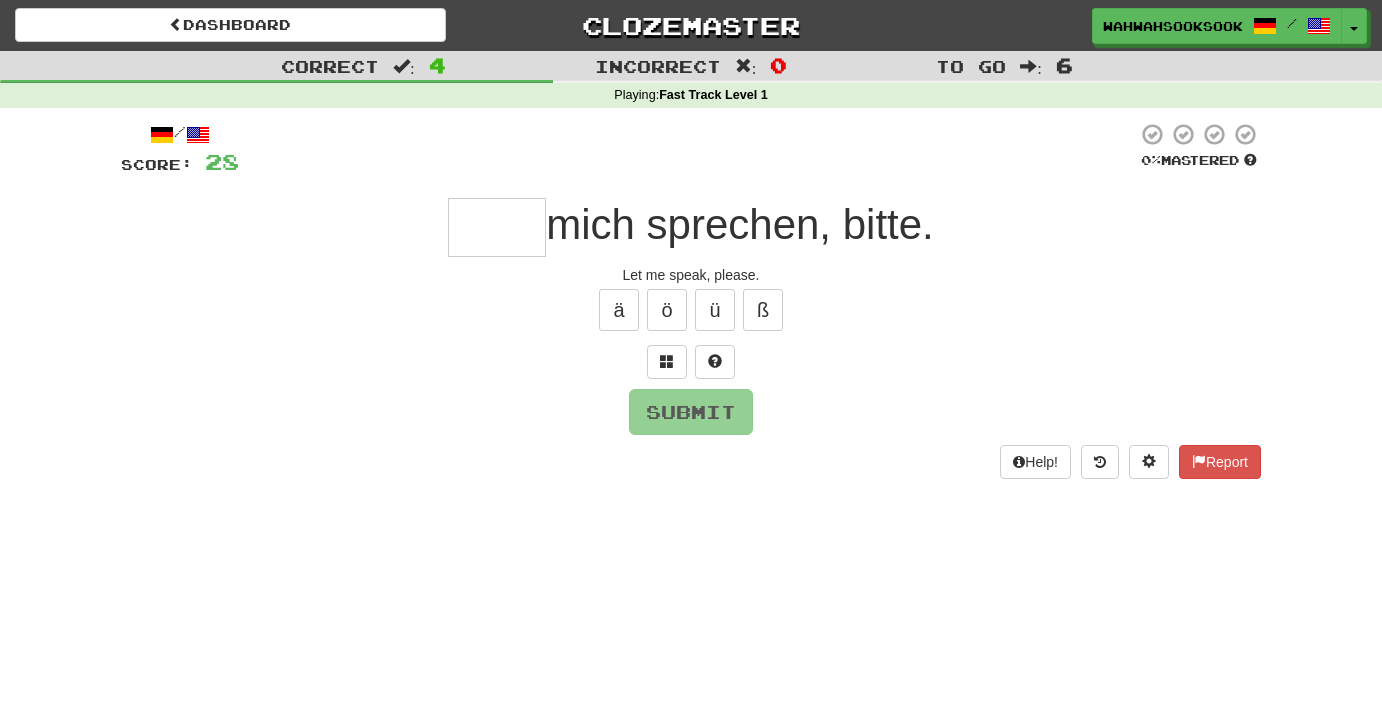 type on "*" 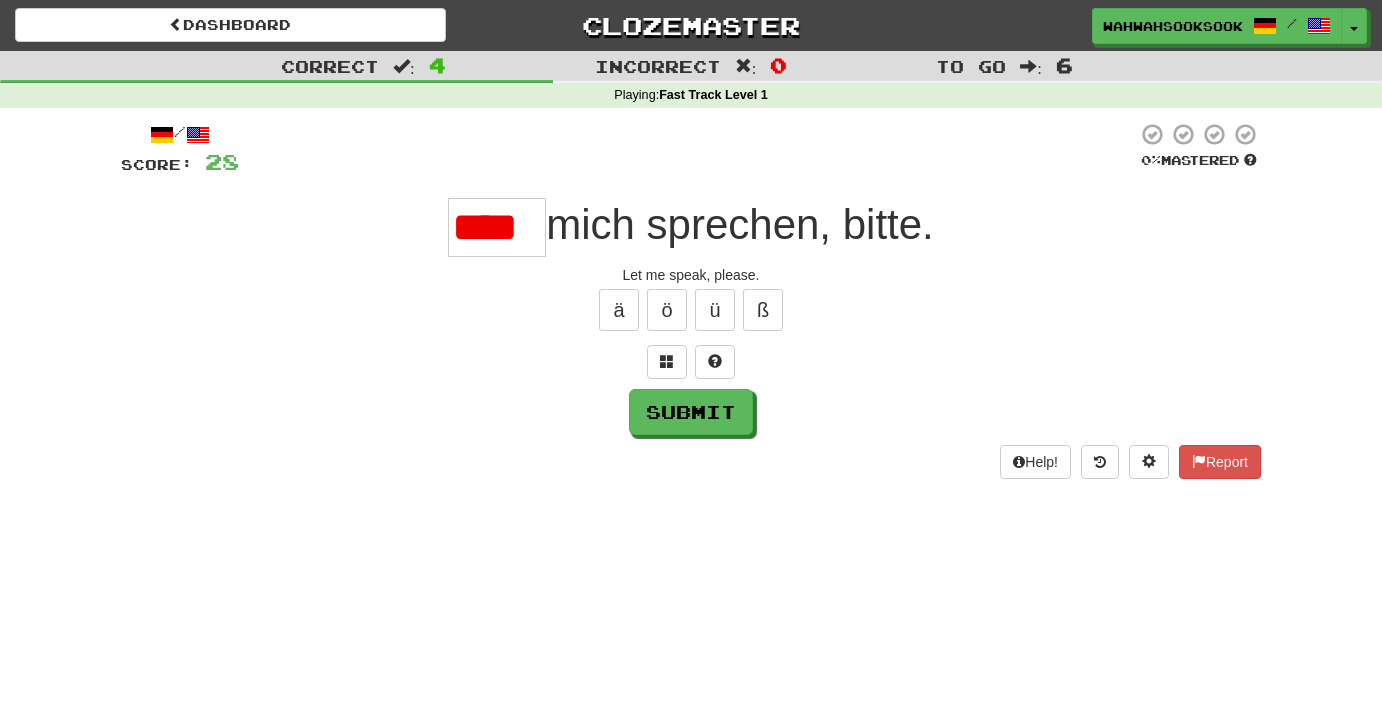 scroll, scrollTop: 0, scrollLeft: 0, axis: both 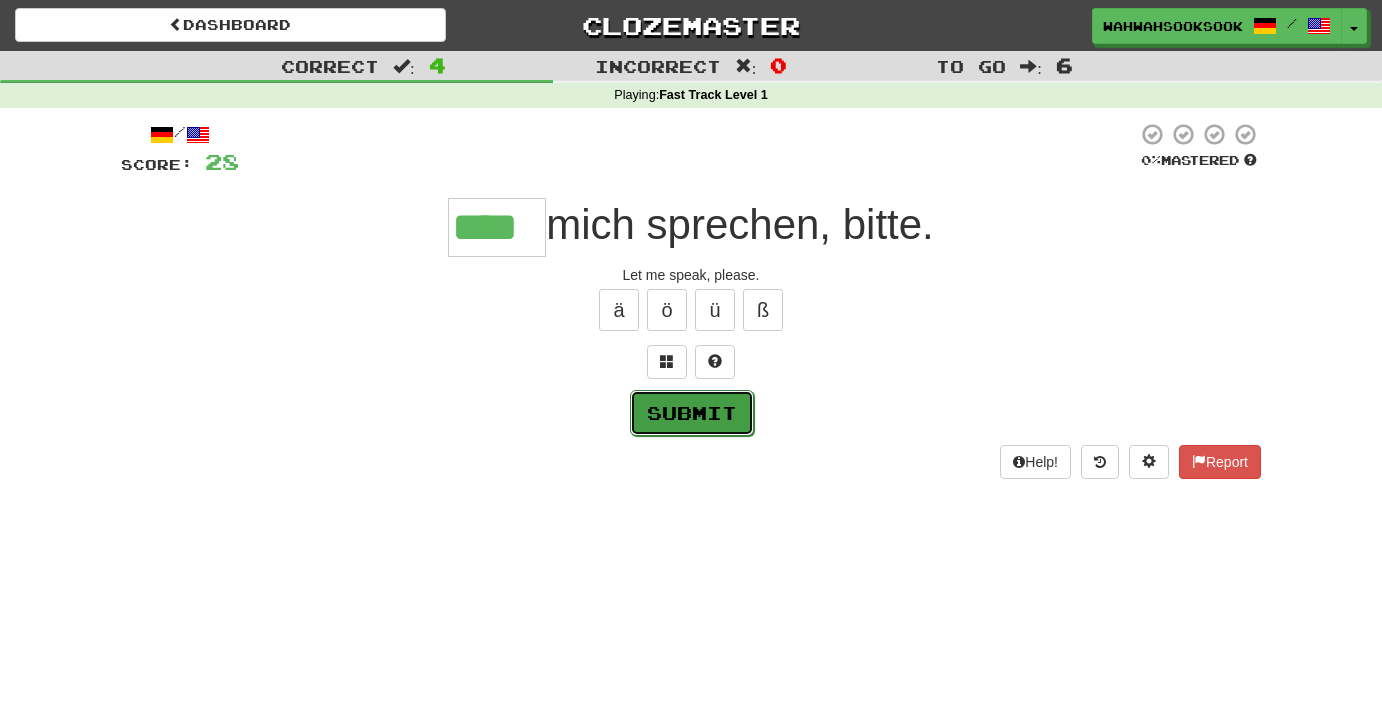 click on "Submit" at bounding box center [692, 413] 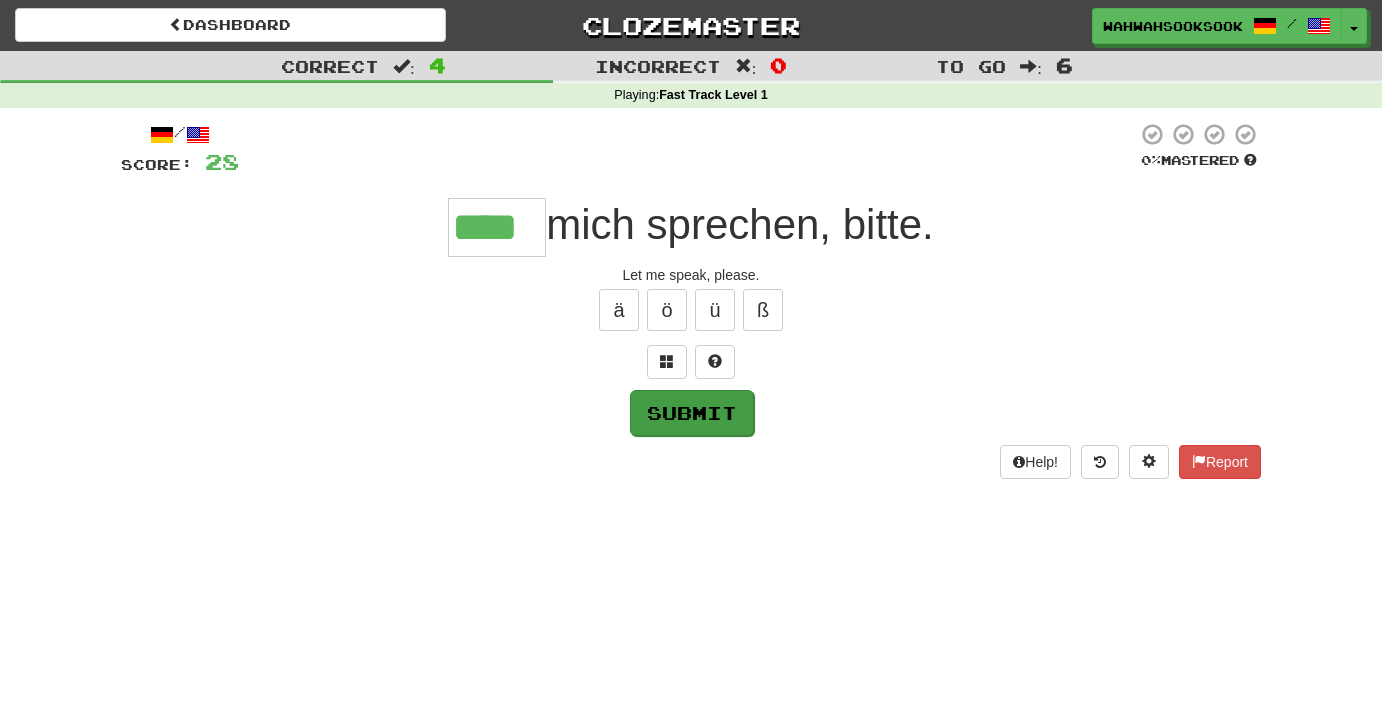 type on "****" 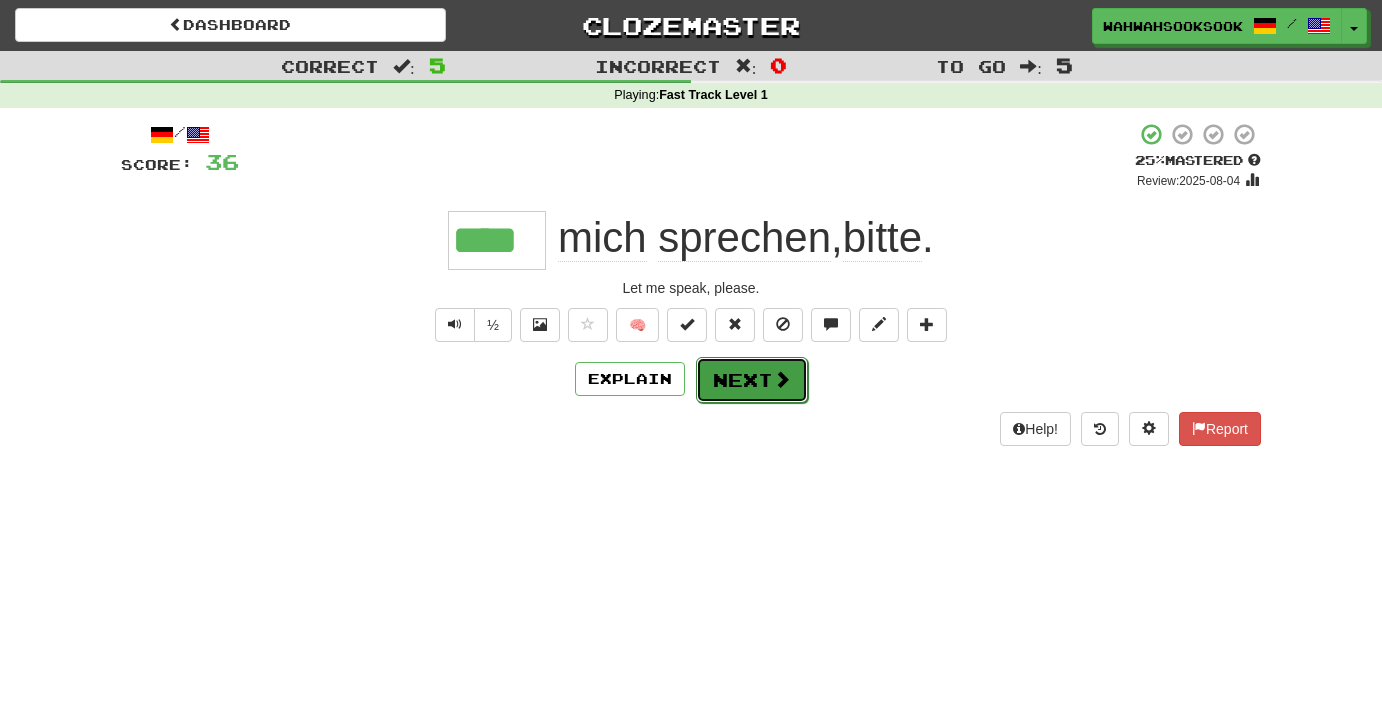 click on "Next" at bounding box center (752, 380) 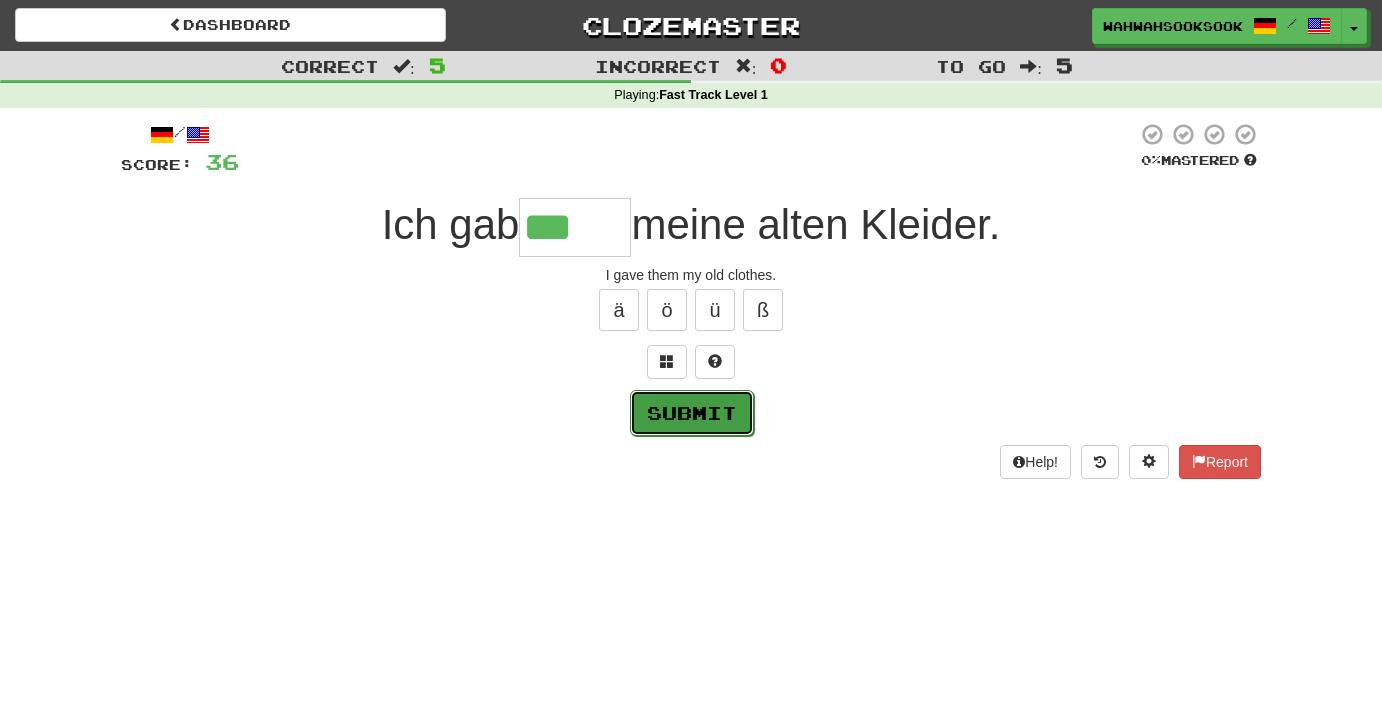 click on "Submit" at bounding box center (692, 413) 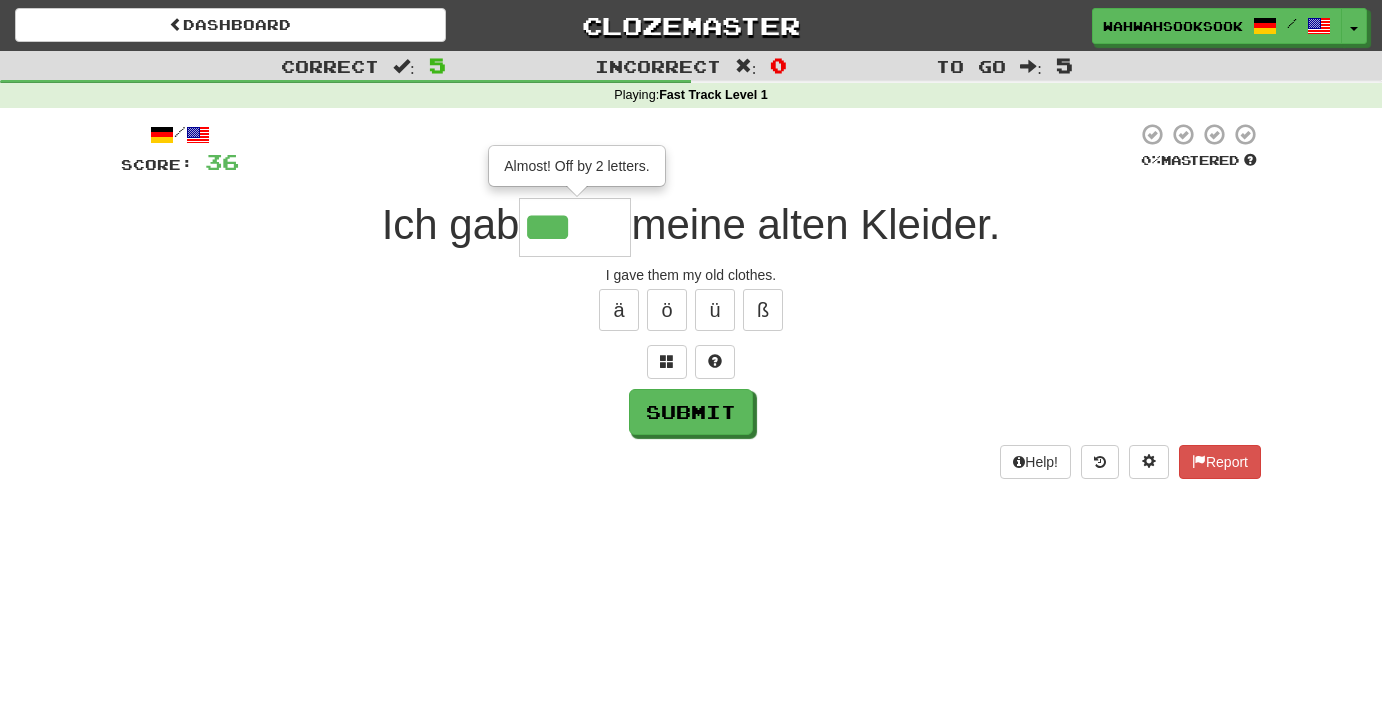 click on "***" at bounding box center [575, 227] 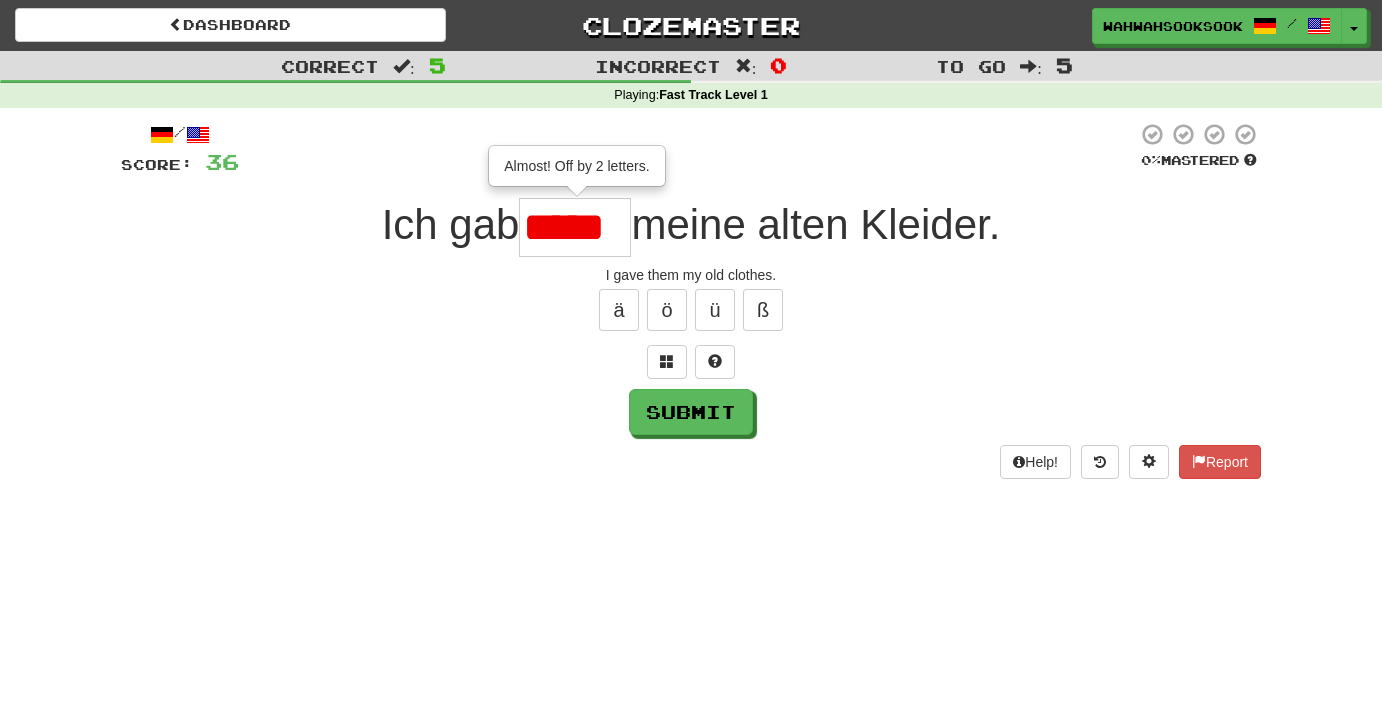 scroll, scrollTop: 0, scrollLeft: 0, axis: both 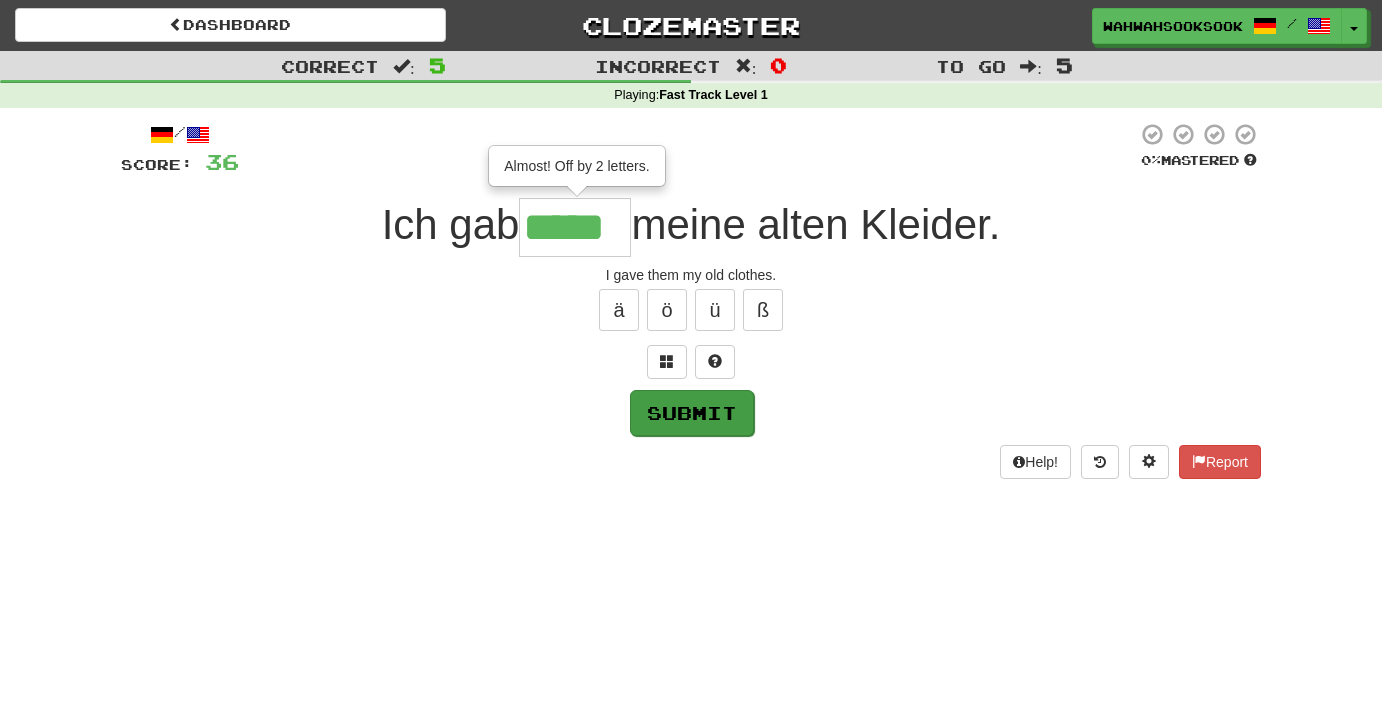 type on "*****" 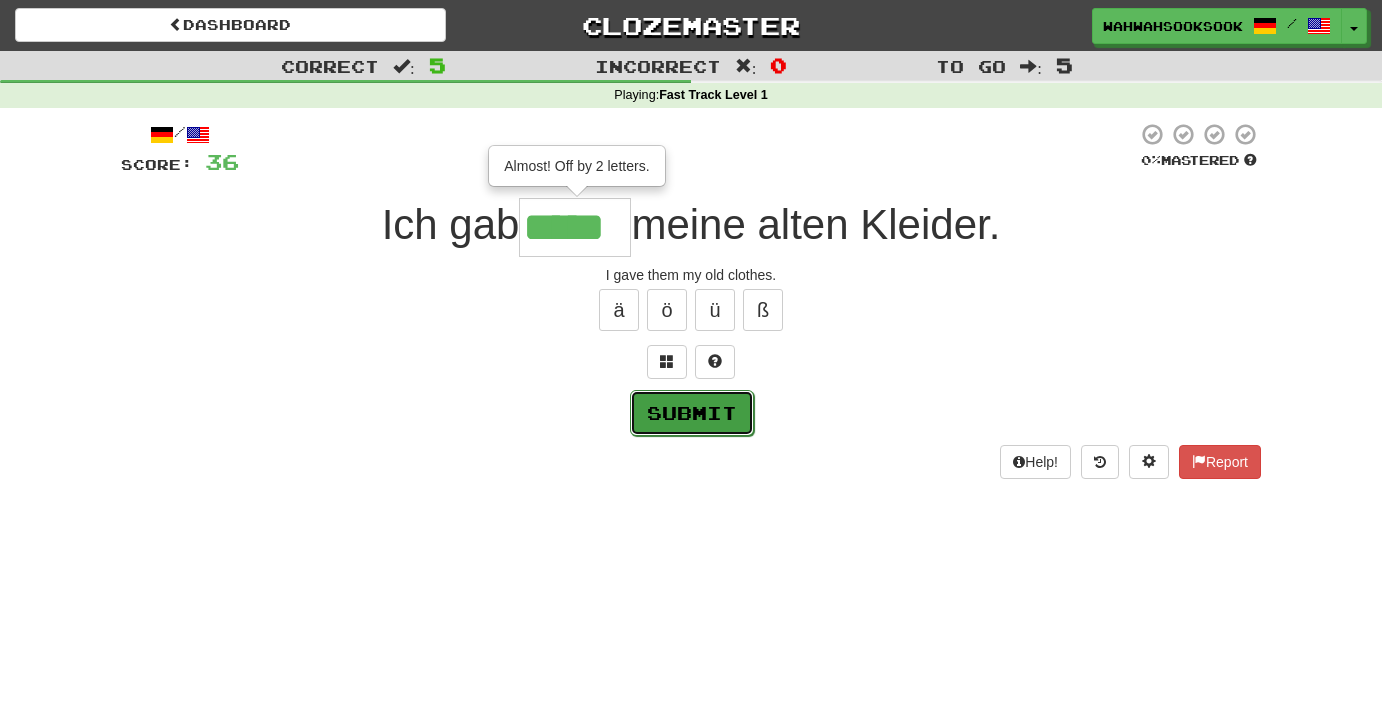 click on "Submit" at bounding box center (692, 413) 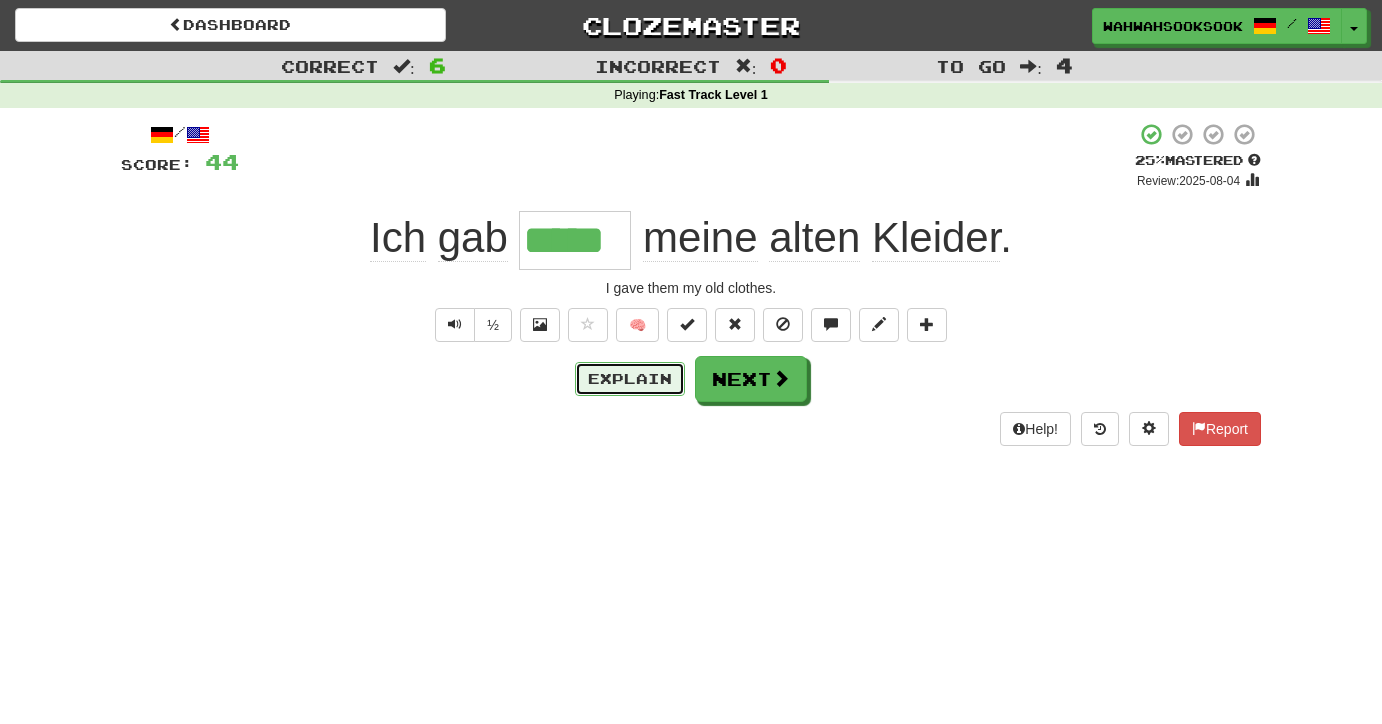 click on "Explain" at bounding box center (630, 379) 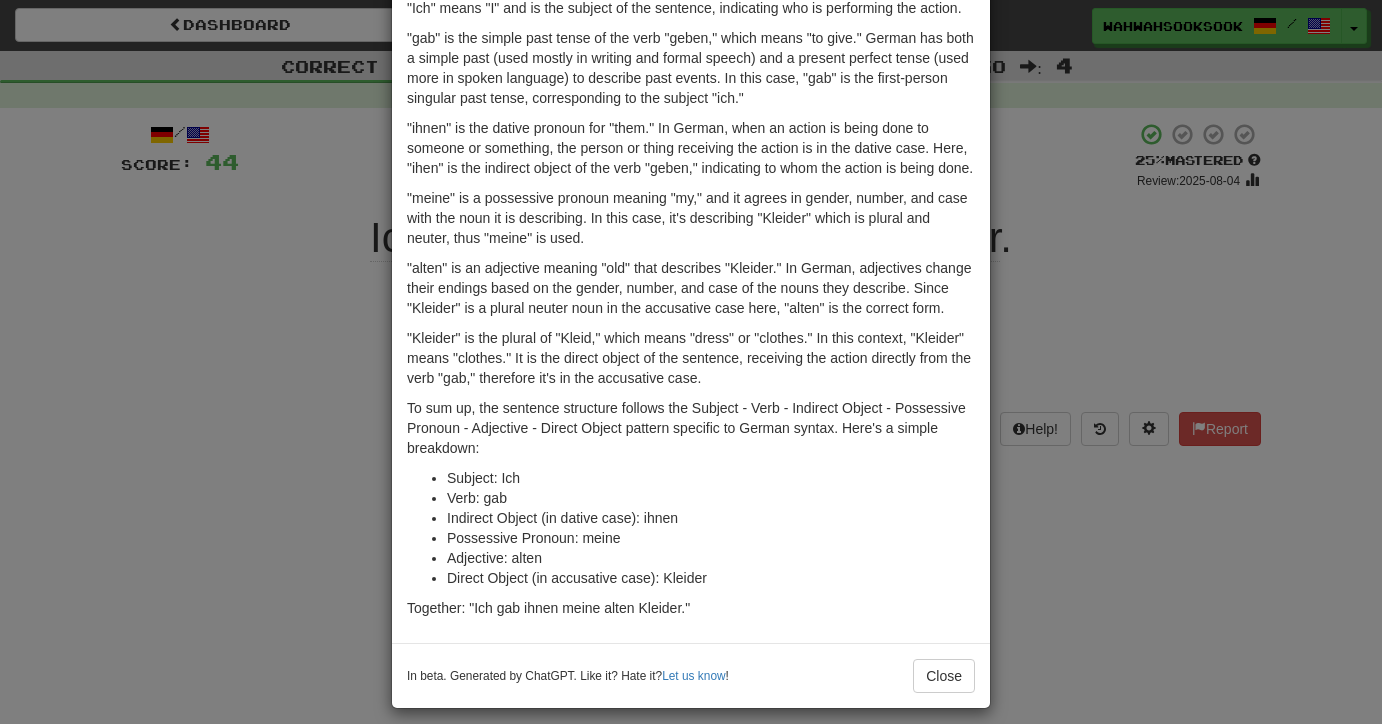 scroll, scrollTop: 200, scrollLeft: 0, axis: vertical 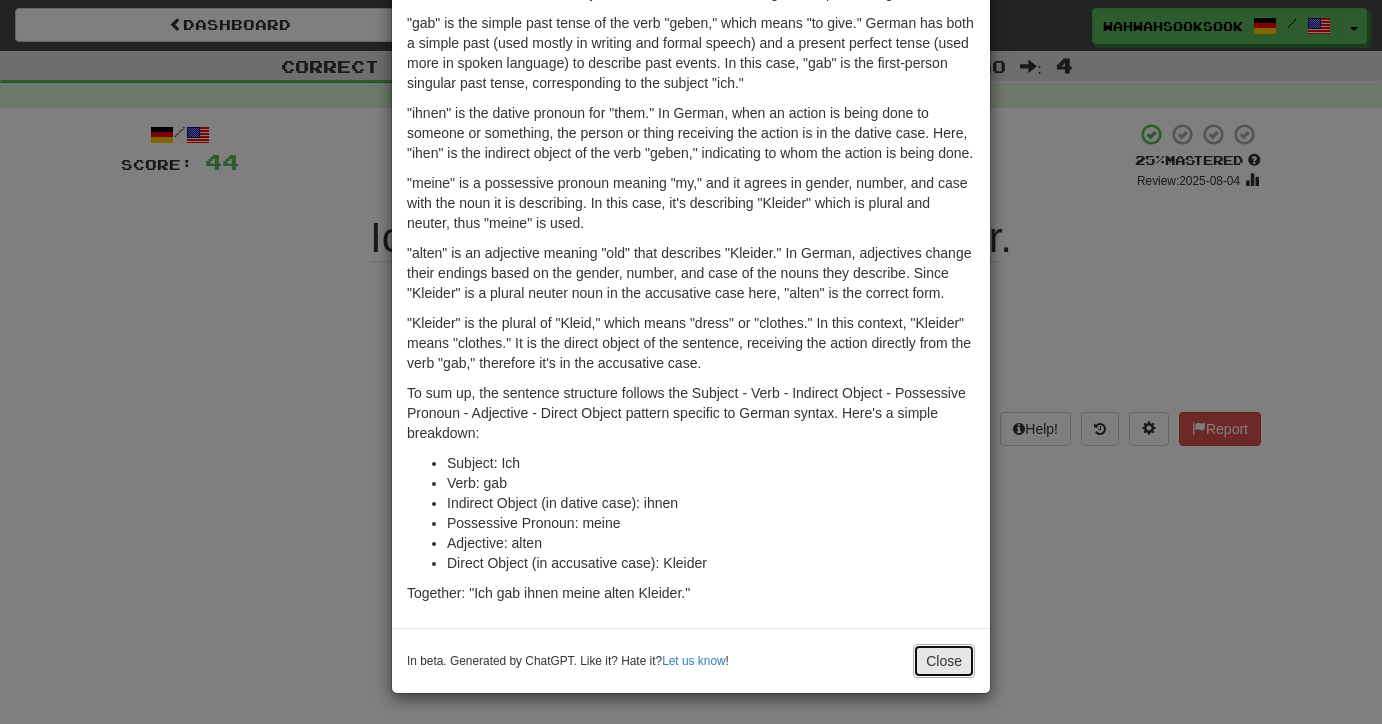 click on "Close" at bounding box center (944, 661) 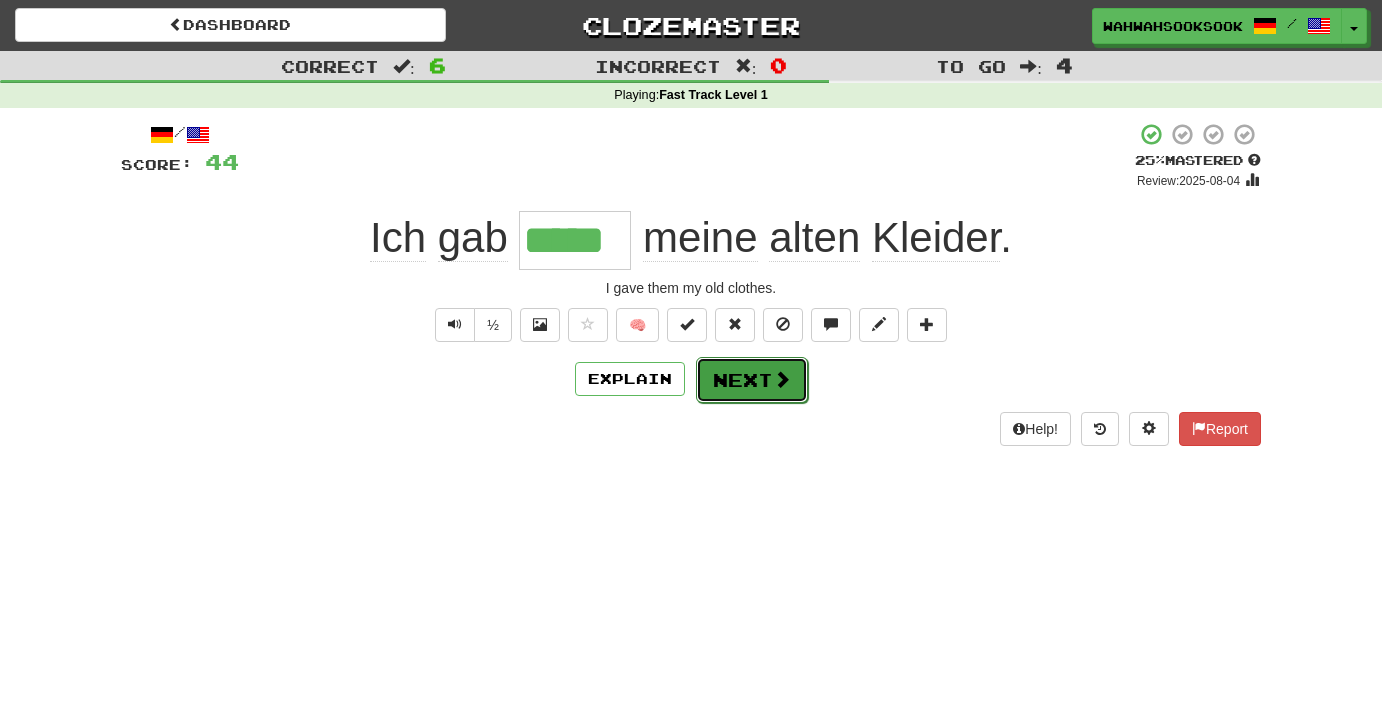 click on "Next" at bounding box center (752, 380) 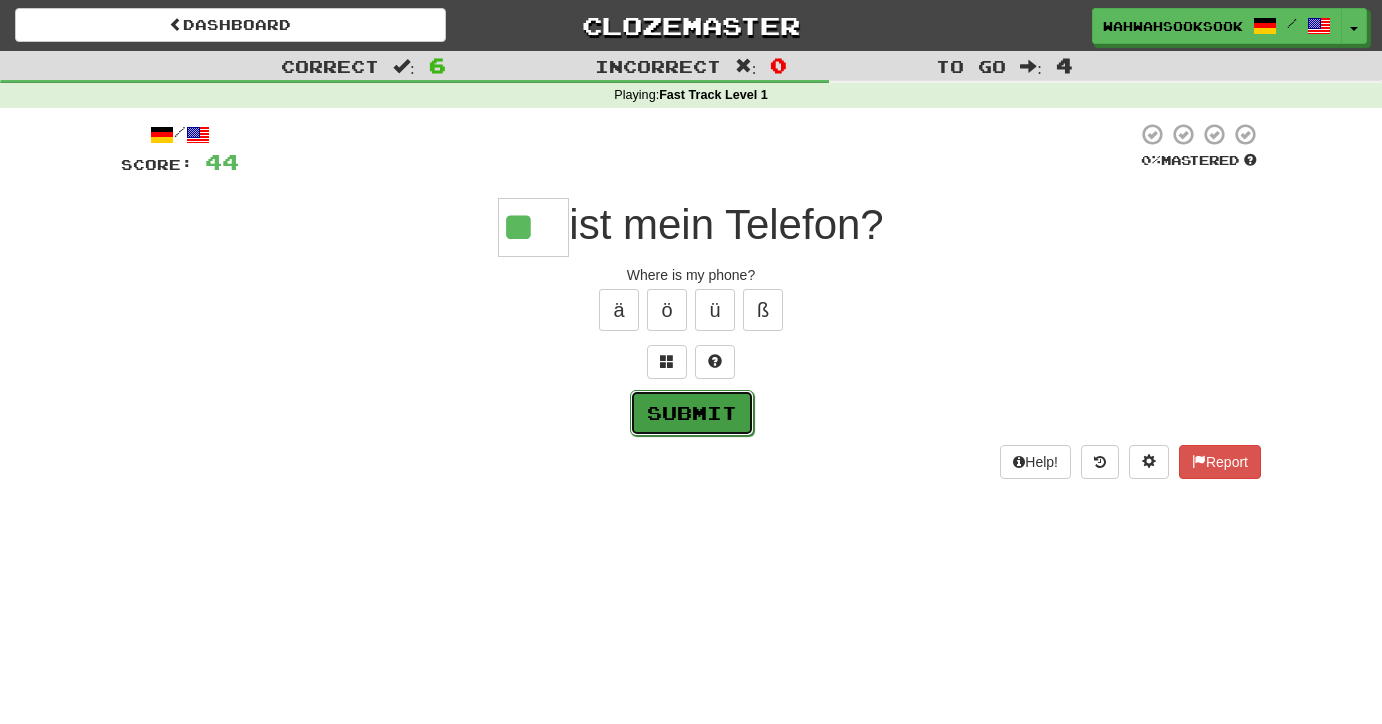 click on "Submit" at bounding box center [692, 413] 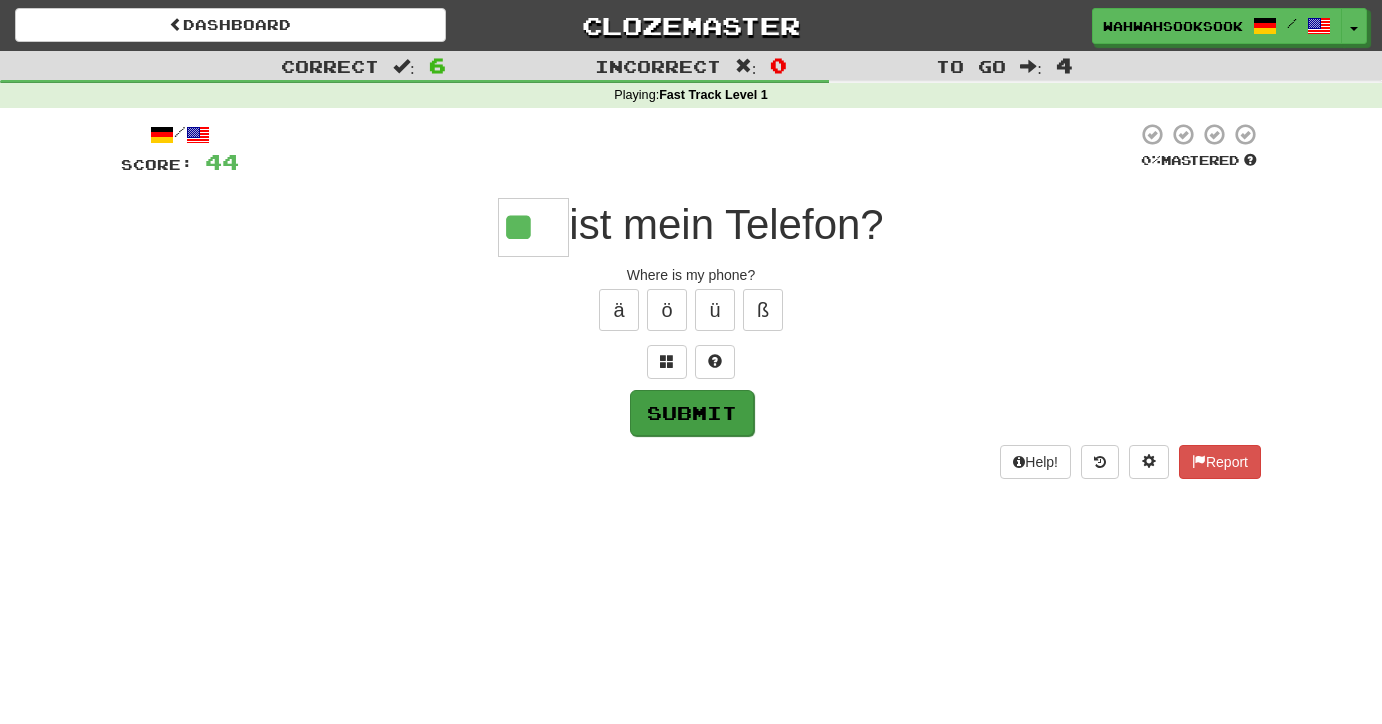 type on "**" 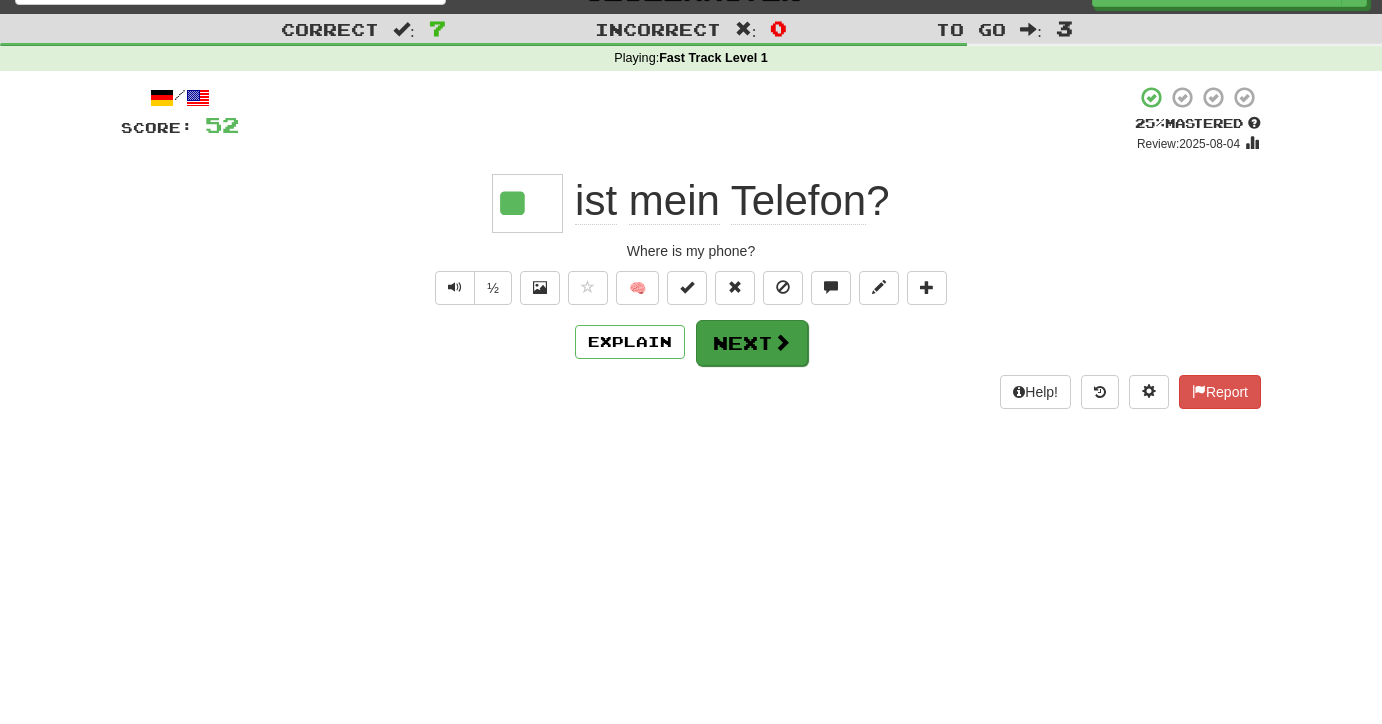 scroll, scrollTop: 0, scrollLeft: 0, axis: both 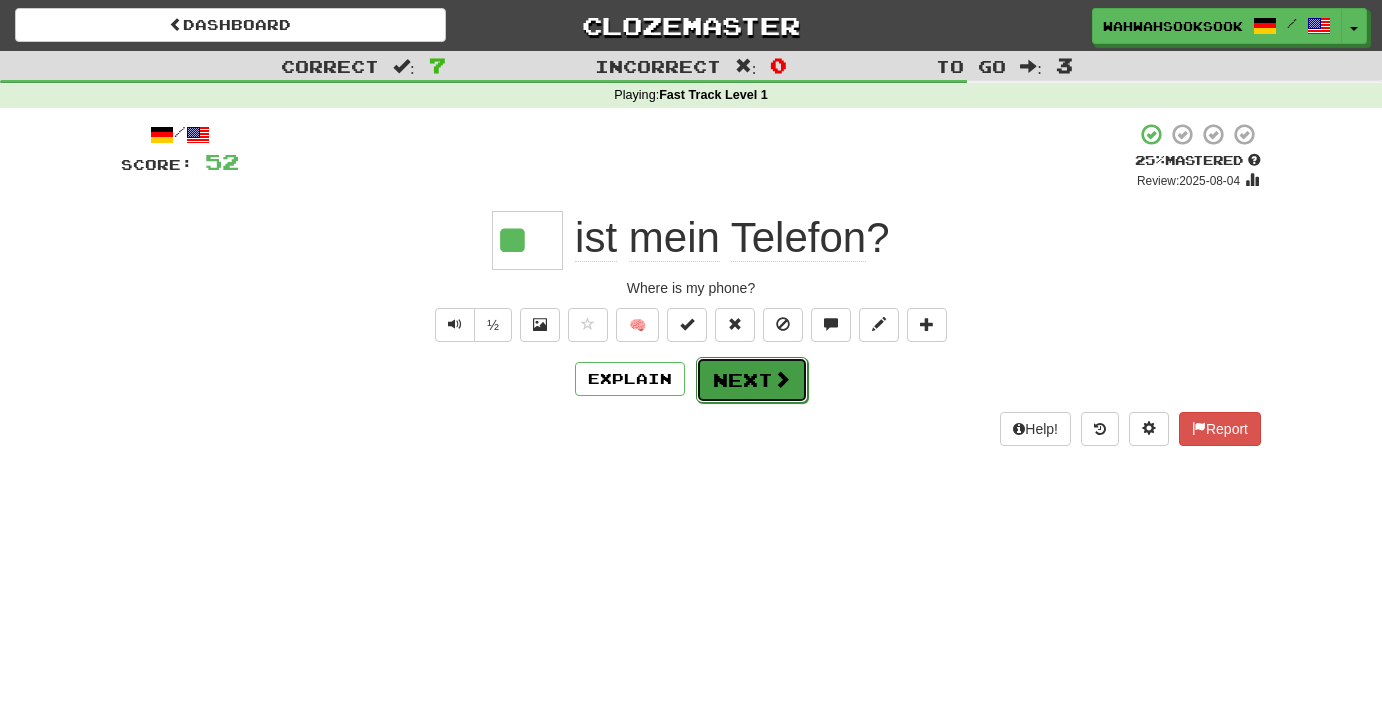 click on "Next" at bounding box center [752, 380] 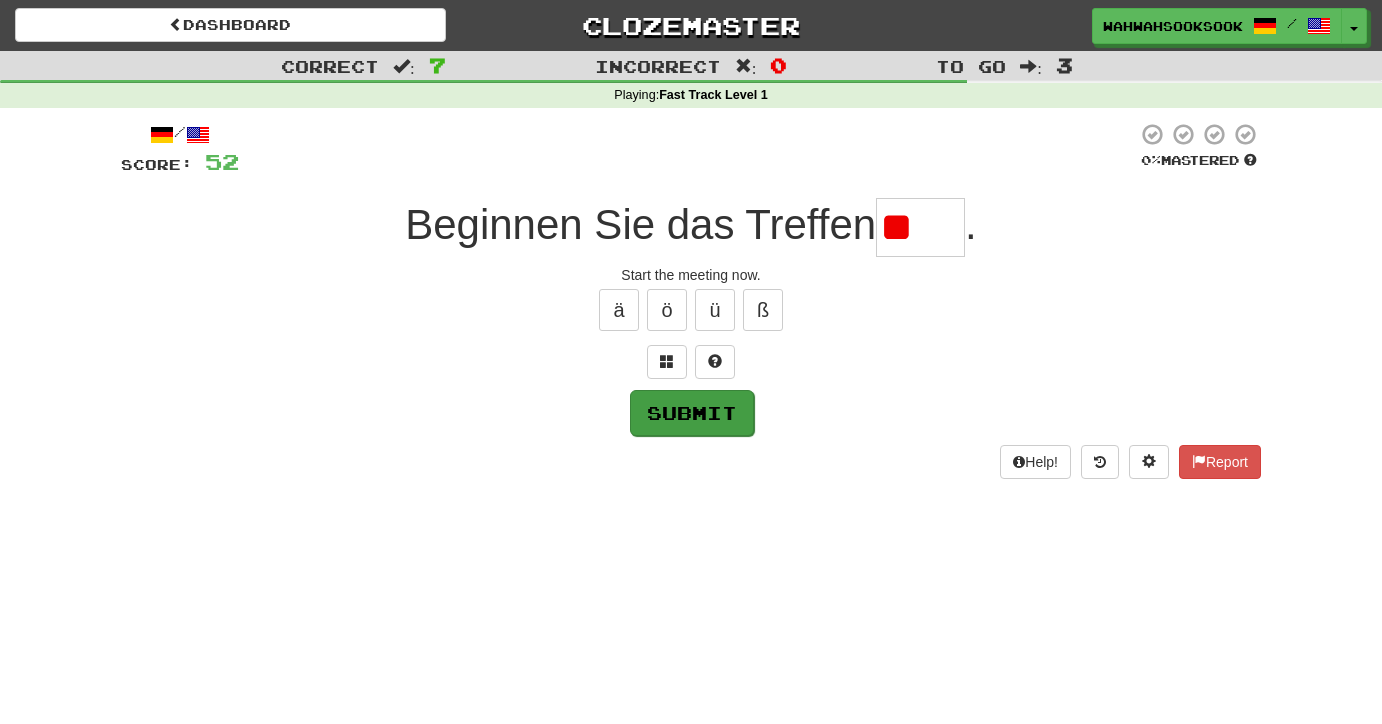 scroll, scrollTop: 0, scrollLeft: 0, axis: both 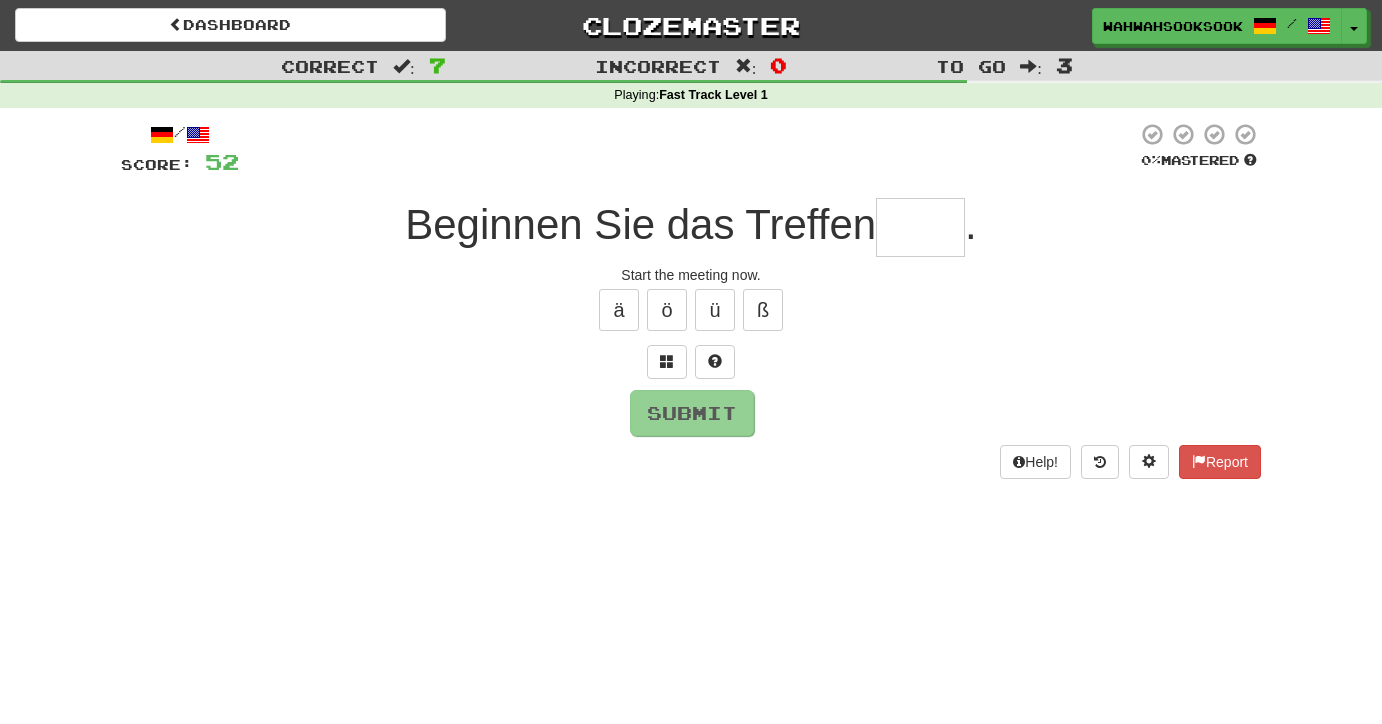 type on "*" 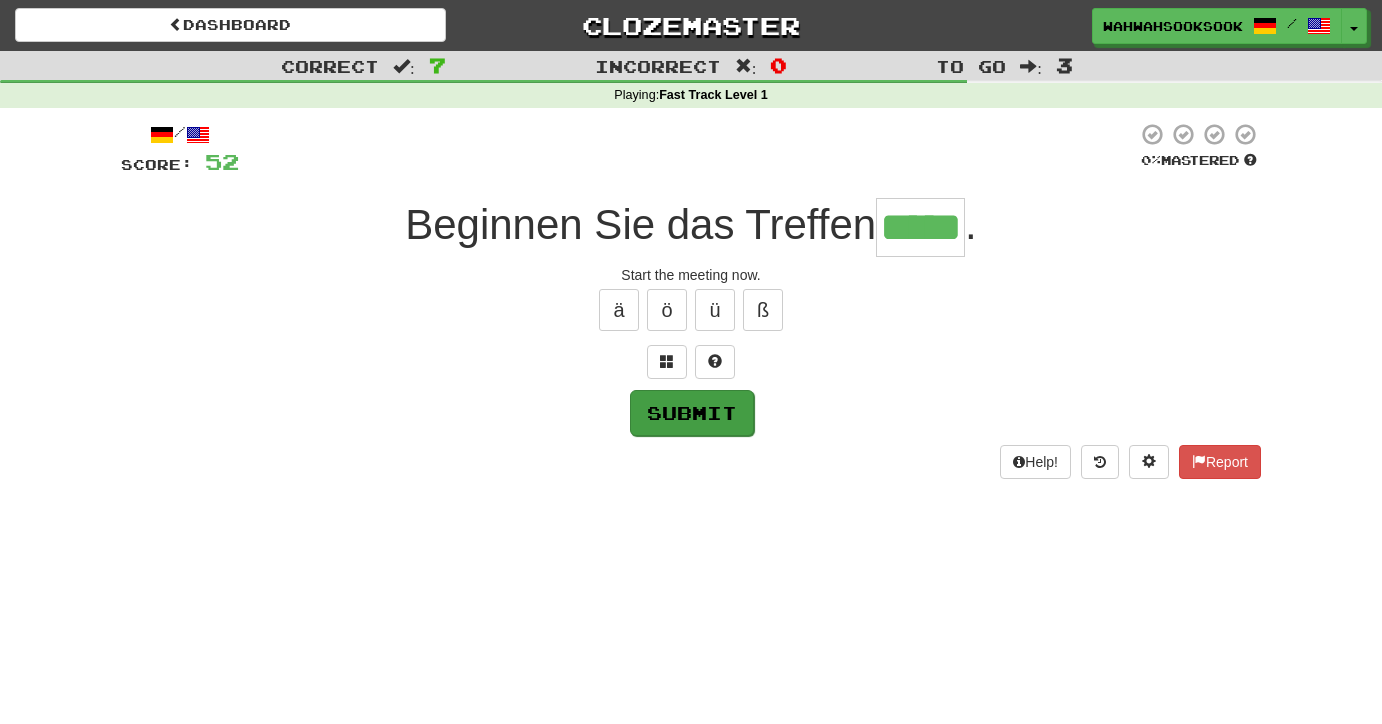 type on "*****" 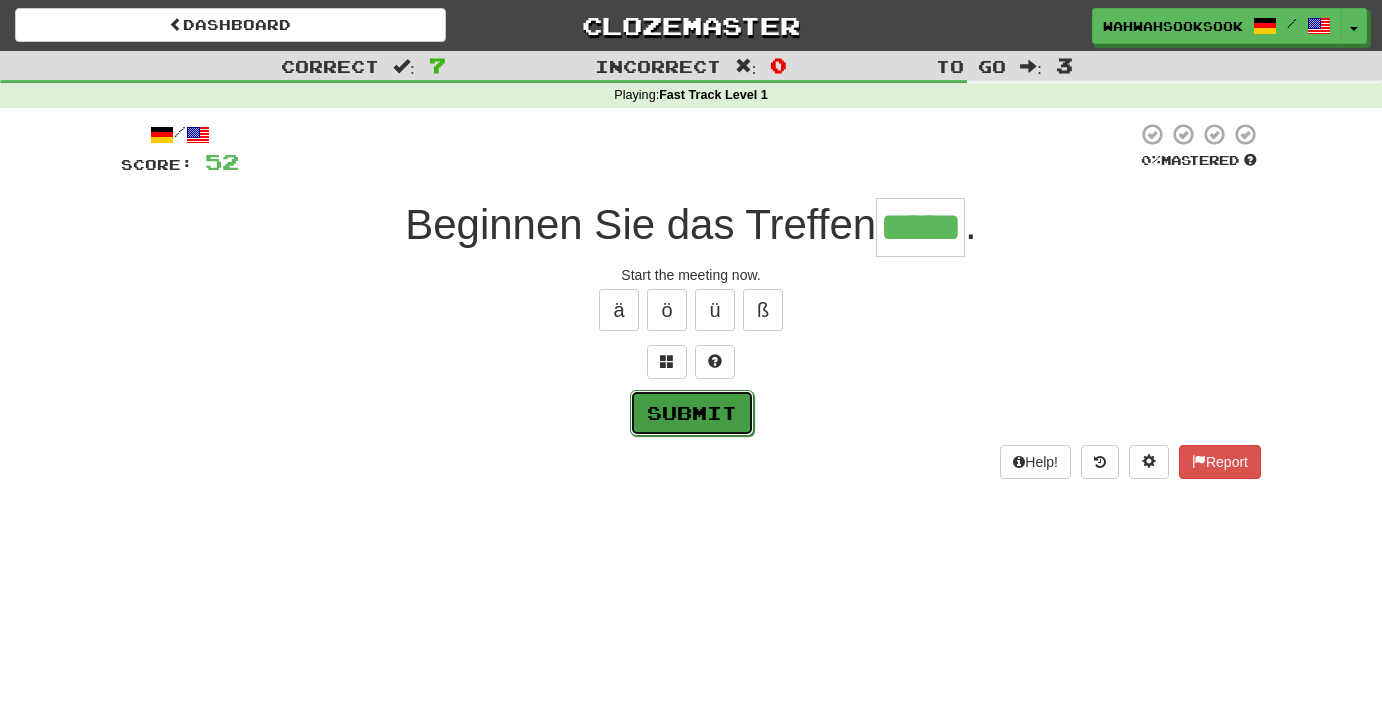 click on "Submit" at bounding box center (692, 413) 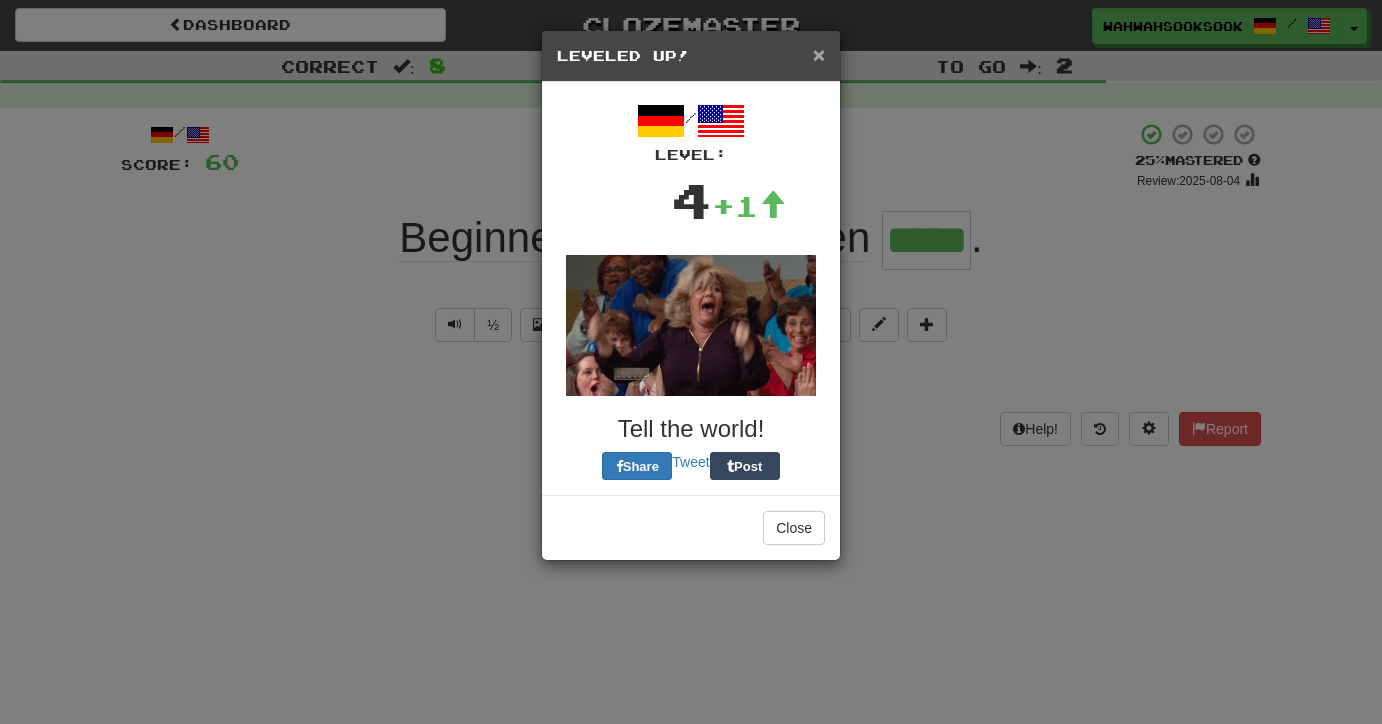 click on "×" at bounding box center (819, 54) 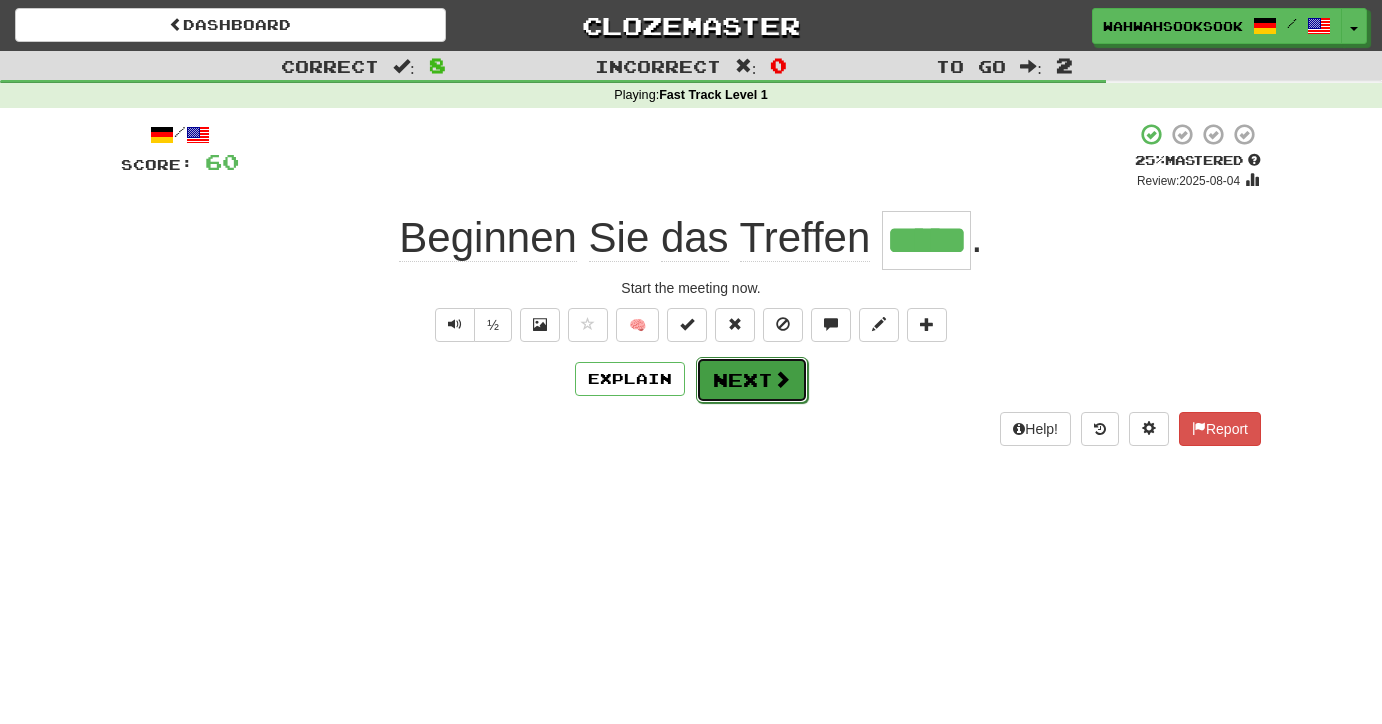 click at bounding box center [782, 379] 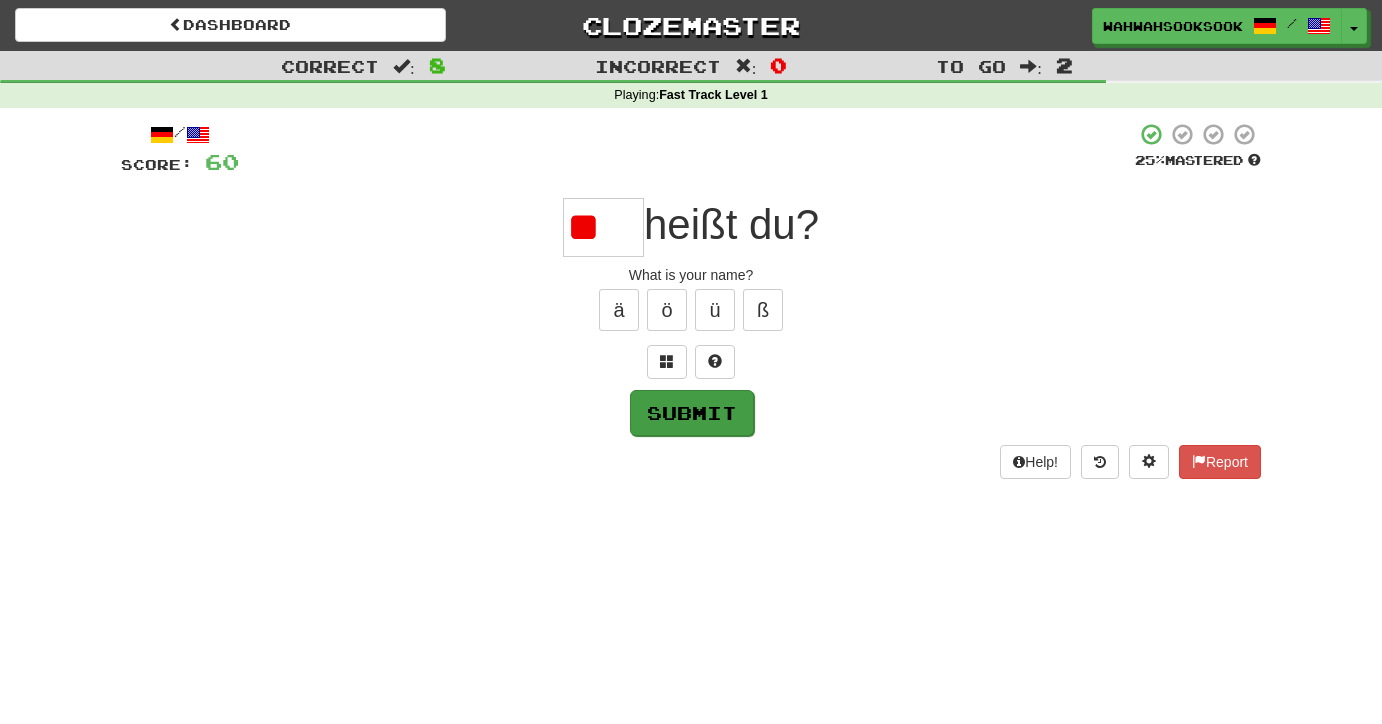 scroll, scrollTop: 0, scrollLeft: 0, axis: both 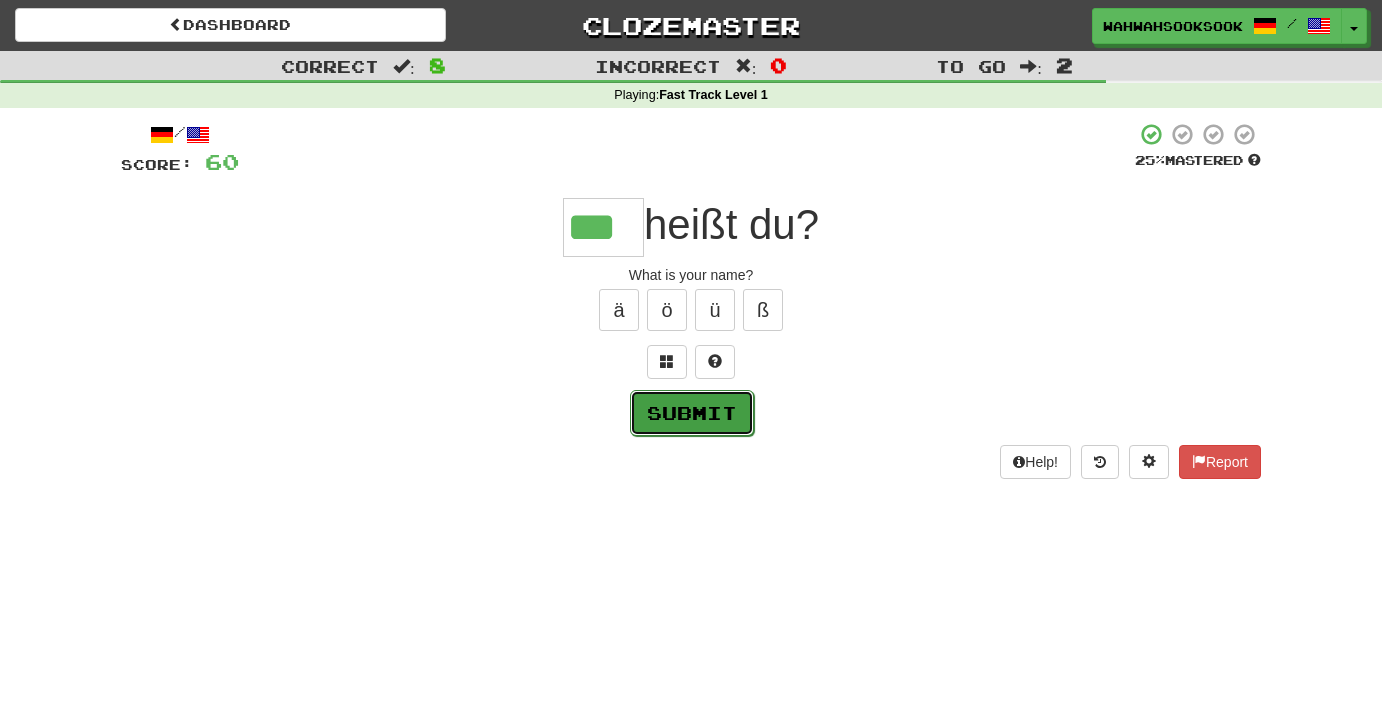 click on "Submit" at bounding box center (692, 413) 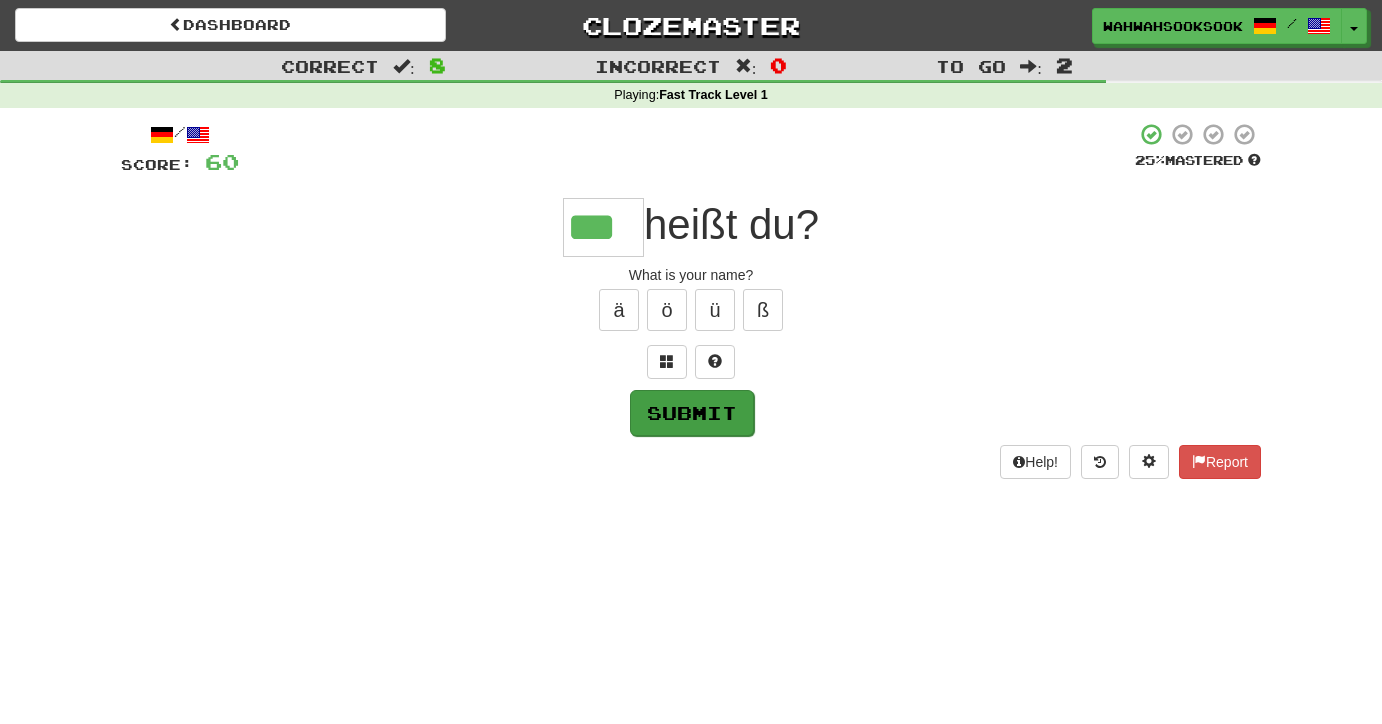 type on "***" 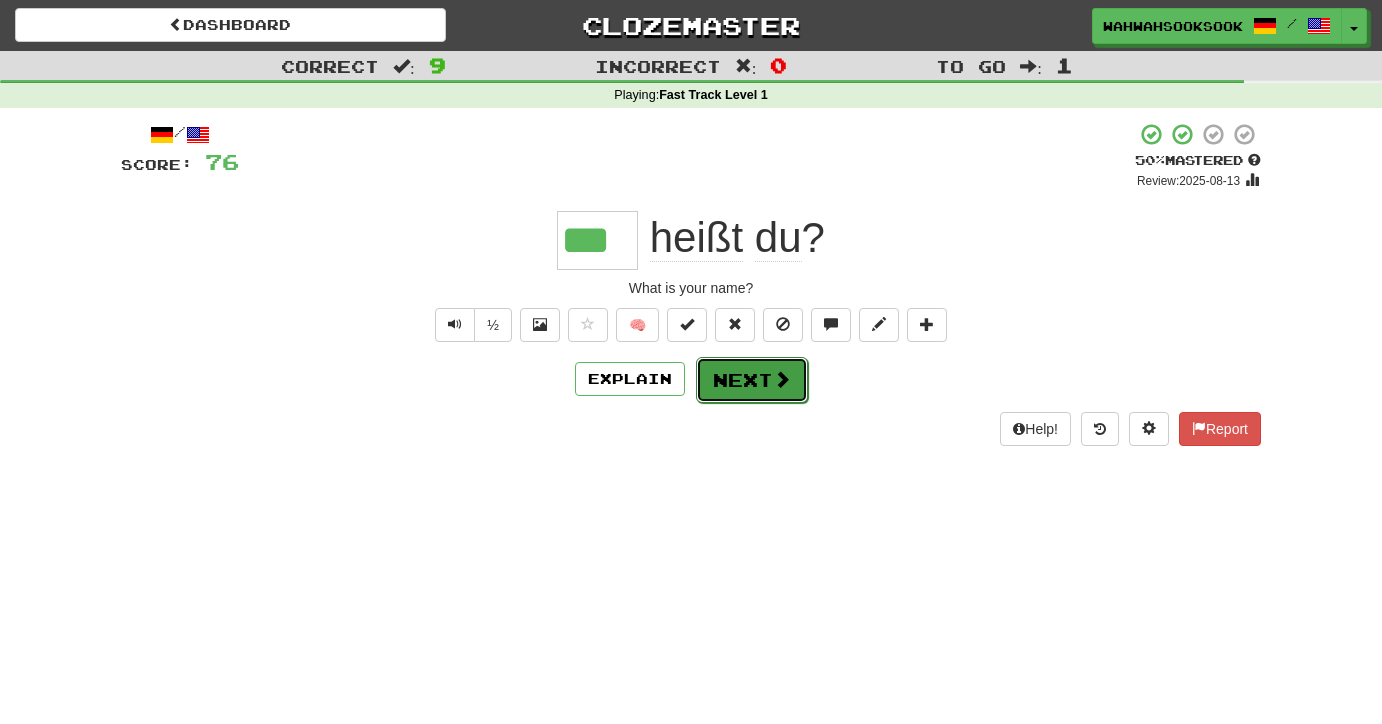 click on "Next" at bounding box center (752, 380) 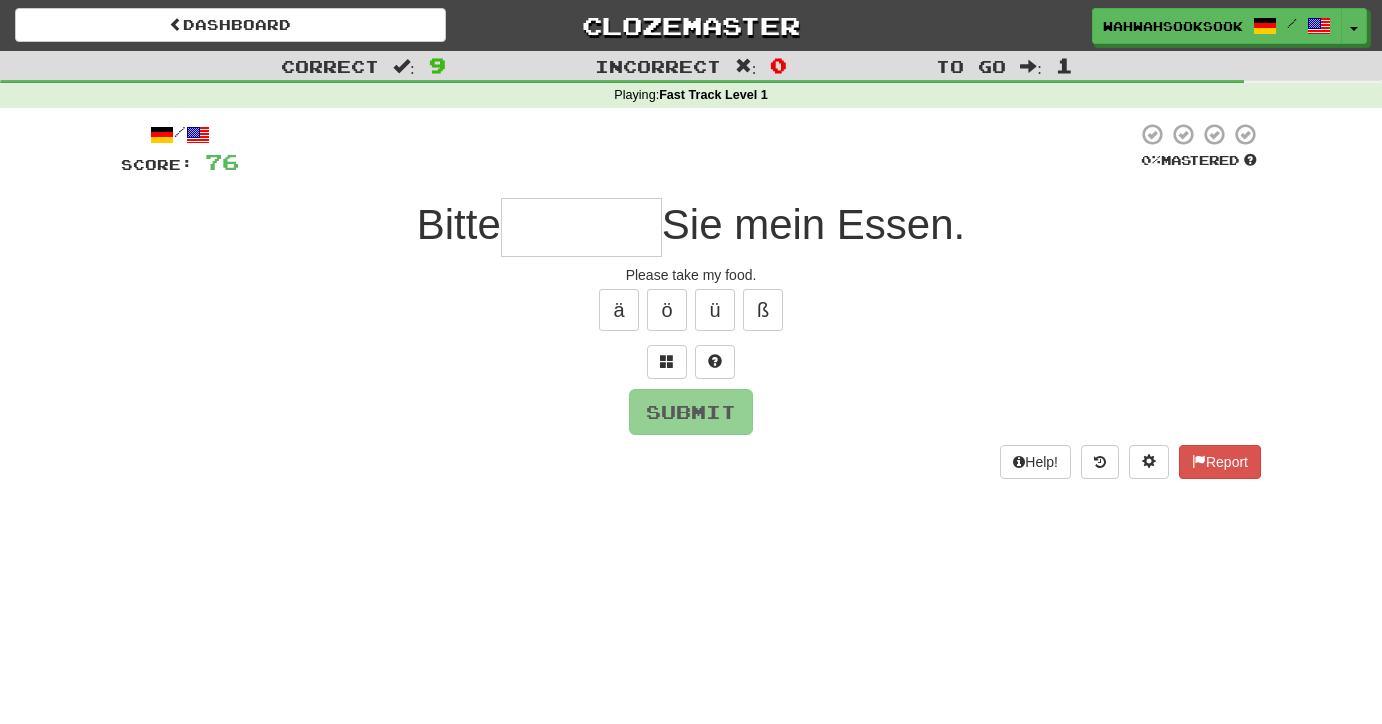 type on "*" 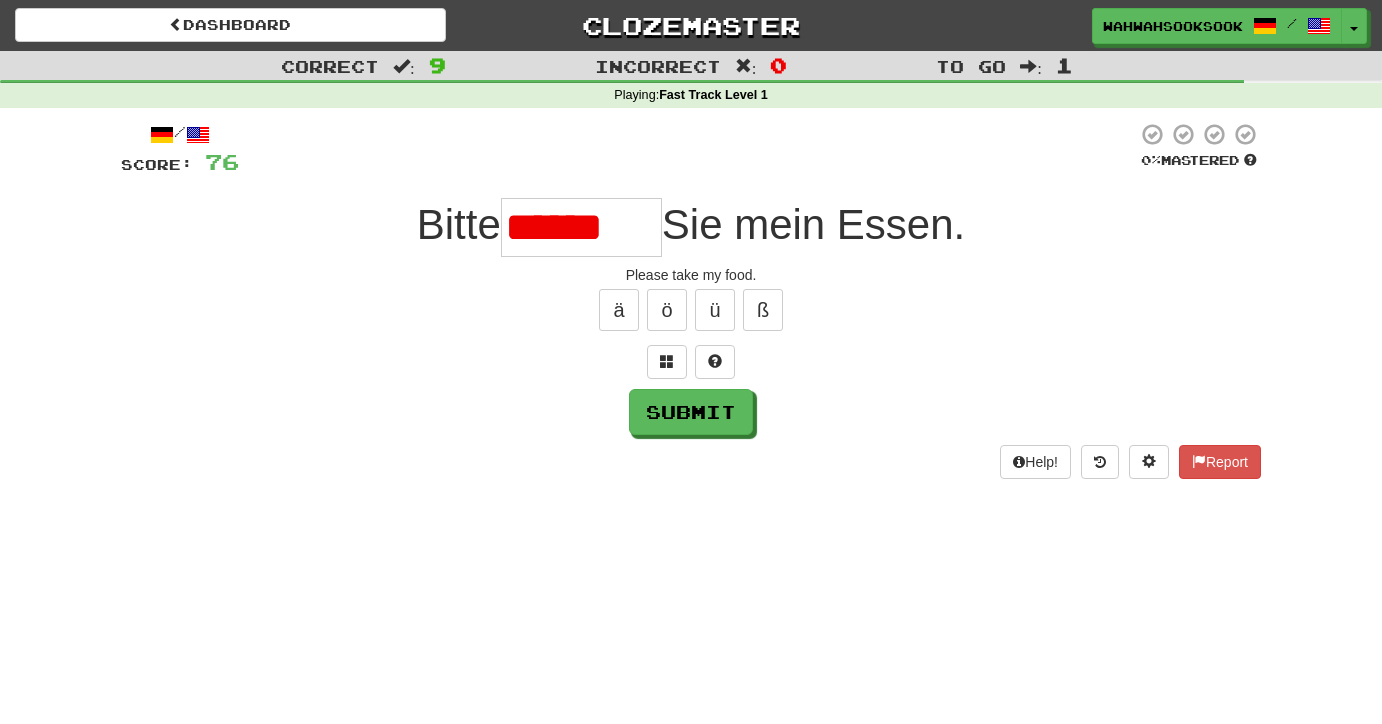 scroll, scrollTop: 0, scrollLeft: 0, axis: both 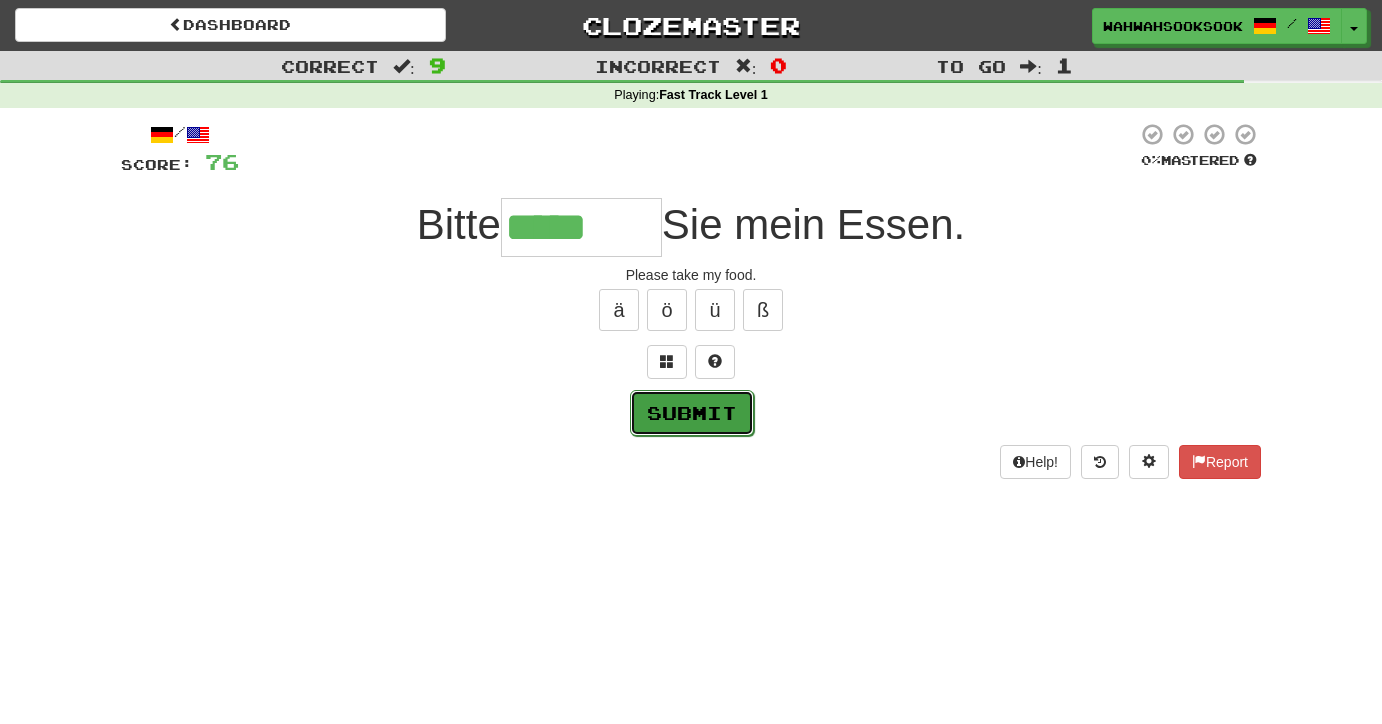 click on "Submit" at bounding box center (692, 413) 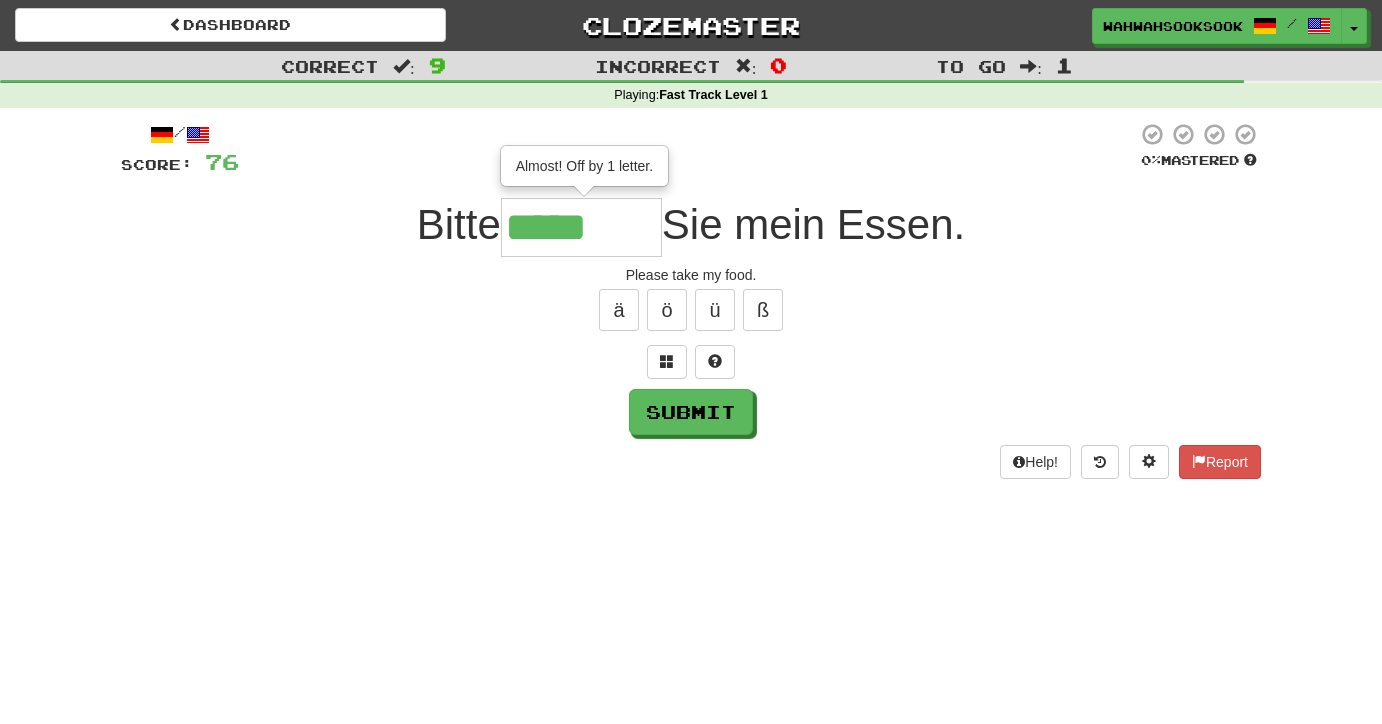 click on "*****" at bounding box center [581, 227] 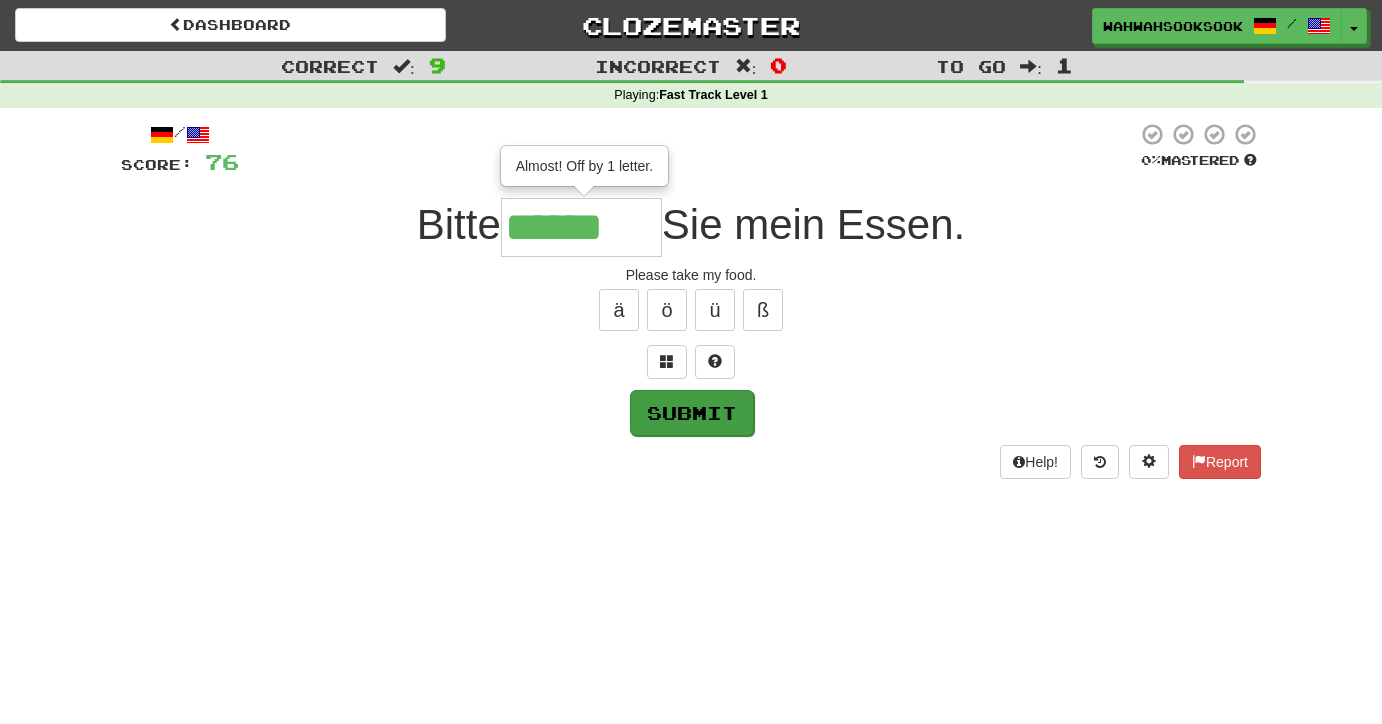 type on "******" 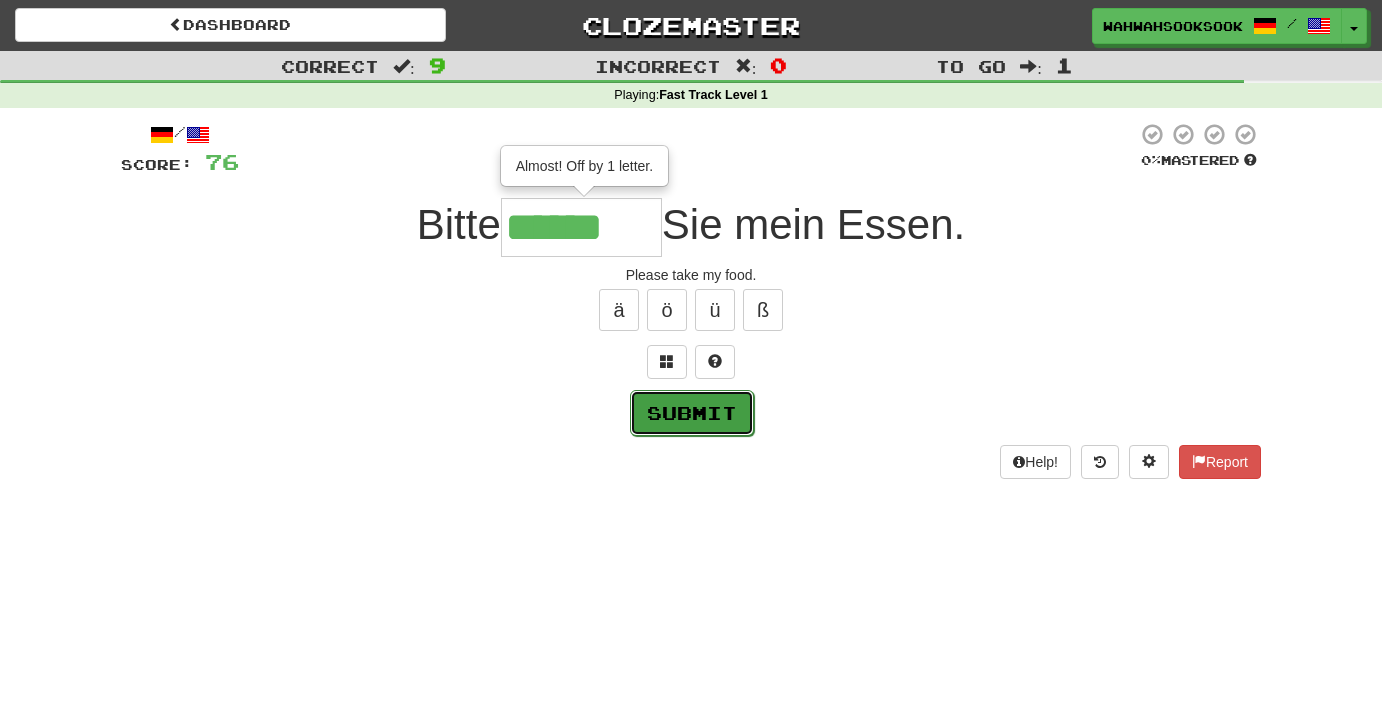 click on "Submit" at bounding box center (692, 413) 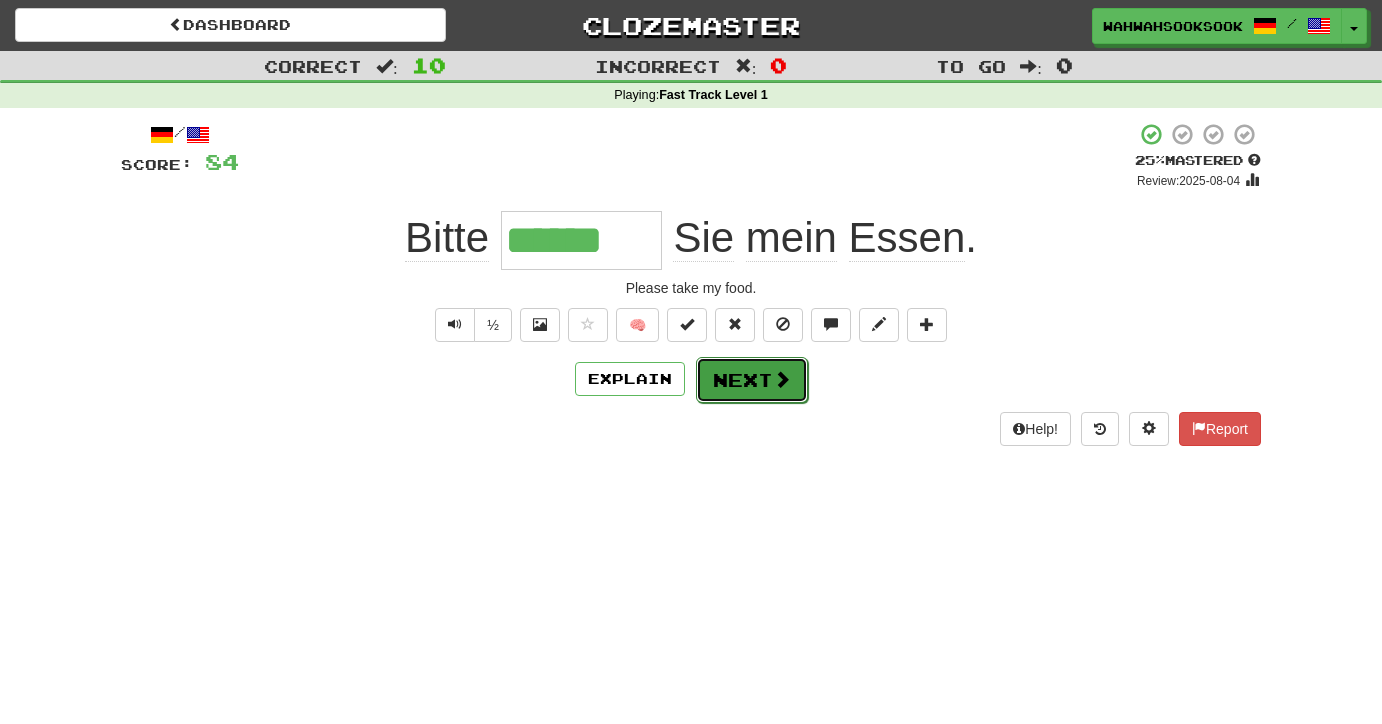 click at bounding box center [782, 379] 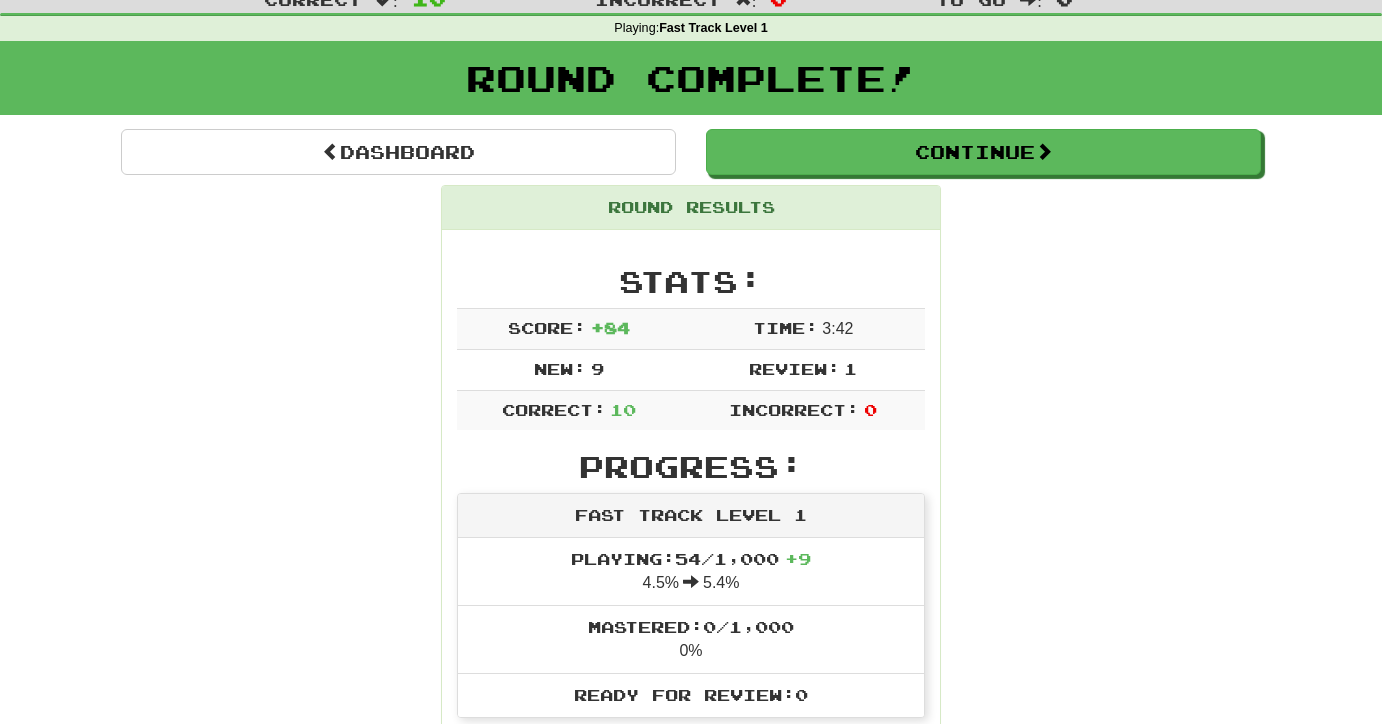scroll, scrollTop: 69, scrollLeft: 0, axis: vertical 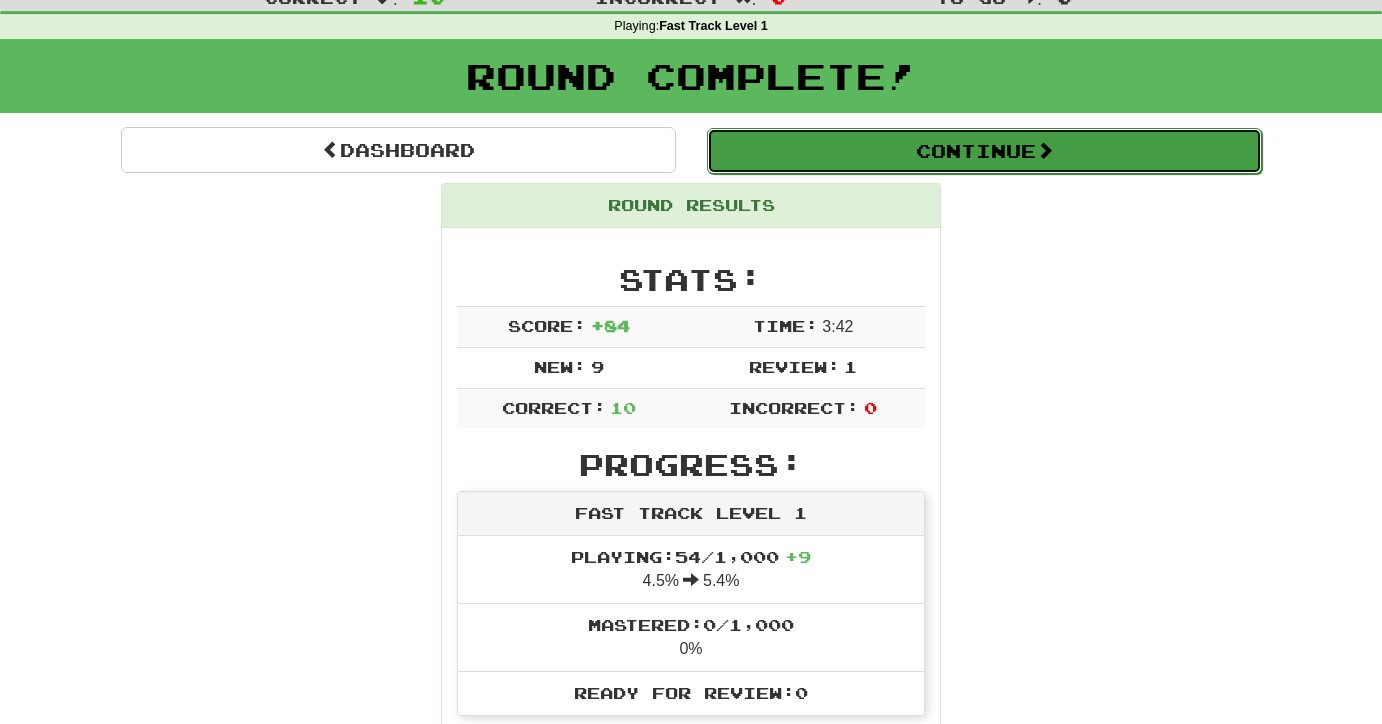 click on "Continue" at bounding box center (984, 151) 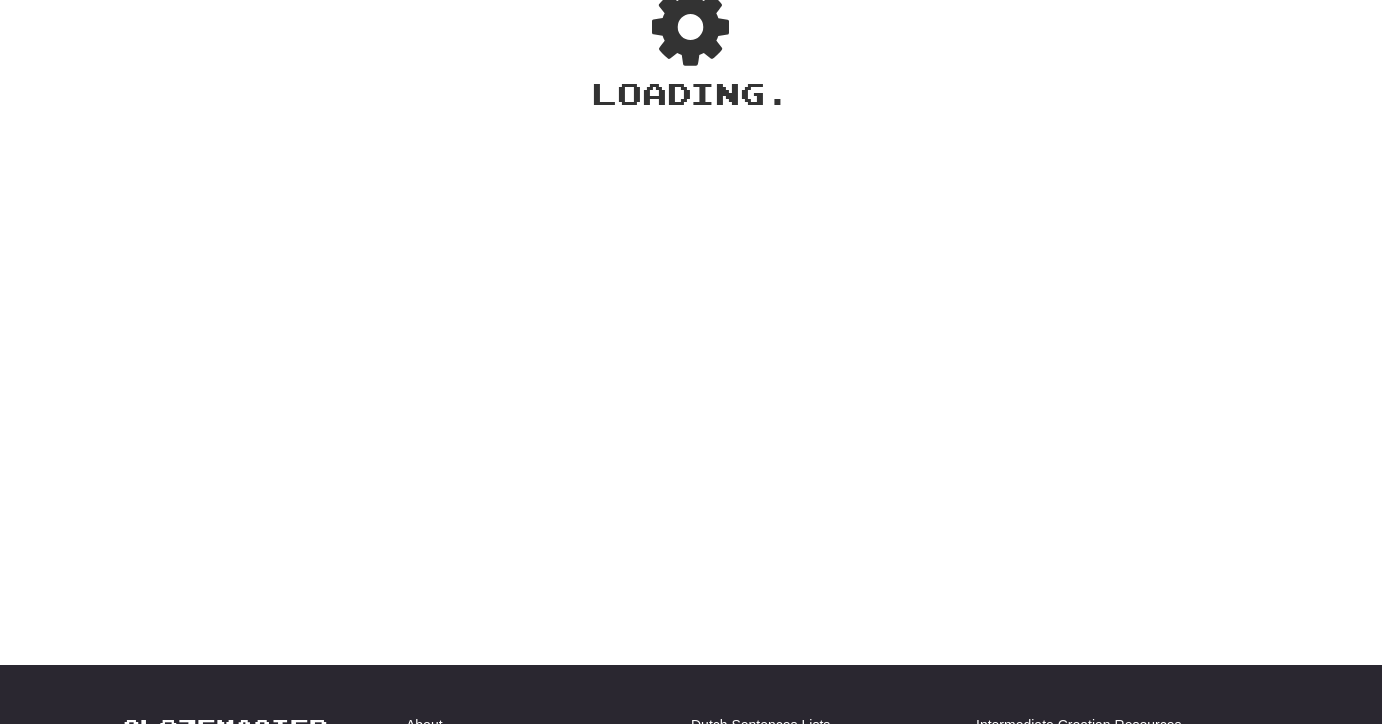 scroll, scrollTop: 69, scrollLeft: 0, axis: vertical 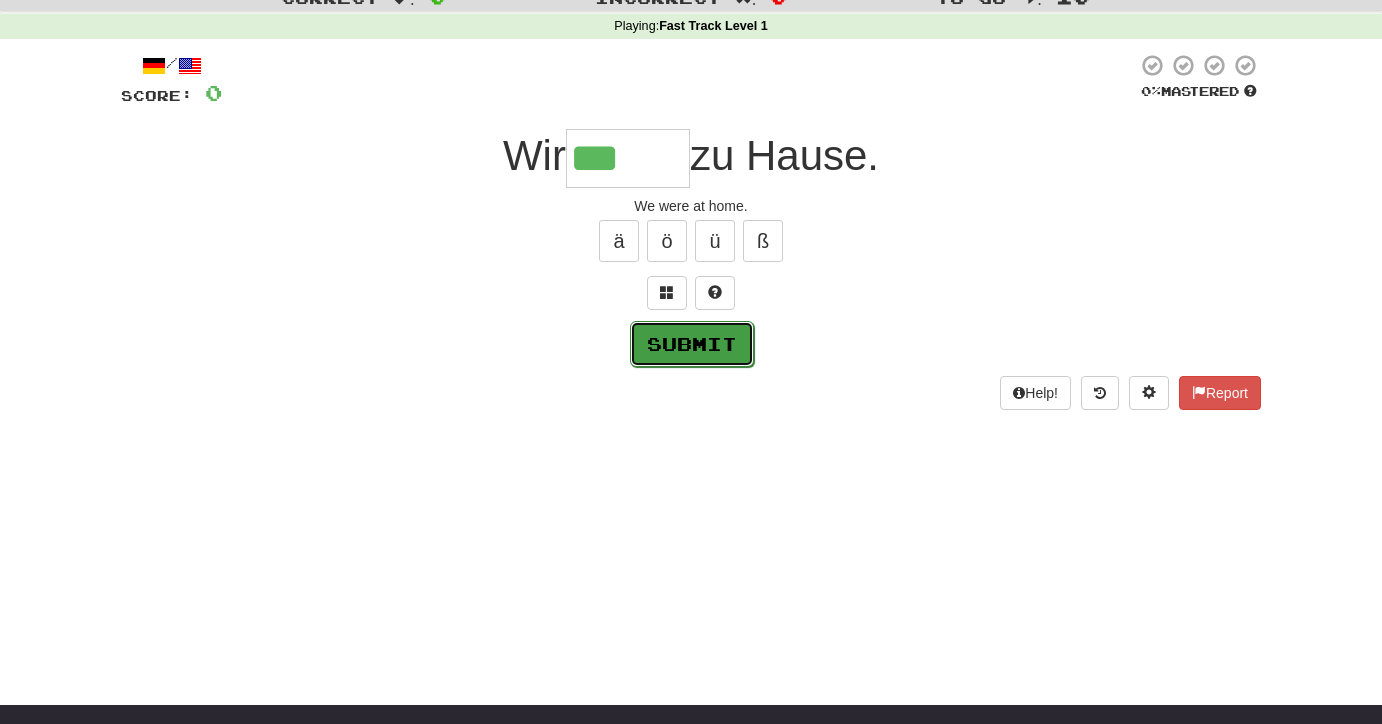 click on "Submit" at bounding box center (692, 344) 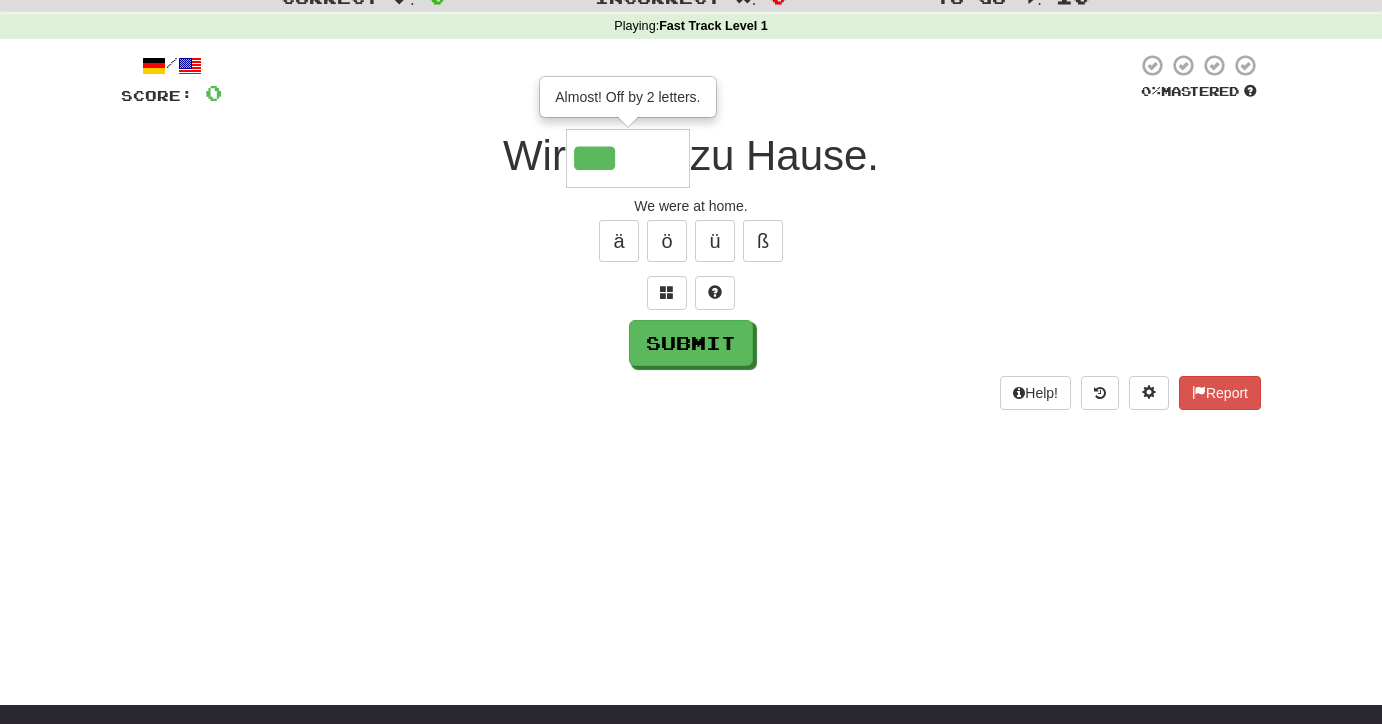 click on "***" at bounding box center (628, 158) 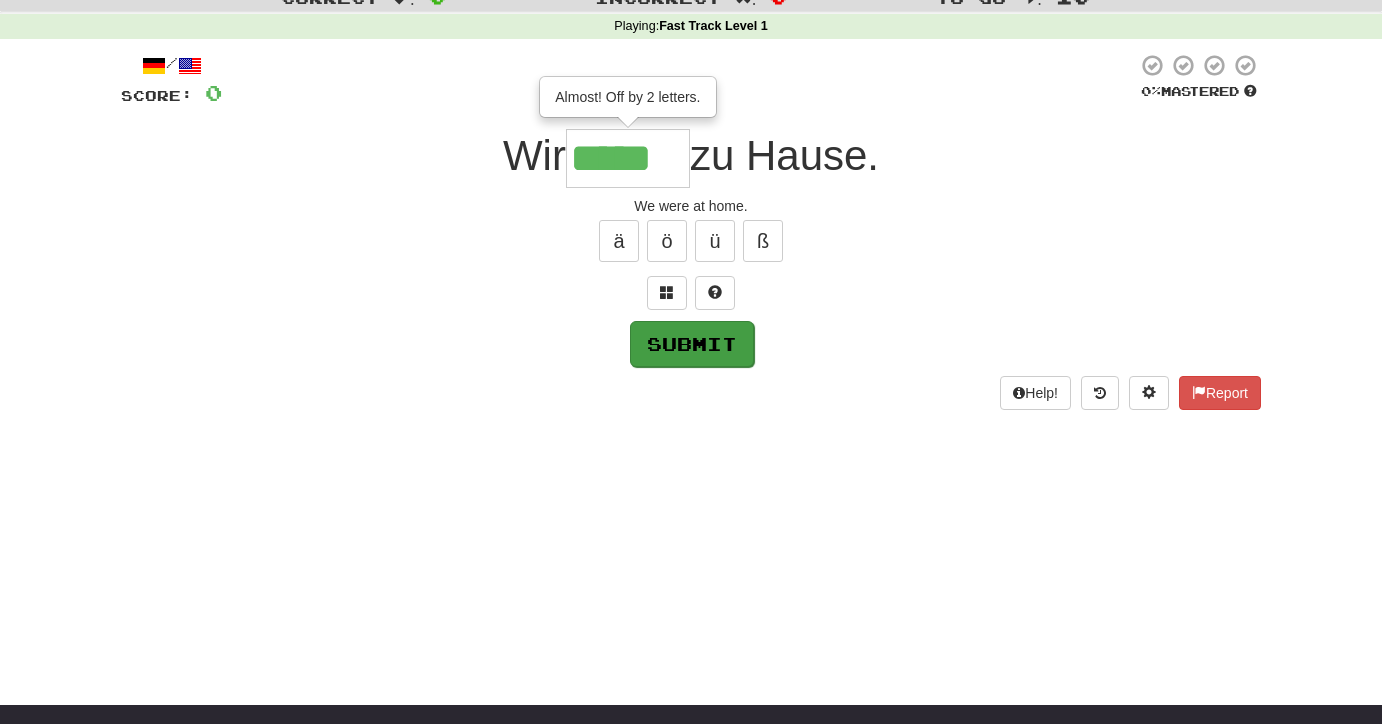 type on "*****" 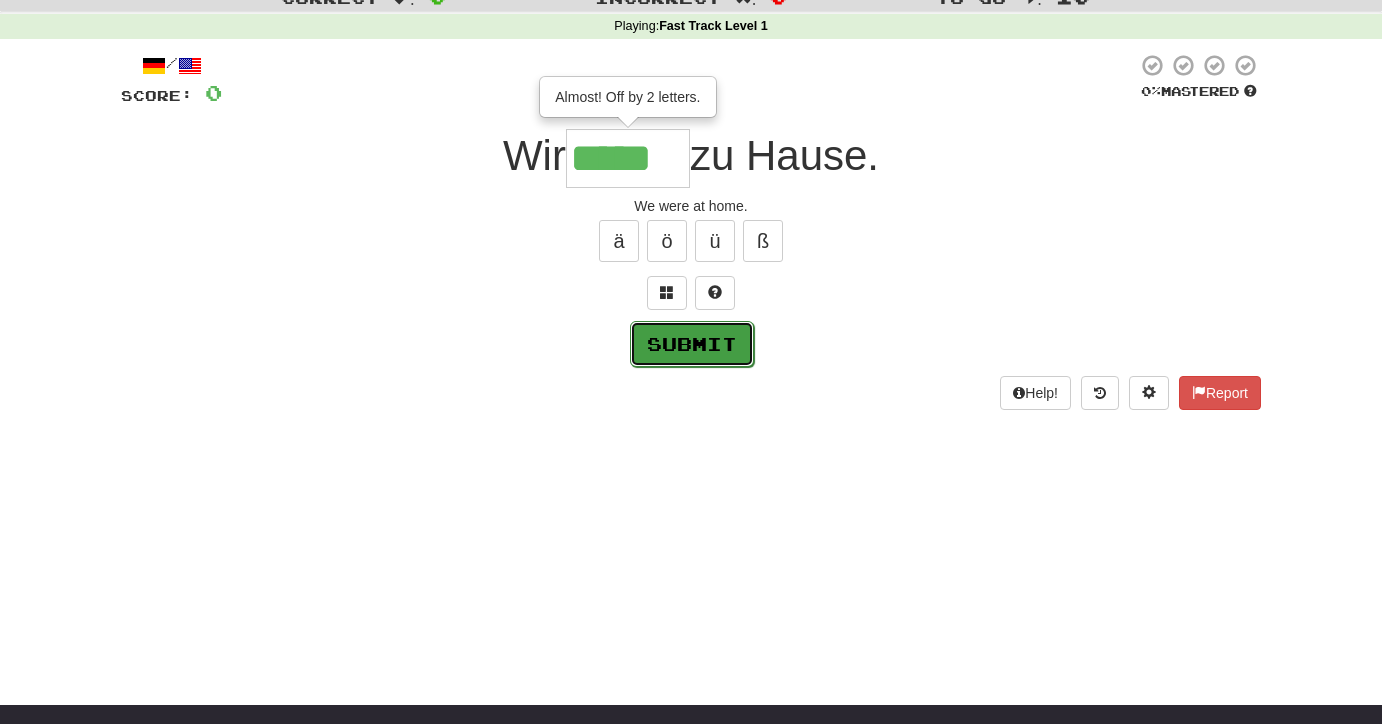 click on "Submit" at bounding box center [692, 344] 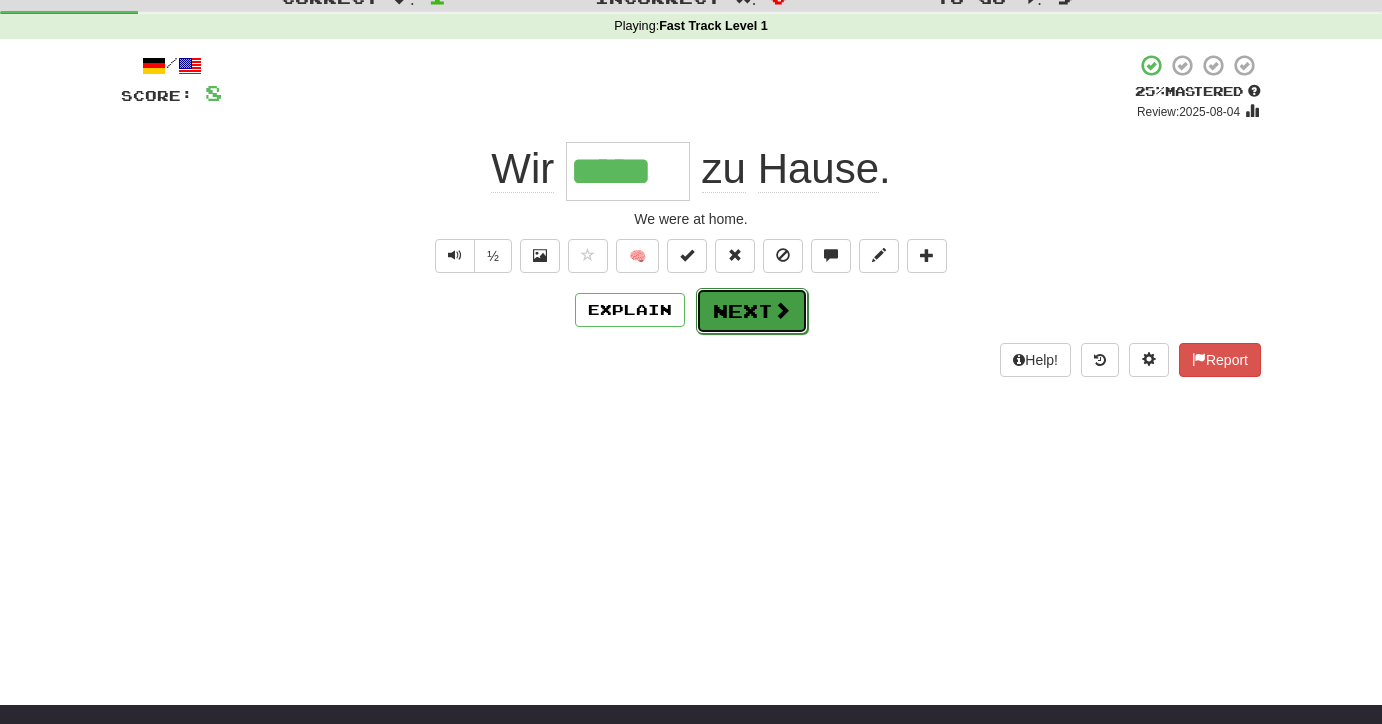 click on "Next" at bounding box center [752, 311] 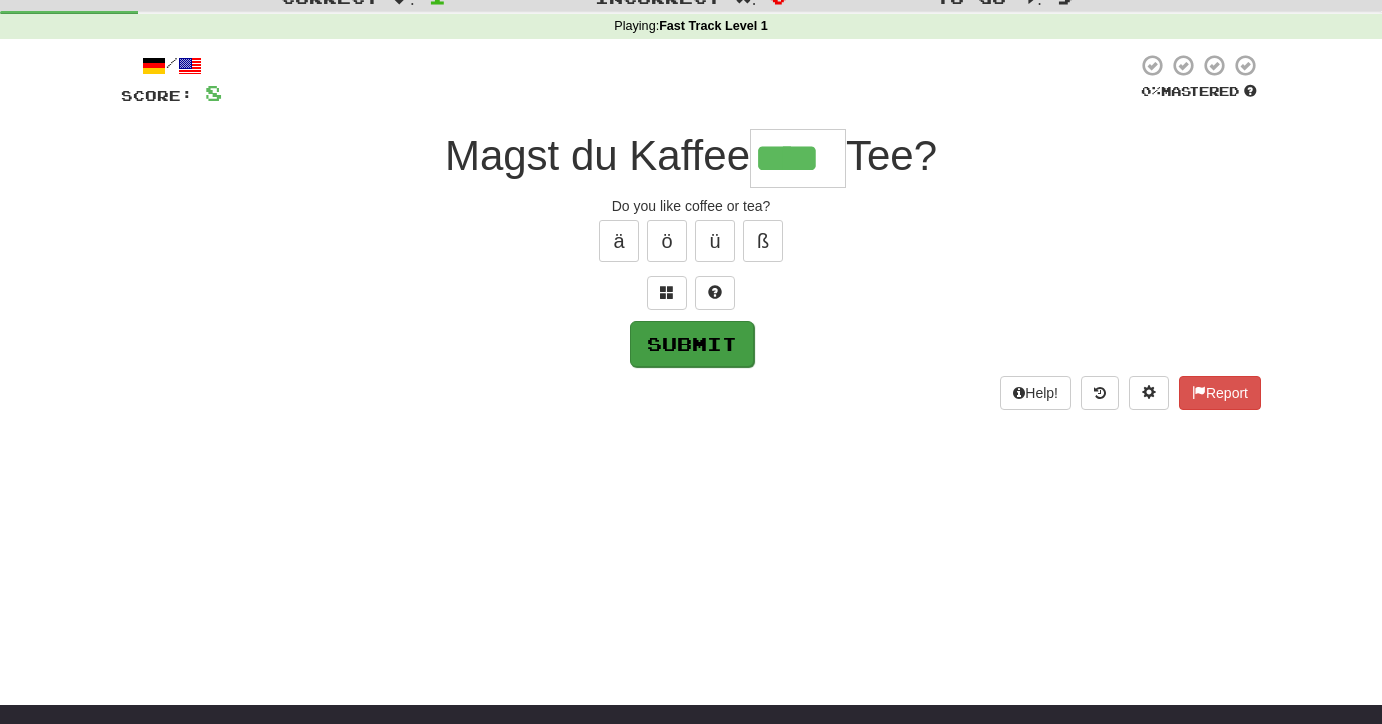 type on "****" 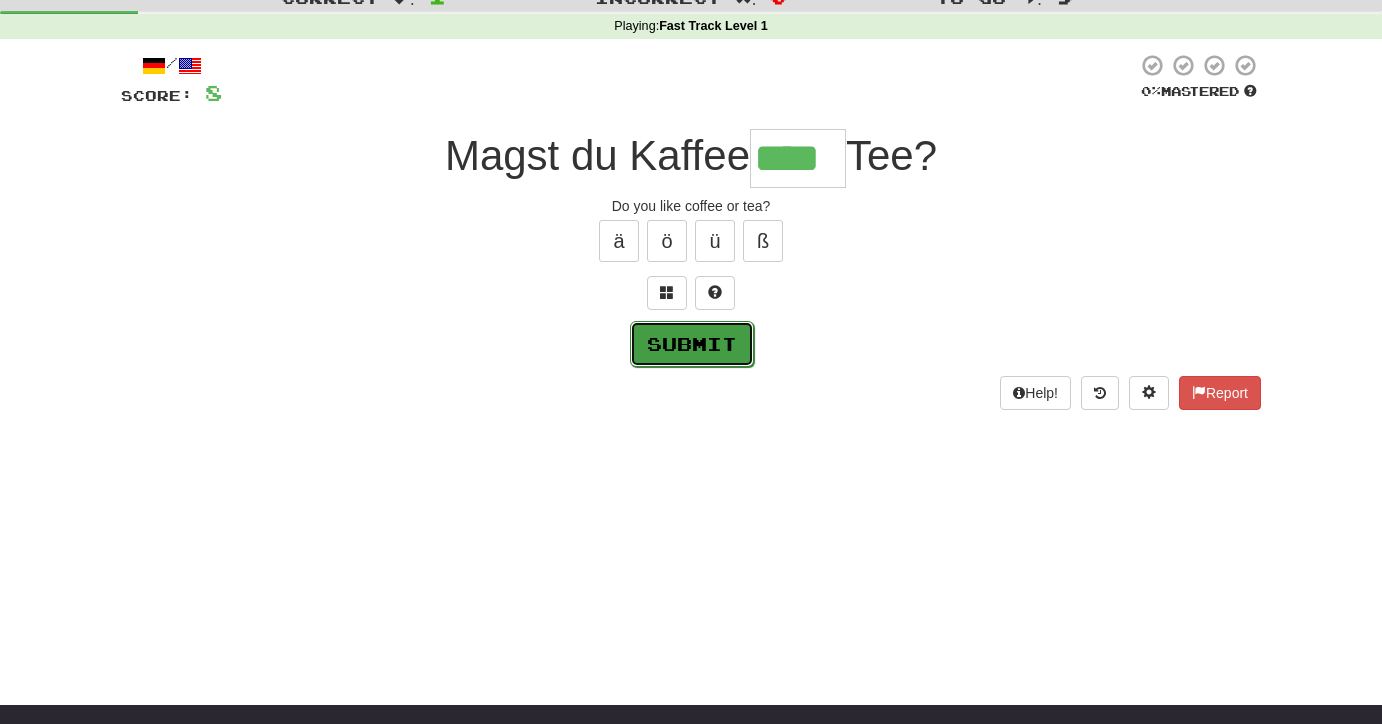 click on "Submit" at bounding box center [692, 344] 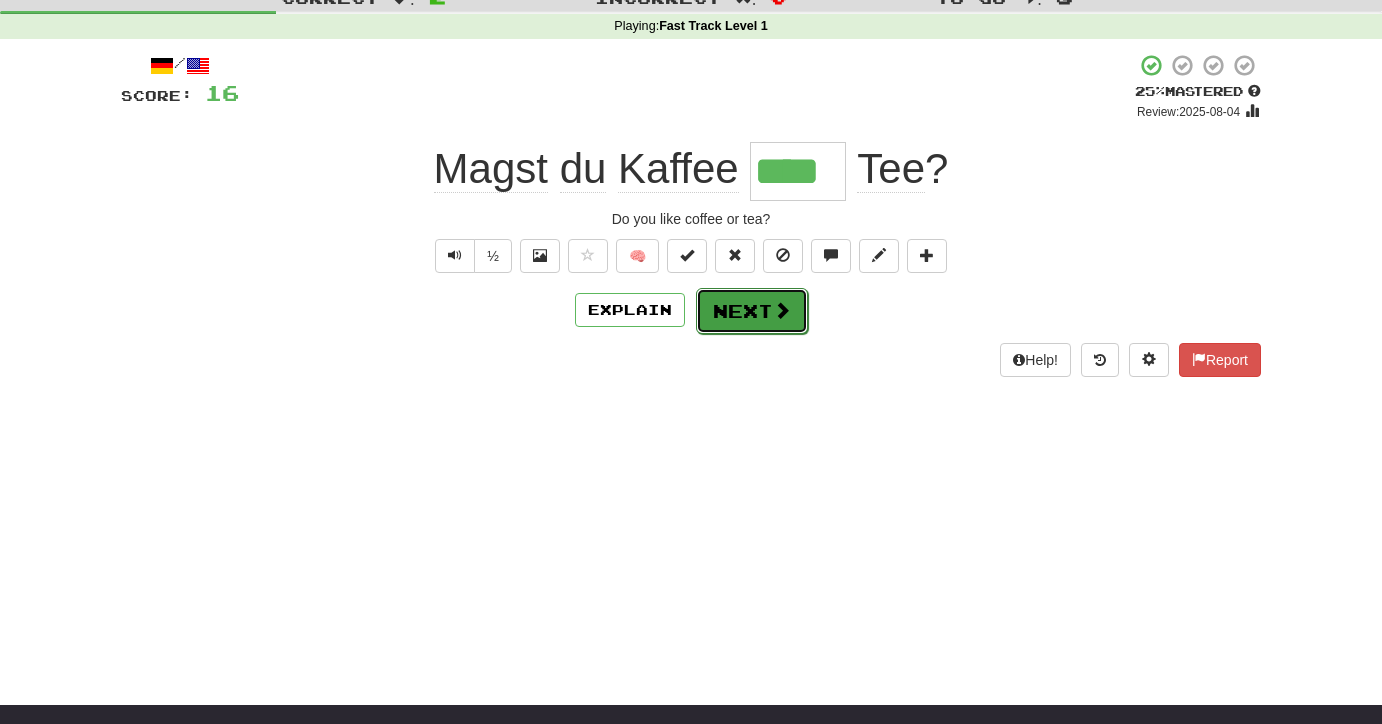 click on "Next" at bounding box center (752, 311) 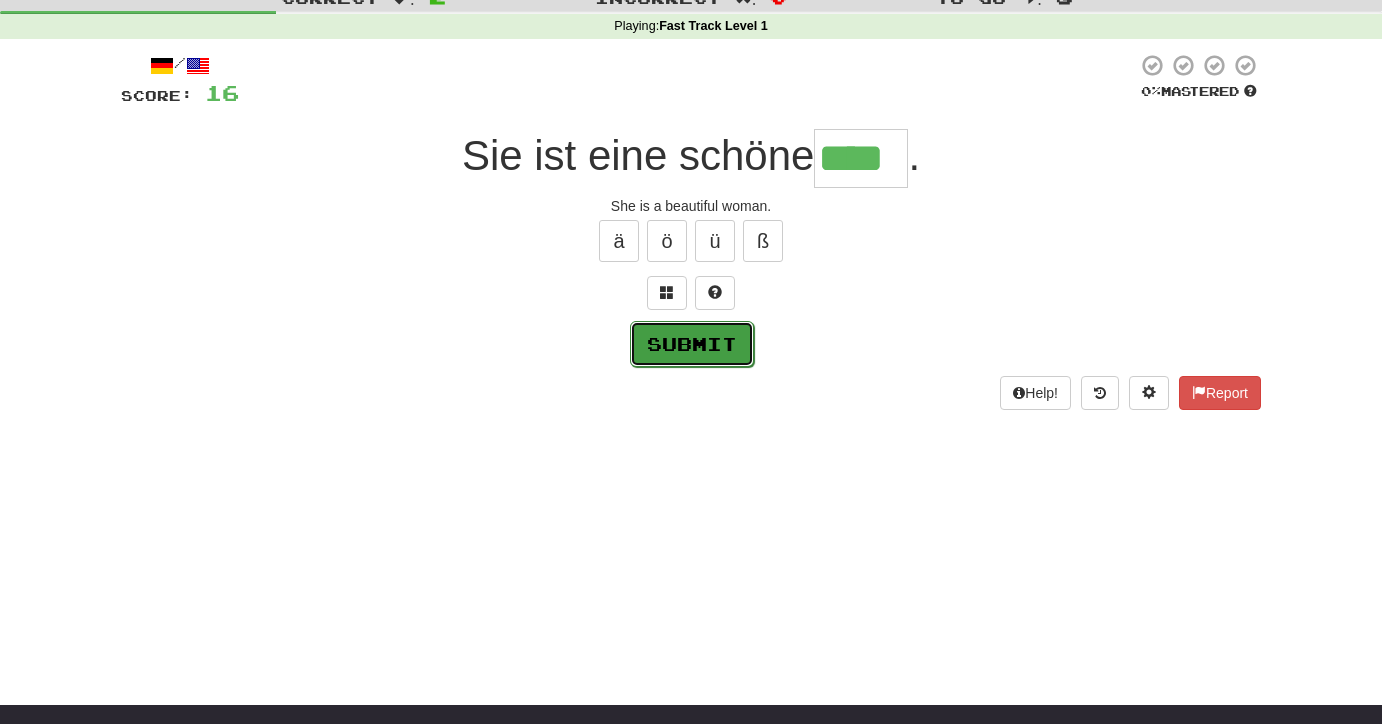 click on "Submit" at bounding box center [692, 344] 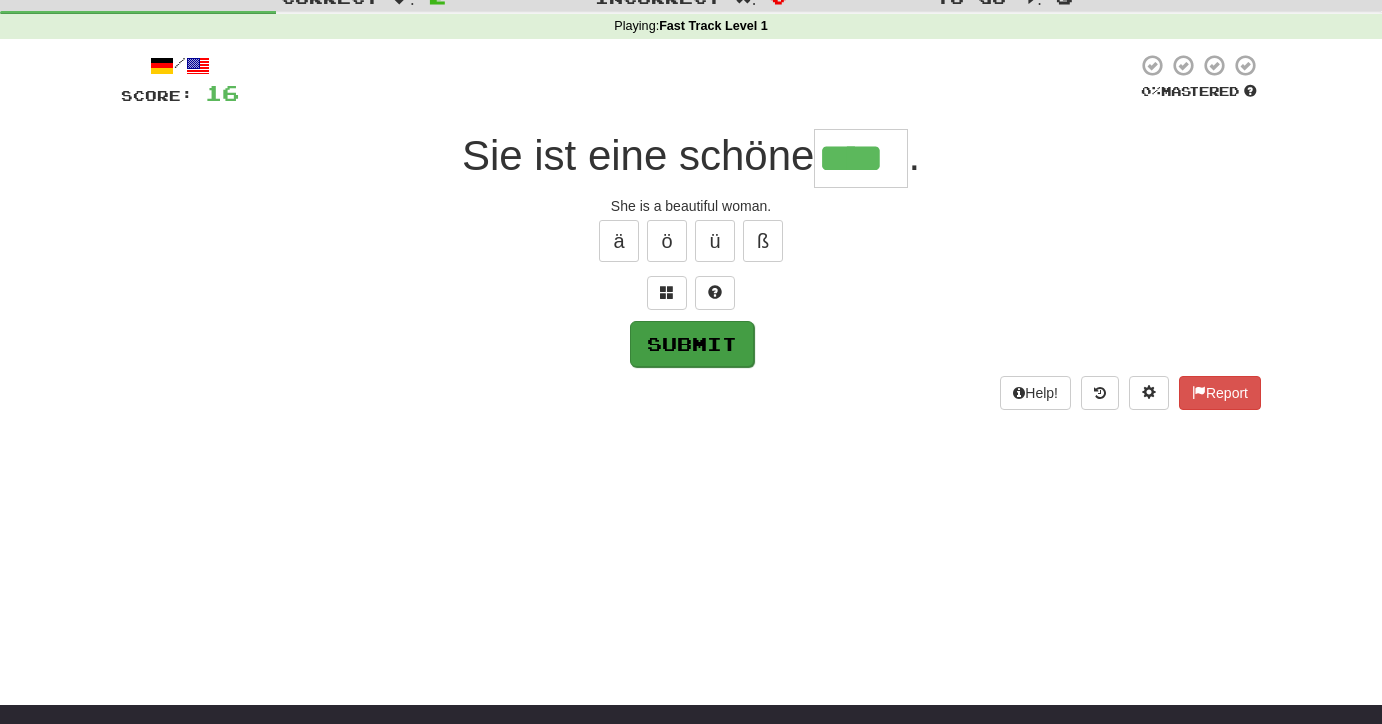 type on "****" 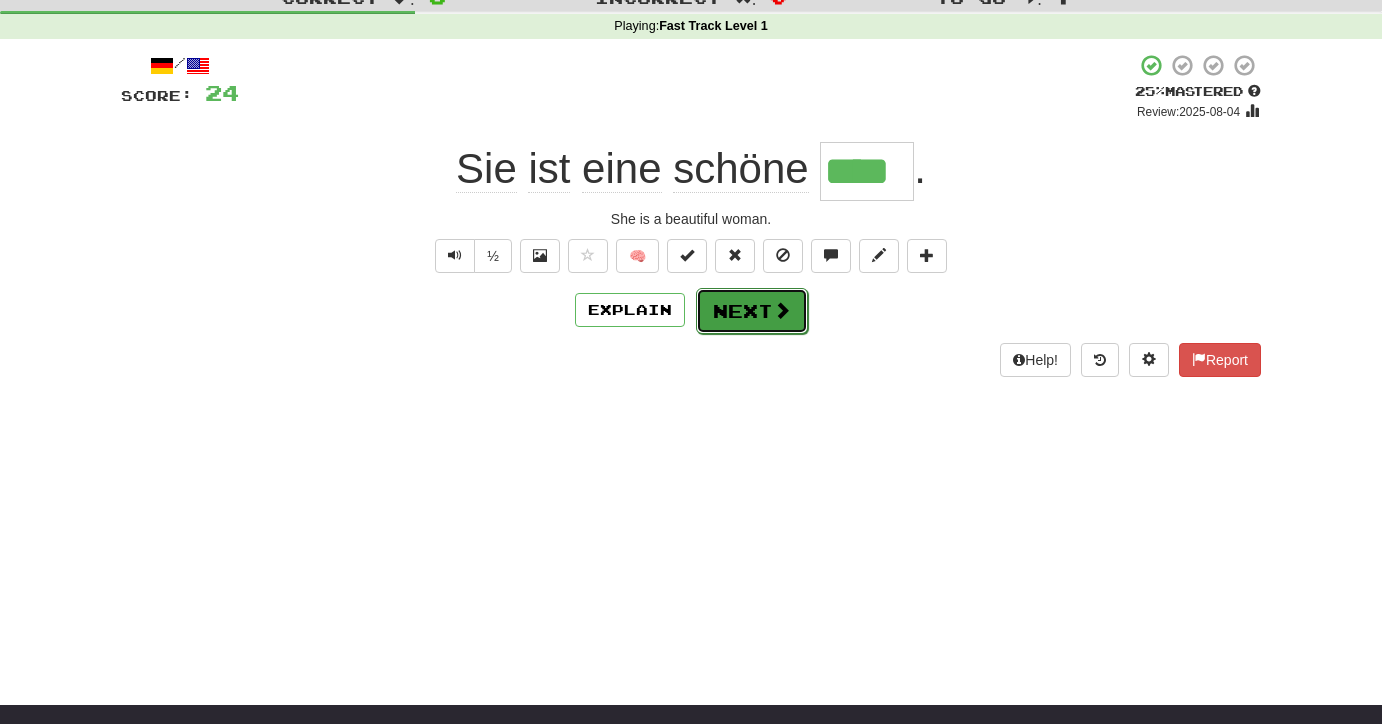 click on "Next" at bounding box center [752, 311] 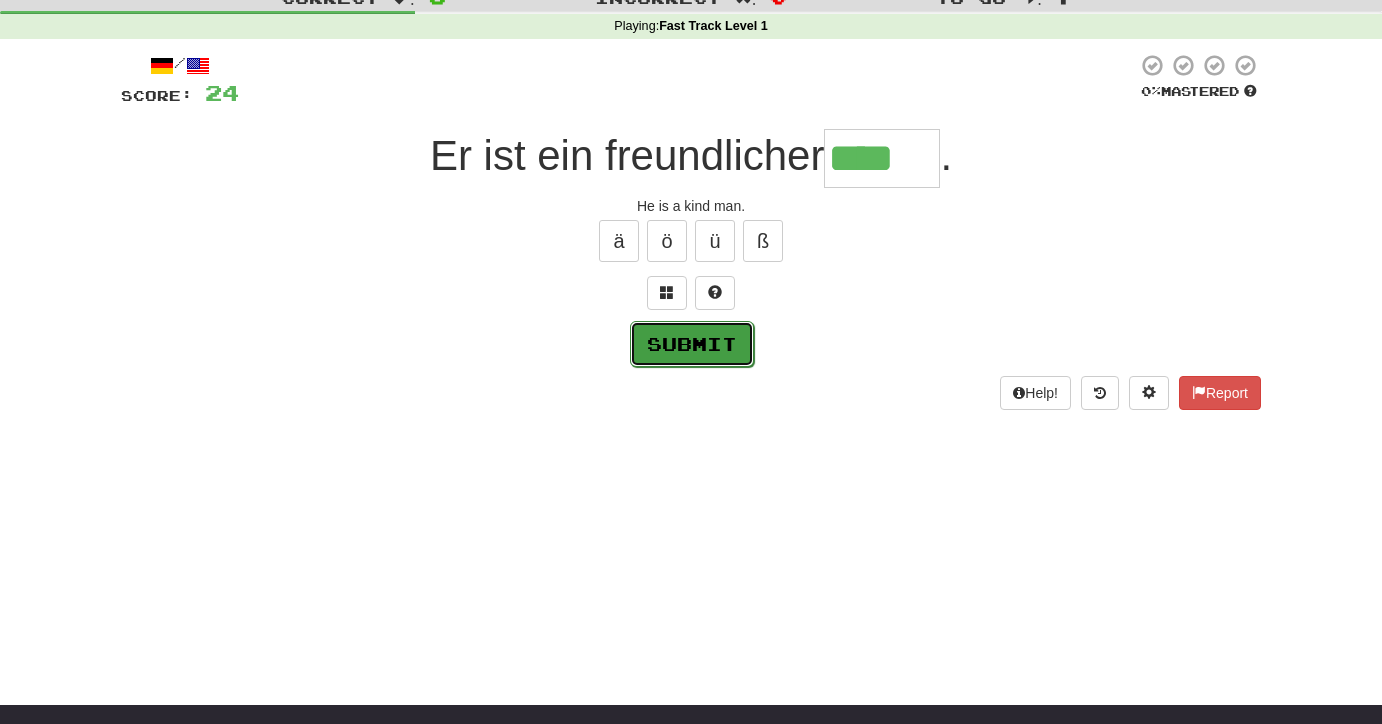 click on "Submit" at bounding box center [692, 344] 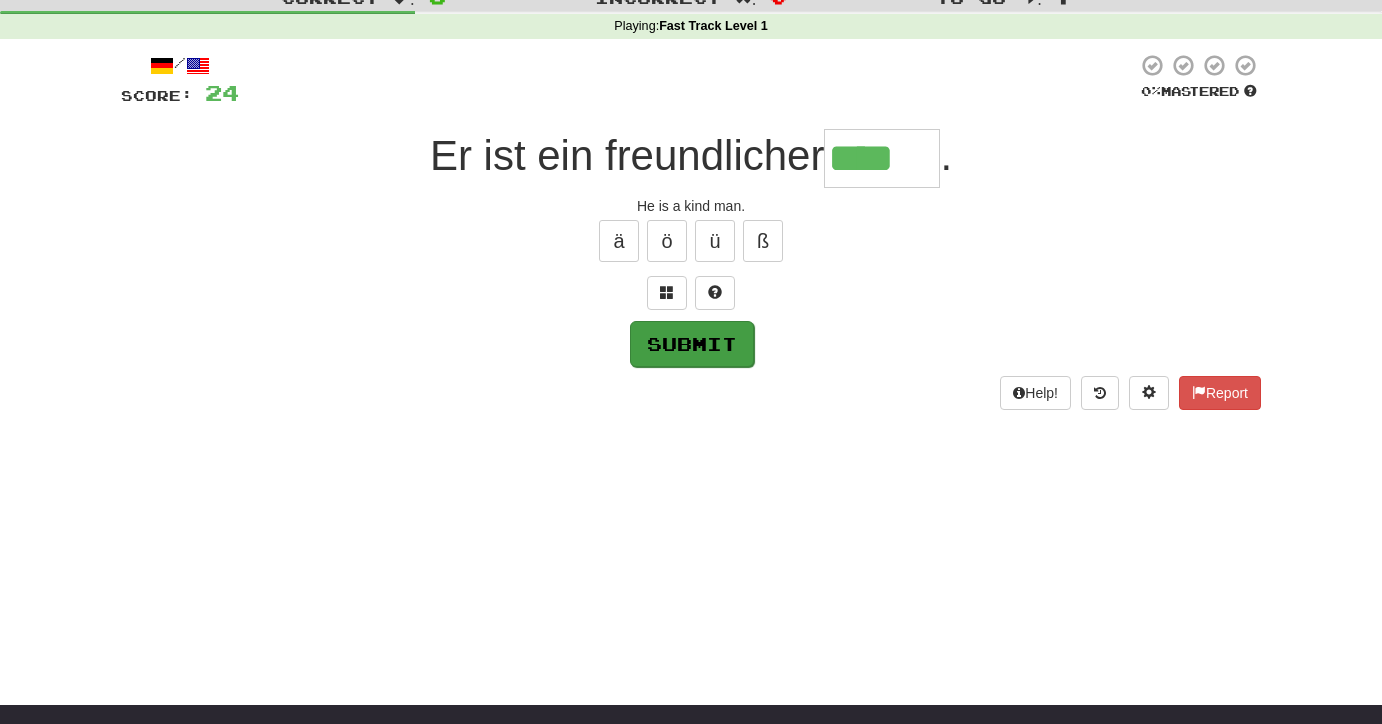 type on "****" 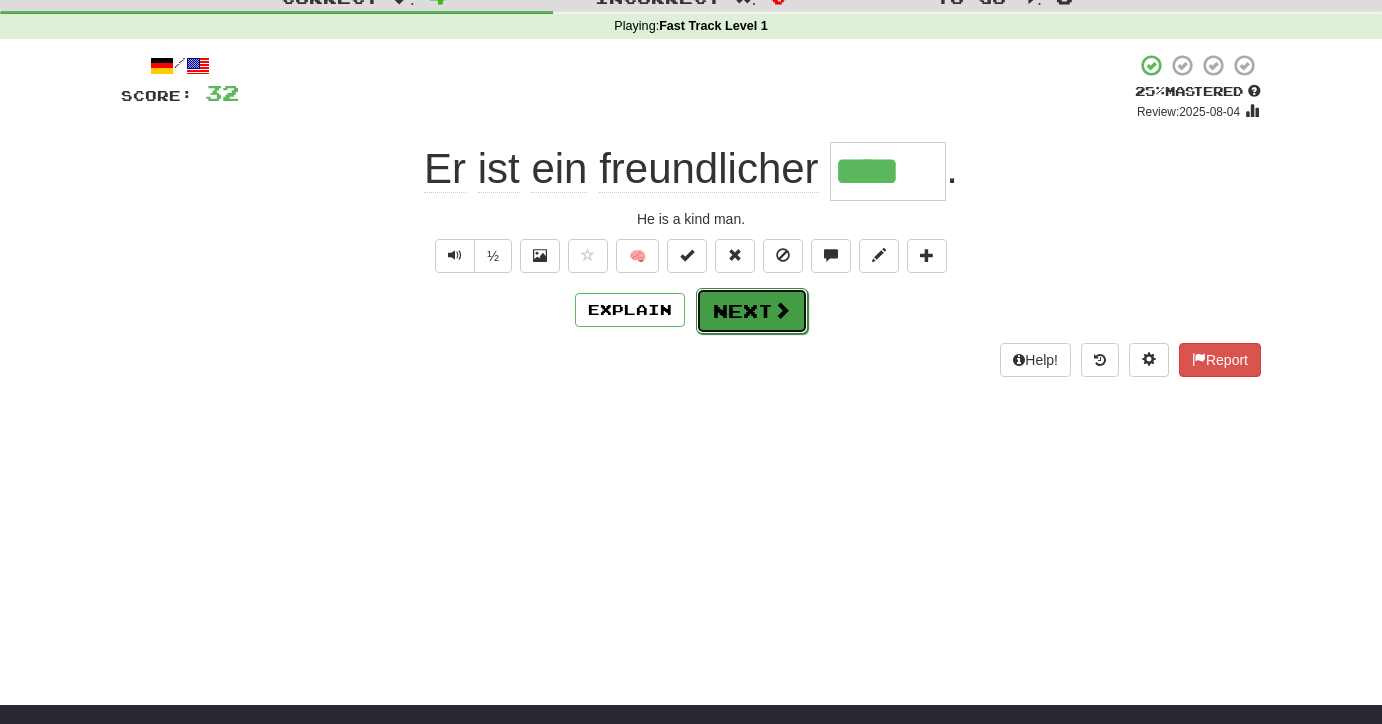 click on "Next" at bounding box center (752, 311) 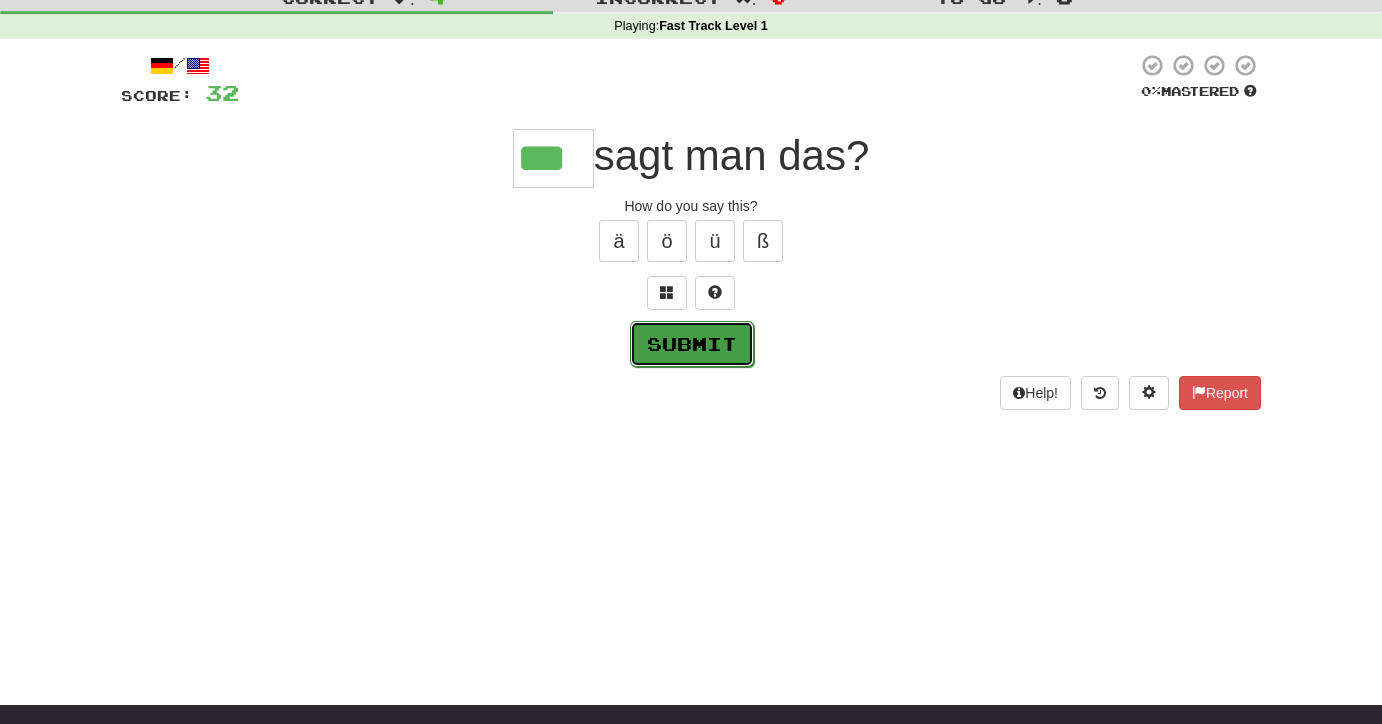 click on "Submit" at bounding box center (692, 344) 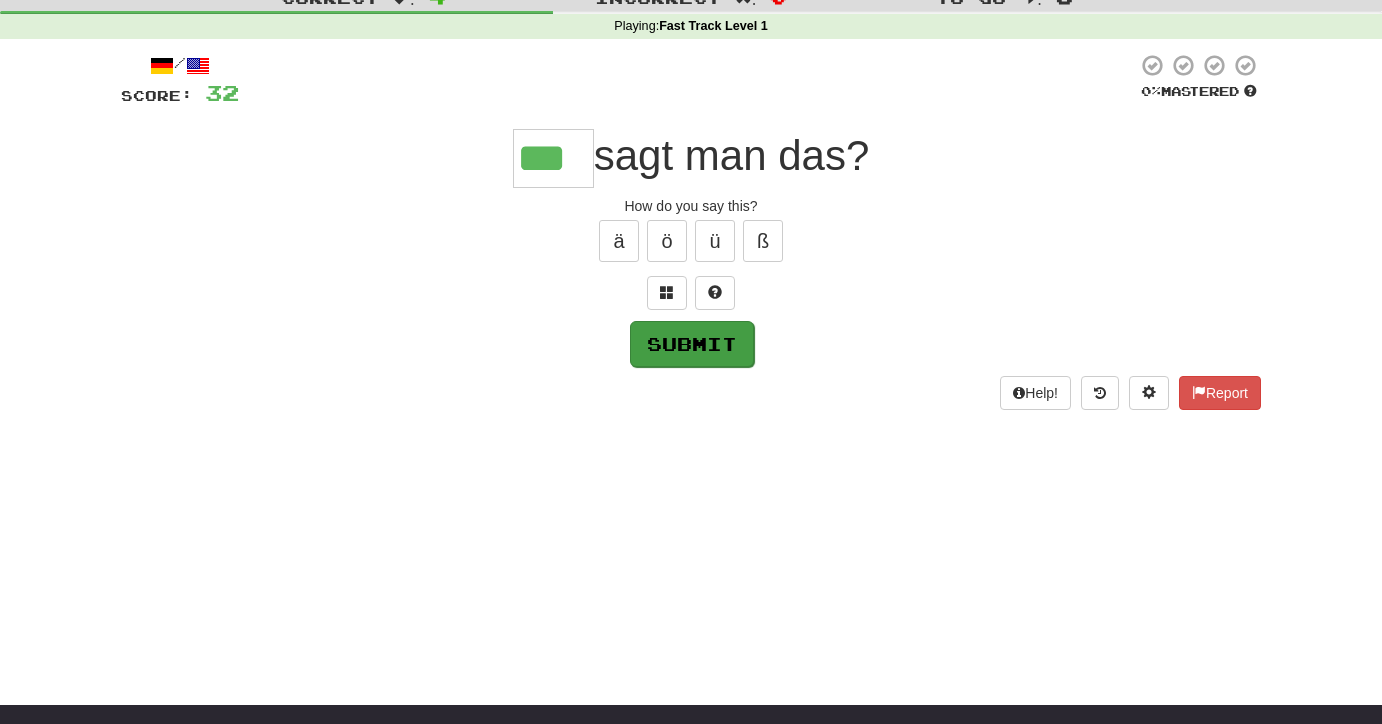type on "***" 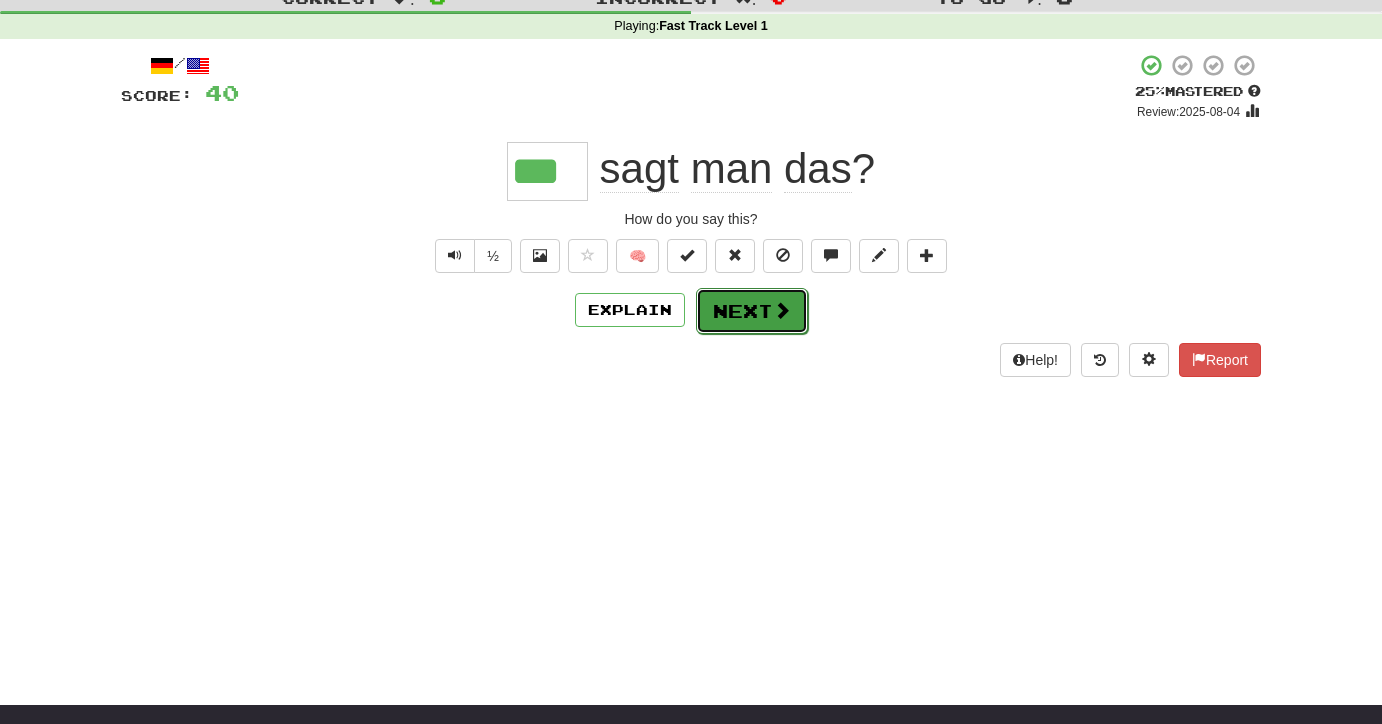 click on "Next" at bounding box center (752, 311) 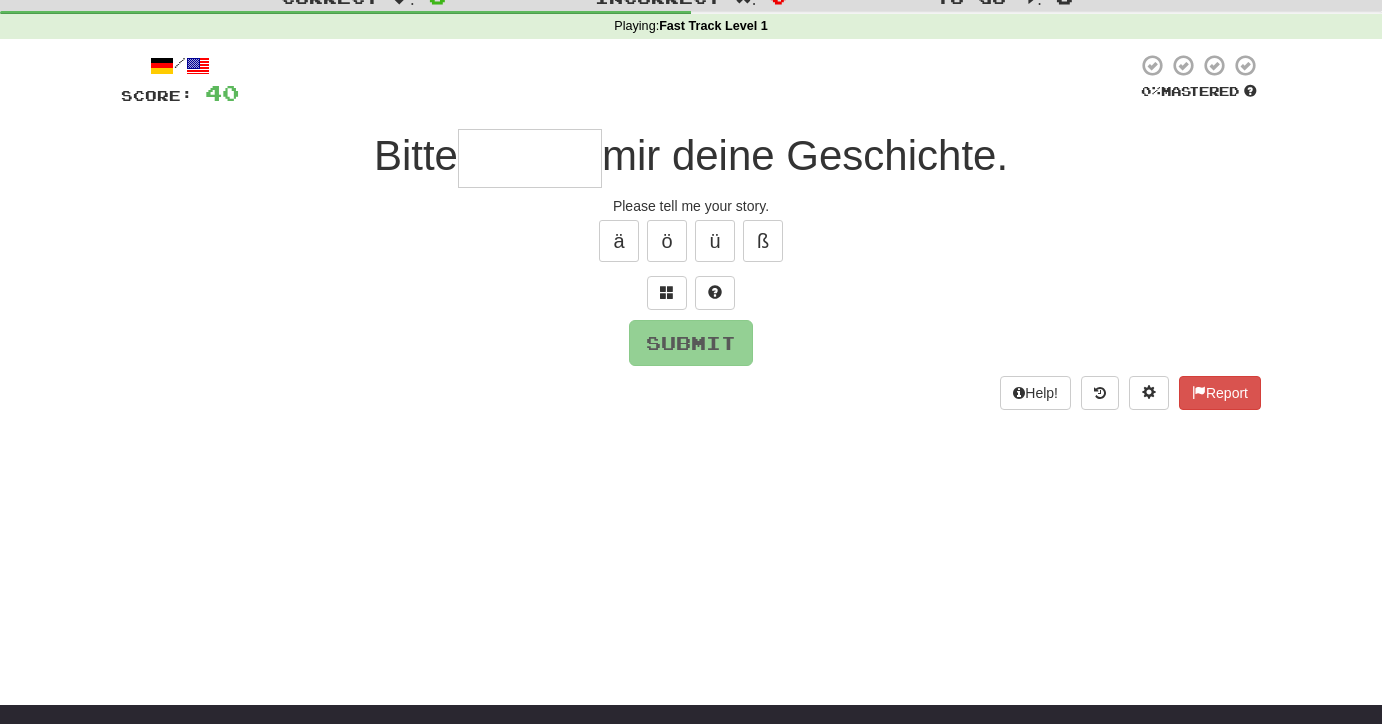 type on "*" 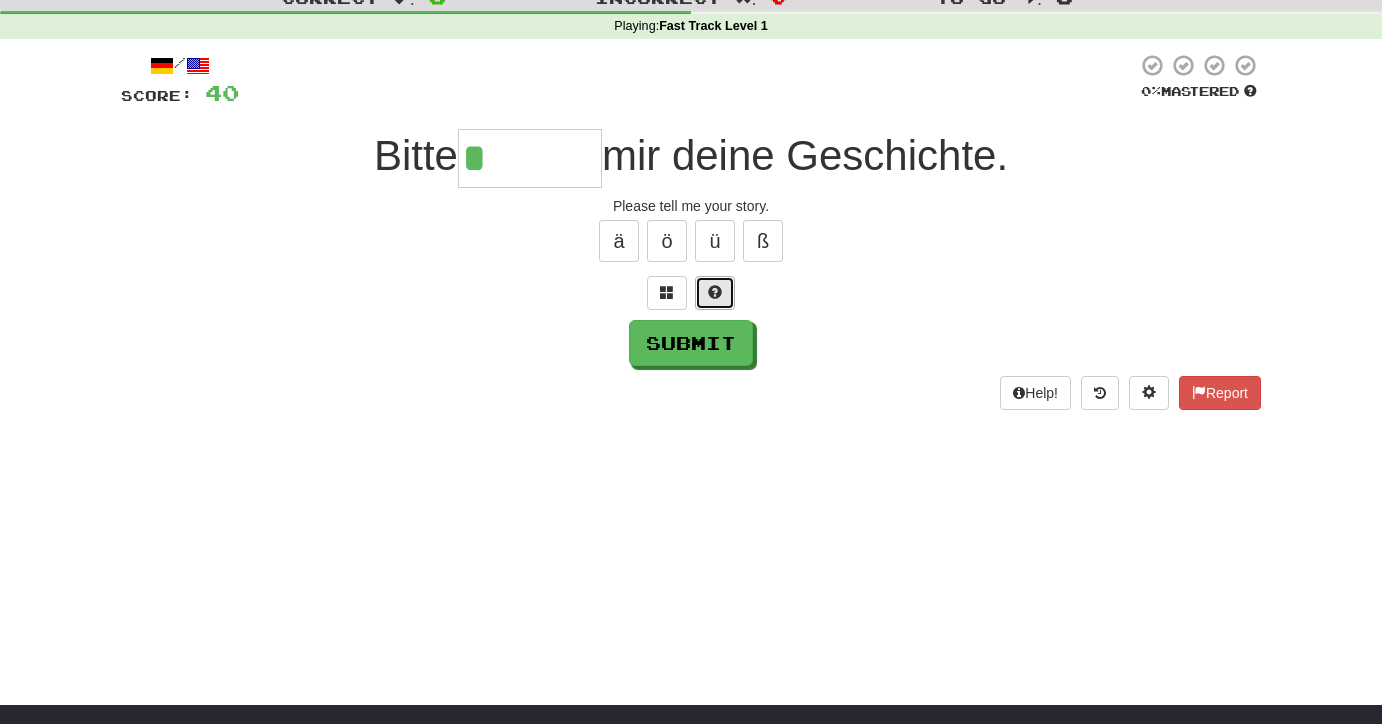 click at bounding box center [715, 292] 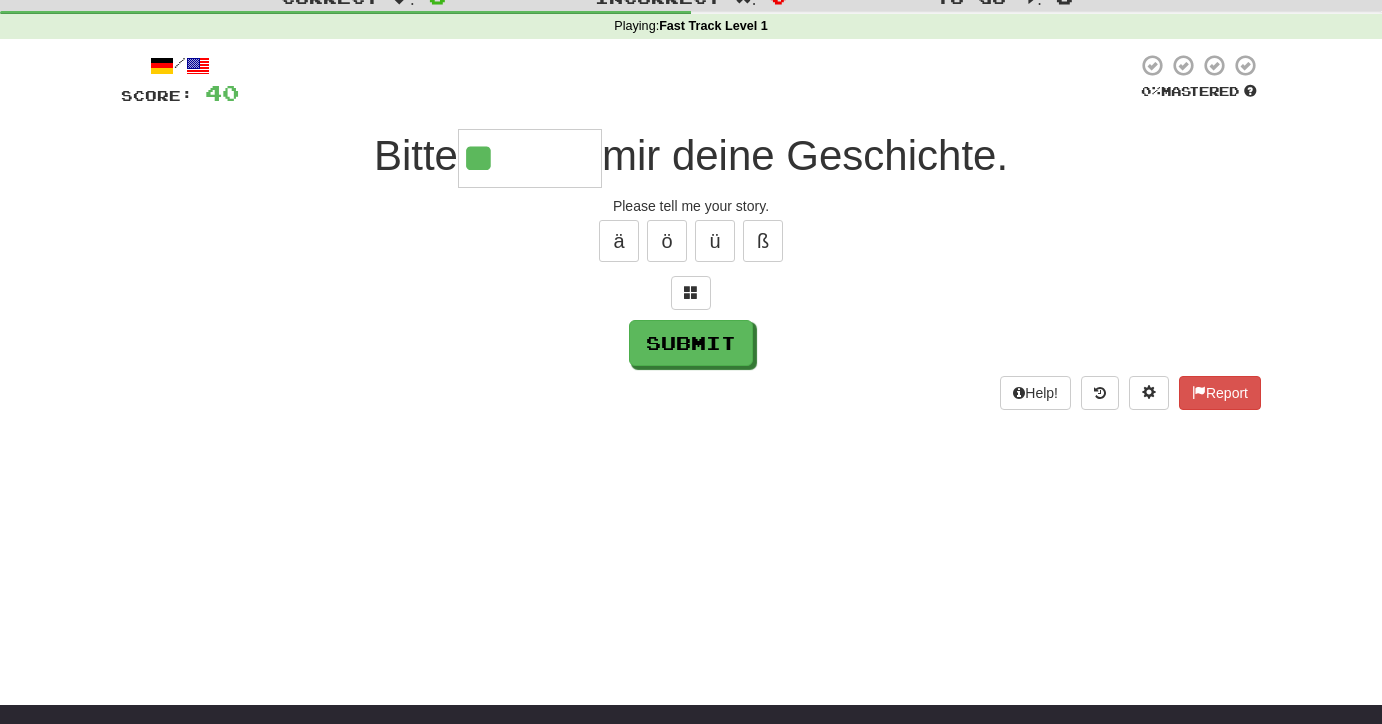 click on "/  Score:   40 0 %  Mastered Bitte  **  mir deine Geschichte. Please tell me your story. ä ö ü ß Submit  Help!  Report" at bounding box center [691, 231] 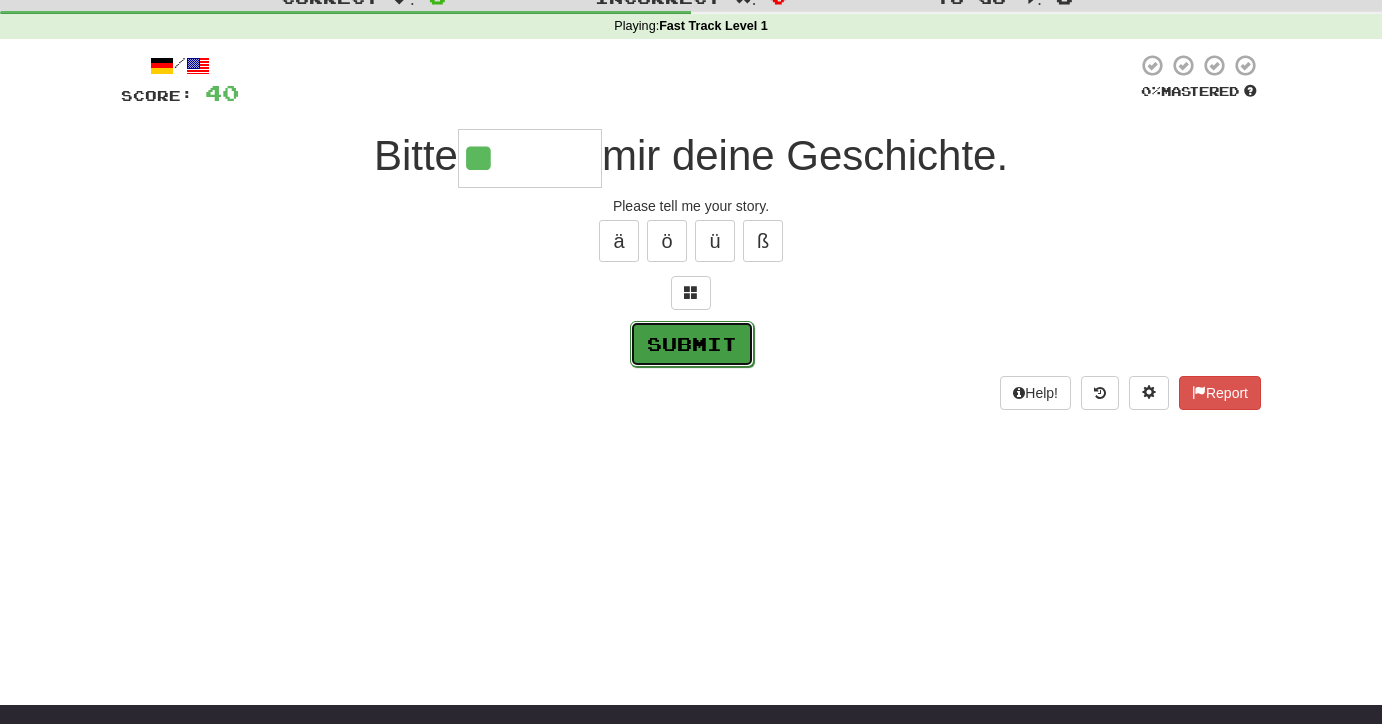 click on "Submit" at bounding box center [692, 344] 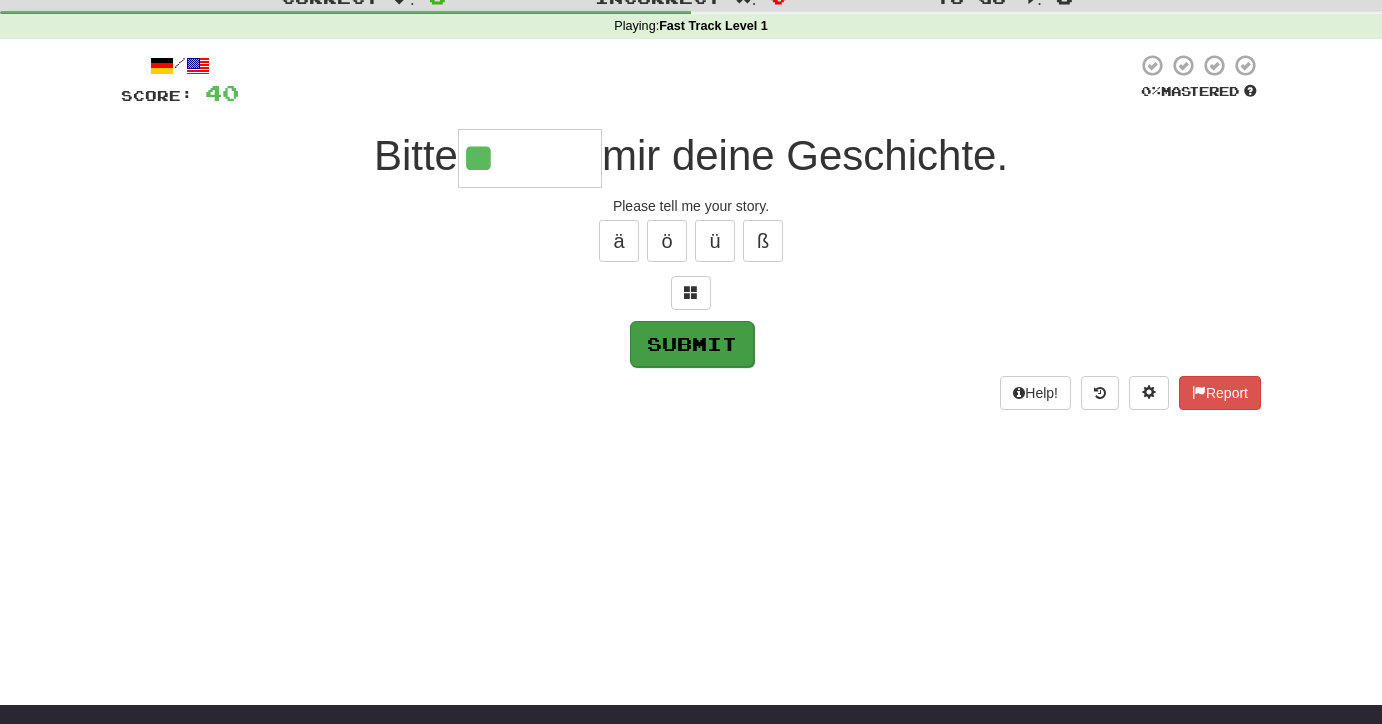 type on "*******" 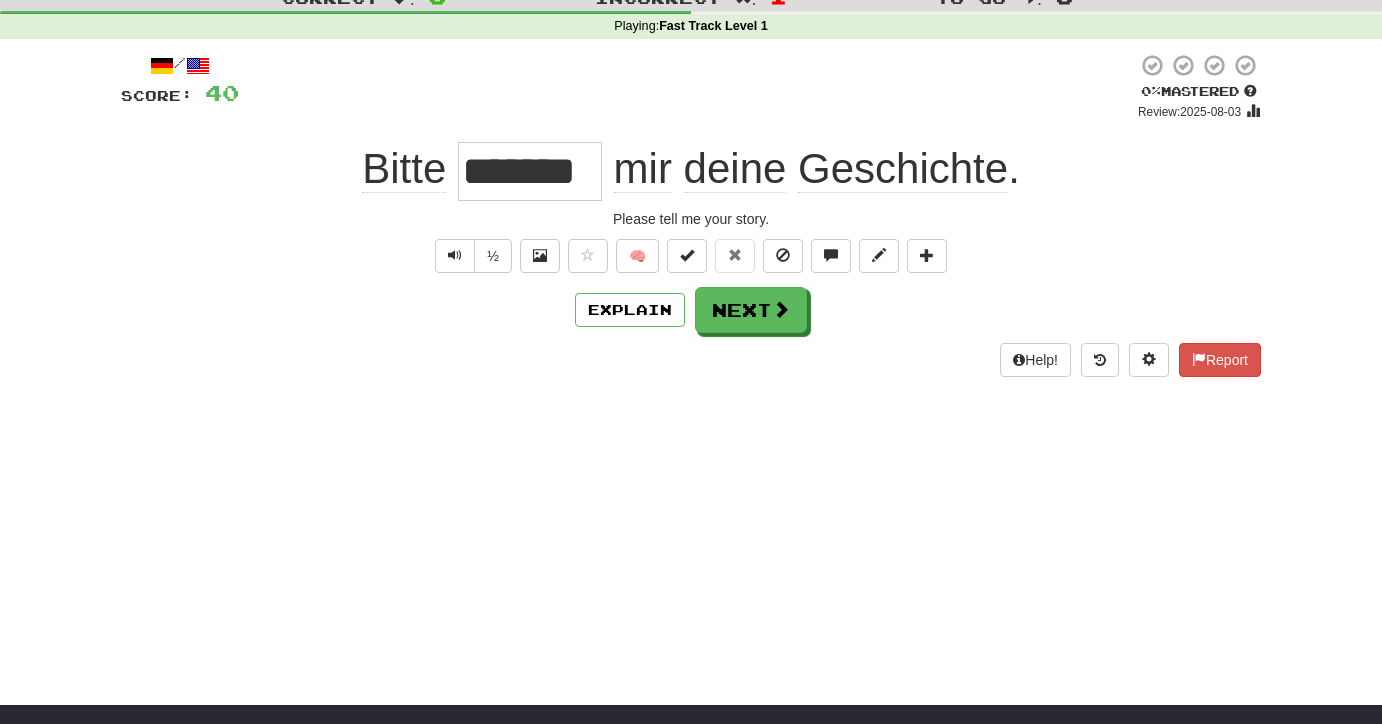 click on "*******" at bounding box center (530, 171) 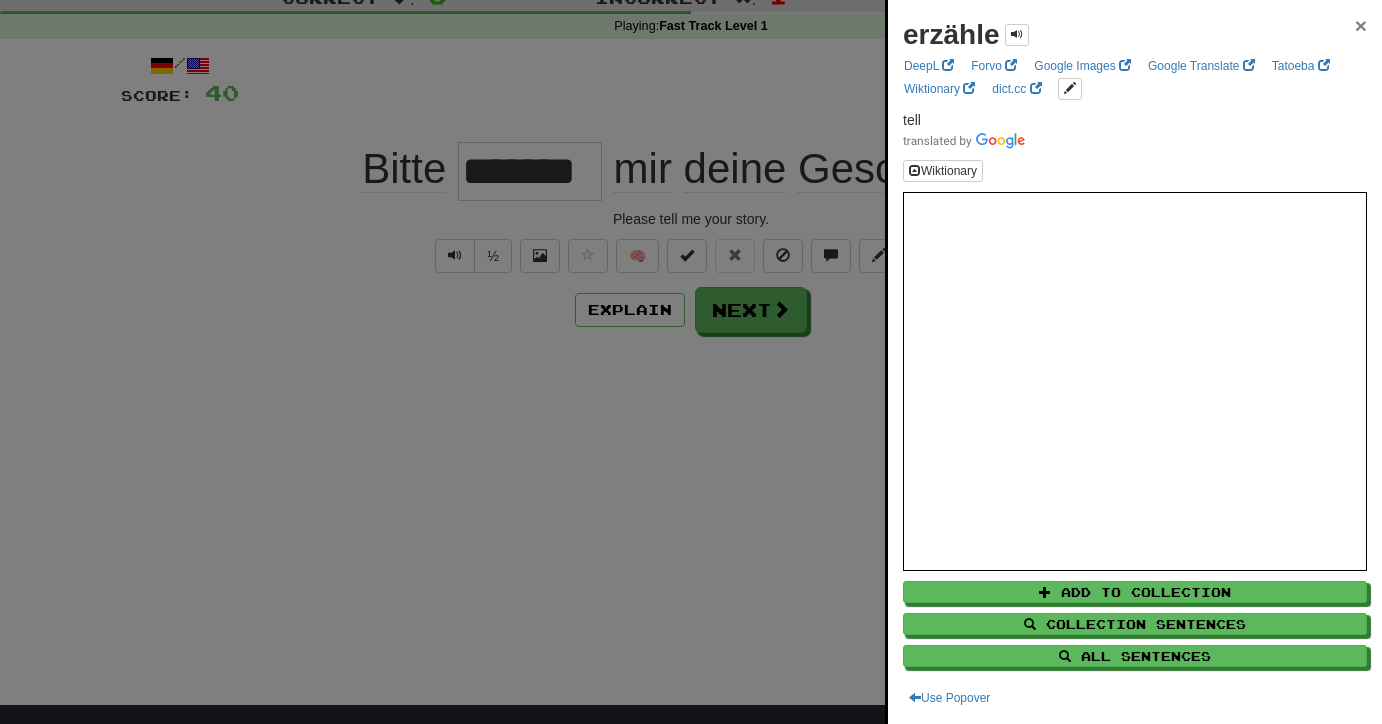 click on "×" at bounding box center [1361, 25] 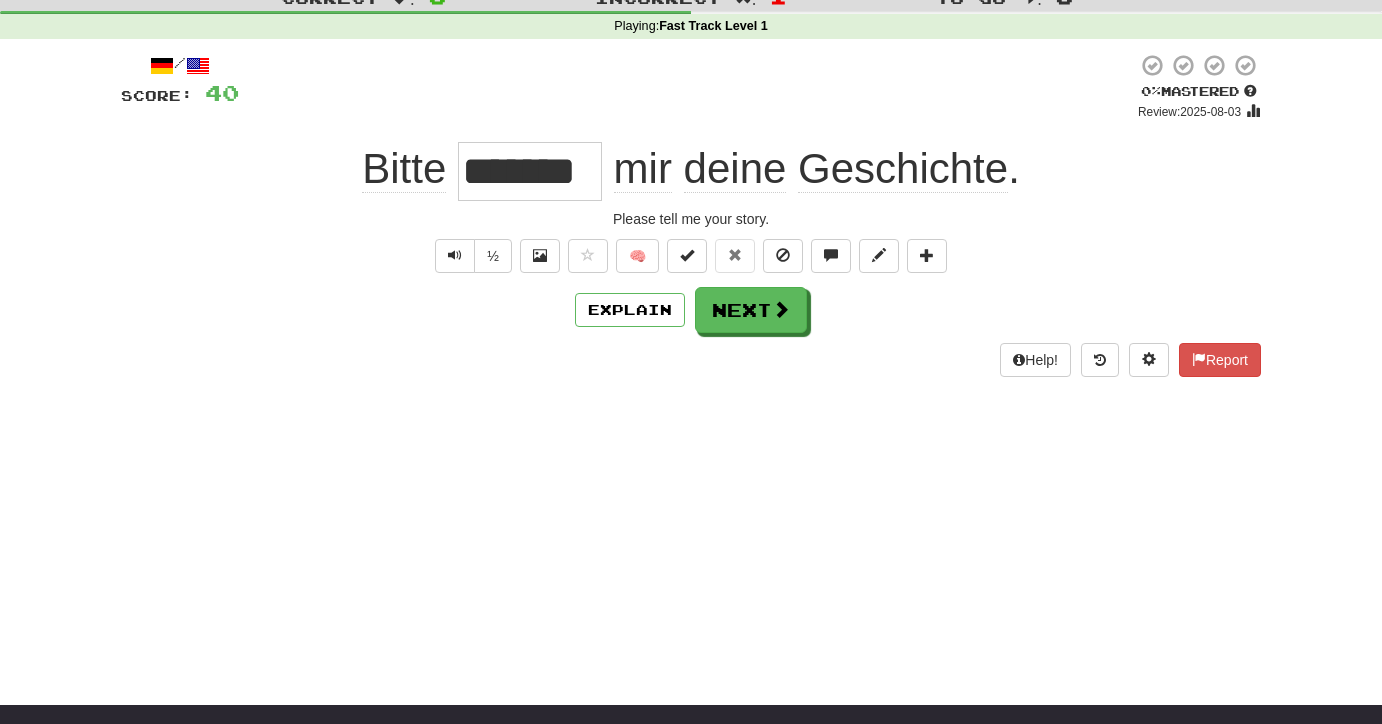 drag, startPoint x: 599, startPoint y: 170, endPoint x: 472, endPoint y: 170, distance: 127 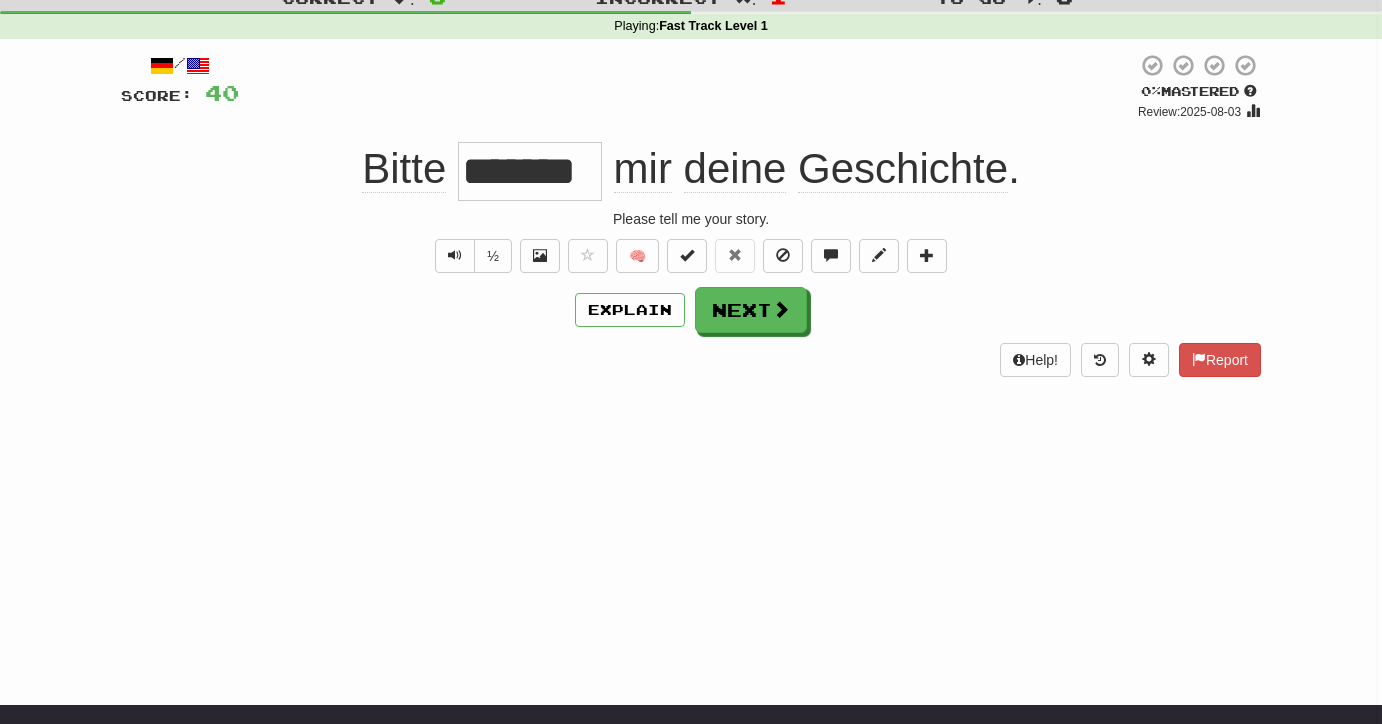 click at bounding box center (691, 362) 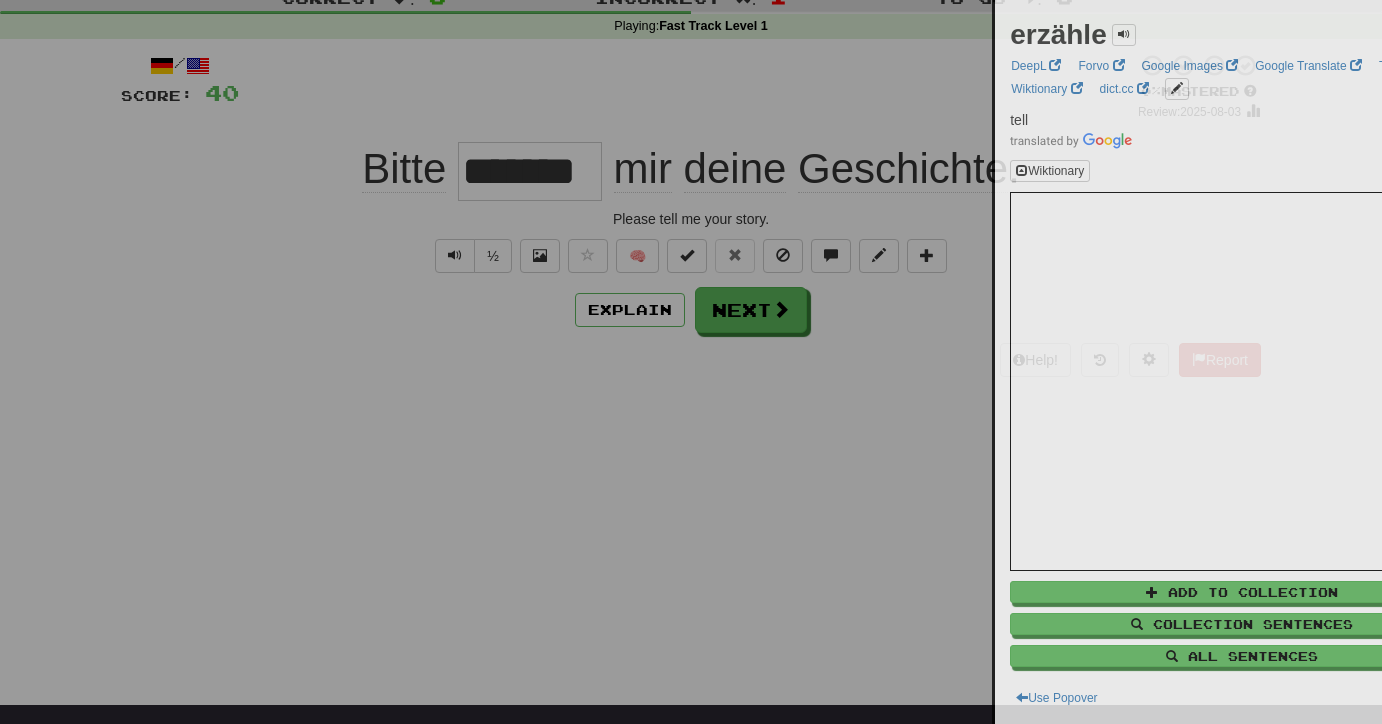click at bounding box center (691, 362) 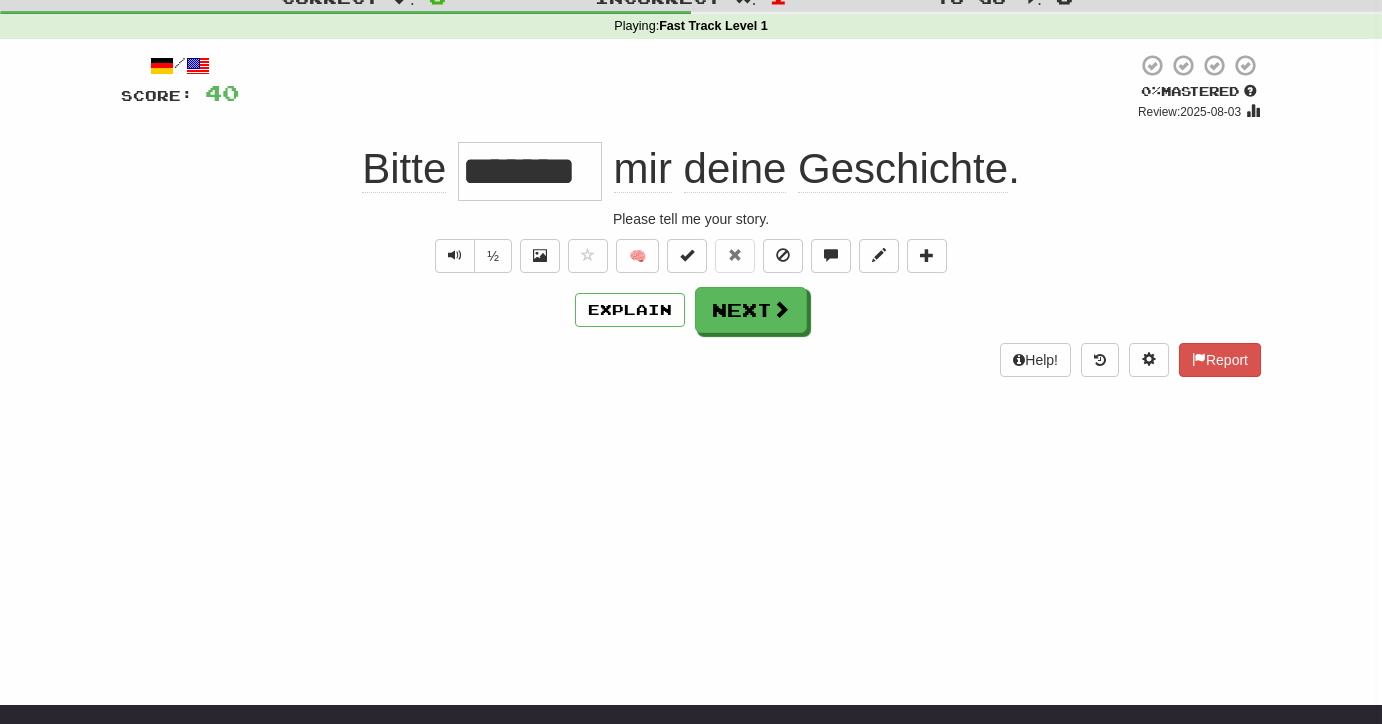 click on "*******" at bounding box center [530, 171] 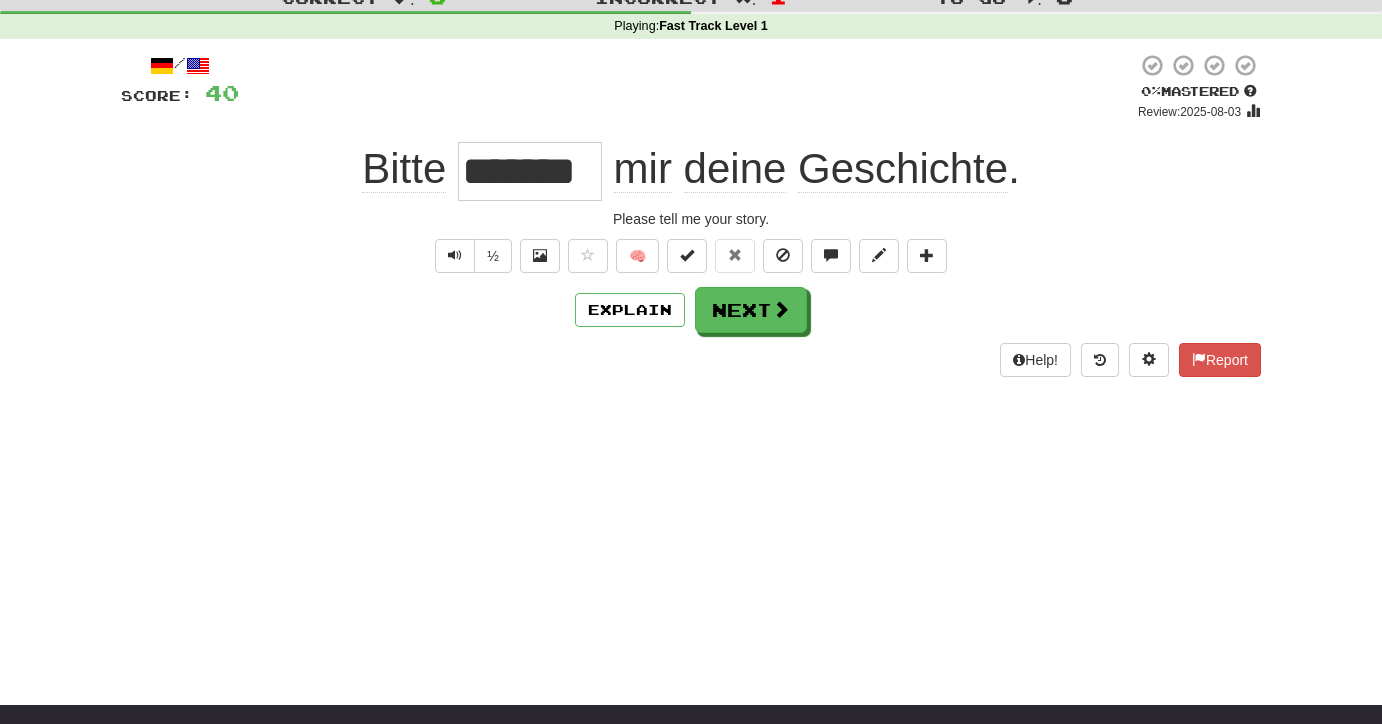 click on "*******" at bounding box center (530, 171) 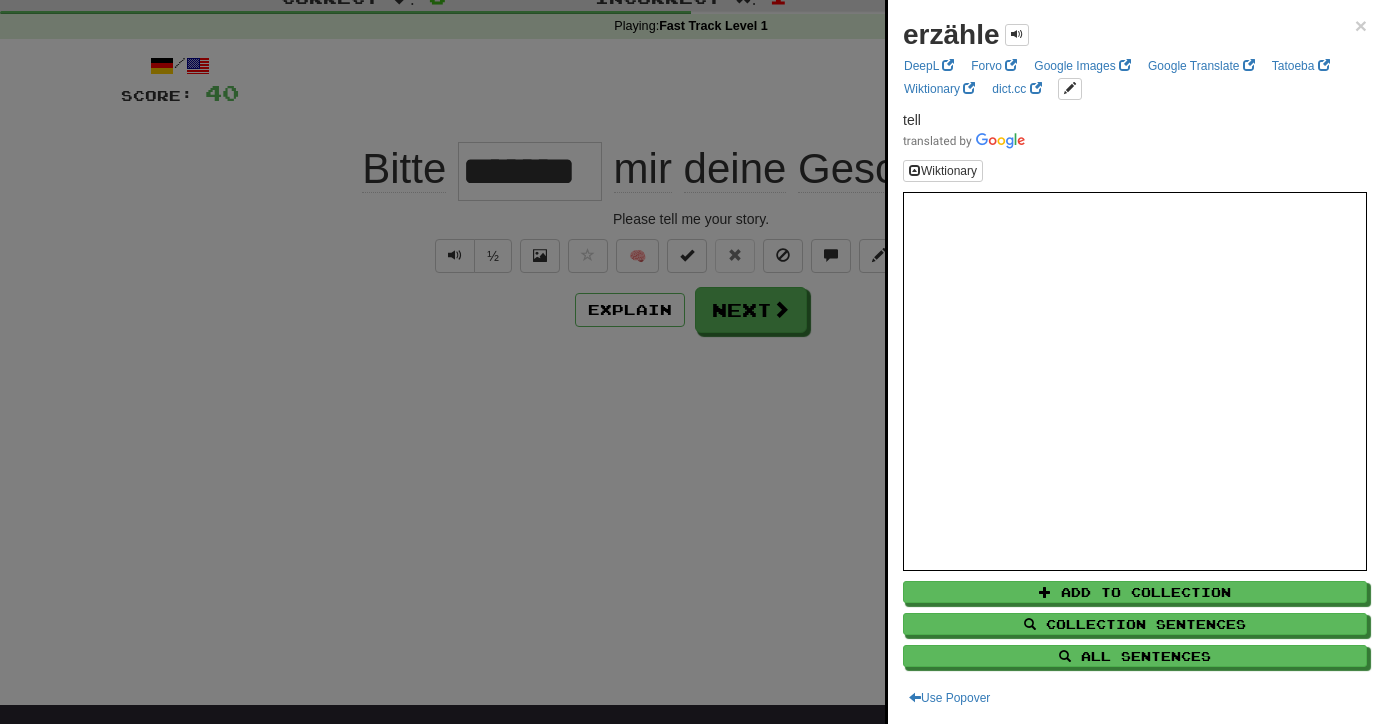 click at bounding box center (691, 362) 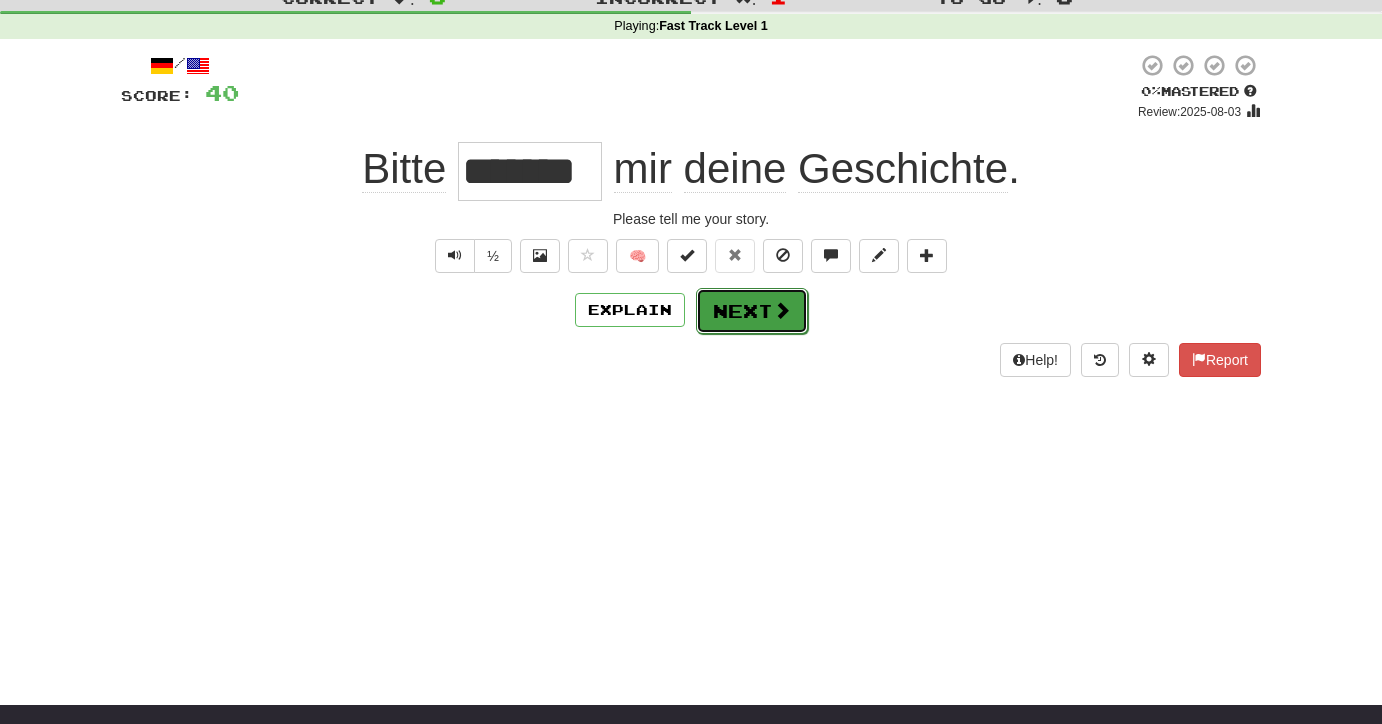 click at bounding box center (782, 310) 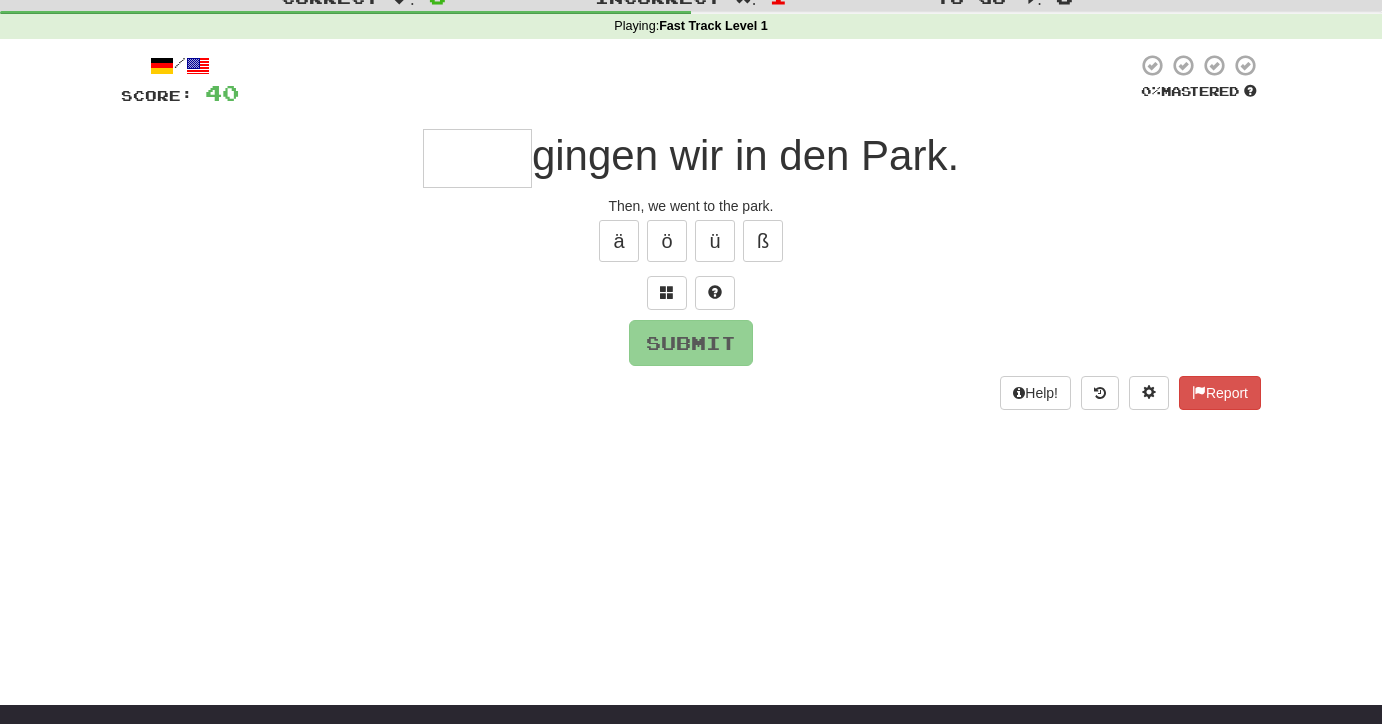 type on "*" 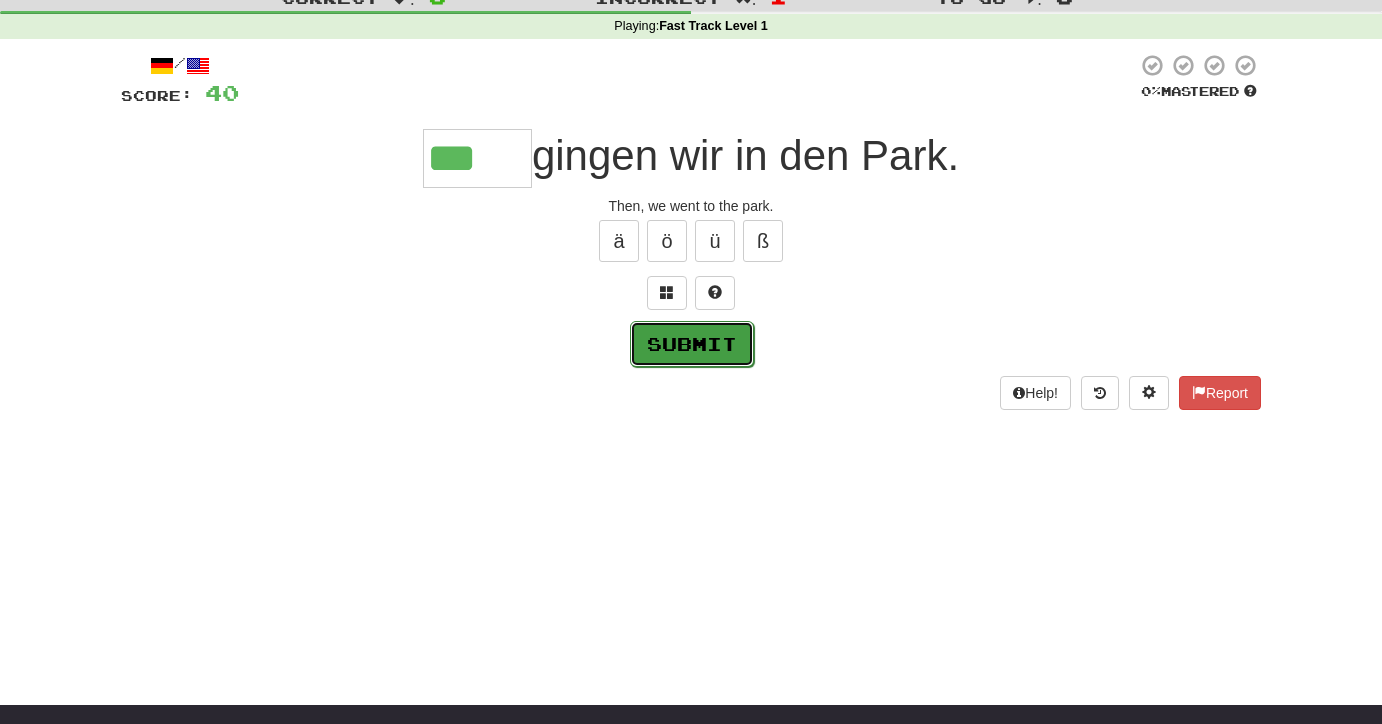 click on "Submit" at bounding box center [692, 344] 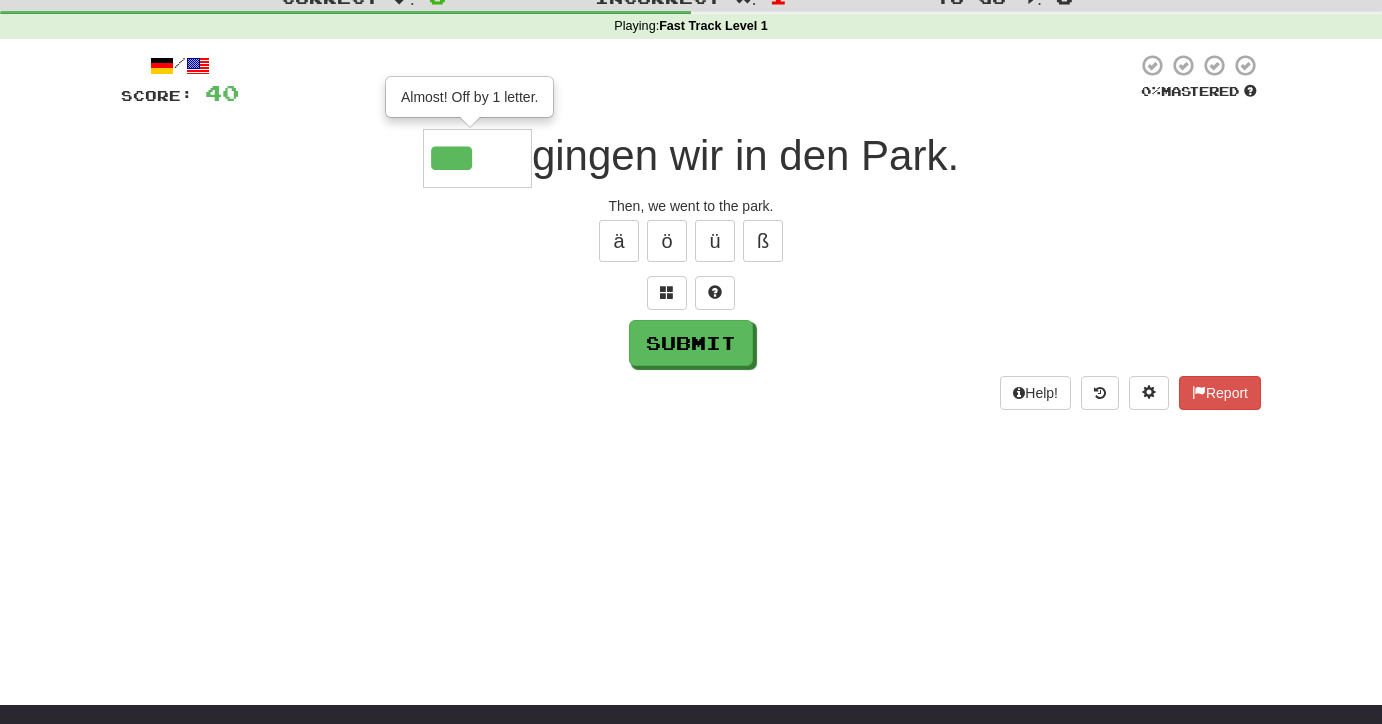 click on "***" at bounding box center (477, 158) 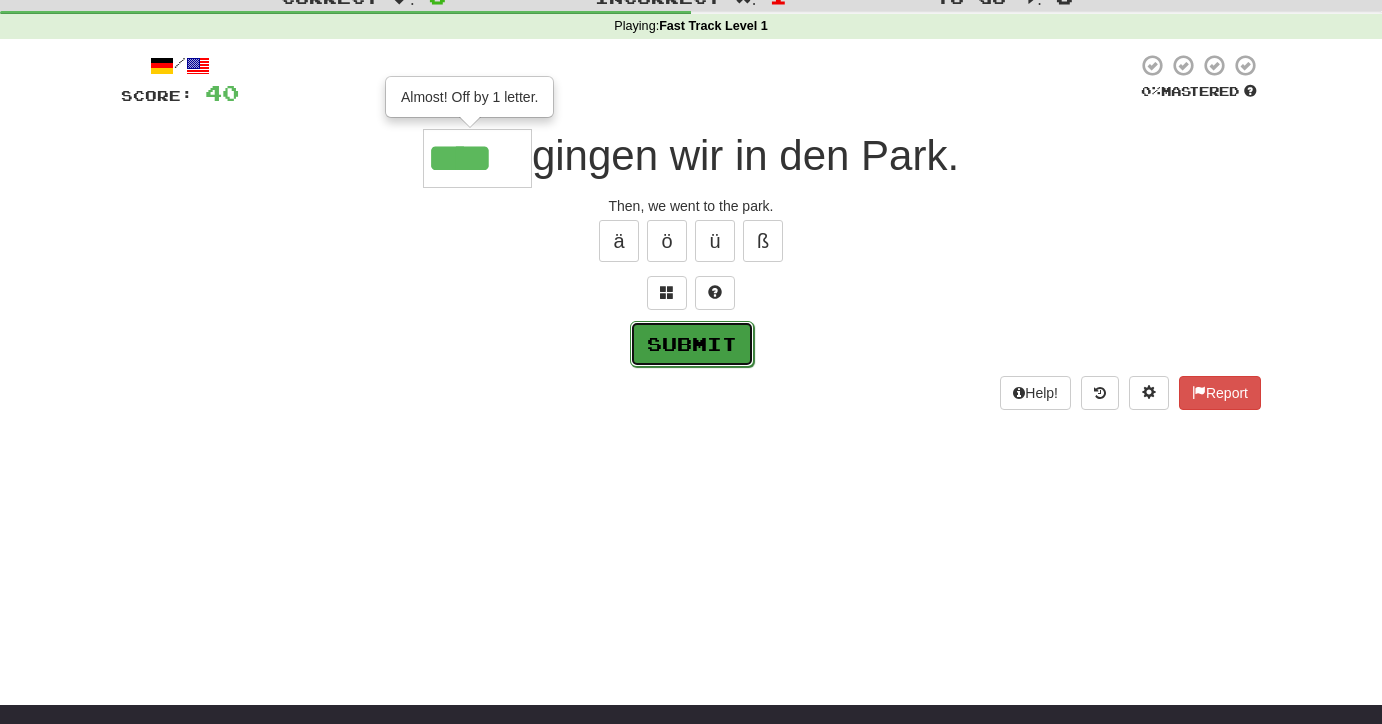 click on "Submit" at bounding box center (692, 344) 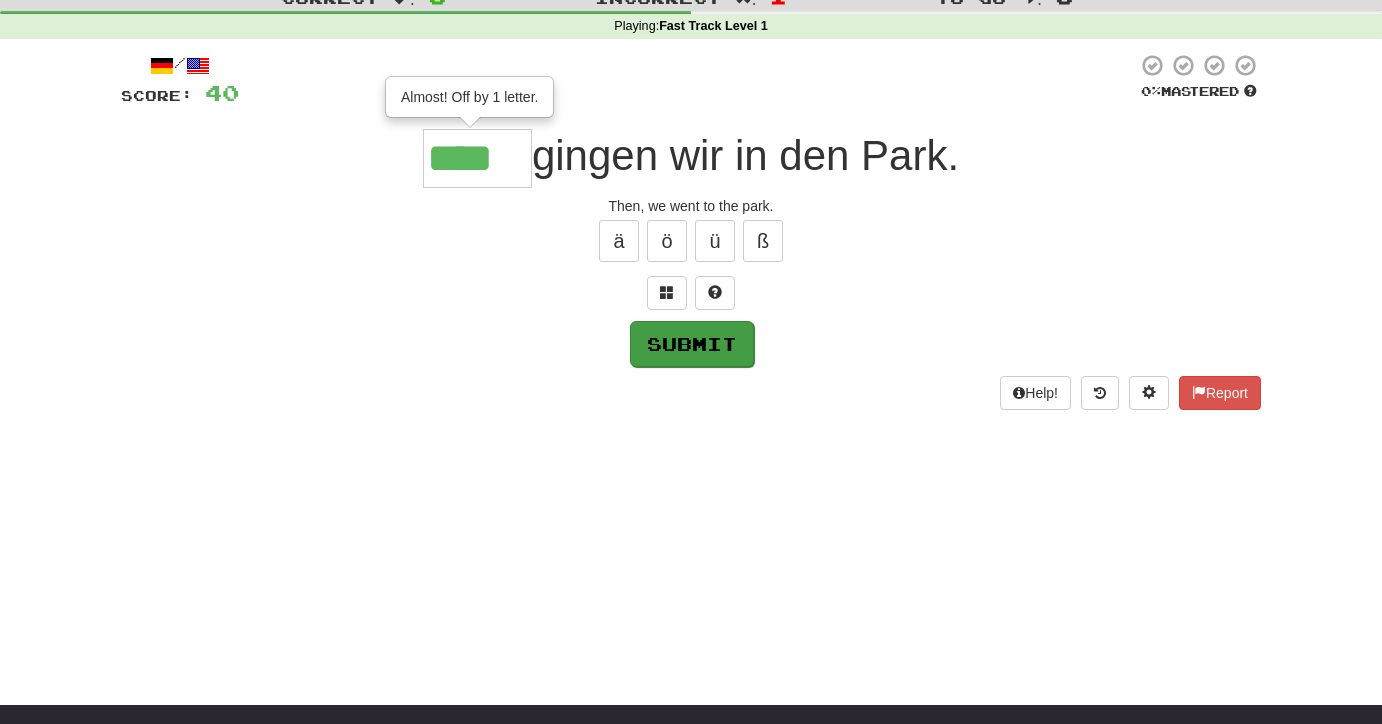 type on "****" 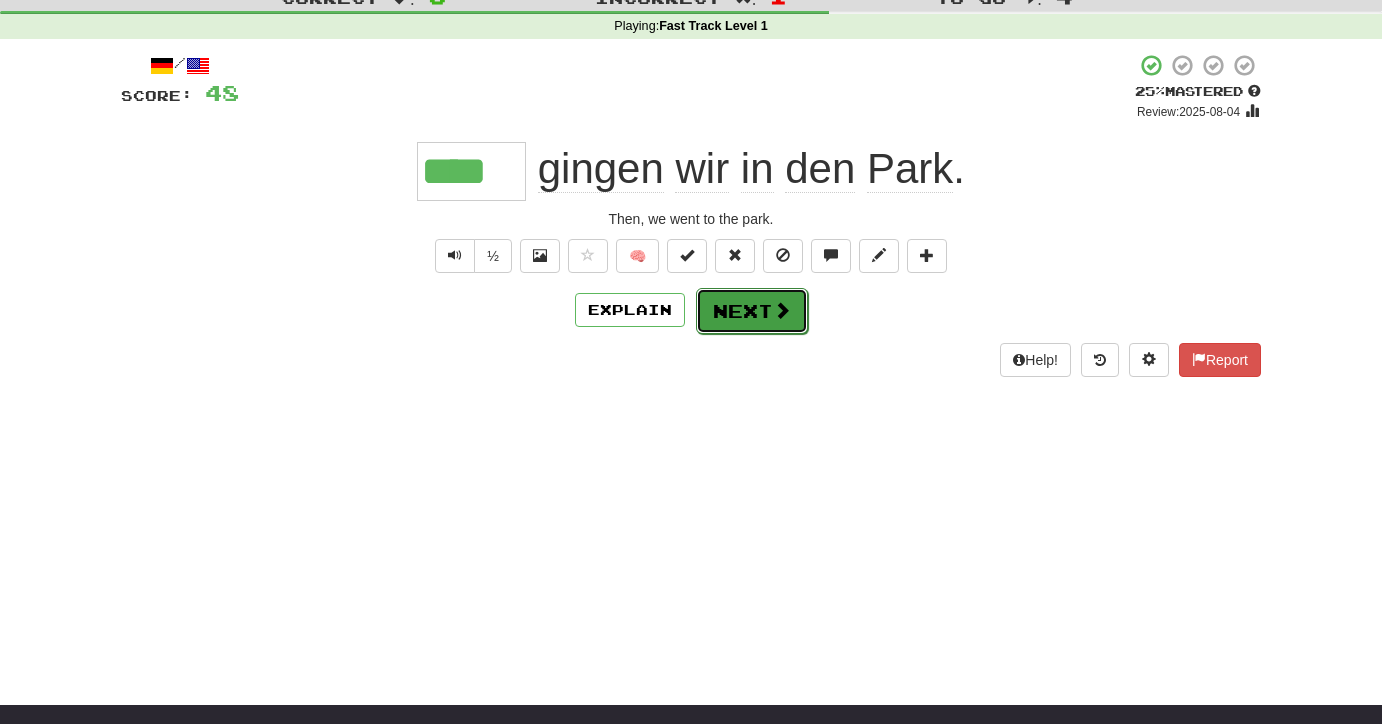 click on "Next" at bounding box center [752, 311] 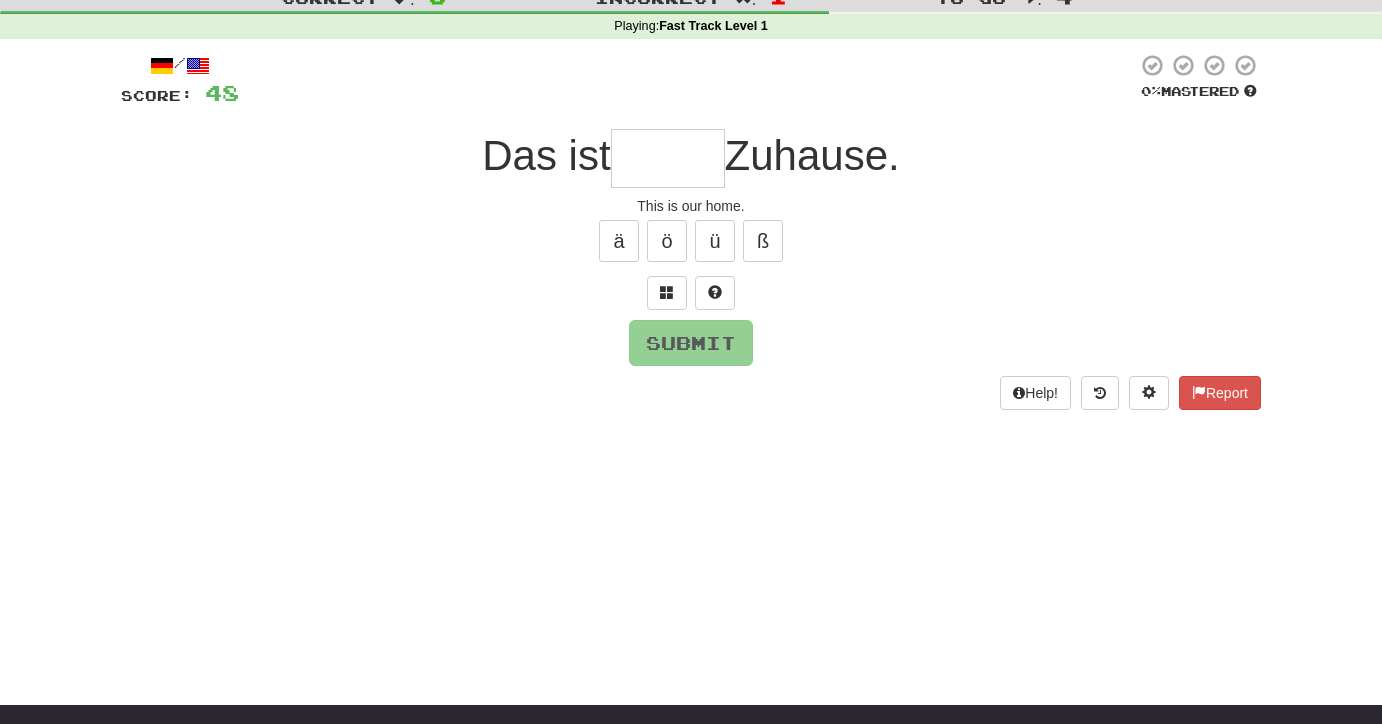 type on "*" 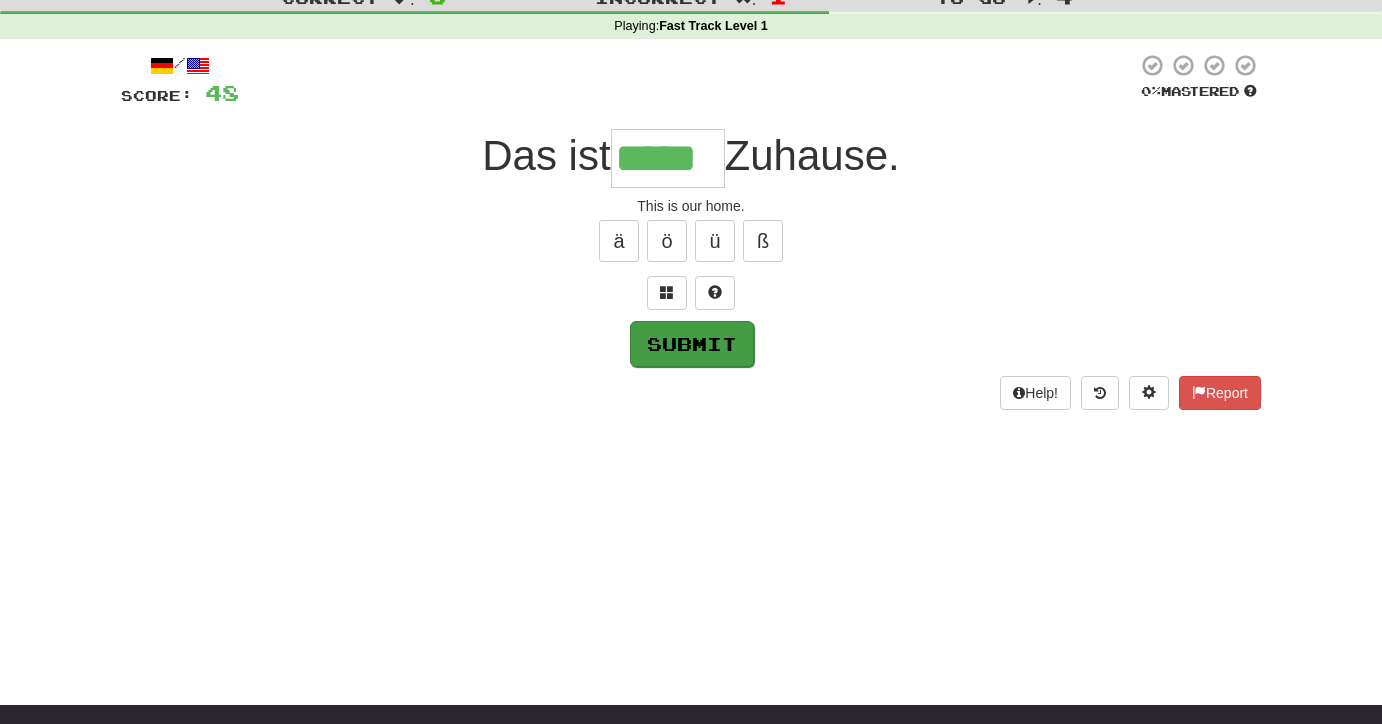 type on "*****" 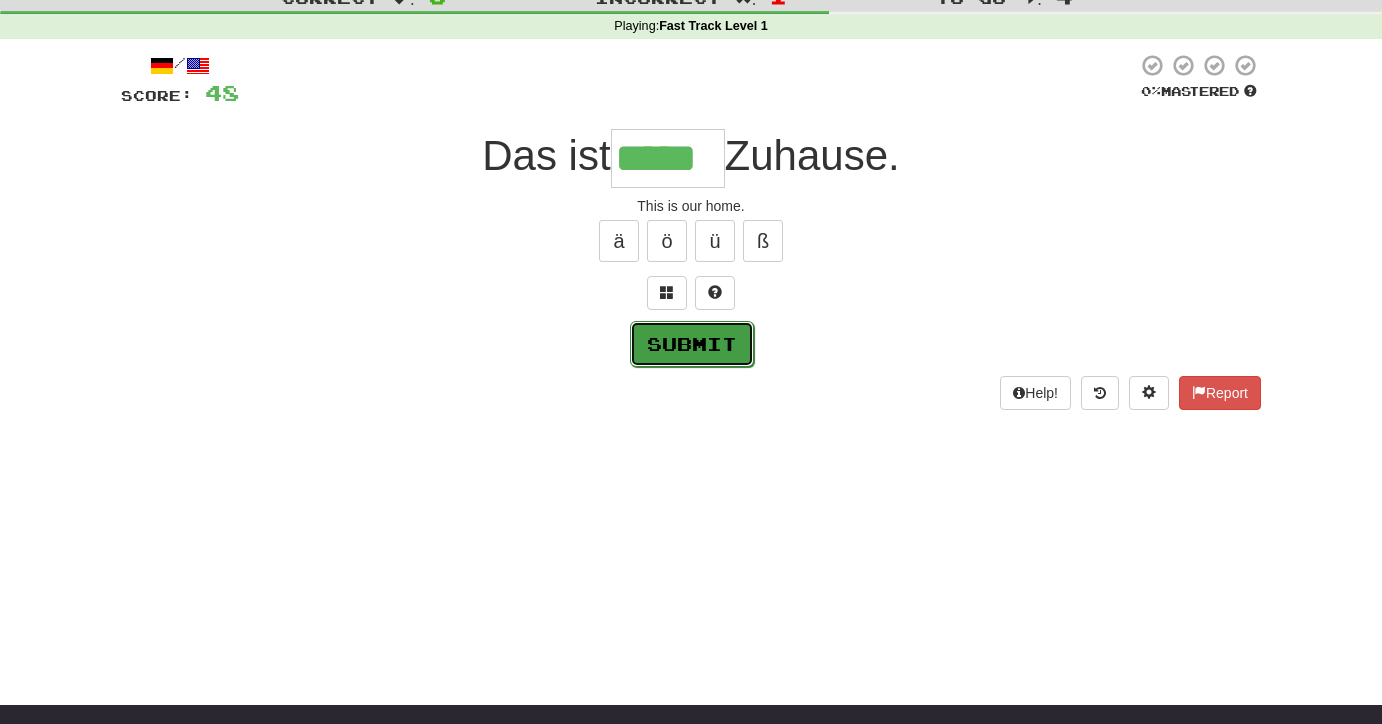 click on "Submit" at bounding box center (692, 344) 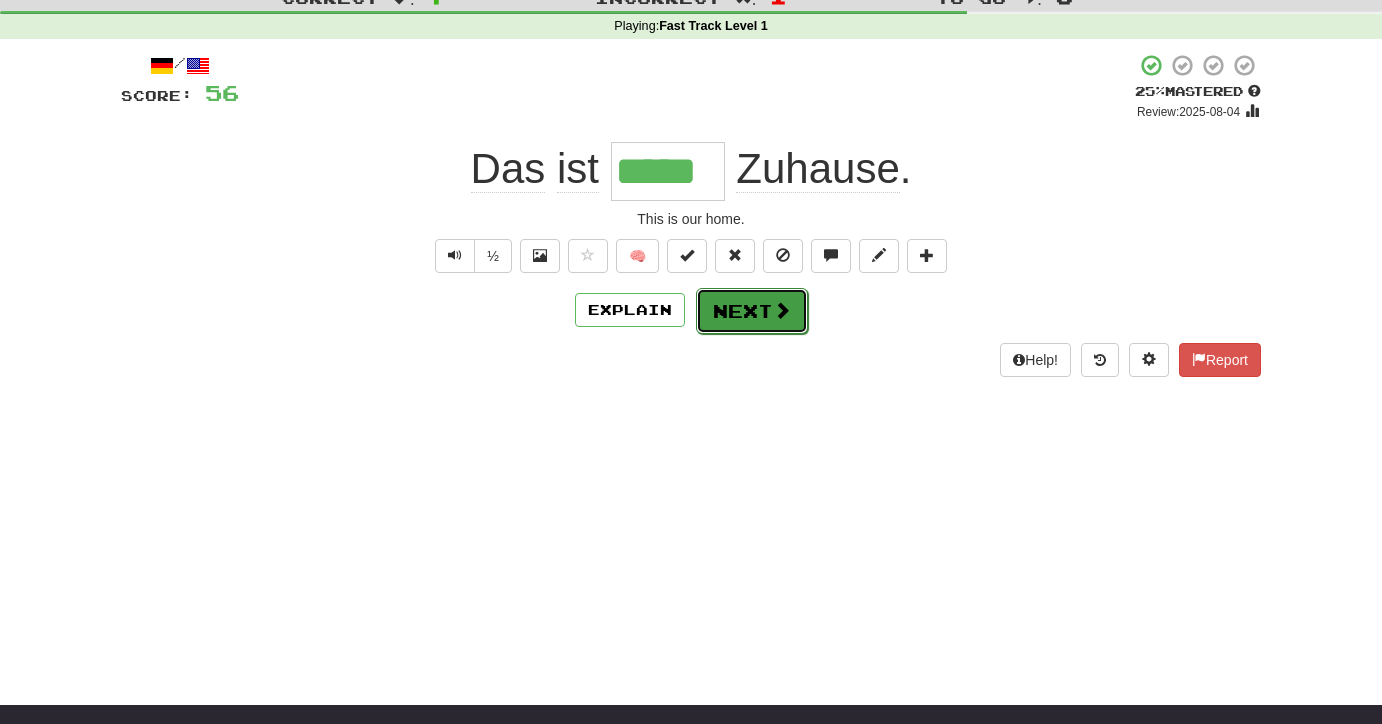 click on "Next" at bounding box center [752, 311] 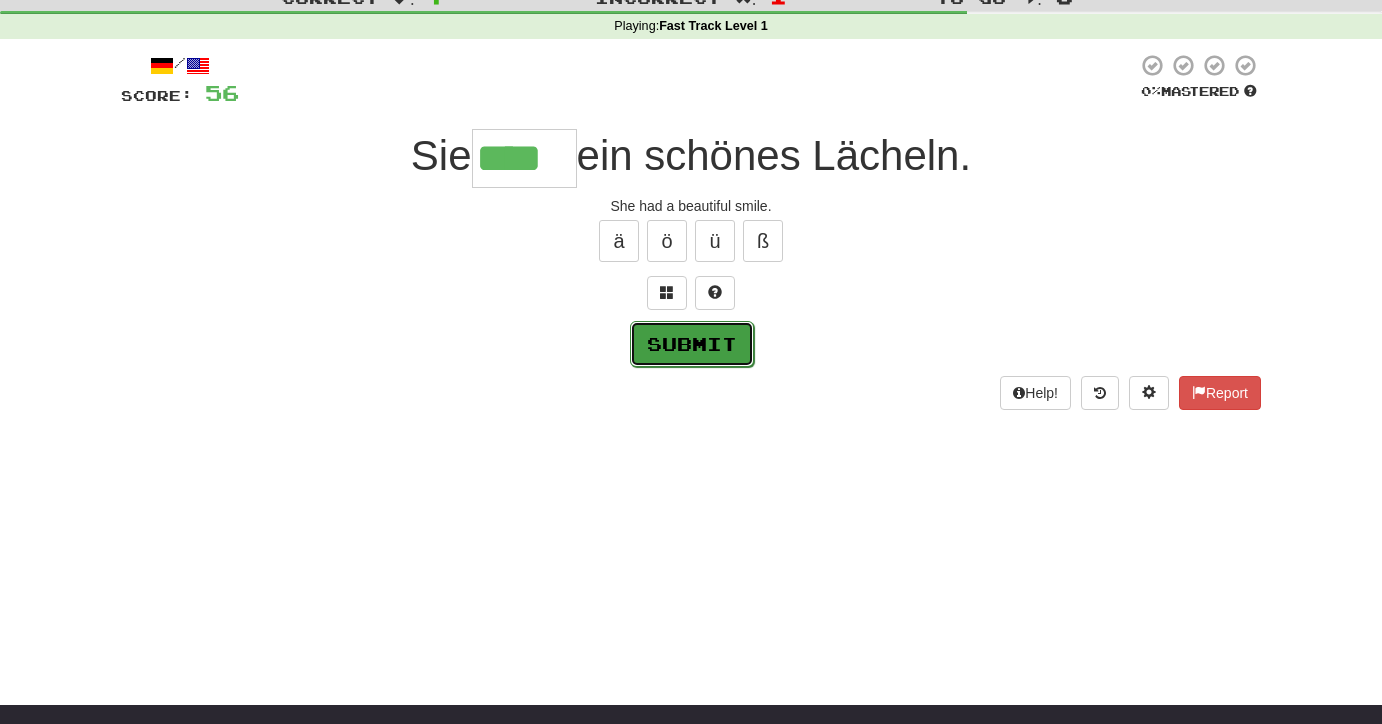 click on "Submit" at bounding box center (692, 344) 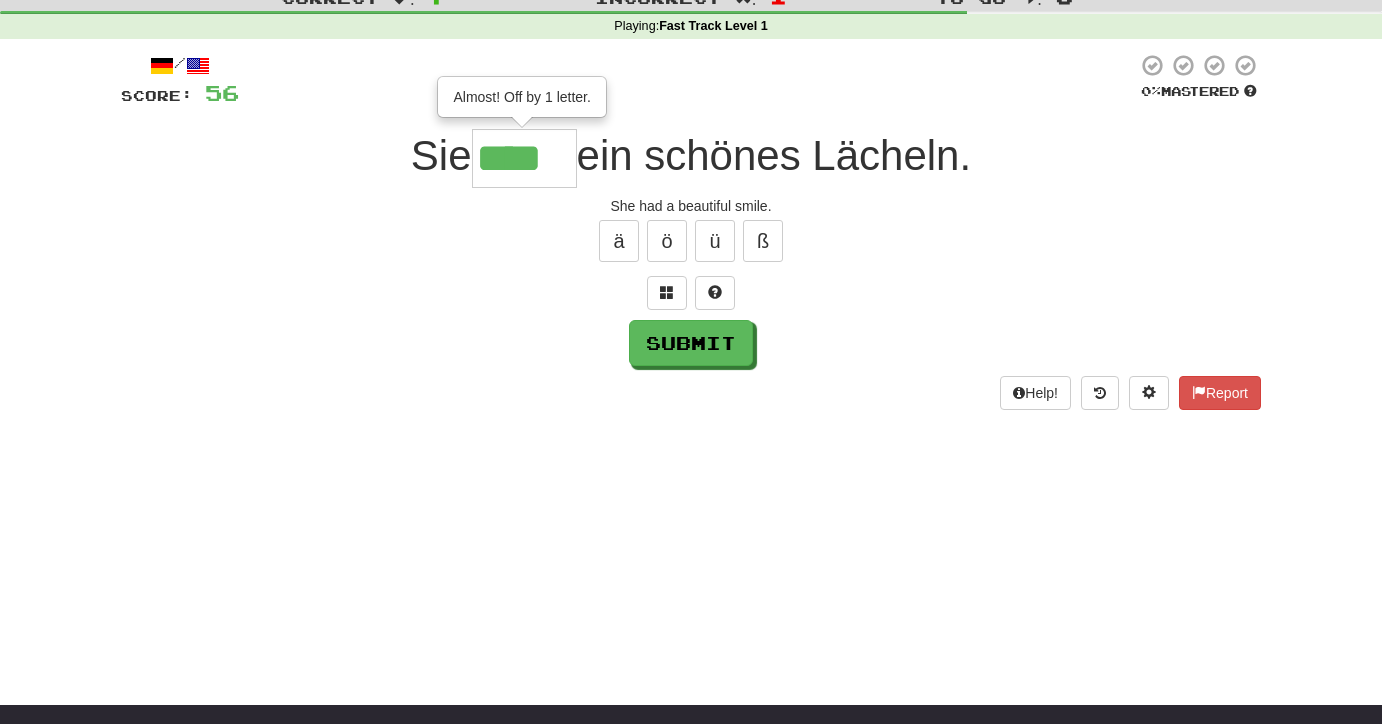 click on "****" at bounding box center (524, 158) 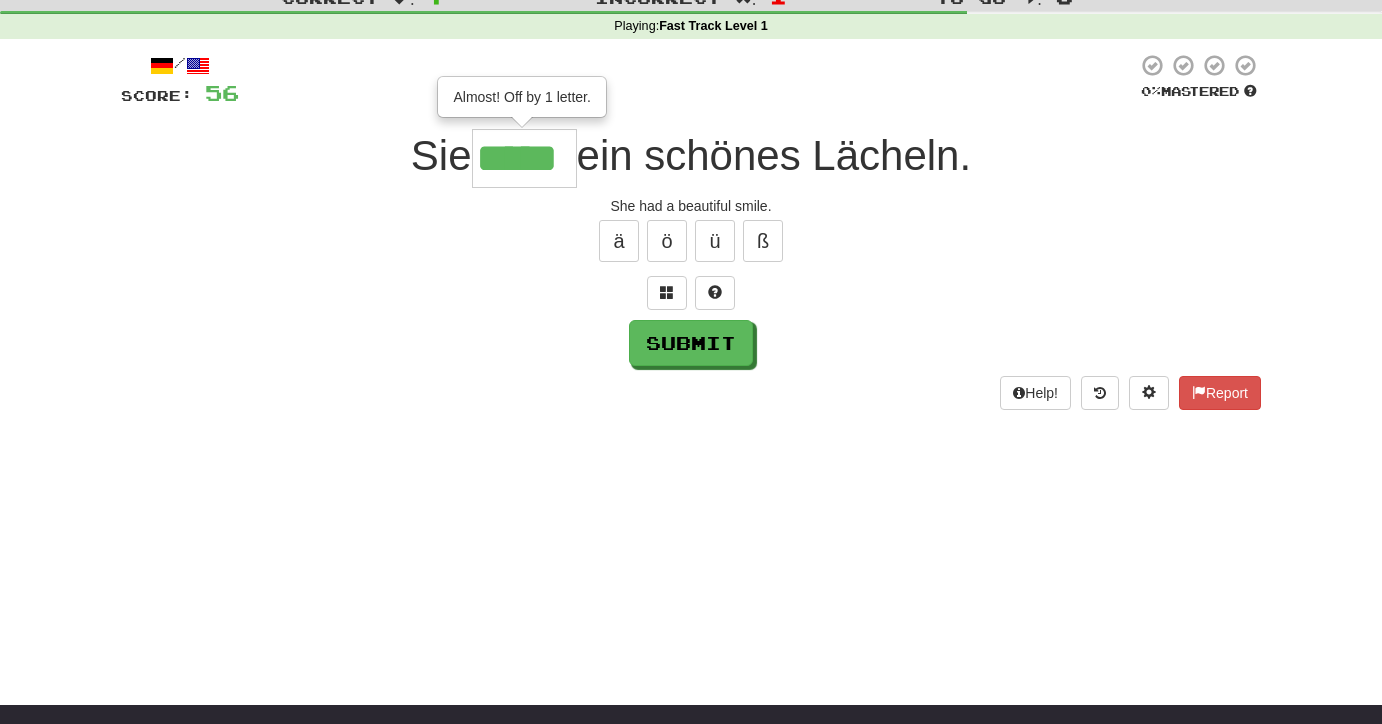 type on "*****" 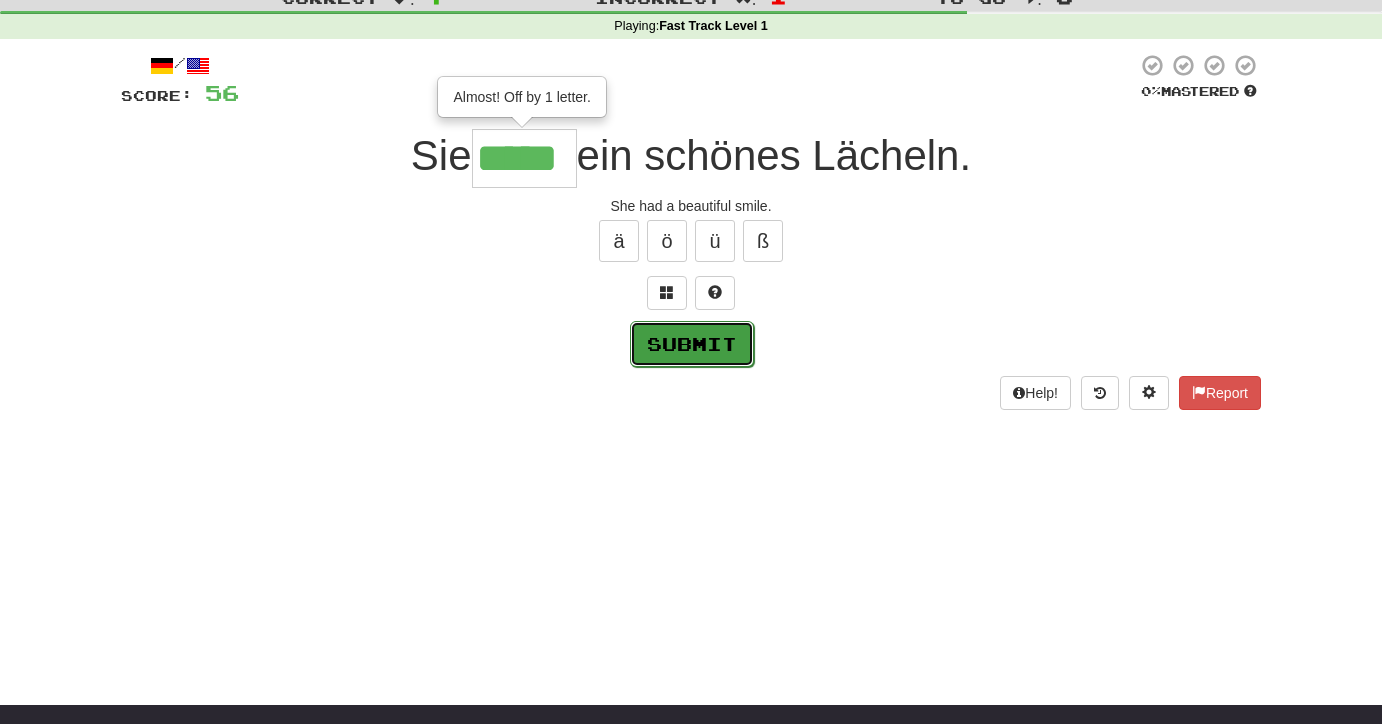 click on "Submit" at bounding box center [692, 344] 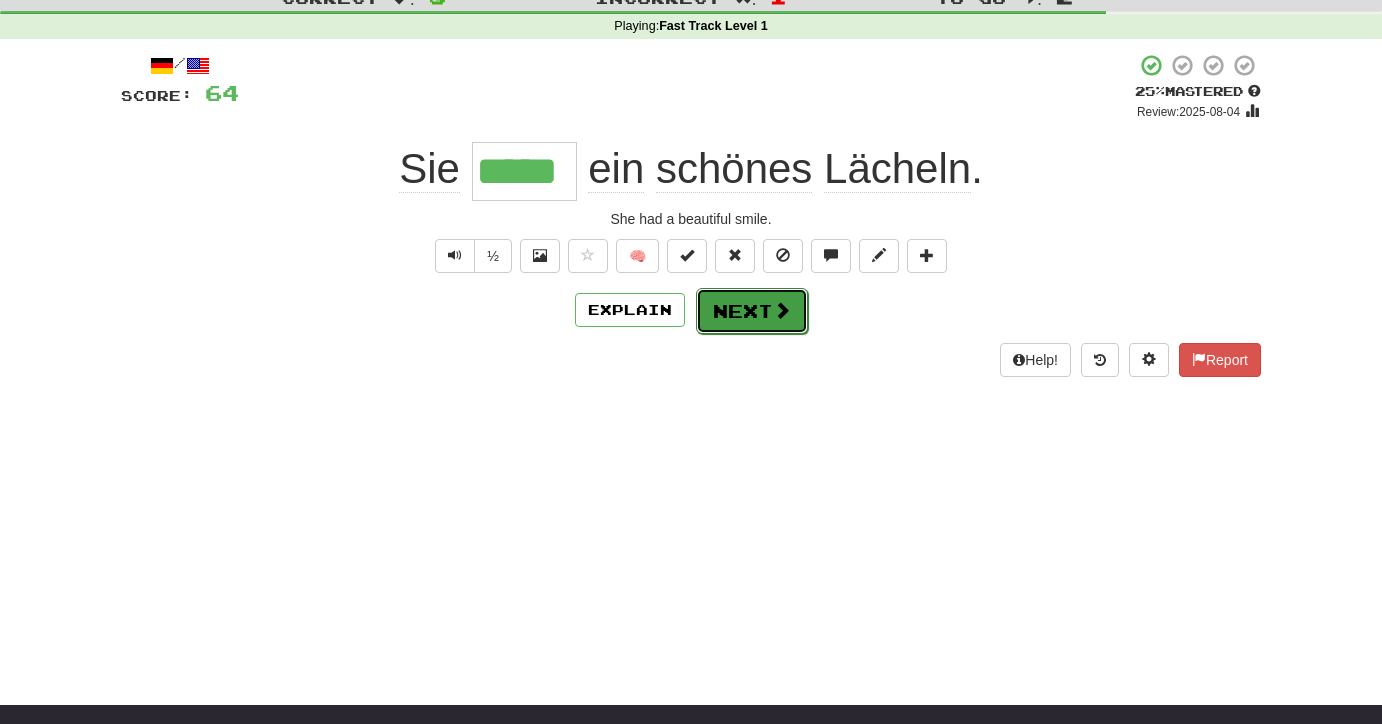 click at bounding box center [782, 310] 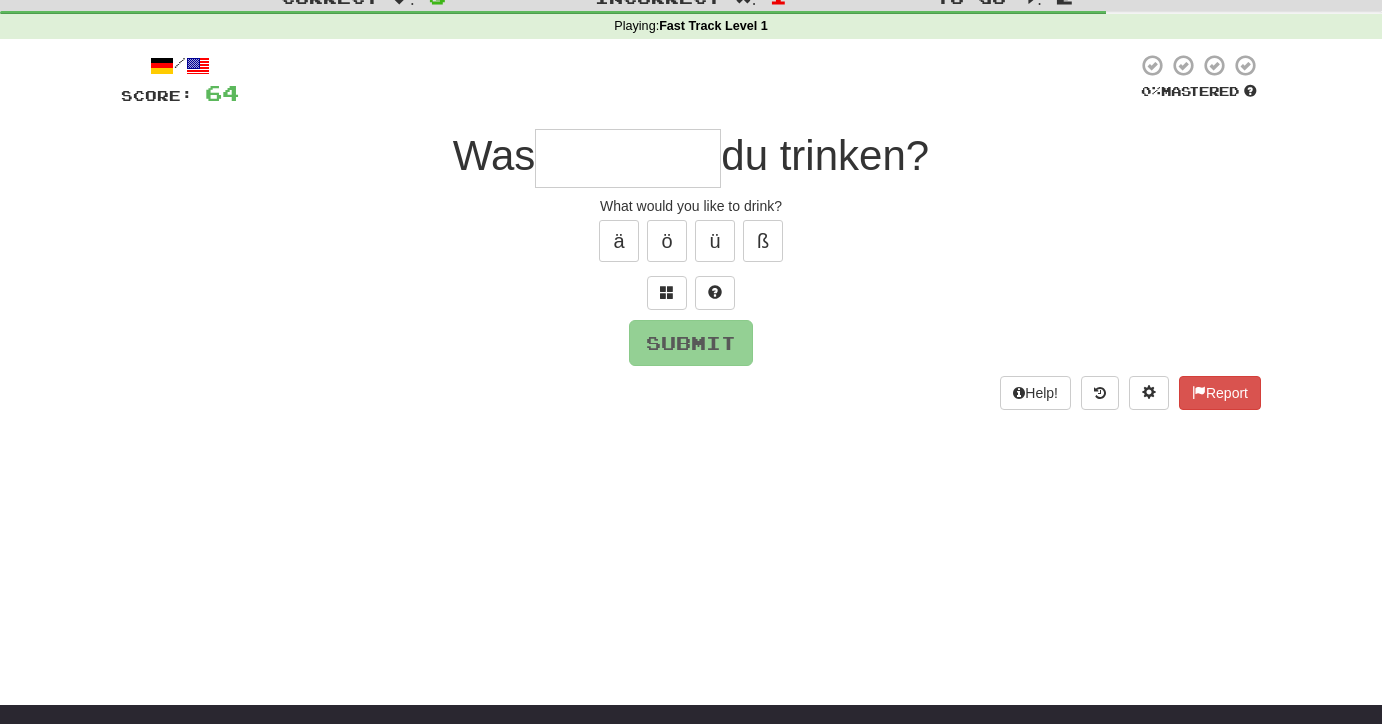 type on "*" 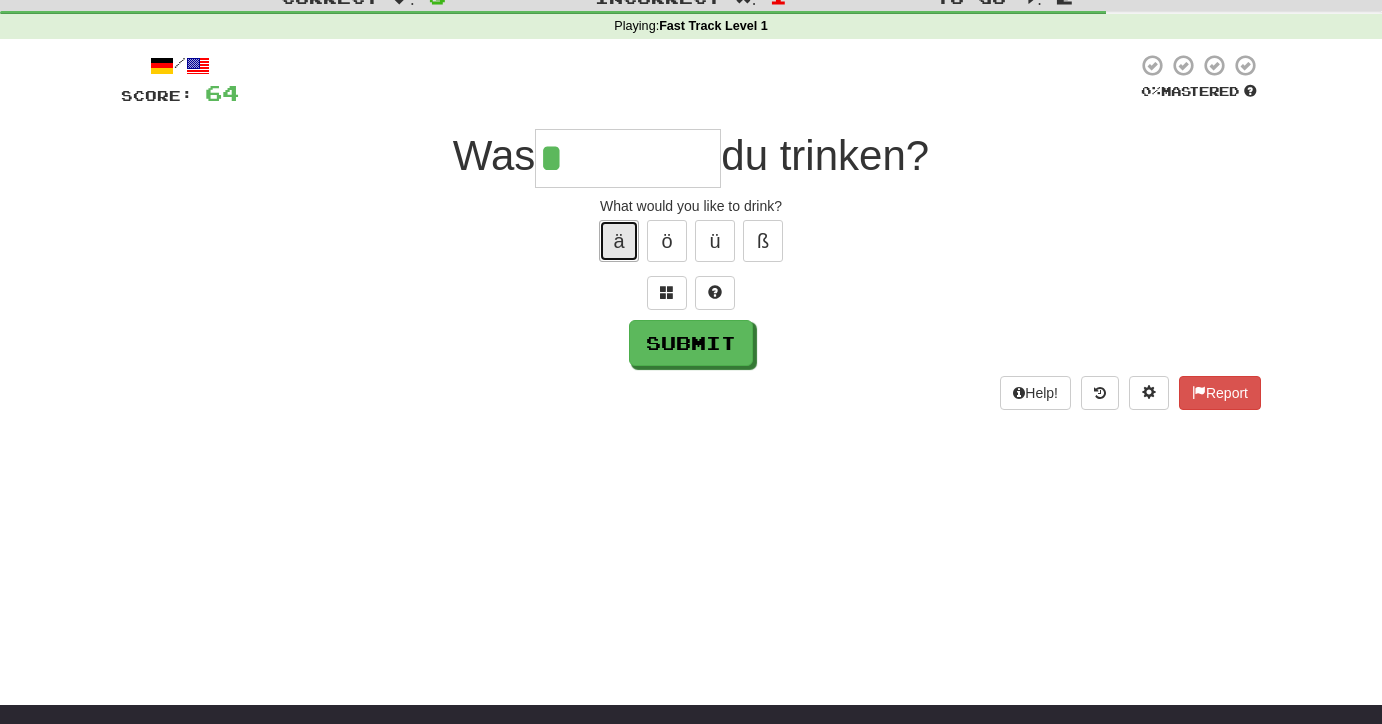click on "ä" at bounding box center [619, 241] 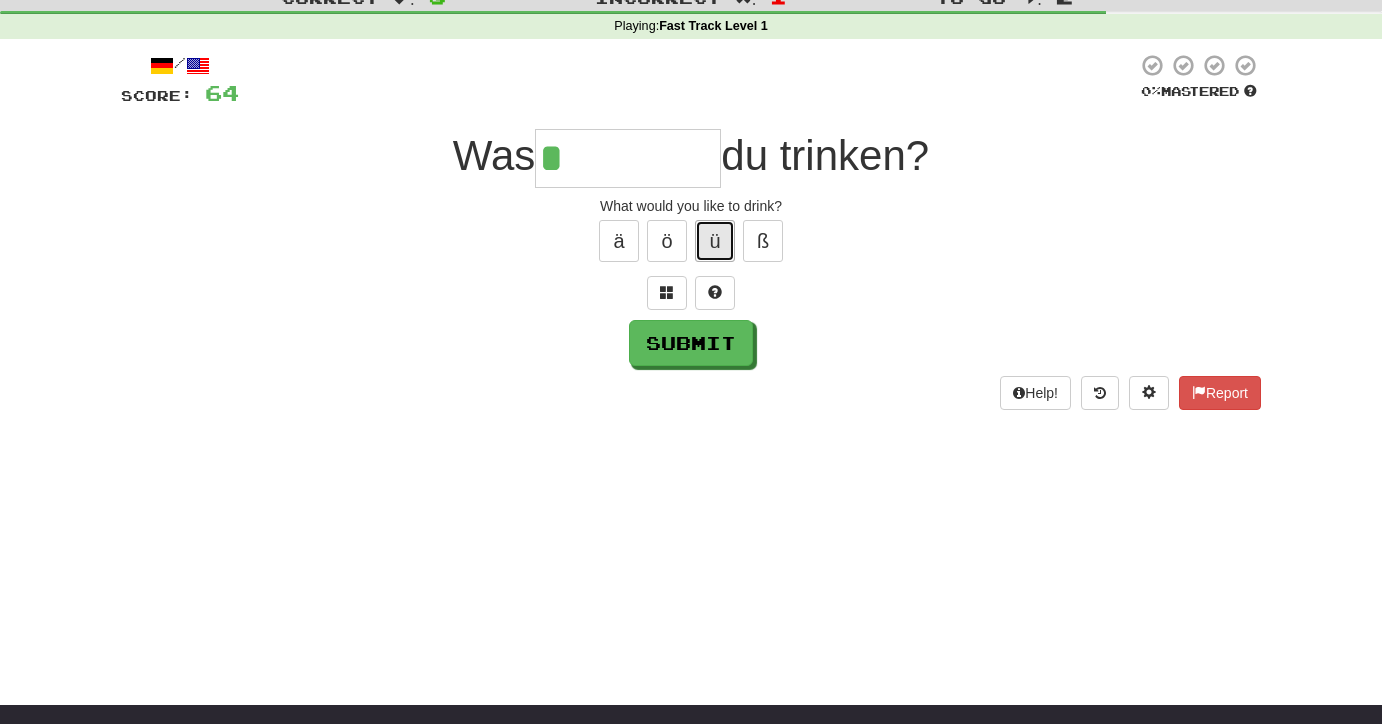 click on "ü" at bounding box center [715, 241] 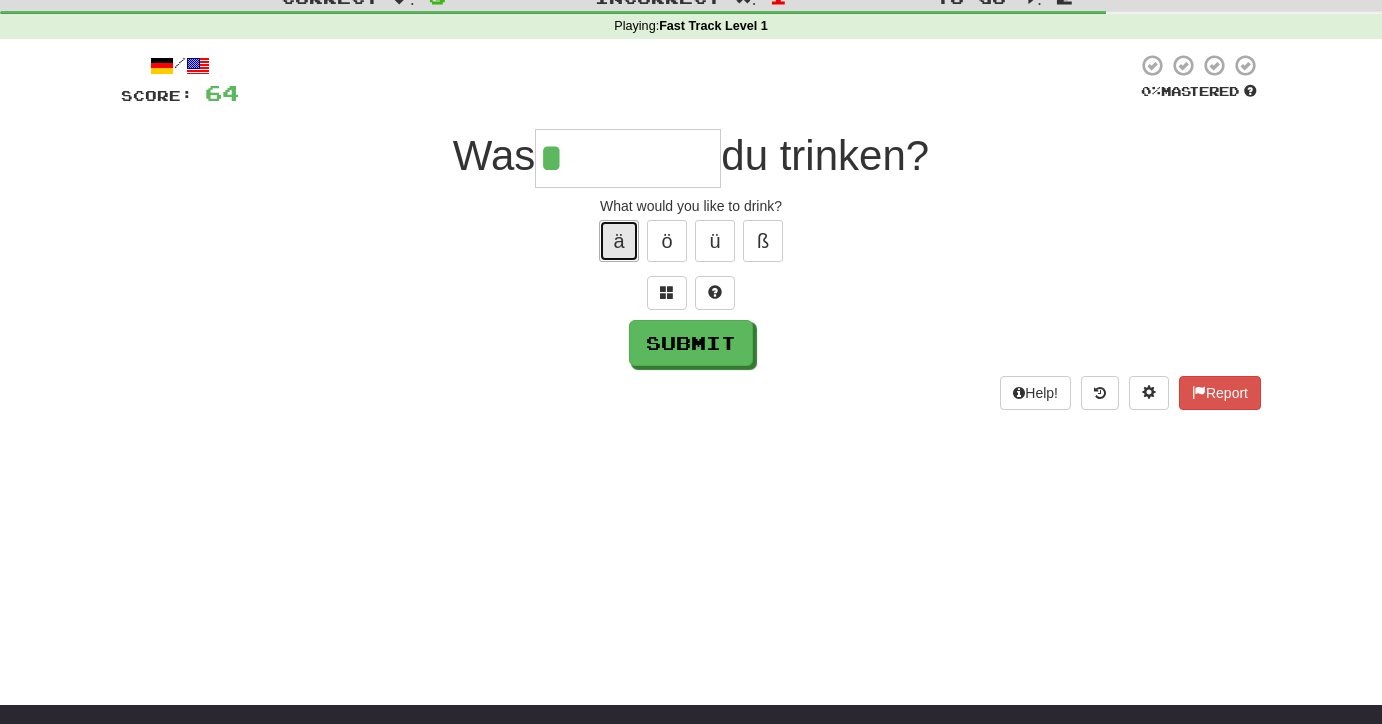 click on "ä" at bounding box center (619, 241) 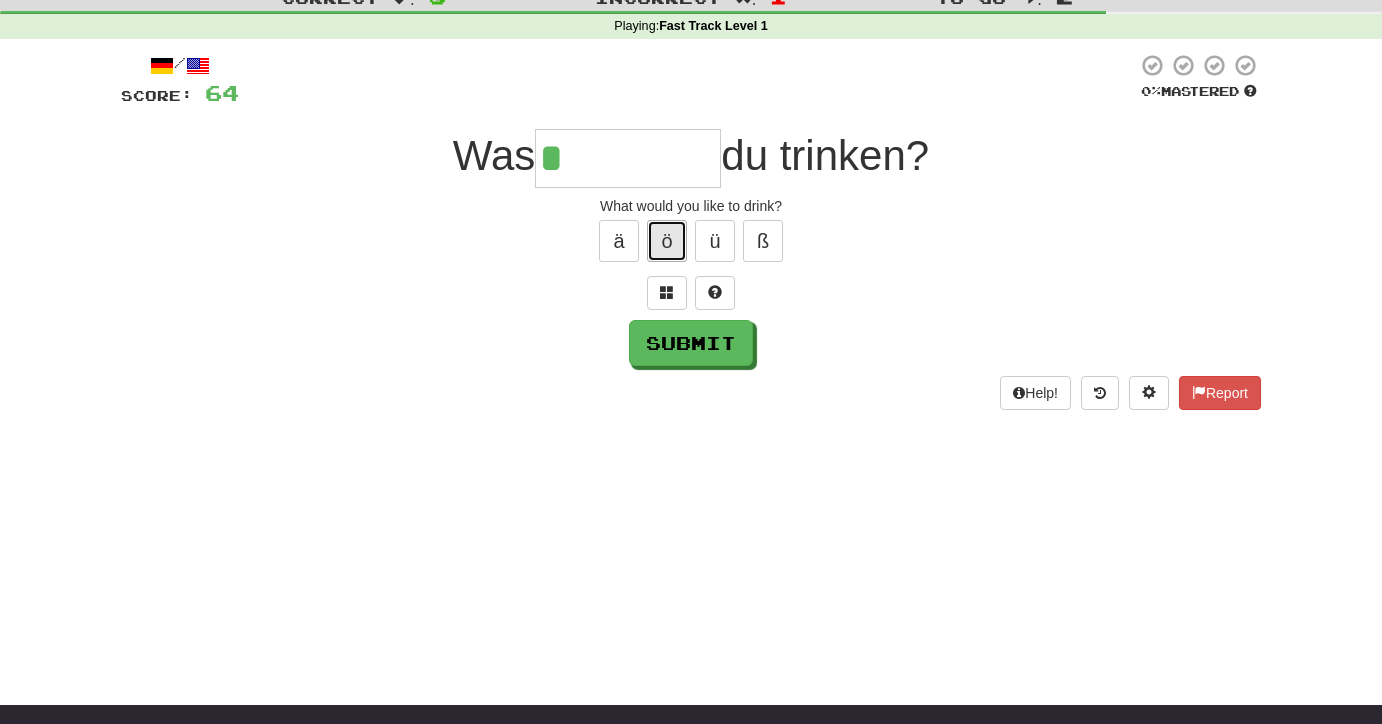 click on "ö" at bounding box center (667, 241) 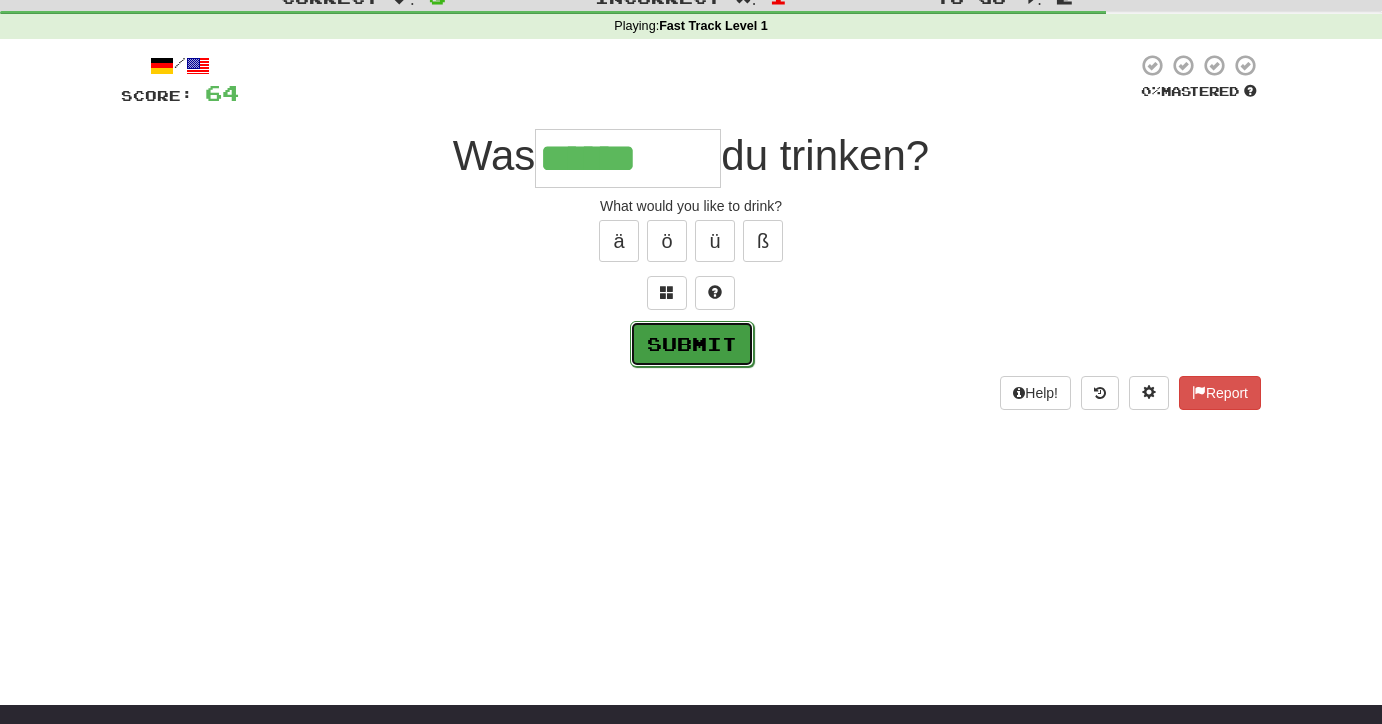 click on "Submit" at bounding box center (692, 344) 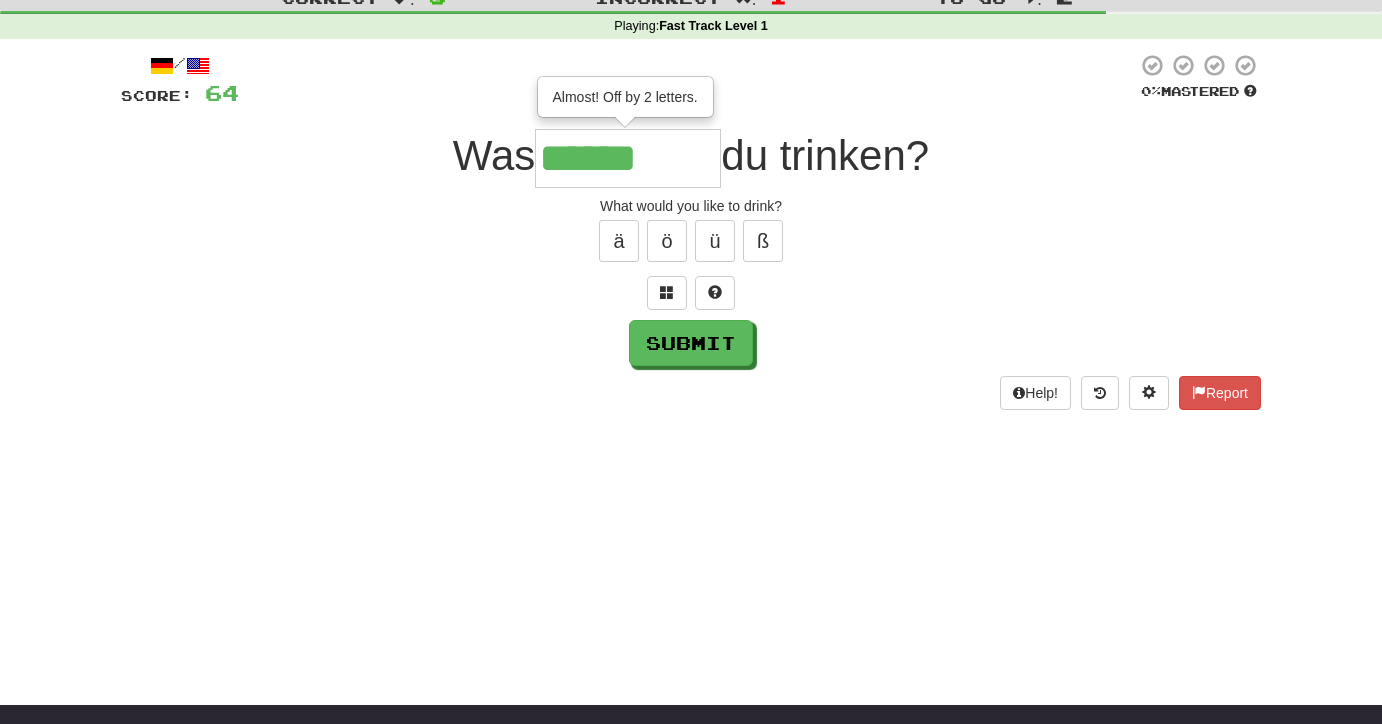 click on "******" at bounding box center [628, 158] 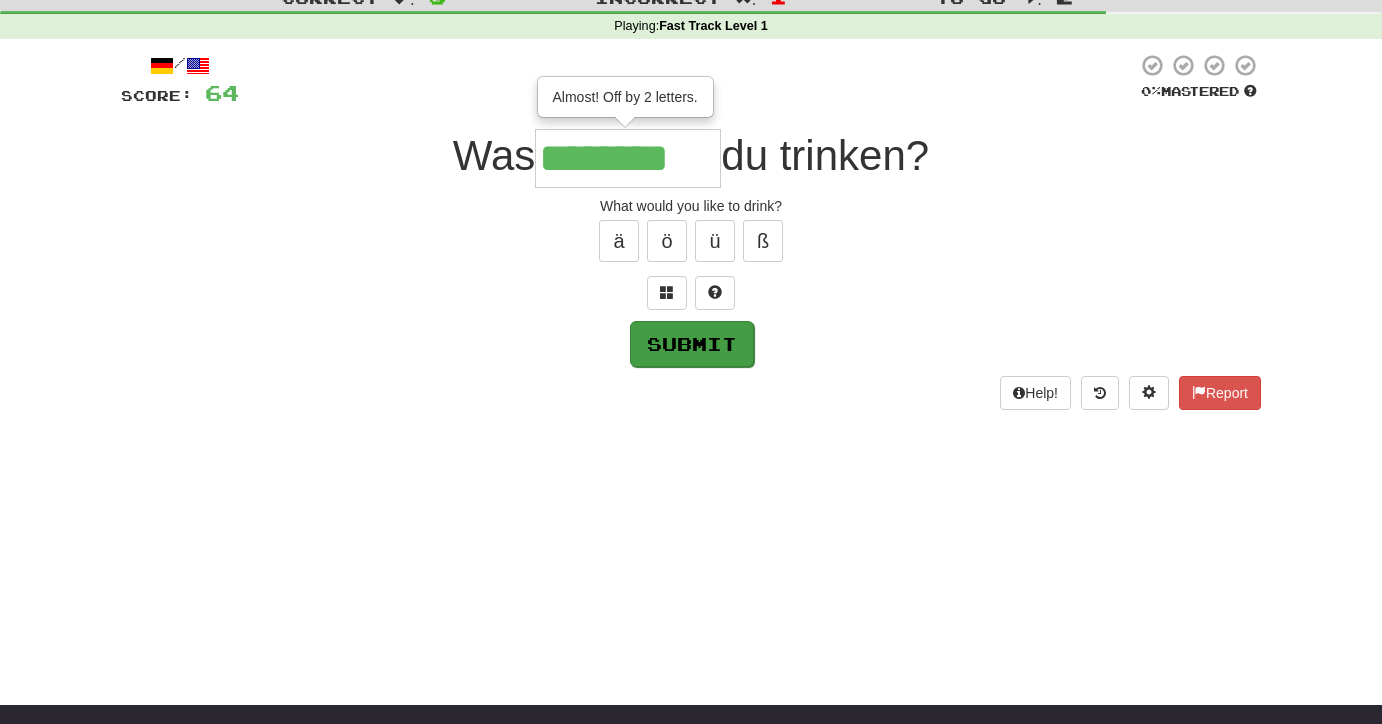 type on "********" 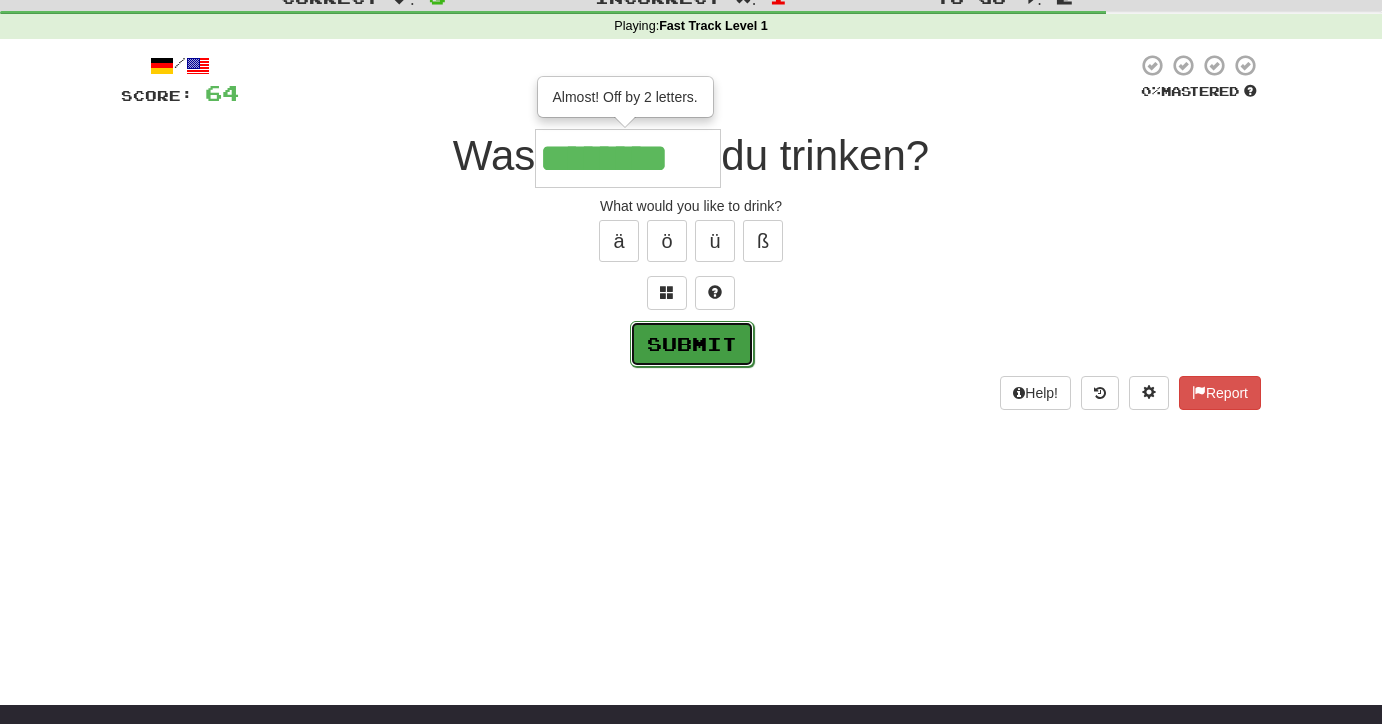 click on "Submit" at bounding box center [692, 344] 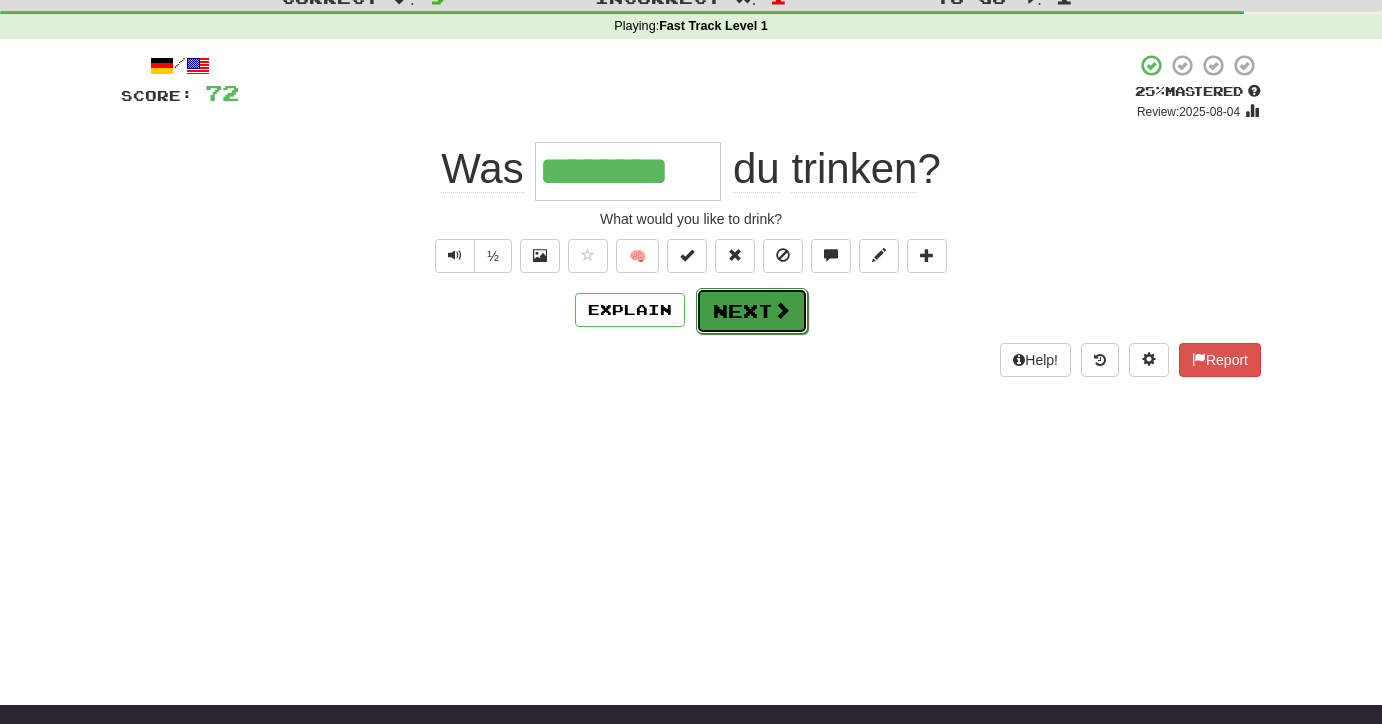 click on "Next" at bounding box center [752, 311] 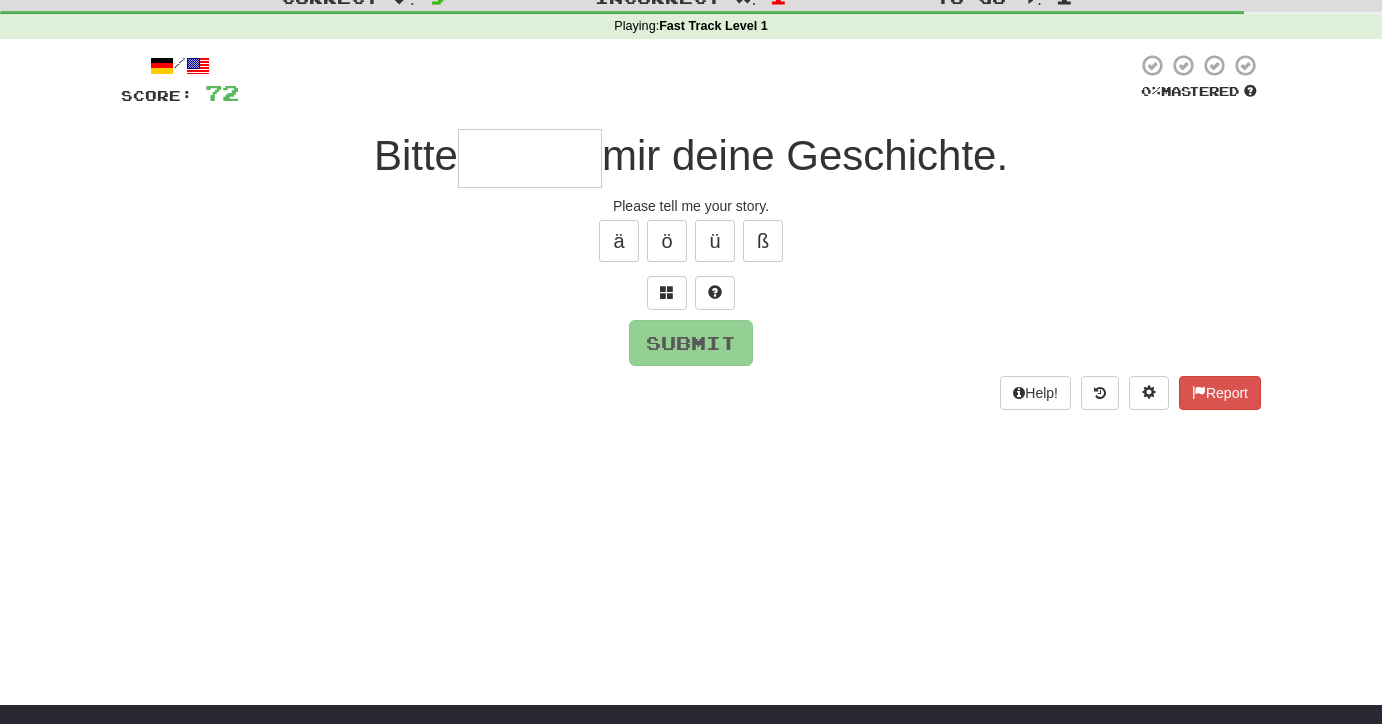 type on "*" 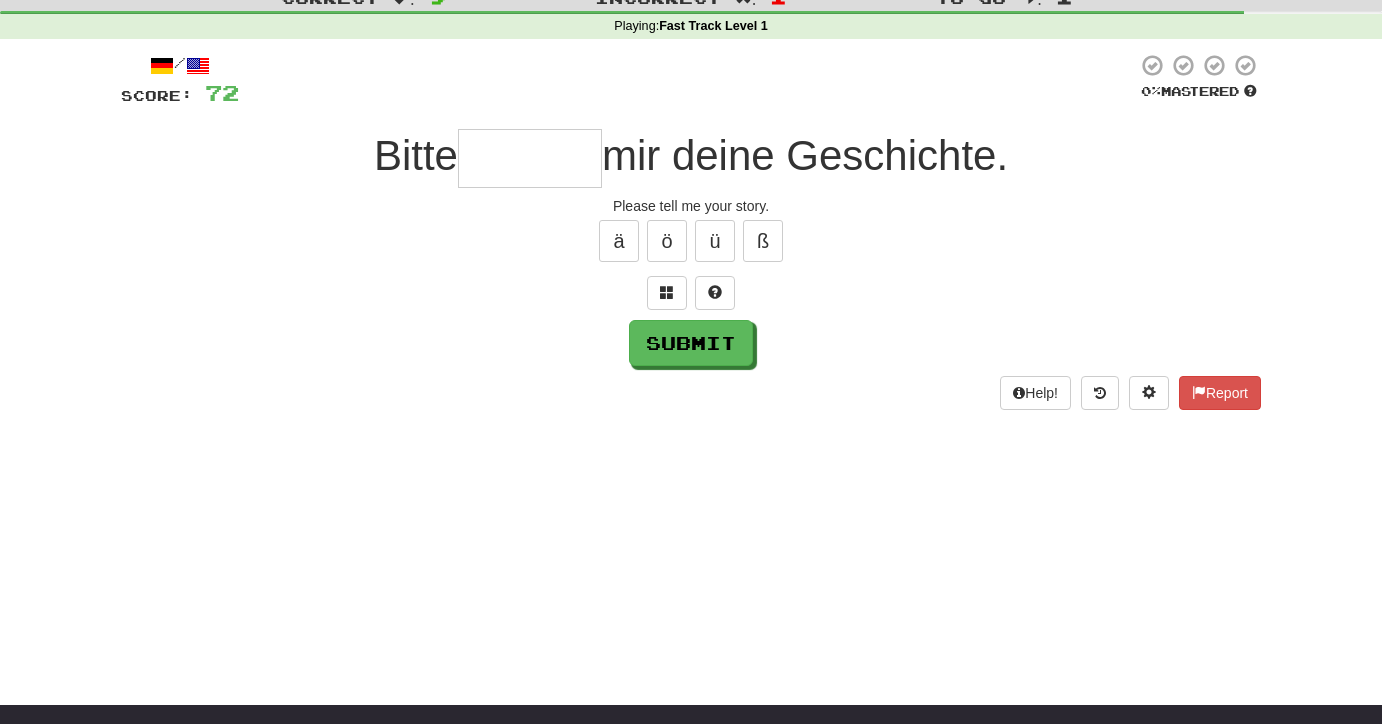 type on "*" 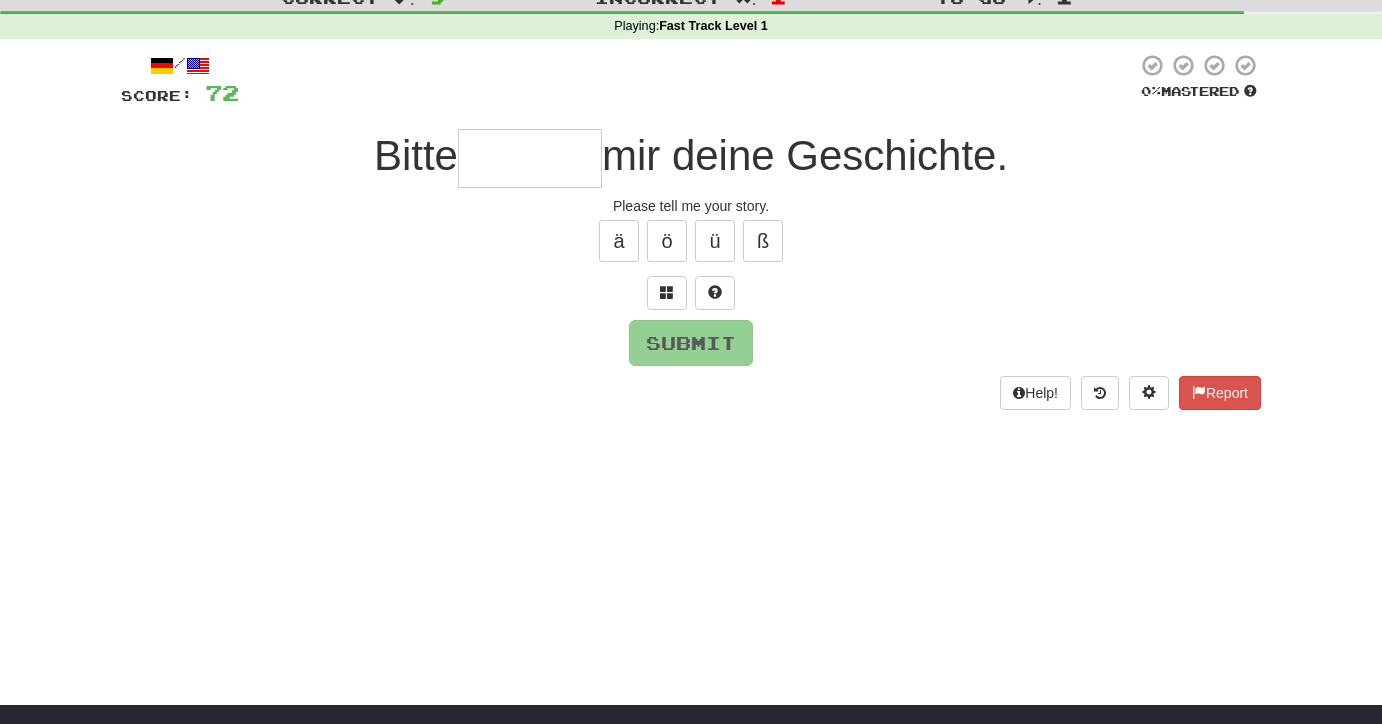 type on "*" 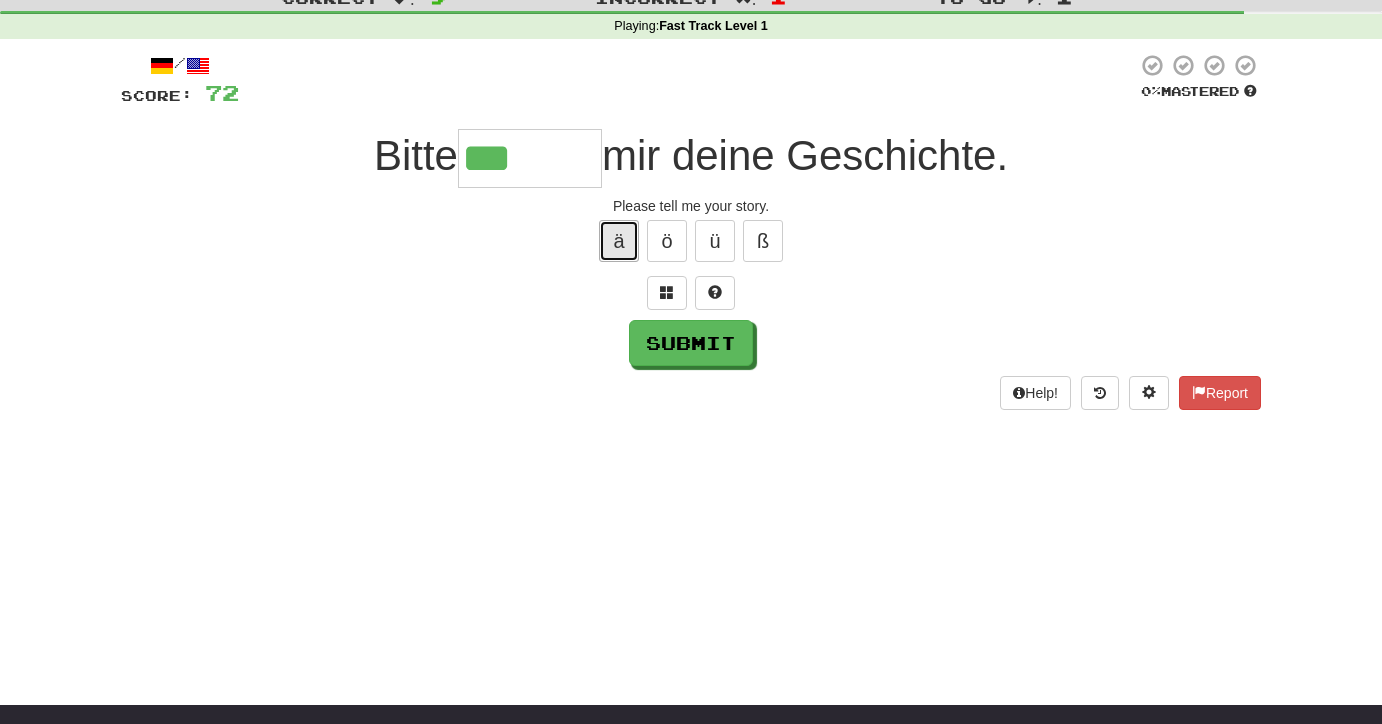 click on "ä" at bounding box center [619, 241] 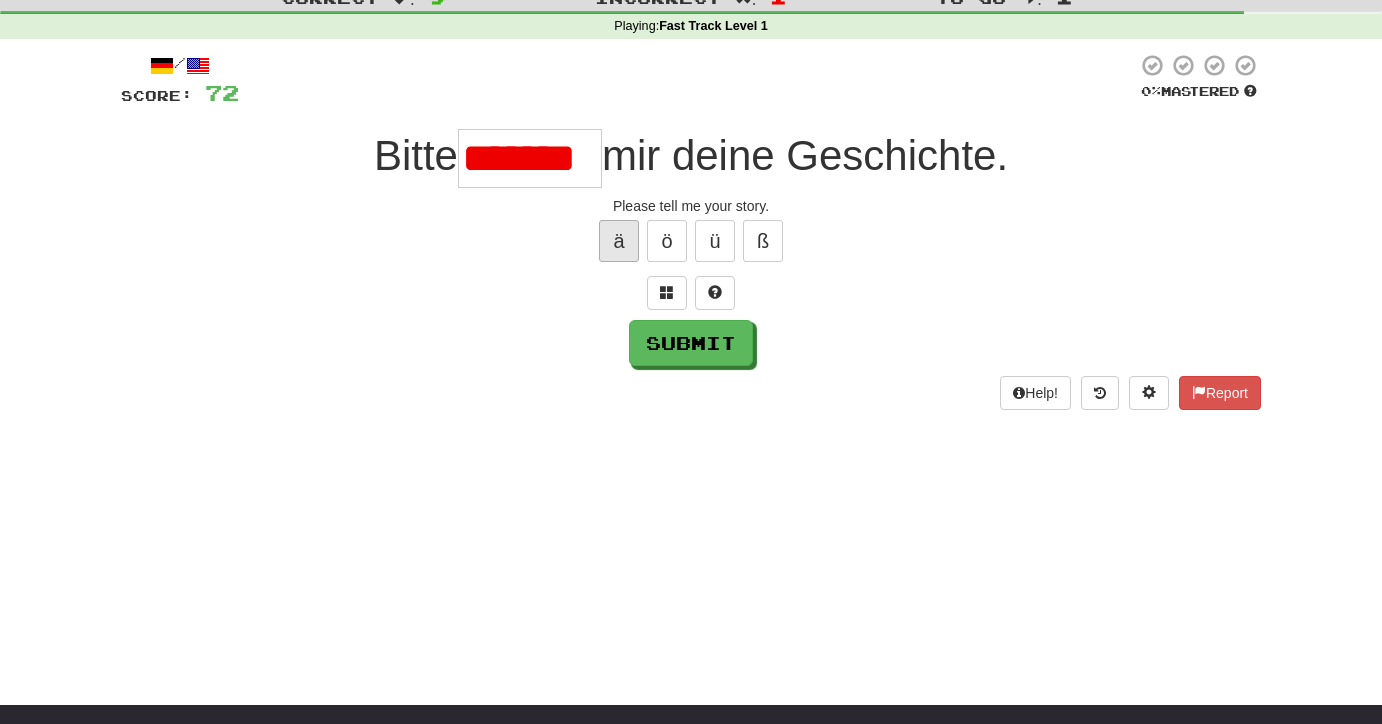 scroll, scrollTop: 0, scrollLeft: 0, axis: both 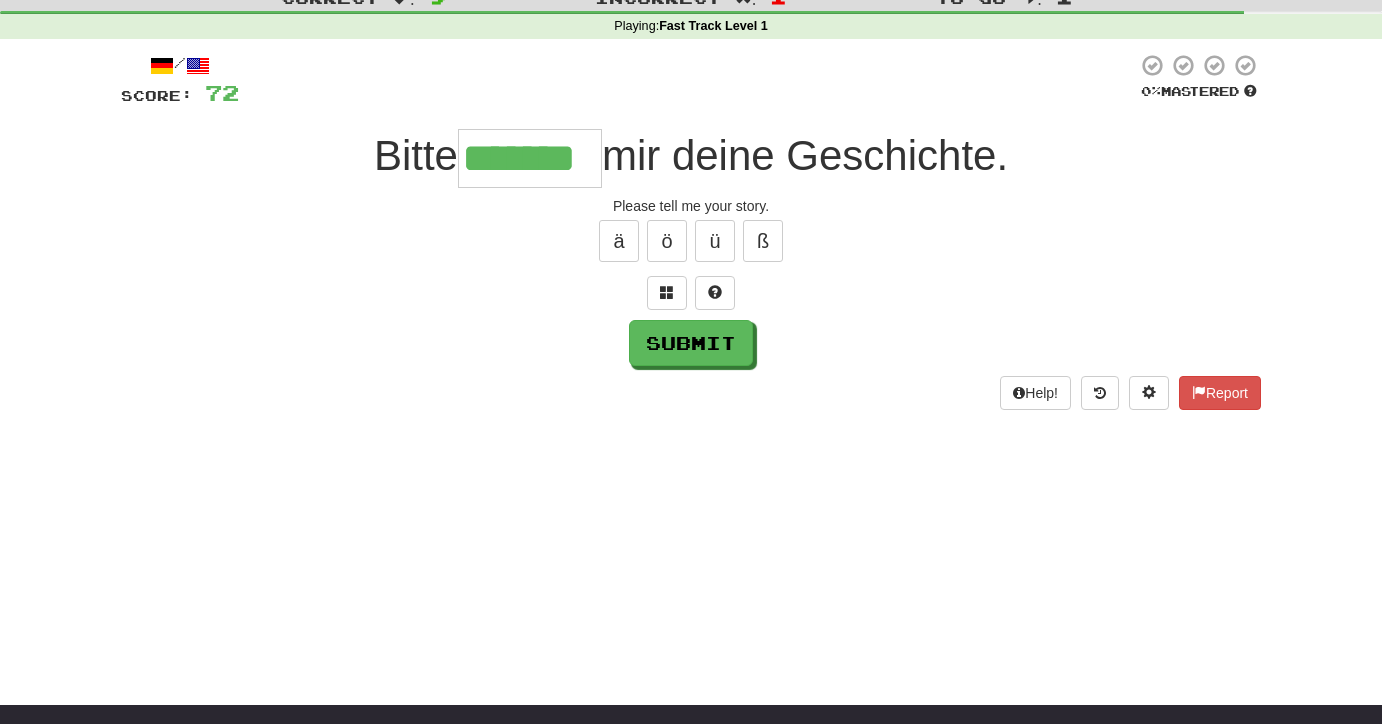 type on "*******" 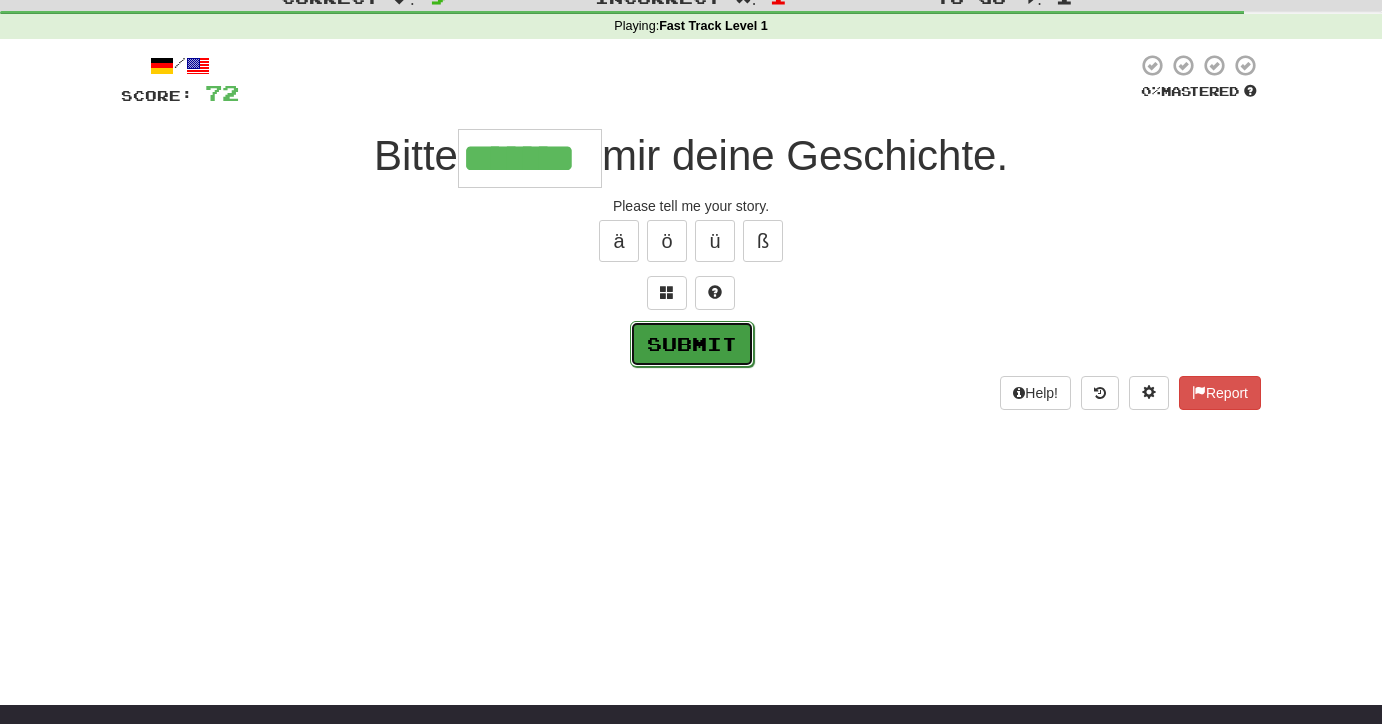 click on "Submit" at bounding box center [692, 344] 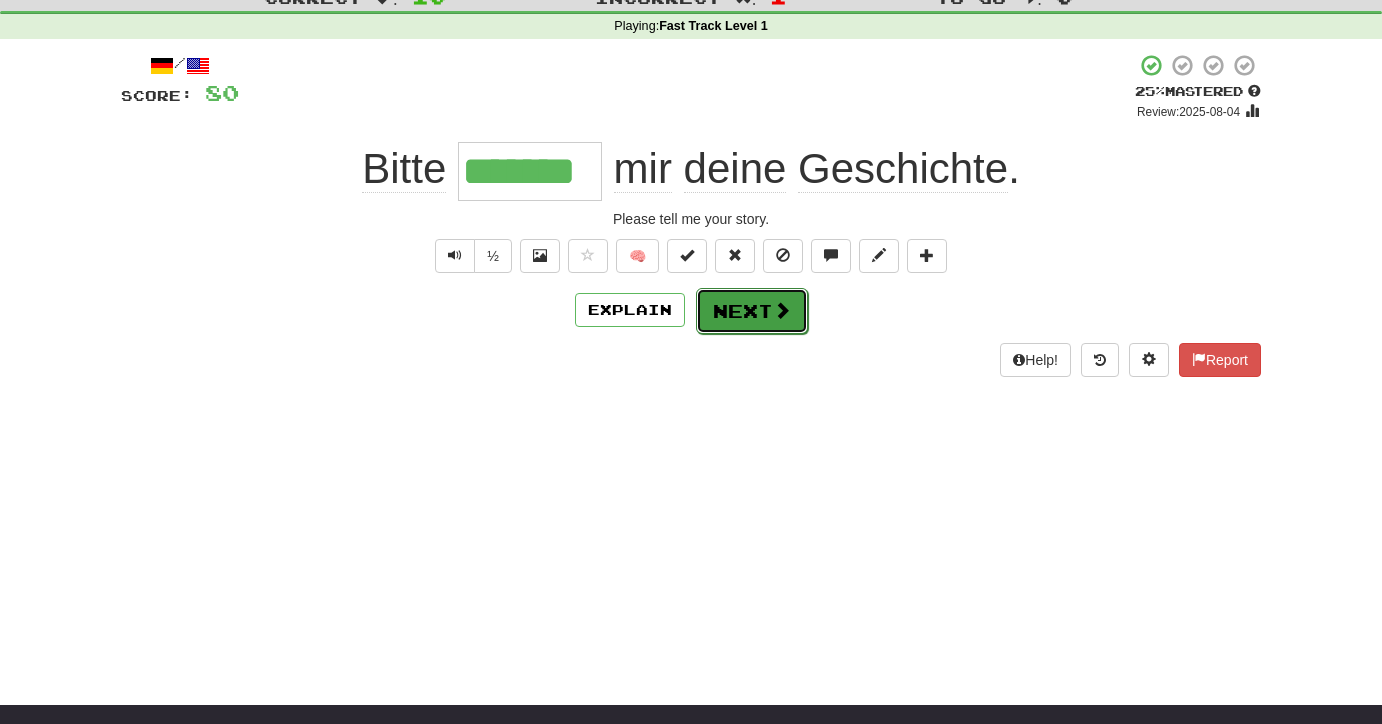 click at bounding box center [782, 310] 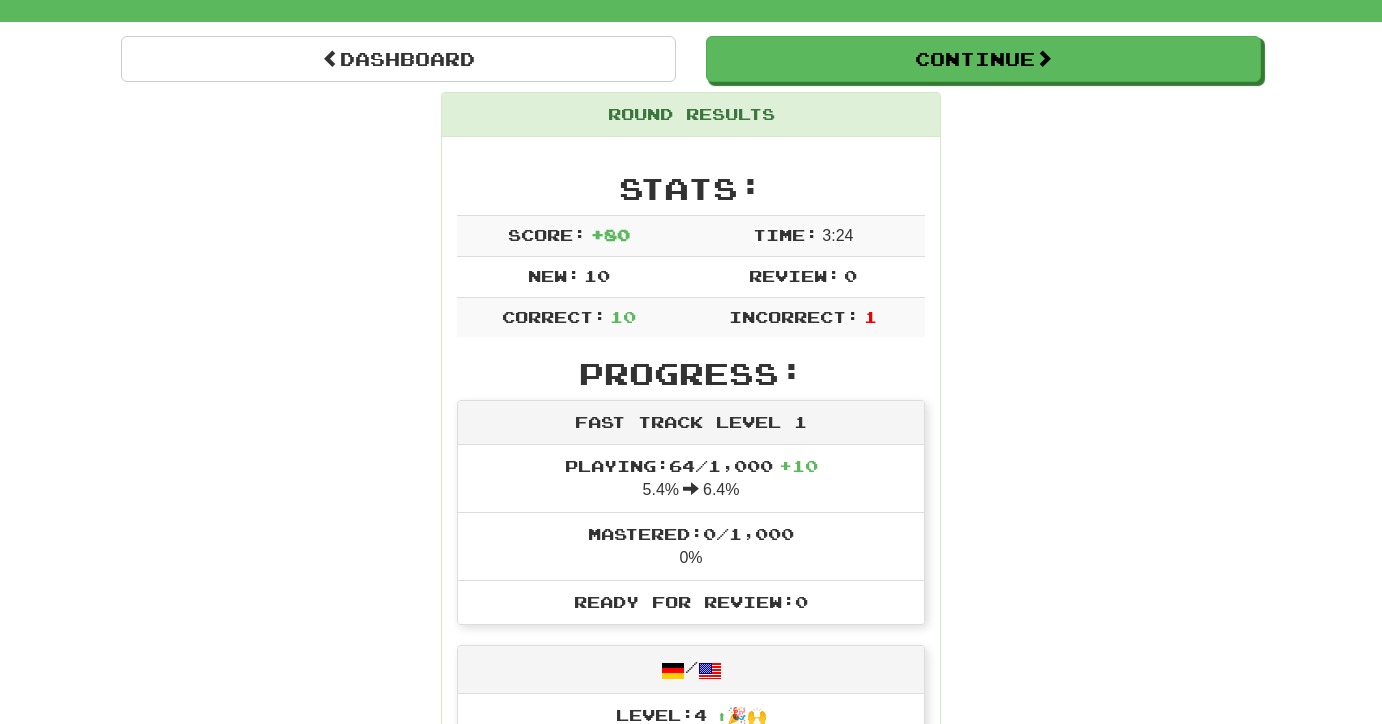 scroll, scrollTop: 0, scrollLeft: 0, axis: both 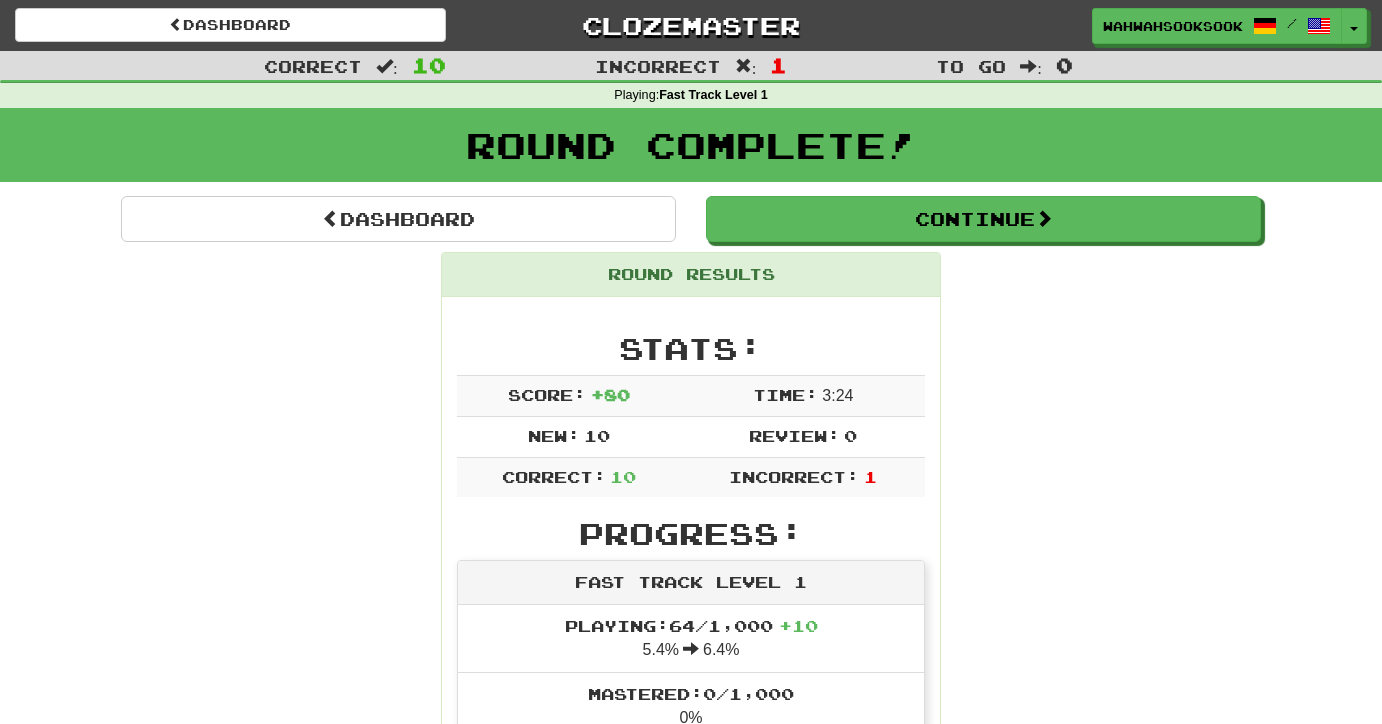 click on "Round Results Stats: Score:   + 80 Time:   3 : 24 New:   10 Review:   0 Correct:   10 Incorrect:   1 Progress: Fast Track Level 1 Playing:  64  /  1,000 + 10 5.4% 6.4% Mastered:  0  /  1,000 0% Ready for Review:  0  /  Level:  4 ⬆🎉🙌 86  points to level  5  - keep going! Ranked:  801 st  this week ( 4  points to  800 th ) Sentences:  Report Wir  waren  zu Hause. We were at home.  Report Magst du Kaffee  oder  Tee? Do you like coffee or tea?  Report Sie ist eine schöne  Frau . She is a beautiful woman.  Report Er ist ein freundlicher  Mann . He is a kind man.  Report Wie  sagt man das? How do you say this?  Report Bitte  erzähle  mir deine Geschichte. Please tell me your story.  Report Dann  gingen wir in den Park. Then, we went to the park.  Report Das ist  unser  Zuhause. This is our home.  Report Sie  hatte  ein schönes Lächeln. She had a beautiful smile.  Report Was  möchtest  du trinken?" at bounding box center (691, 1114) 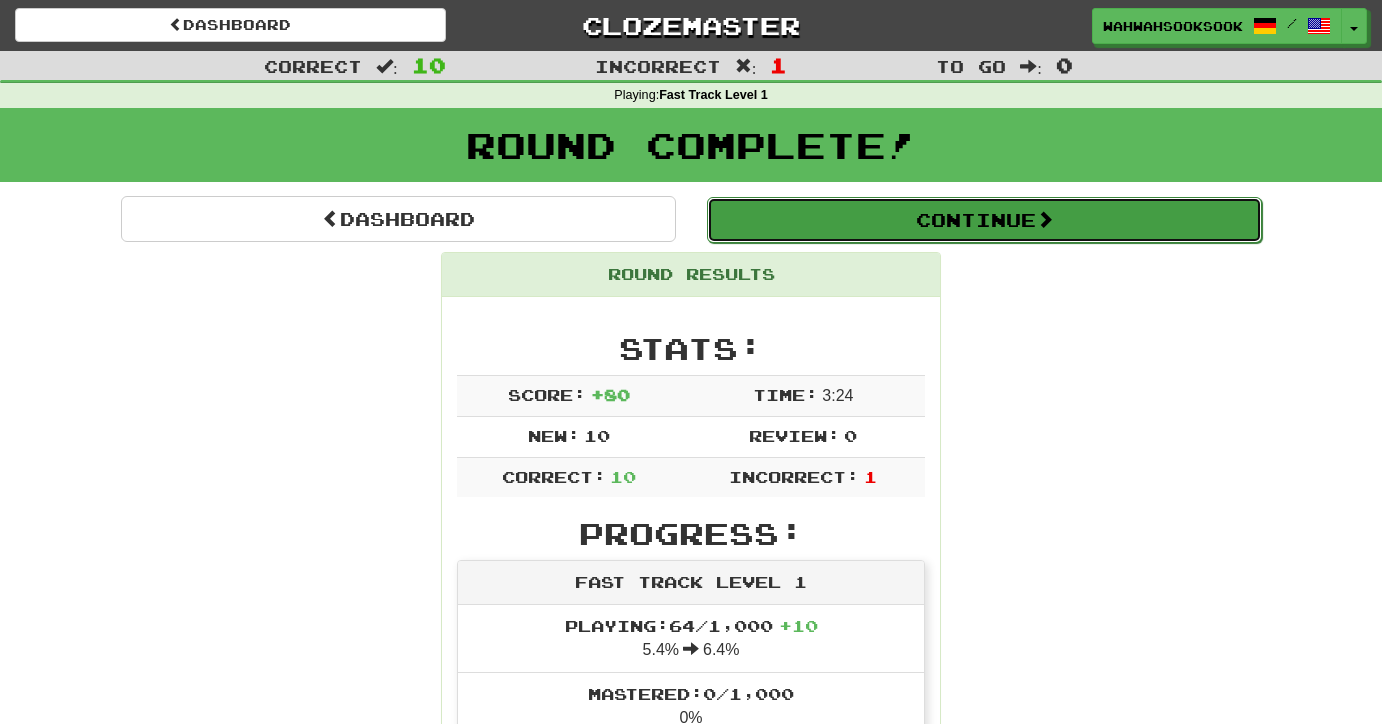 click on "Continue" at bounding box center [984, 220] 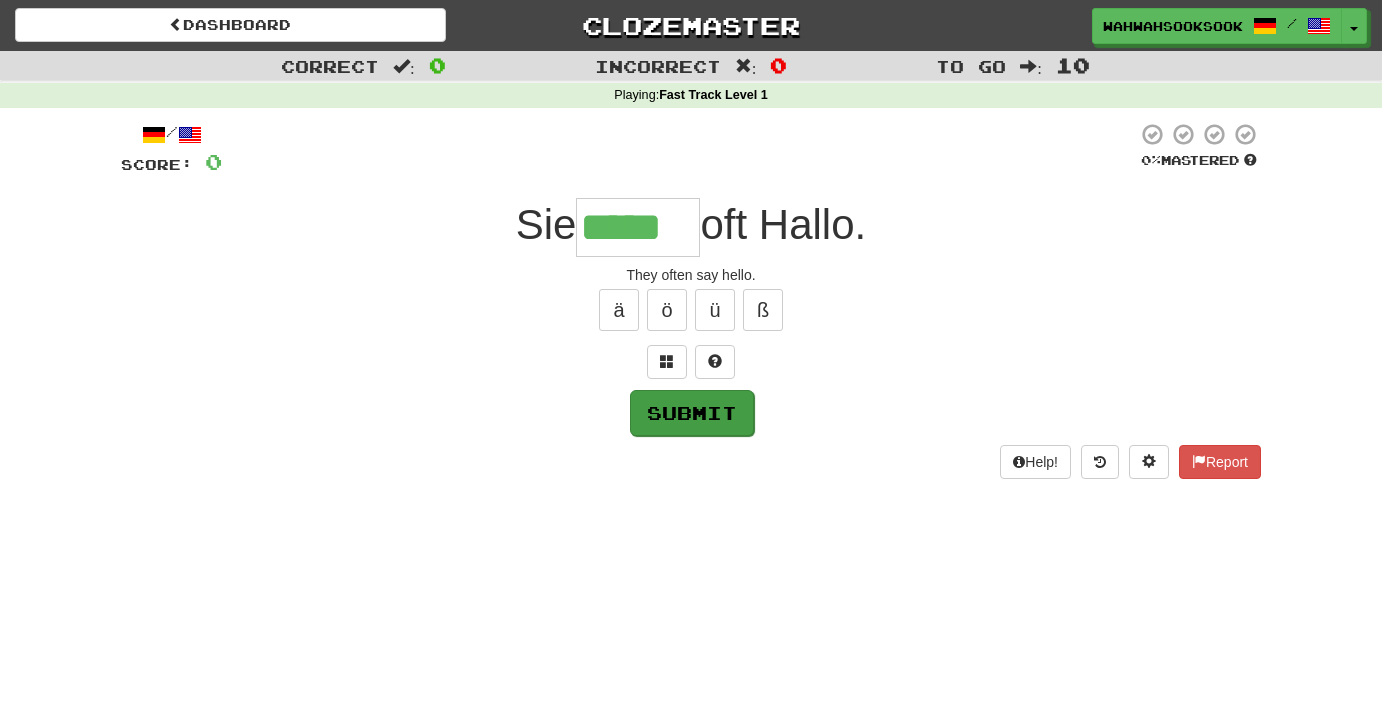 type on "*****" 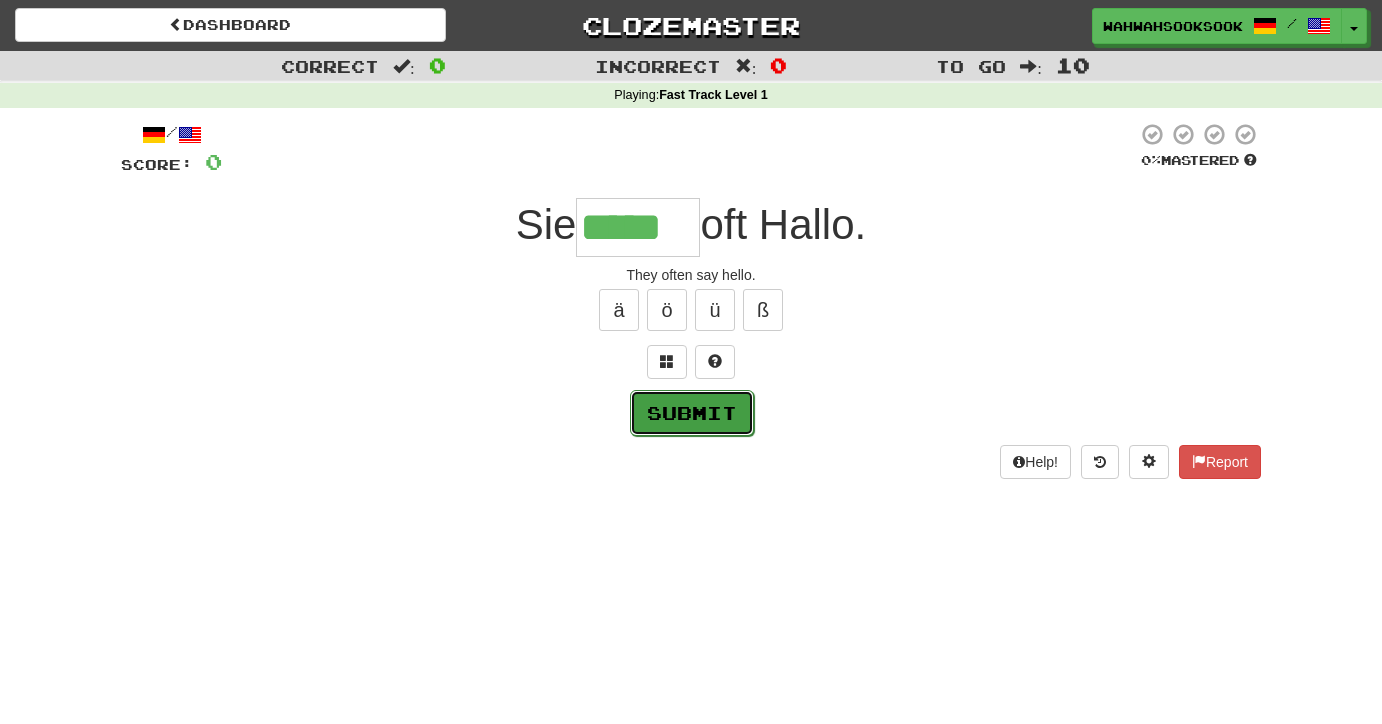 click on "Submit" at bounding box center [692, 413] 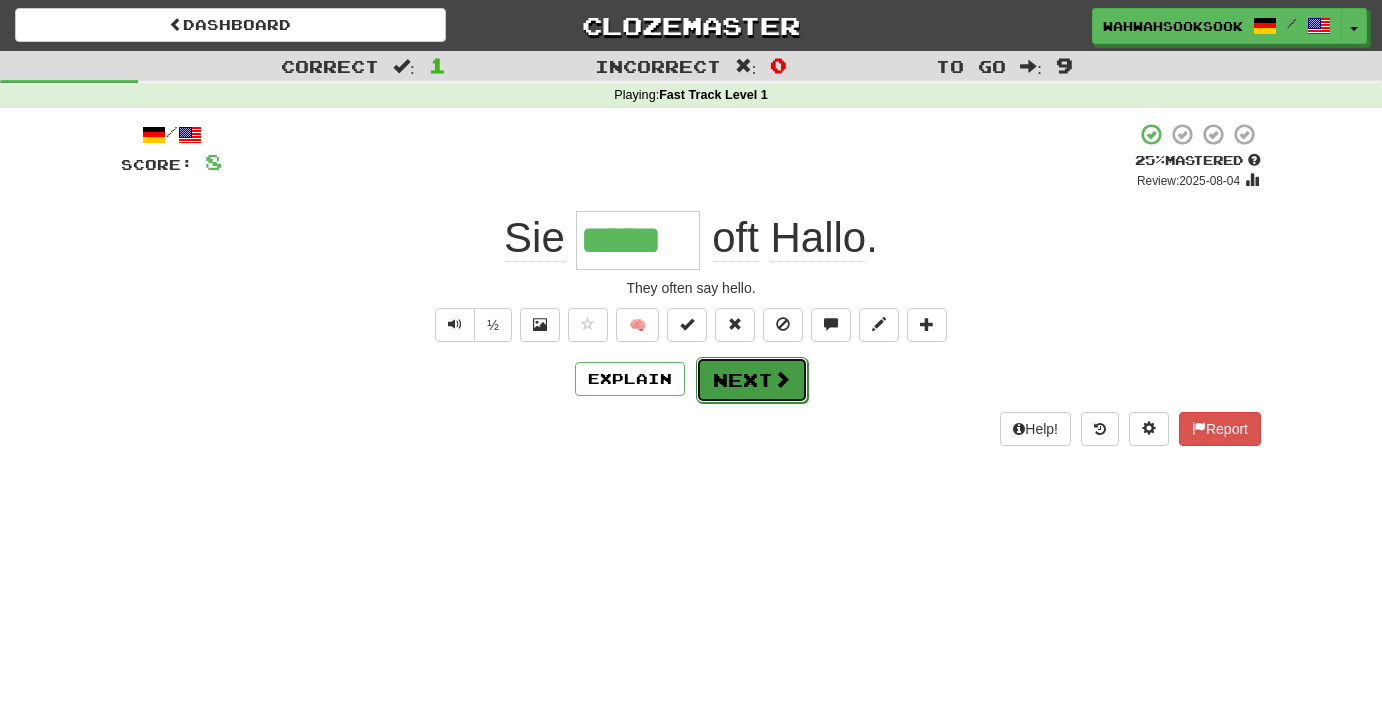 click on "Next" at bounding box center [752, 380] 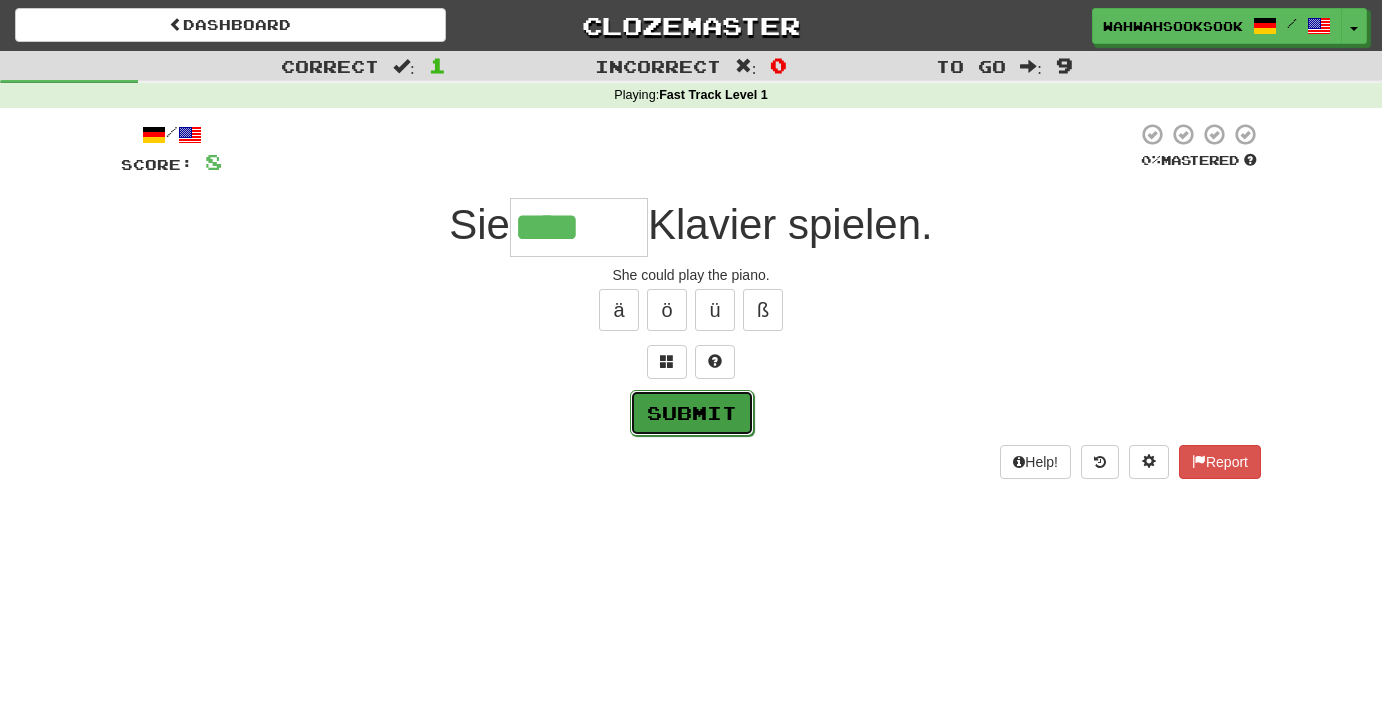 click on "Submit" at bounding box center (692, 413) 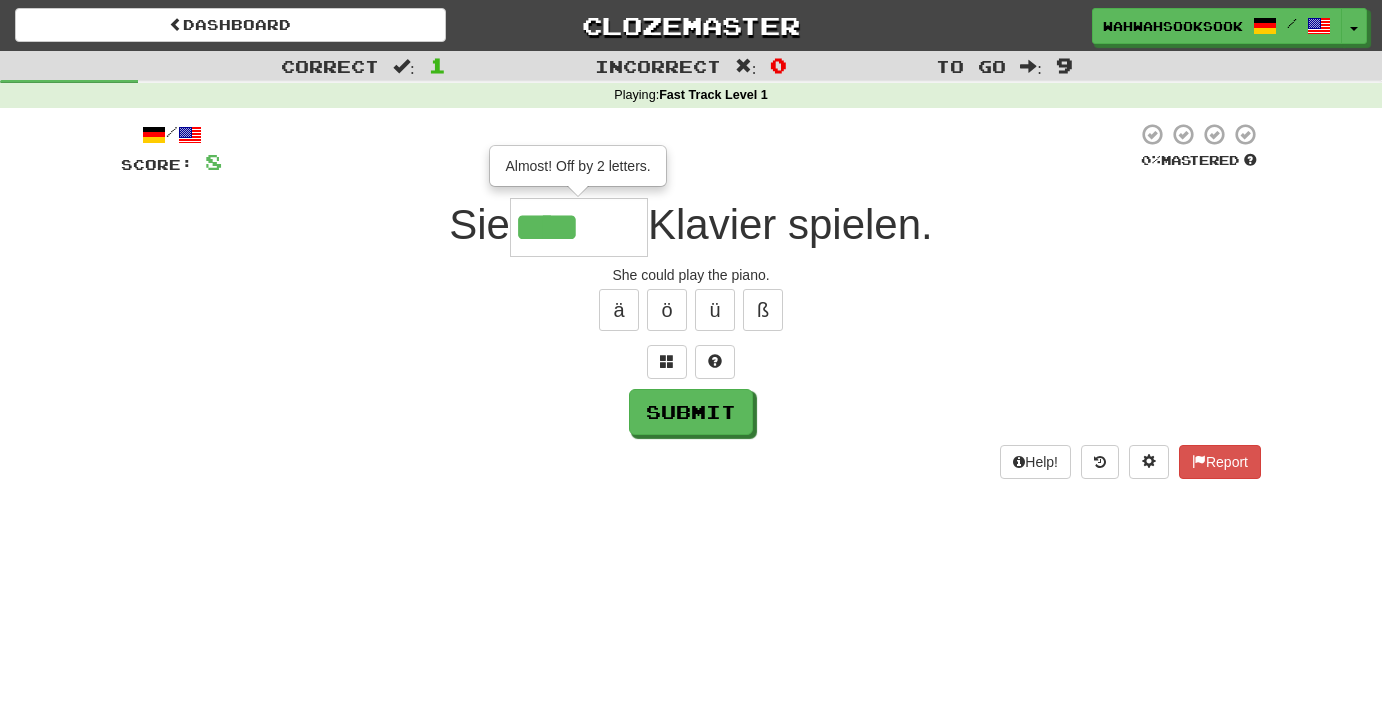 click on "****" at bounding box center (579, 227) 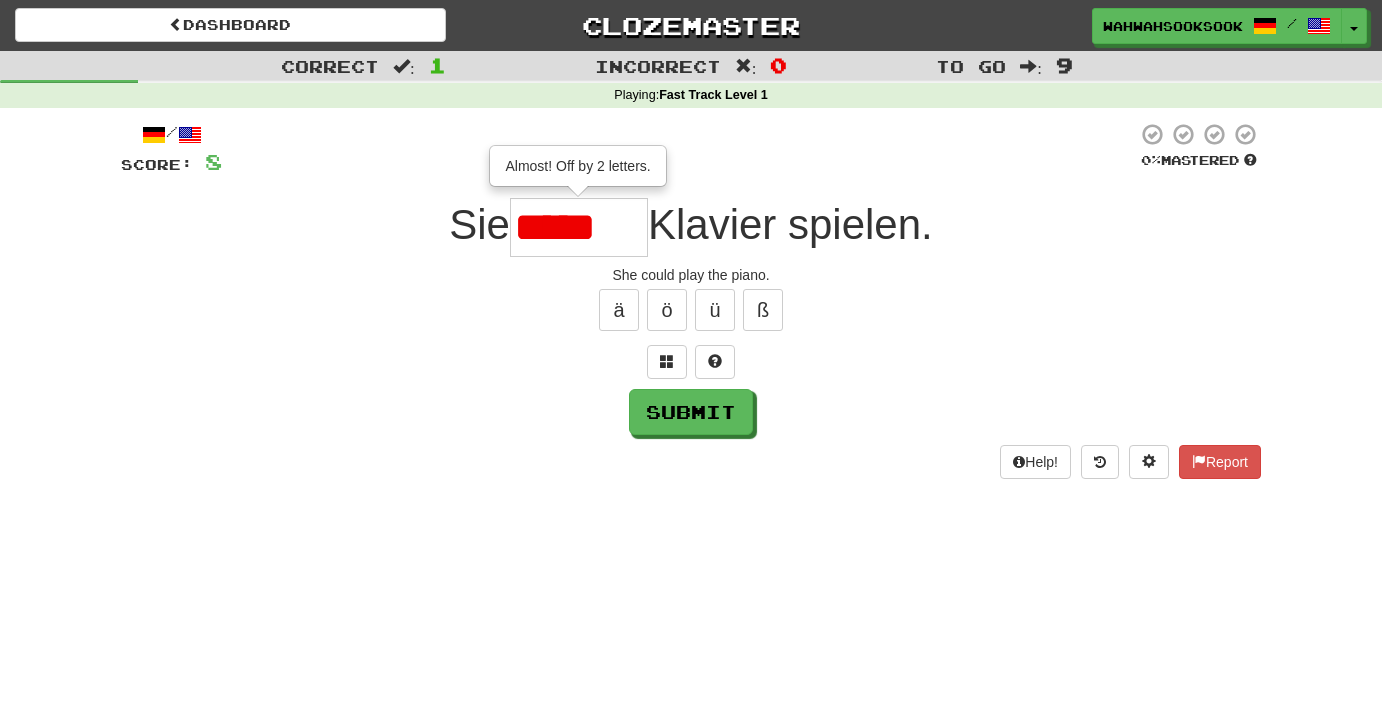 scroll, scrollTop: 0, scrollLeft: 0, axis: both 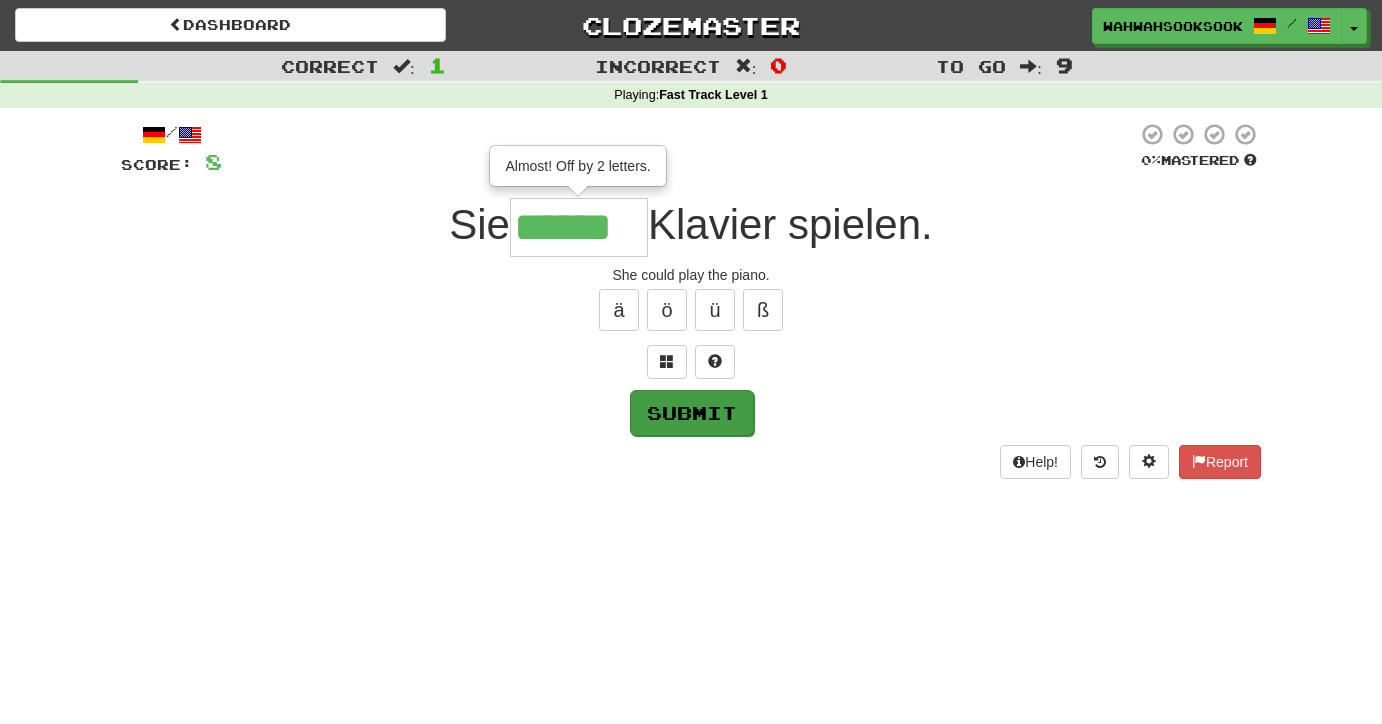 type on "******" 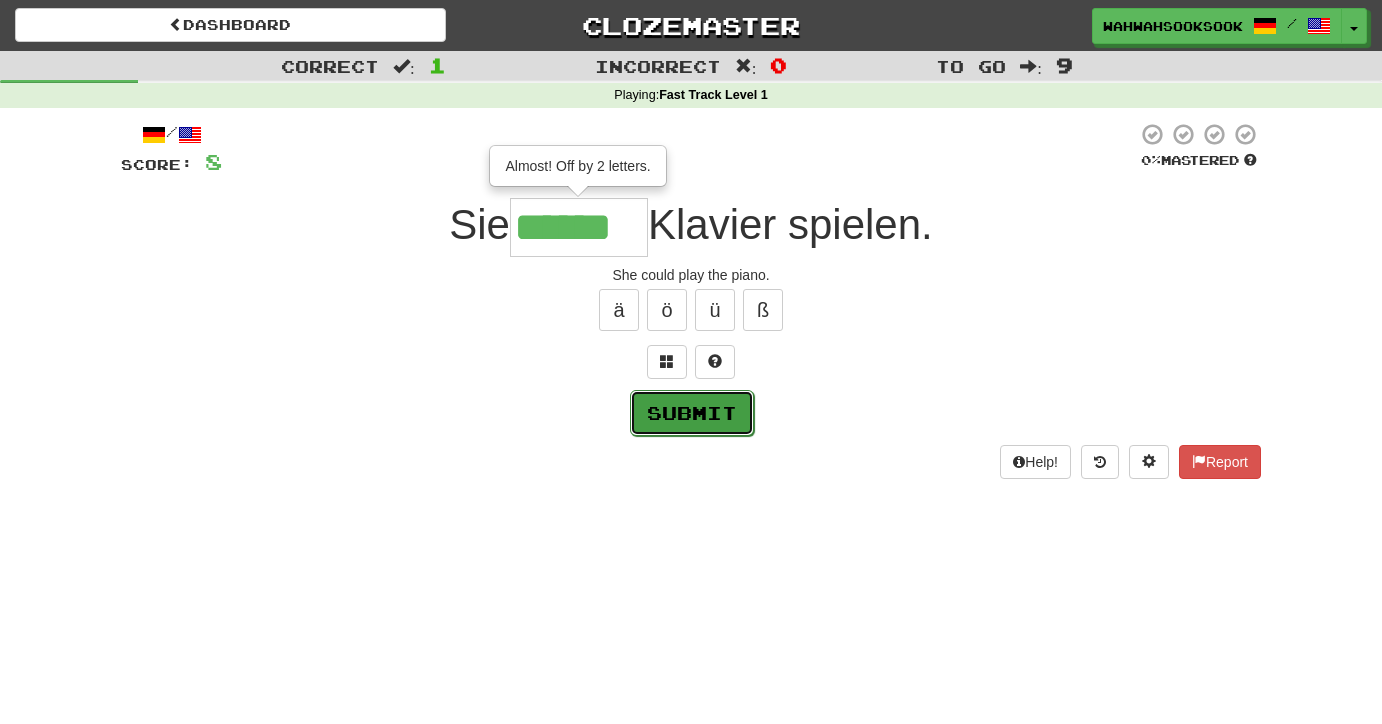 click on "Submit" at bounding box center (692, 413) 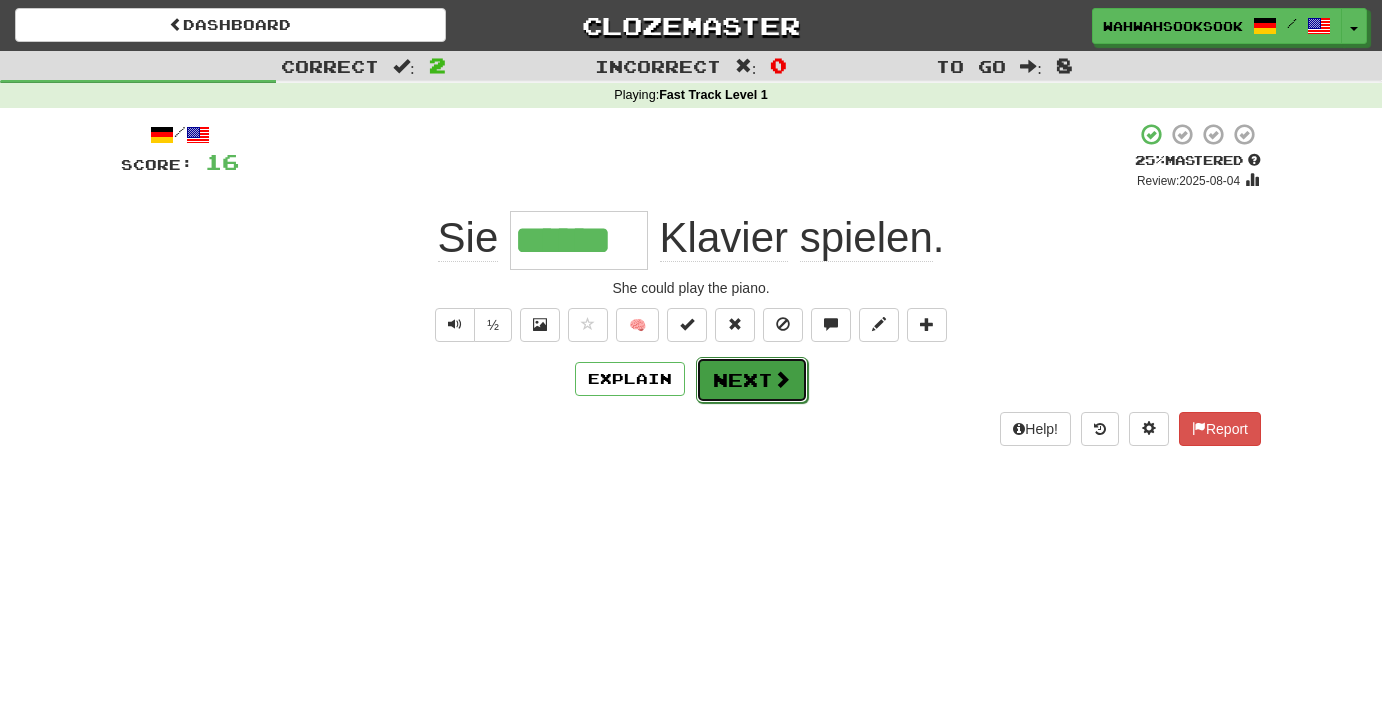 click on "Next" at bounding box center [752, 380] 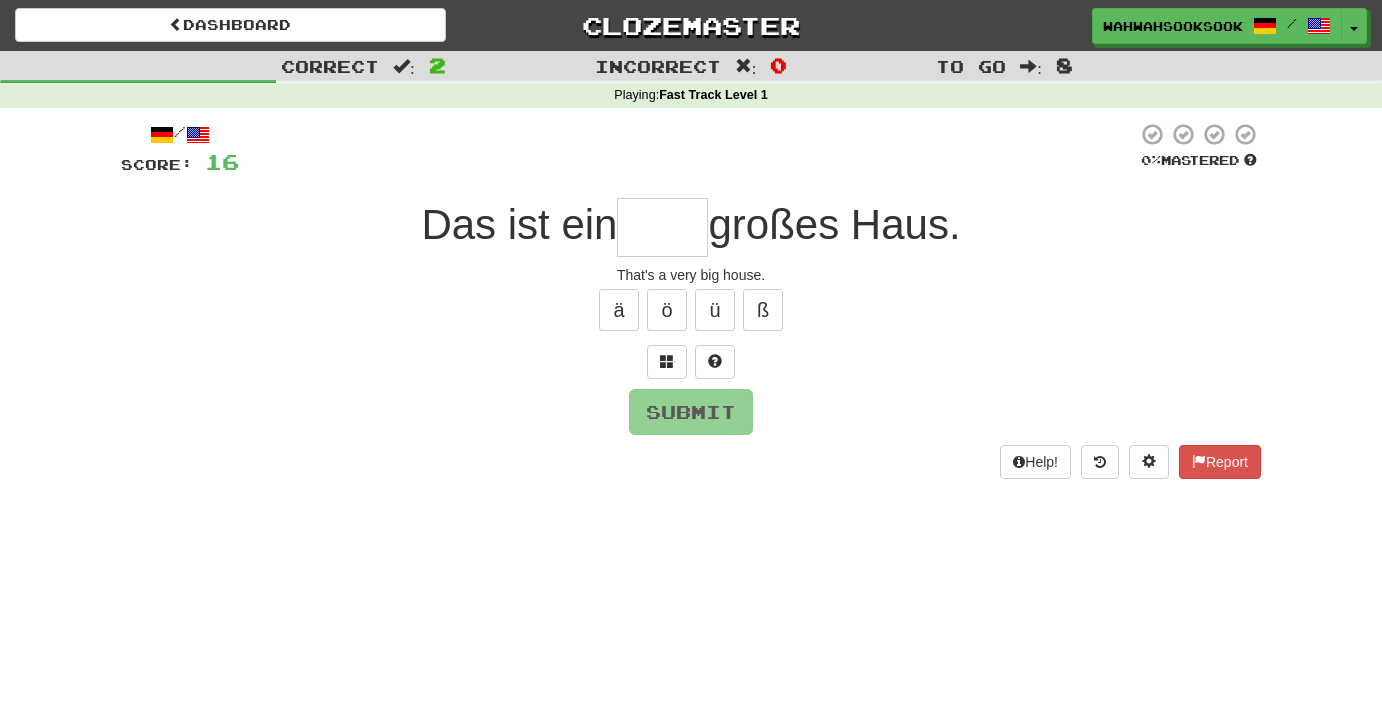 type on "*" 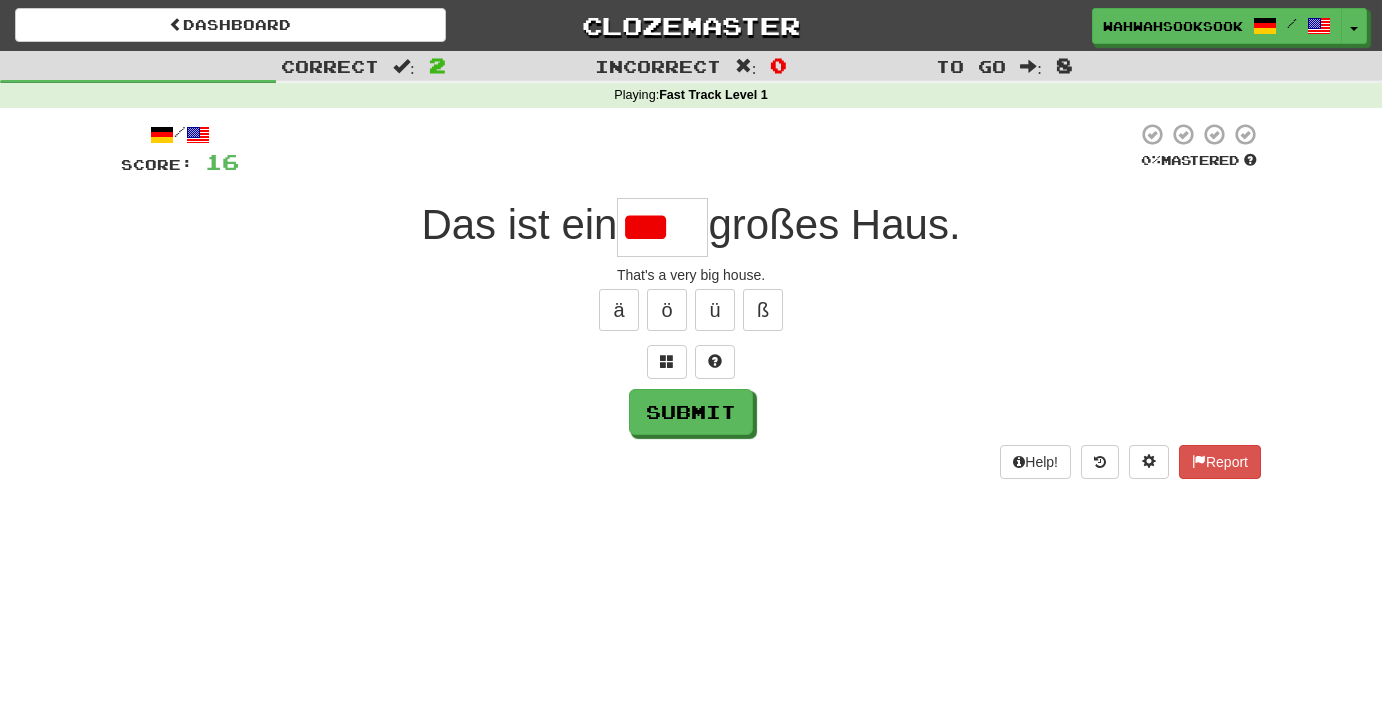 scroll, scrollTop: 0, scrollLeft: 0, axis: both 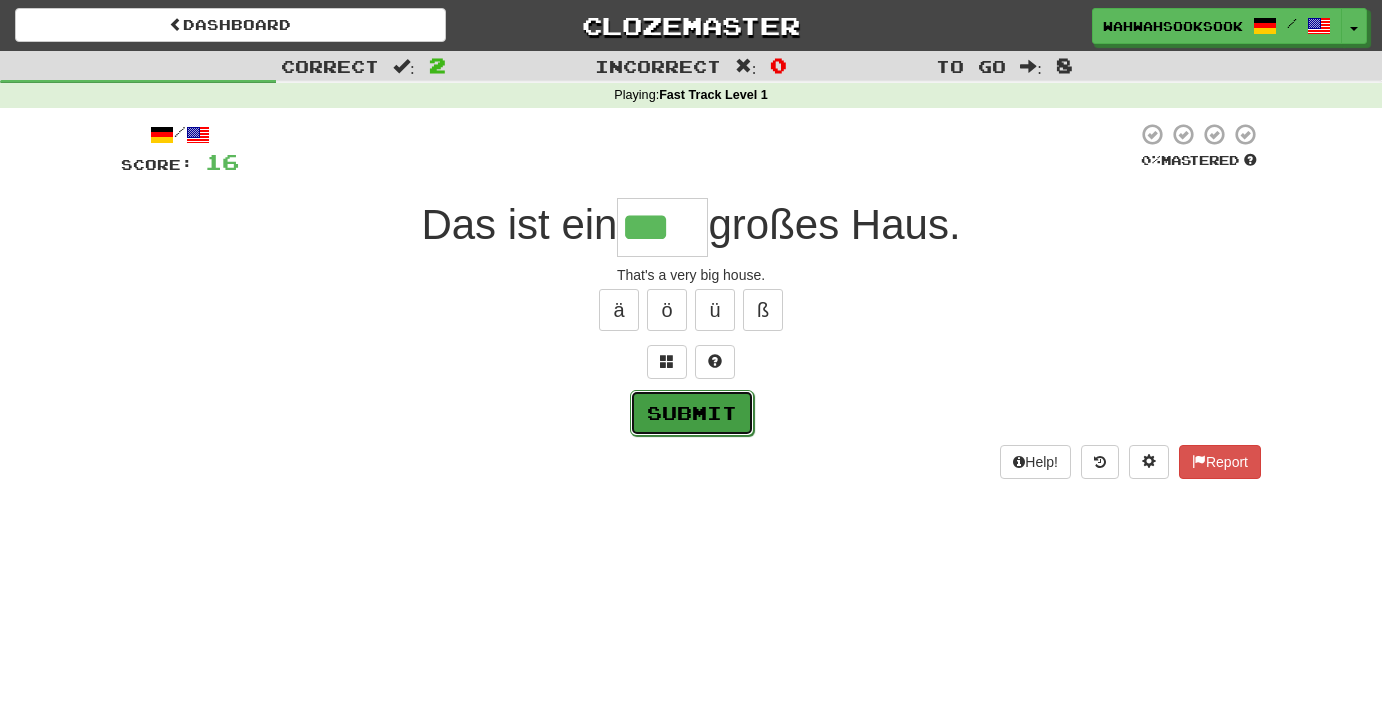 click on "Submit" at bounding box center (692, 413) 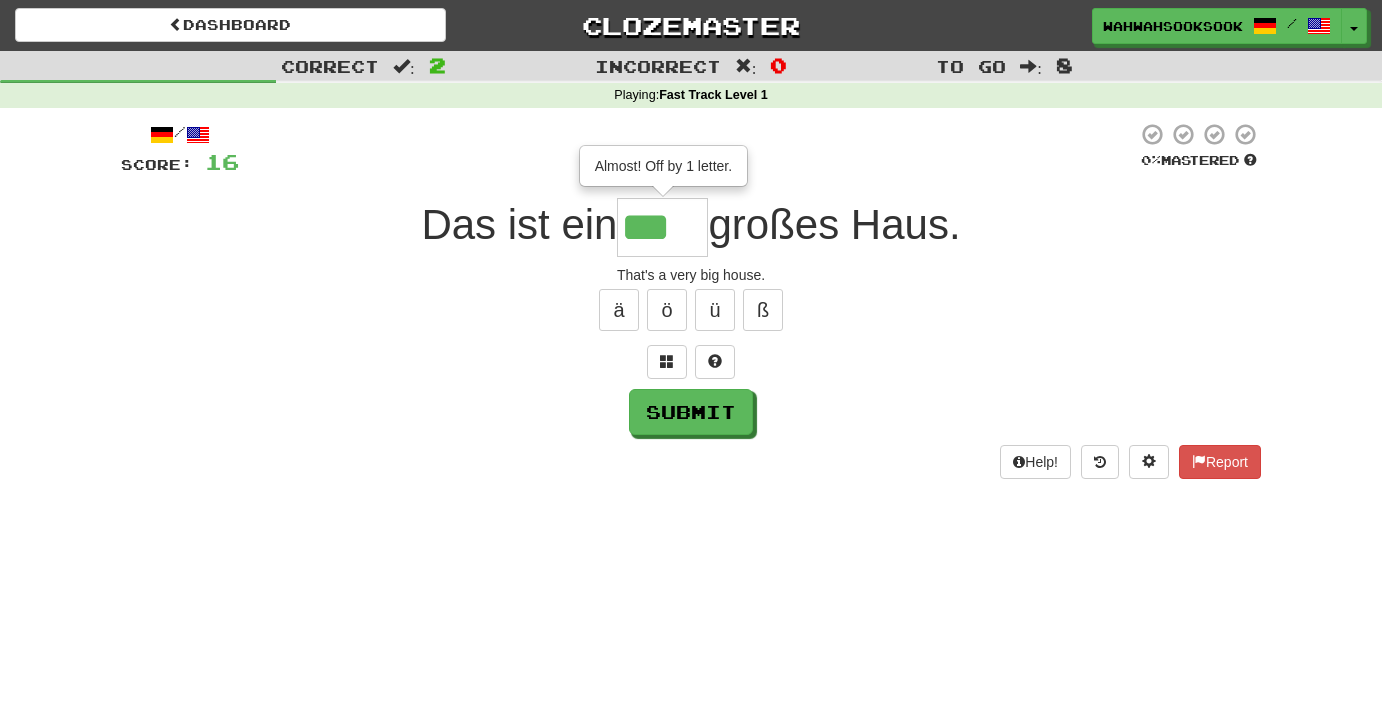 click on "***" at bounding box center (662, 227) 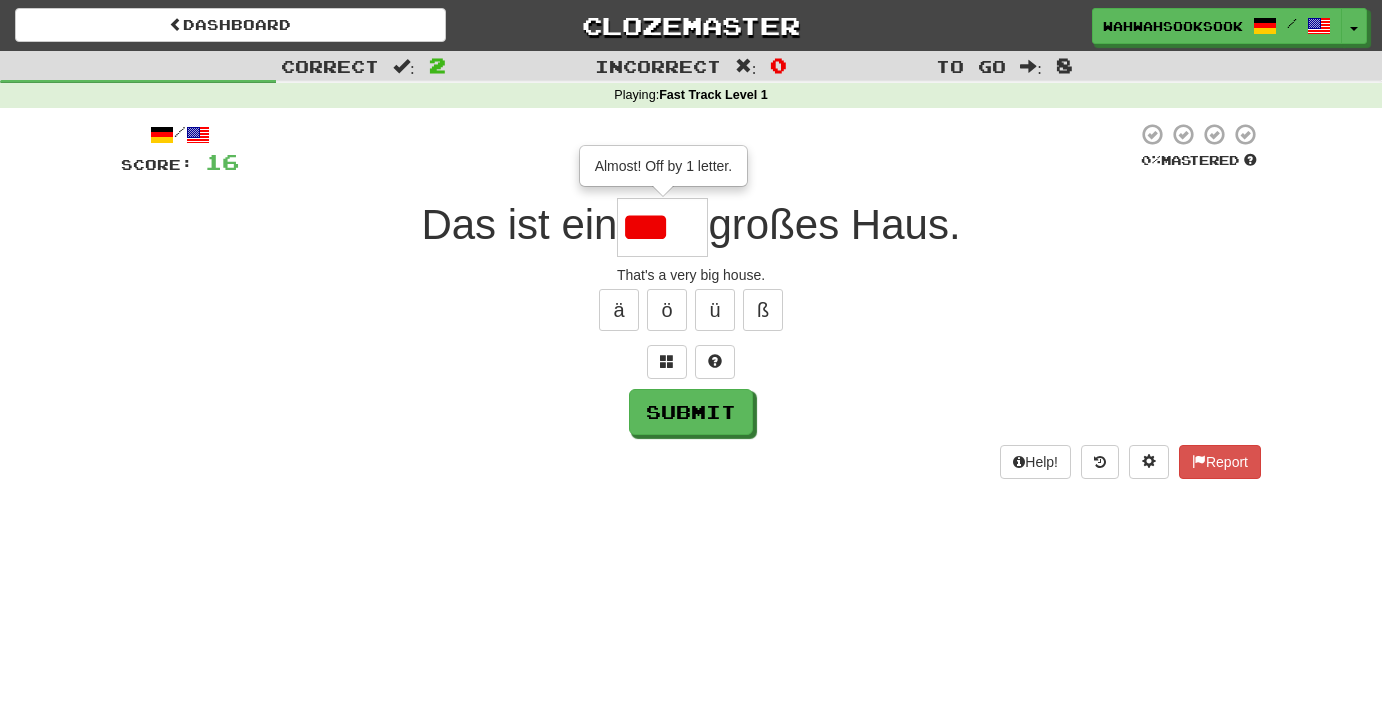 scroll, scrollTop: 0, scrollLeft: 0, axis: both 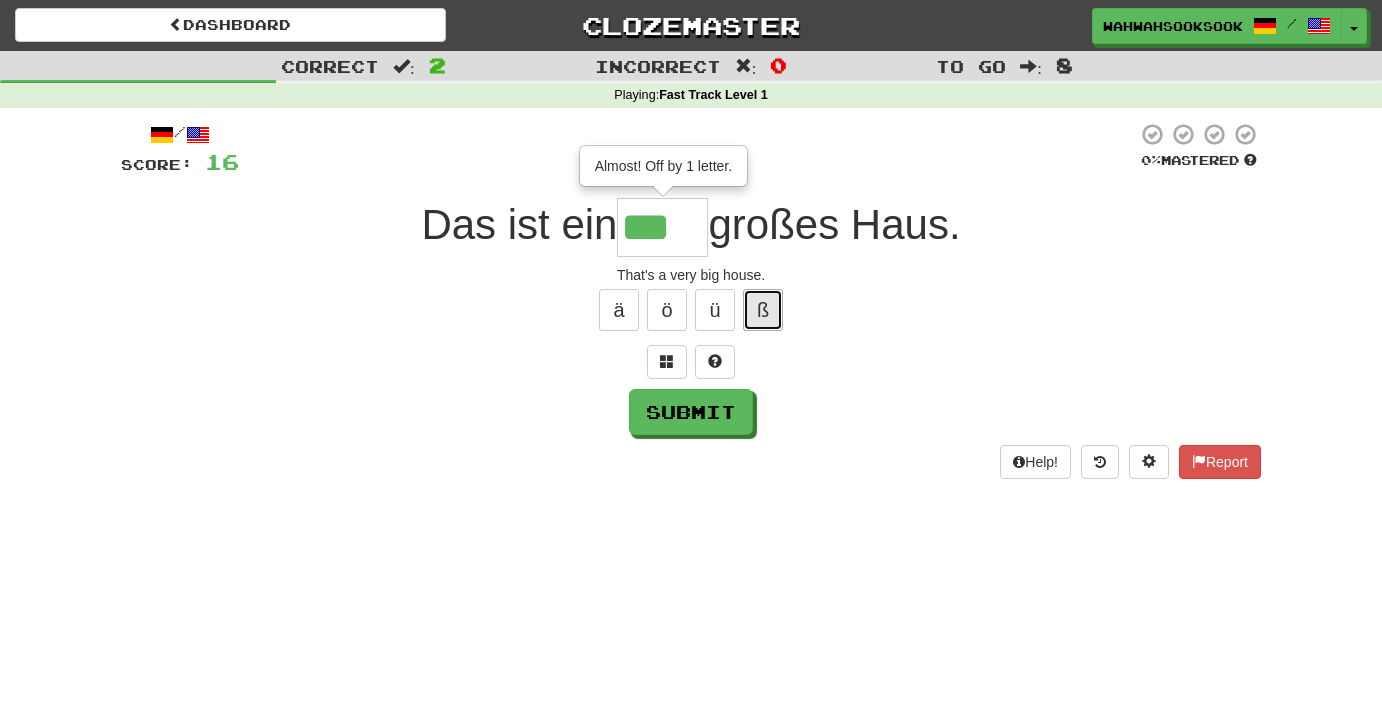 click on "ß" at bounding box center [763, 310] 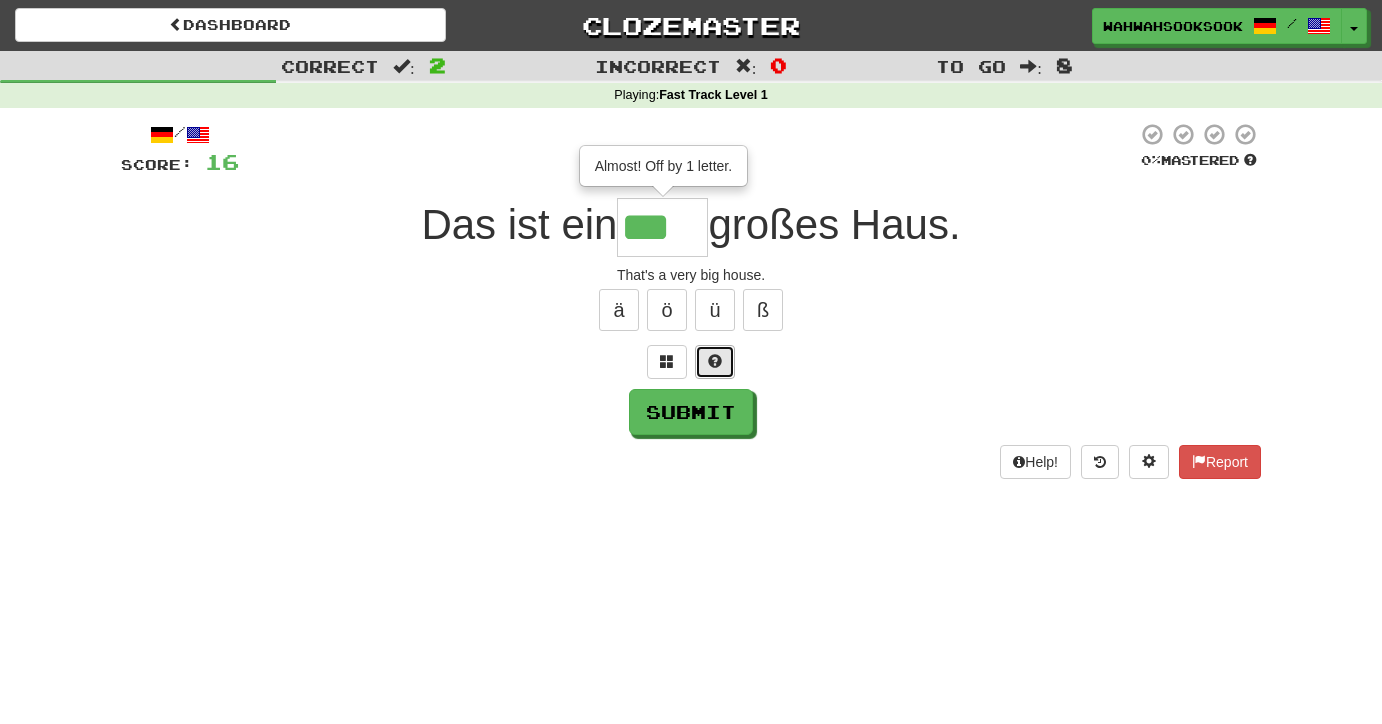 click at bounding box center [715, 361] 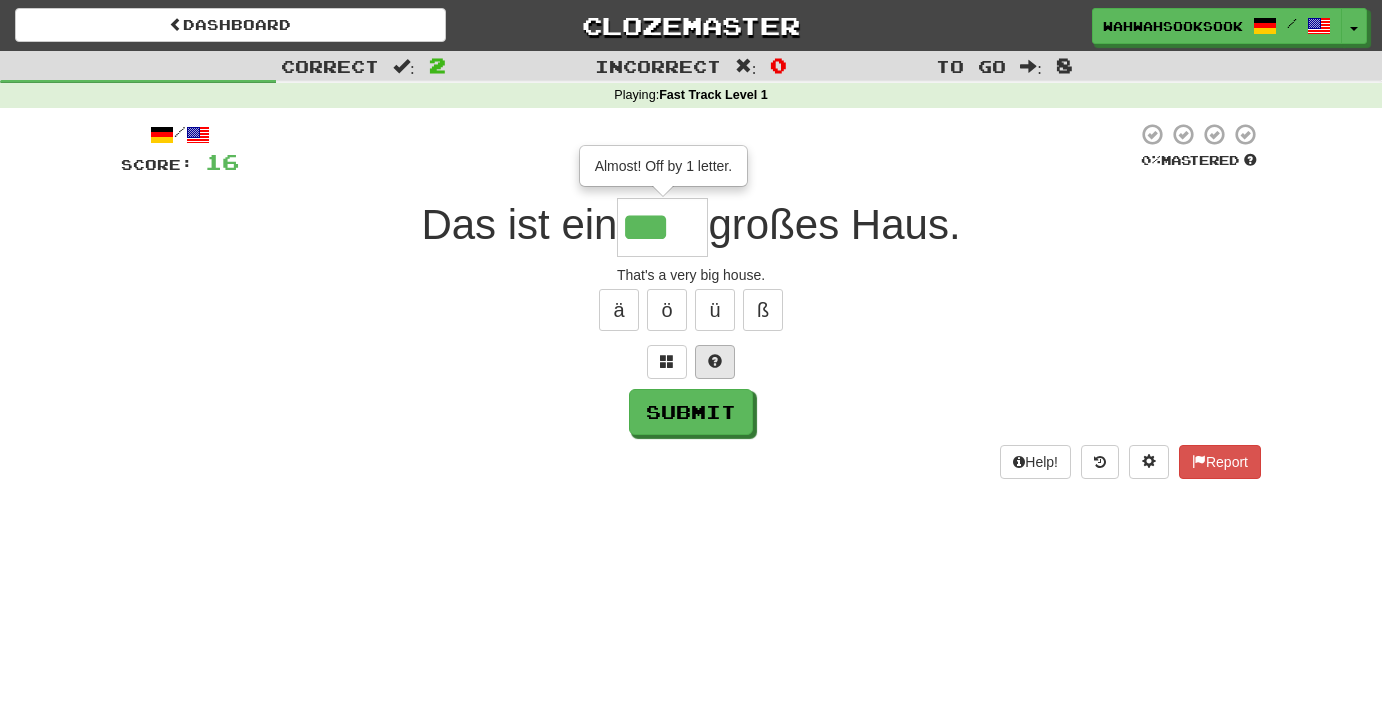 type on "****" 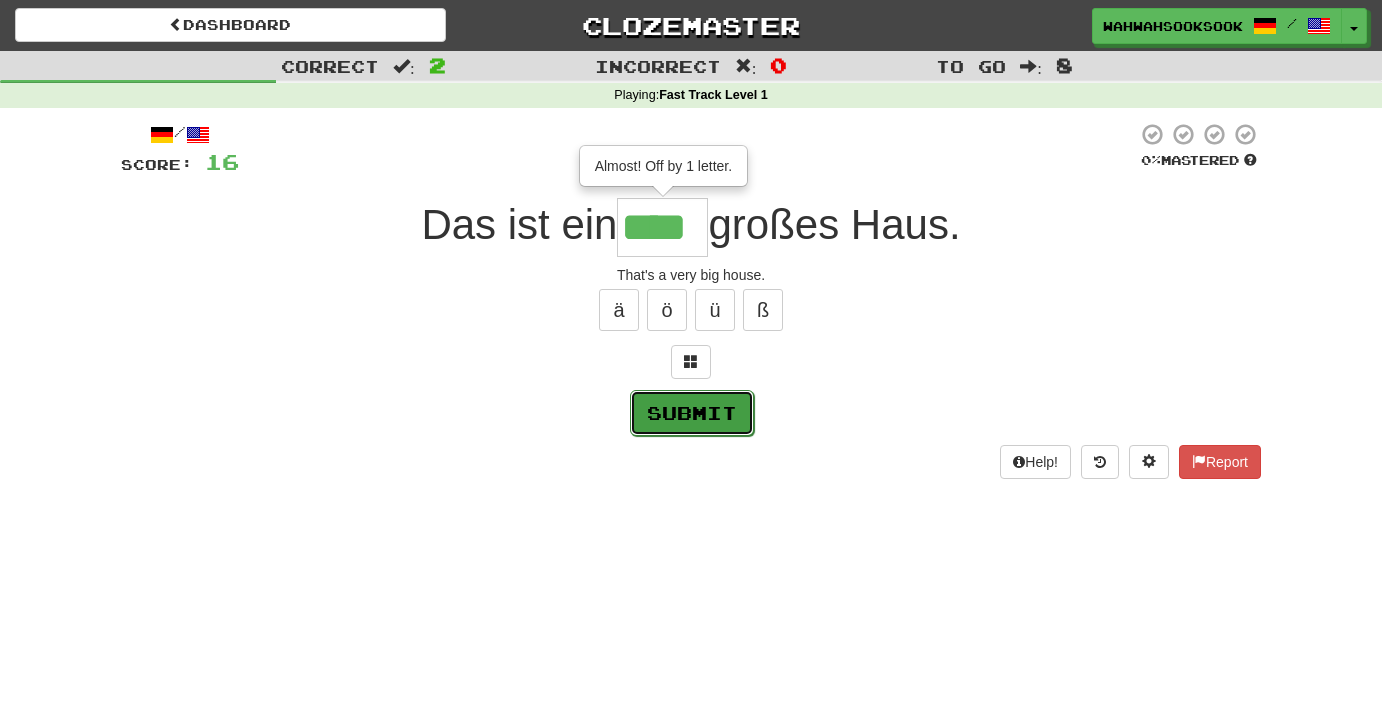 click on "Submit" at bounding box center (692, 413) 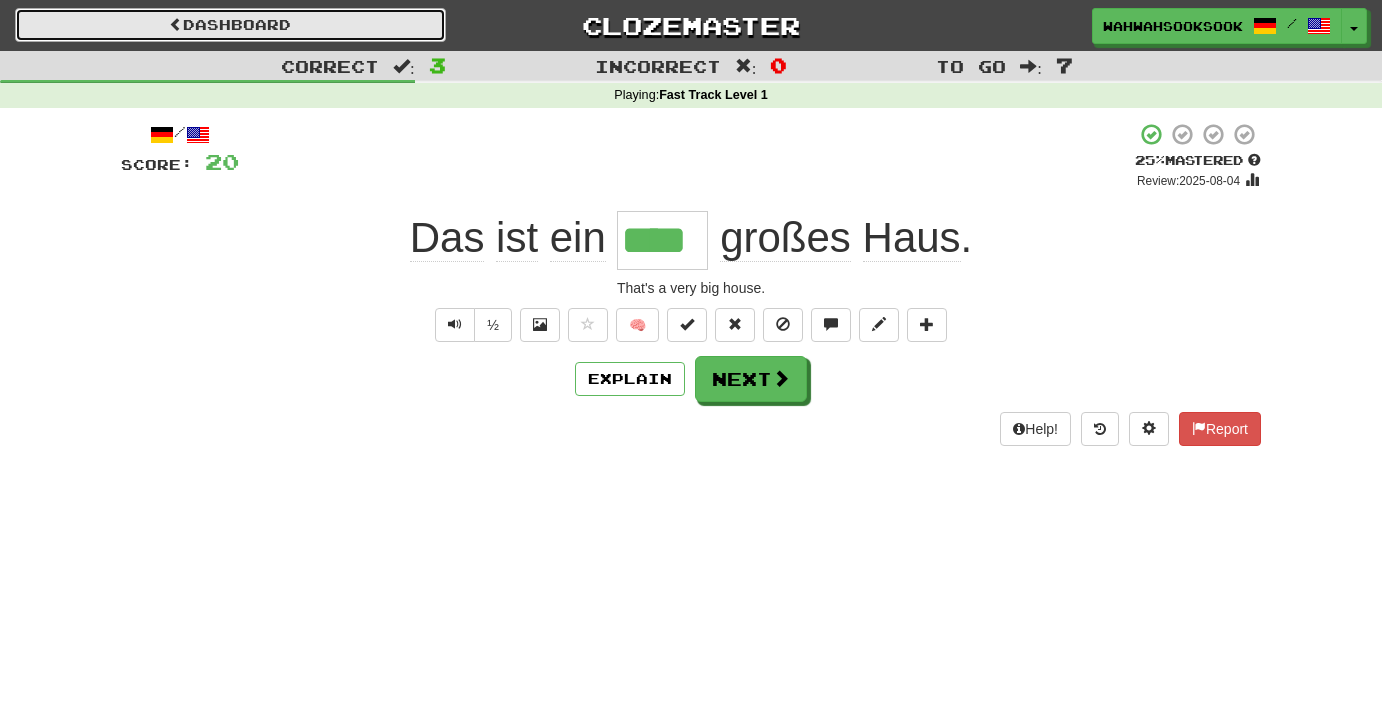 click on "Dashboard" at bounding box center [230, 25] 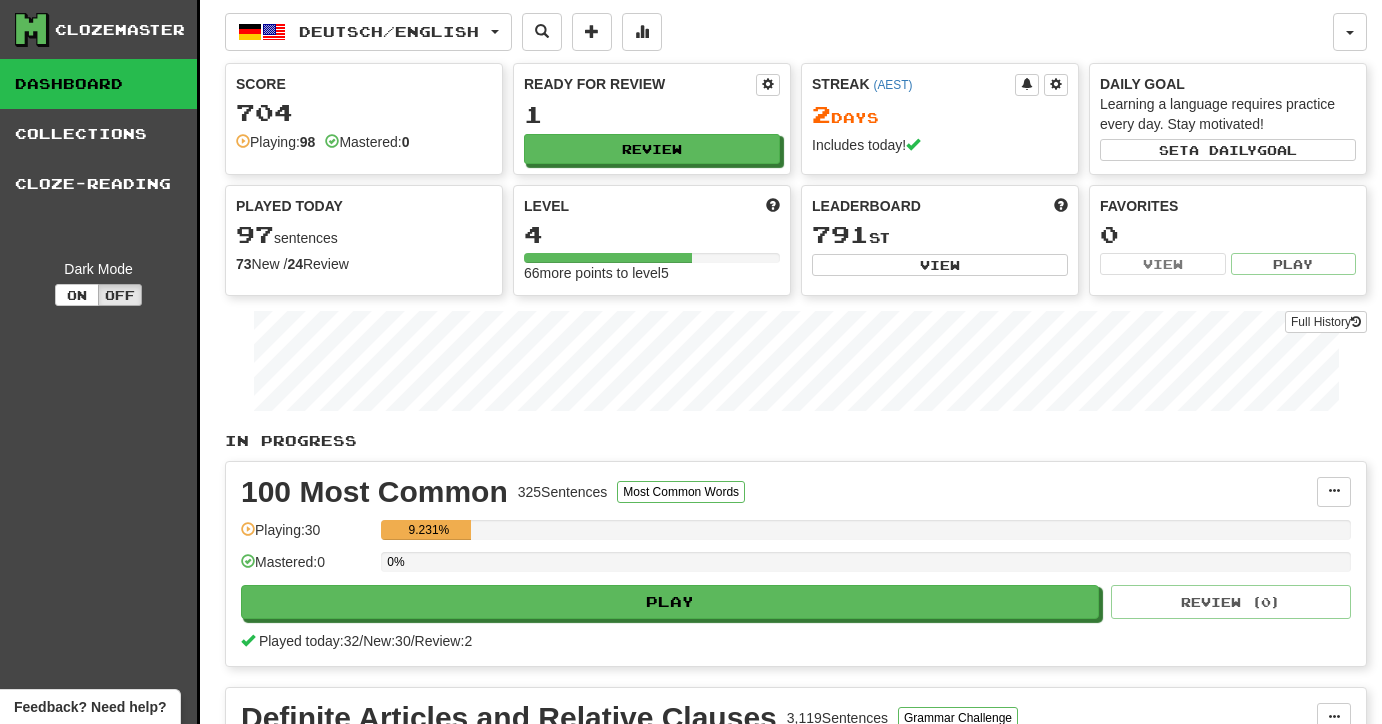 scroll, scrollTop: 0, scrollLeft: 0, axis: both 